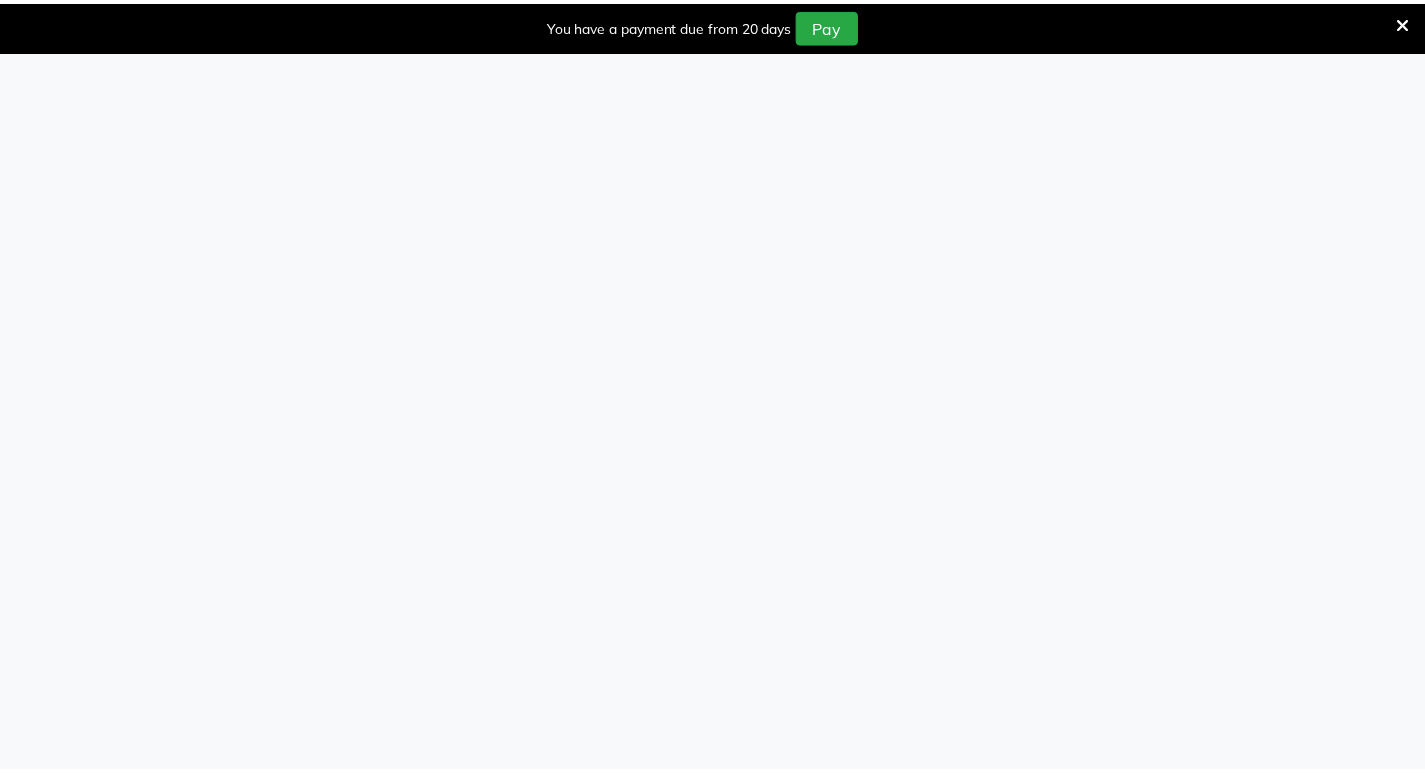 scroll, scrollTop: 0, scrollLeft: 0, axis: both 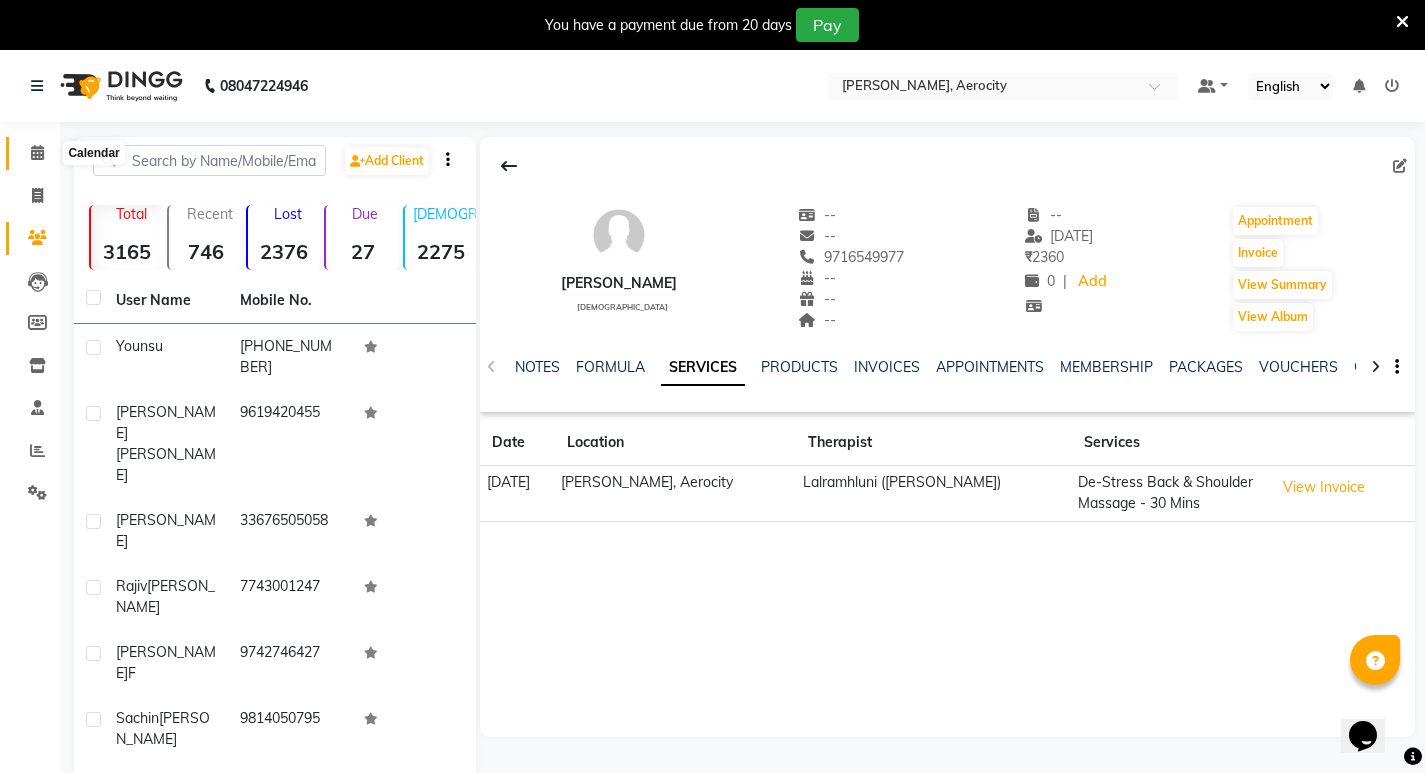 click 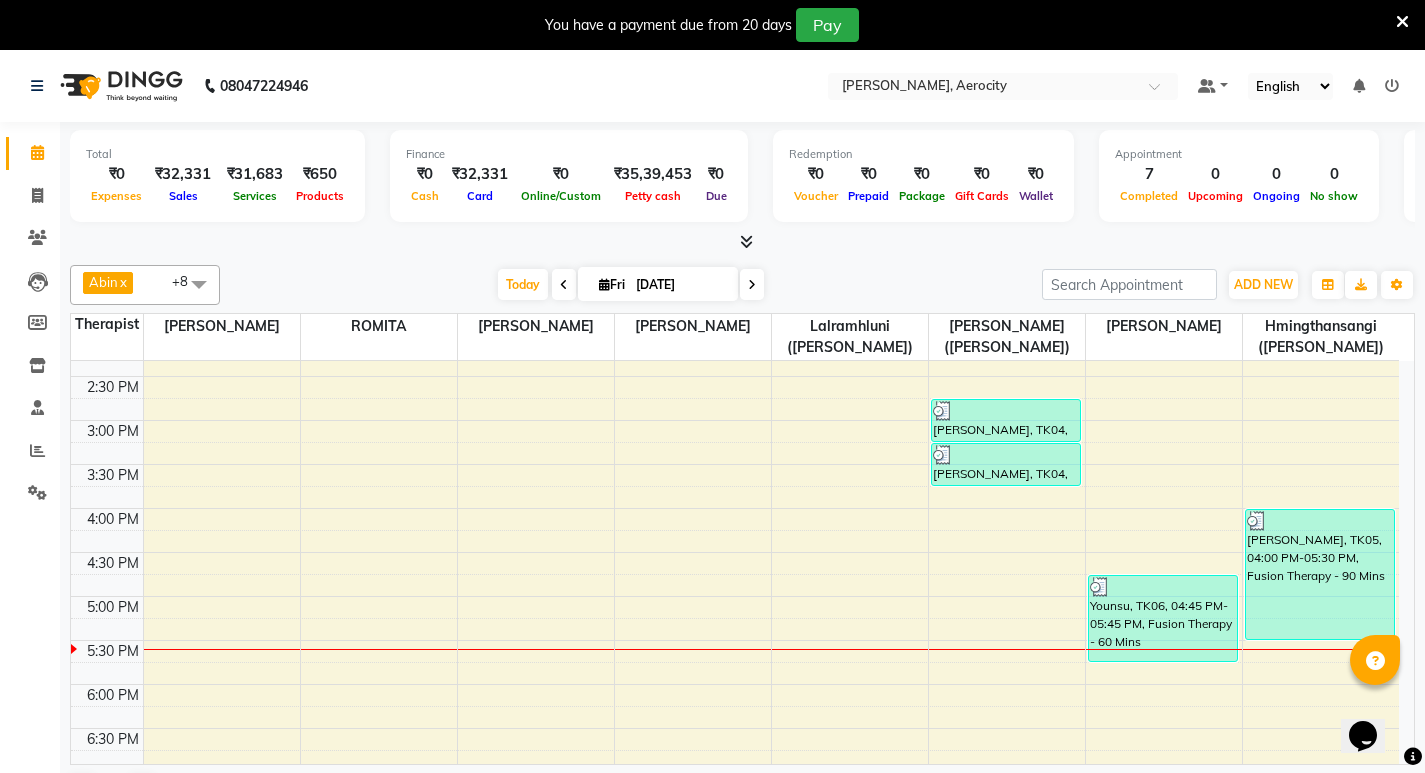 scroll, scrollTop: 600, scrollLeft: 0, axis: vertical 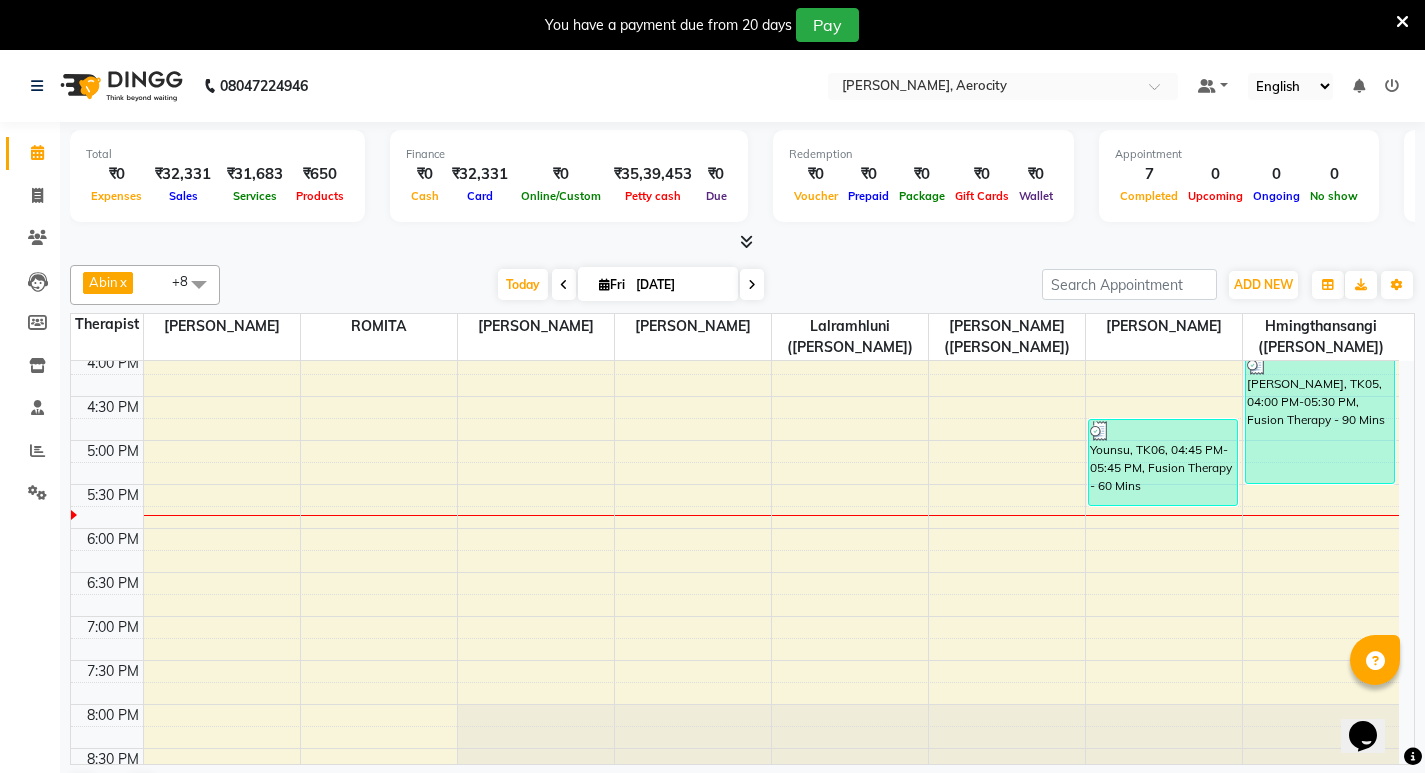 click on "7:00 AM 7:30 AM 8:00 AM 8:30 AM 9:00 AM 9:30 AM 10:00 AM 10:30 AM 11:00 AM 11:30 AM 12:00 PM 12:30 PM 1:00 PM 1:30 PM 2:00 PM 2:30 PM 3:00 PM 3:30 PM 4:00 PM 4:30 PM 5:00 PM 5:30 PM 6:00 PM 6:30 PM 7:00 PM 7:30 PM 8:00 PM 8:30 PM 9:00 PM 9:30 PM 10:00 PM 10:30 PM 11:00 PM 11:30 PM     [PERSON_NAME][GEOGRAPHIC_DATA], 09:30 AM-10:30 AM, Javanese Pampering - 60 Mins     [PERSON_NAME] f, TK02, 10:00 AM-11:00 AM, Swedish De-Stress - 60 Mins     [PERSON_NAME] f, TK03, 11:00 AM-12:00 PM, Swedish De-Stress - 60 Mins     [PERSON_NAME], TK04, 02:45 PM-03:15 PM, Cleansing Facial - 30 Mins     [PERSON_NAME], TK04, 03:15 PM-03:45 PM, Signature Head Massage - 30 Mins     Younsu, TK06, 04:45 PM-05:45 PM, Fusion Therapy - 60 Mins     [PERSON_NAME], TK05, 04:00 PM-05:30 PM, Fusion Therapy - 90 Mins" at bounding box center (735, 308) 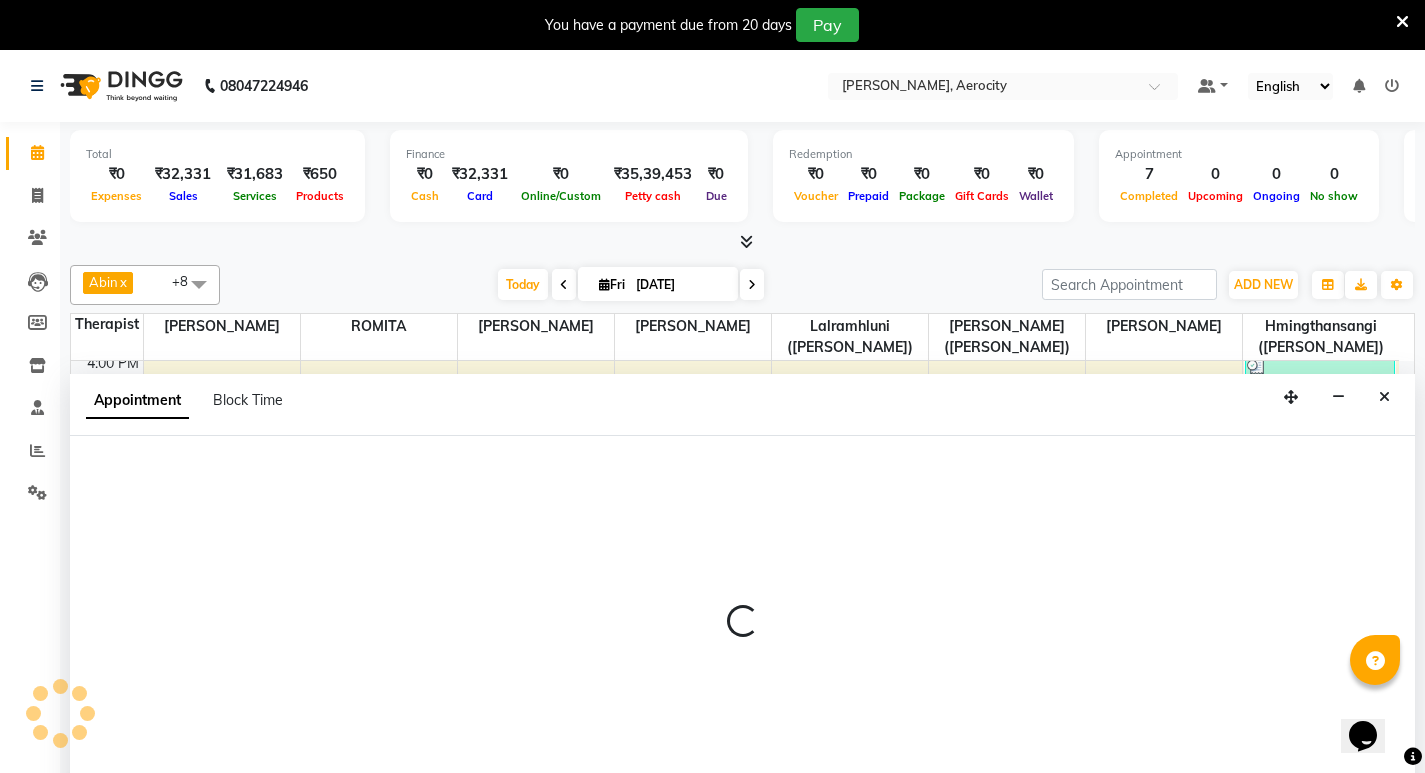 select on "48459" 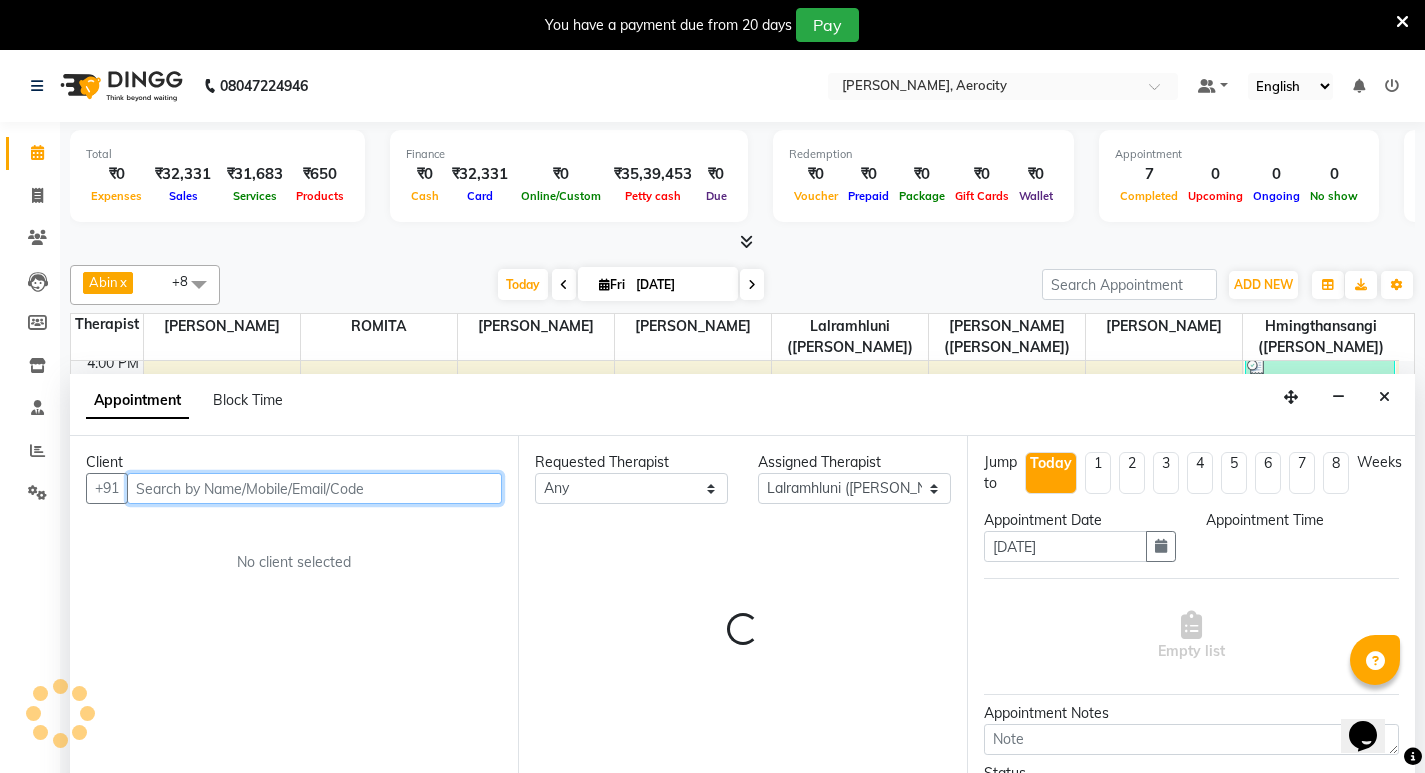 select on "1065" 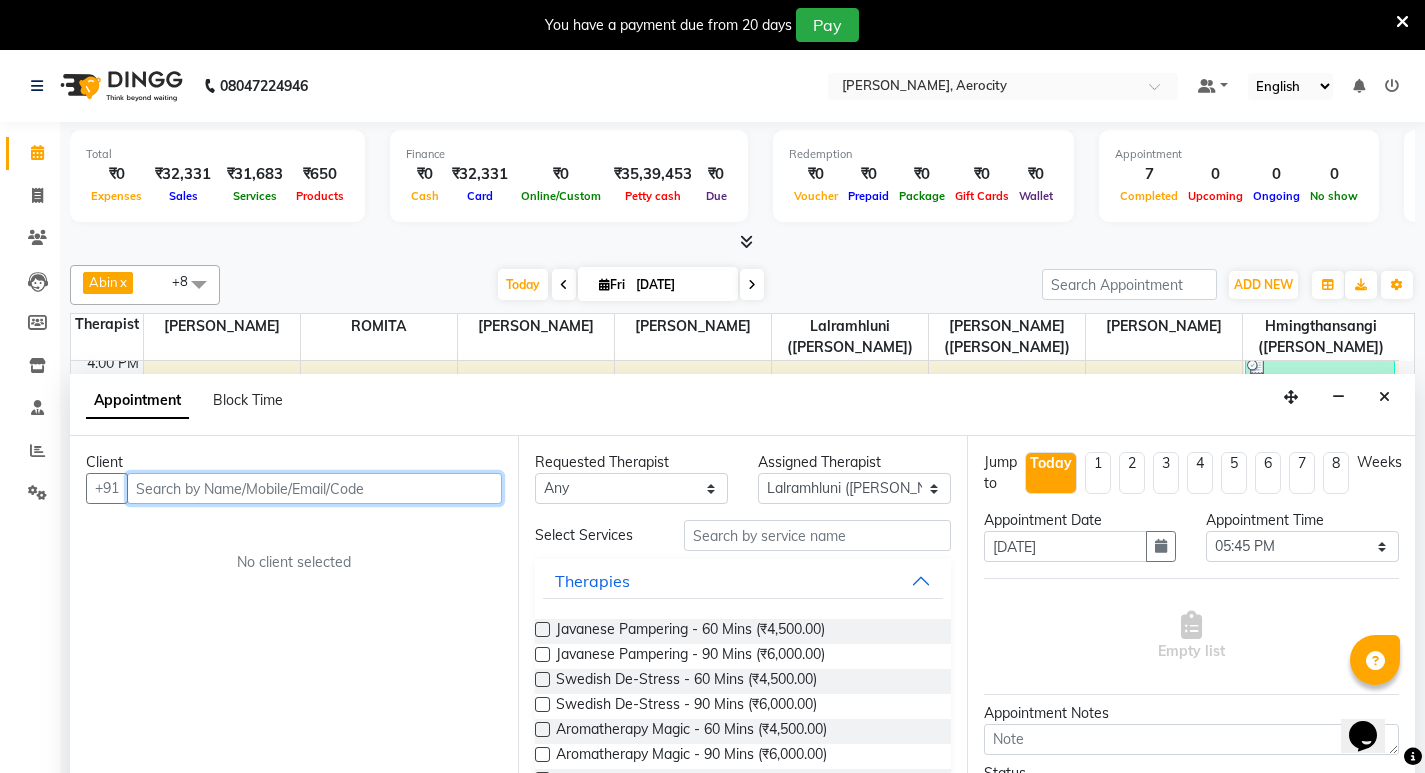 scroll, scrollTop: 51, scrollLeft: 0, axis: vertical 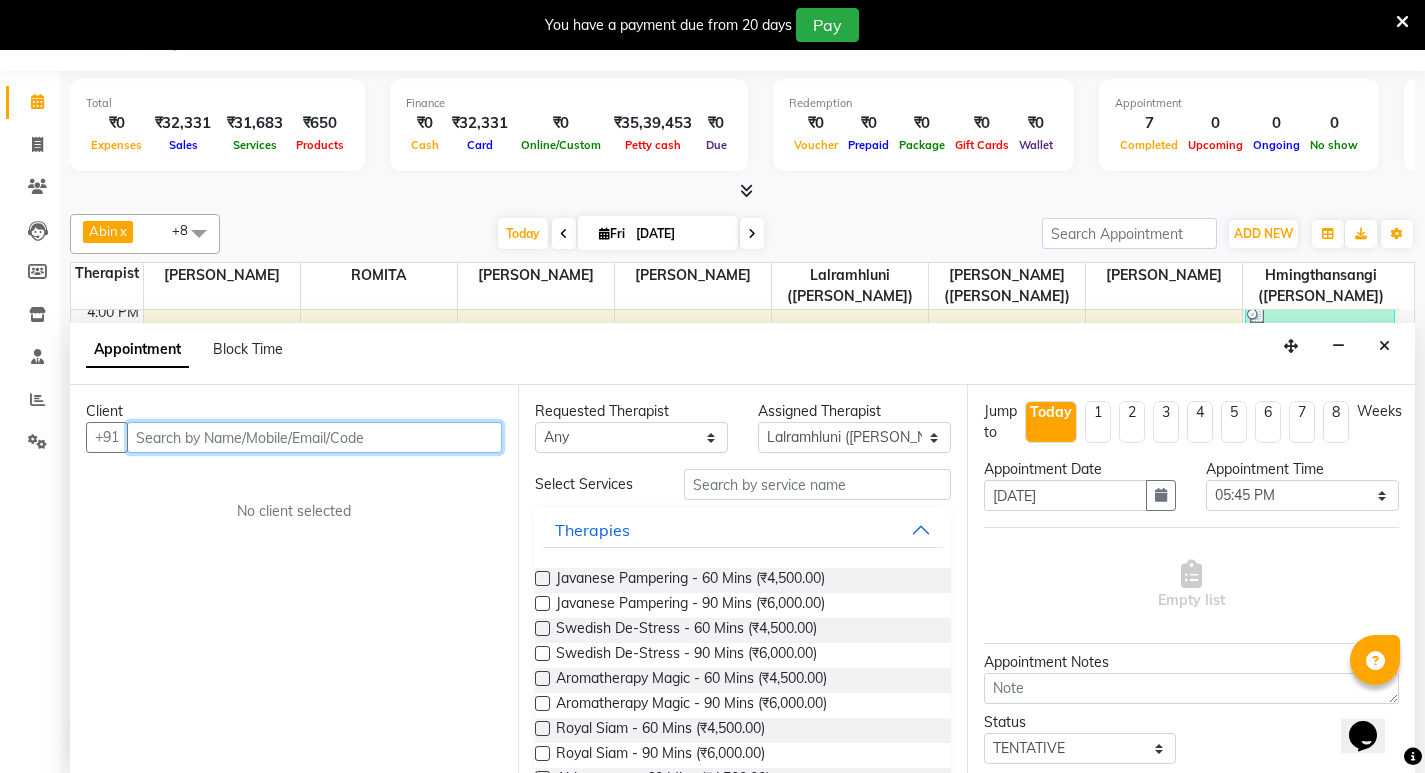 click at bounding box center (314, 437) 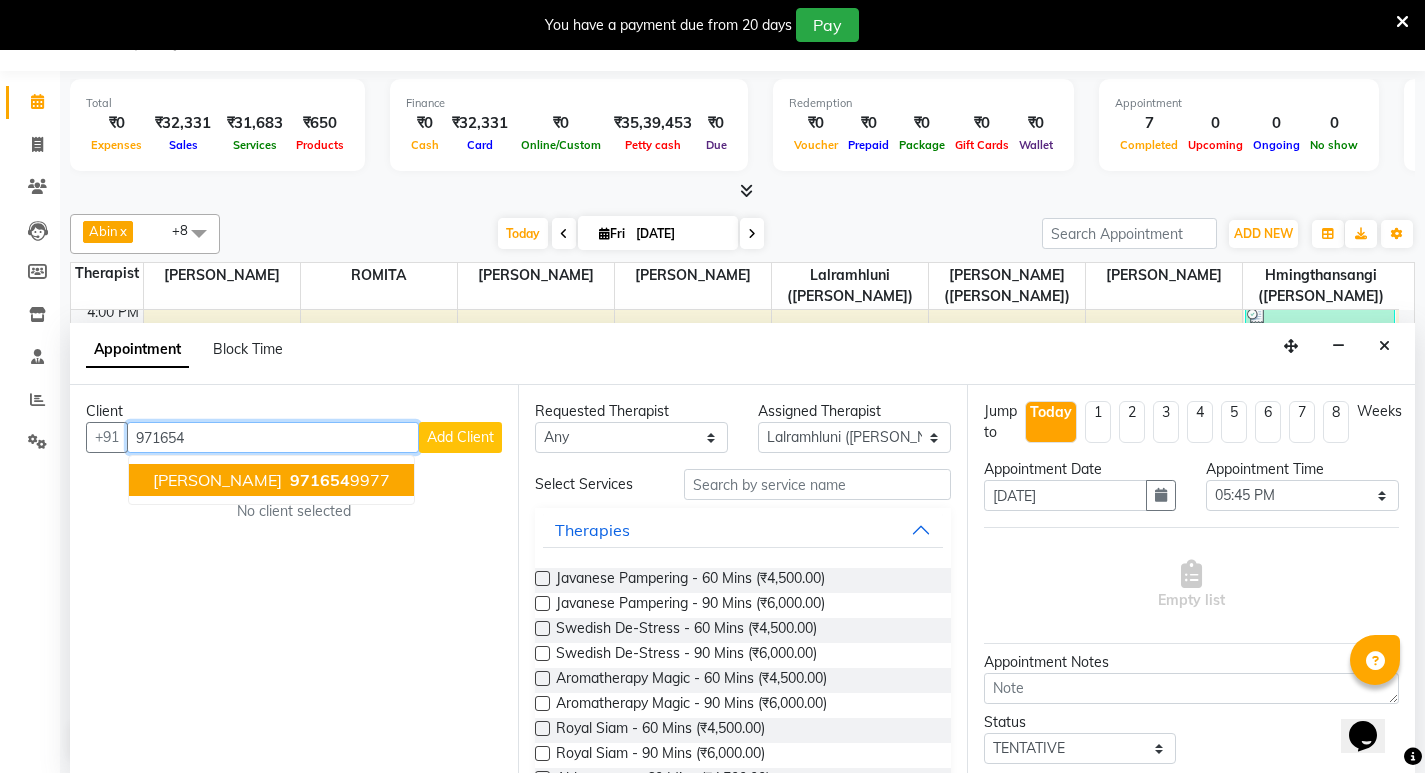 click on "[PERSON_NAME]" at bounding box center [217, 480] 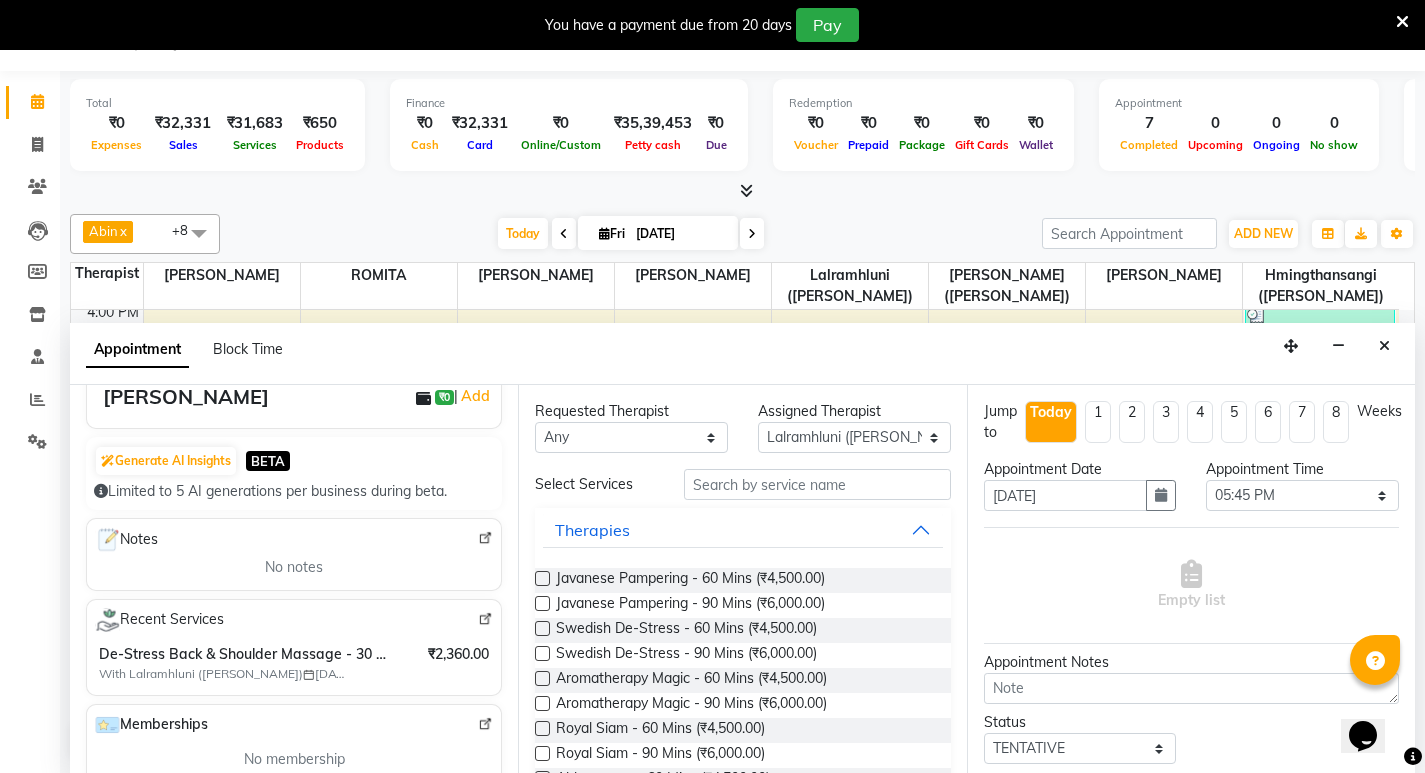 scroll, scrollTop: 200, scrollLeft: 0, axis: vertical 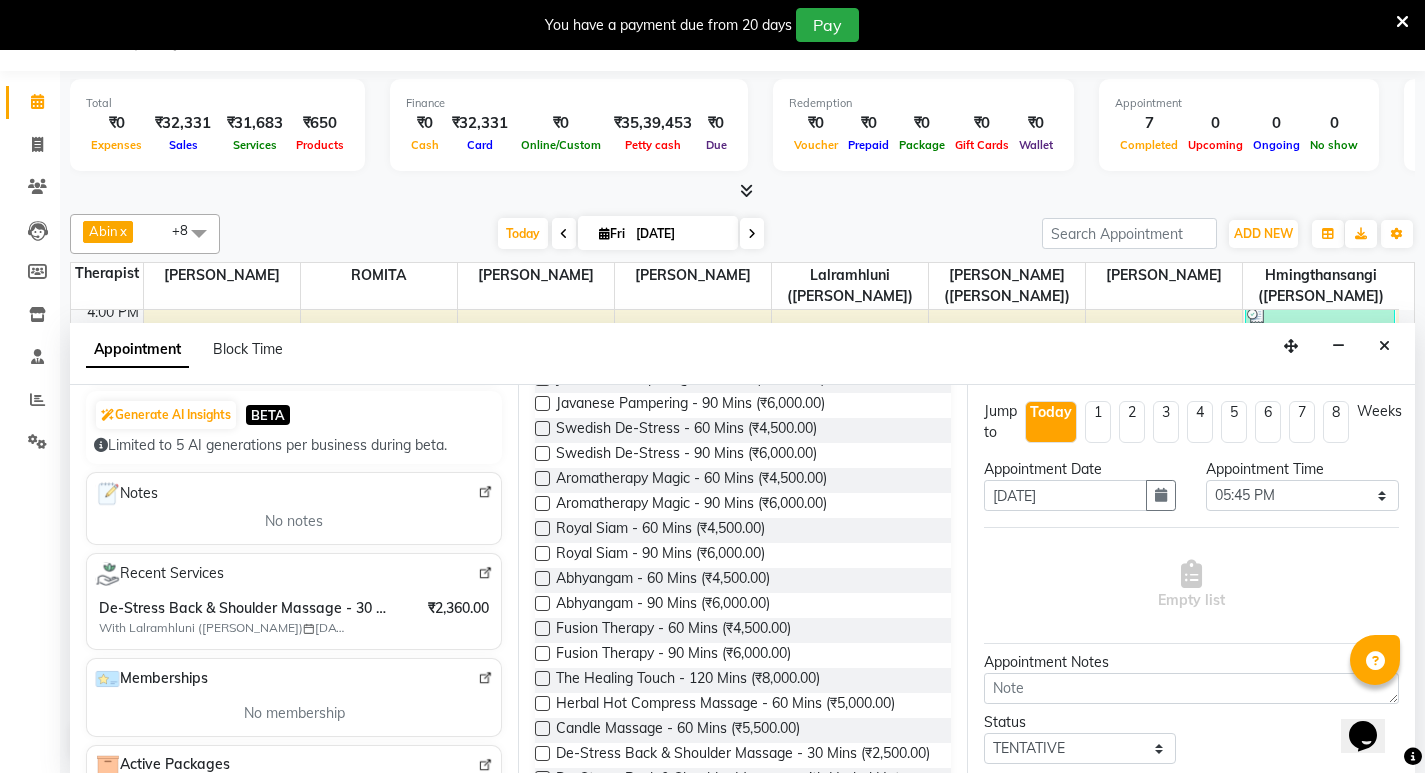 type on "9716549977" 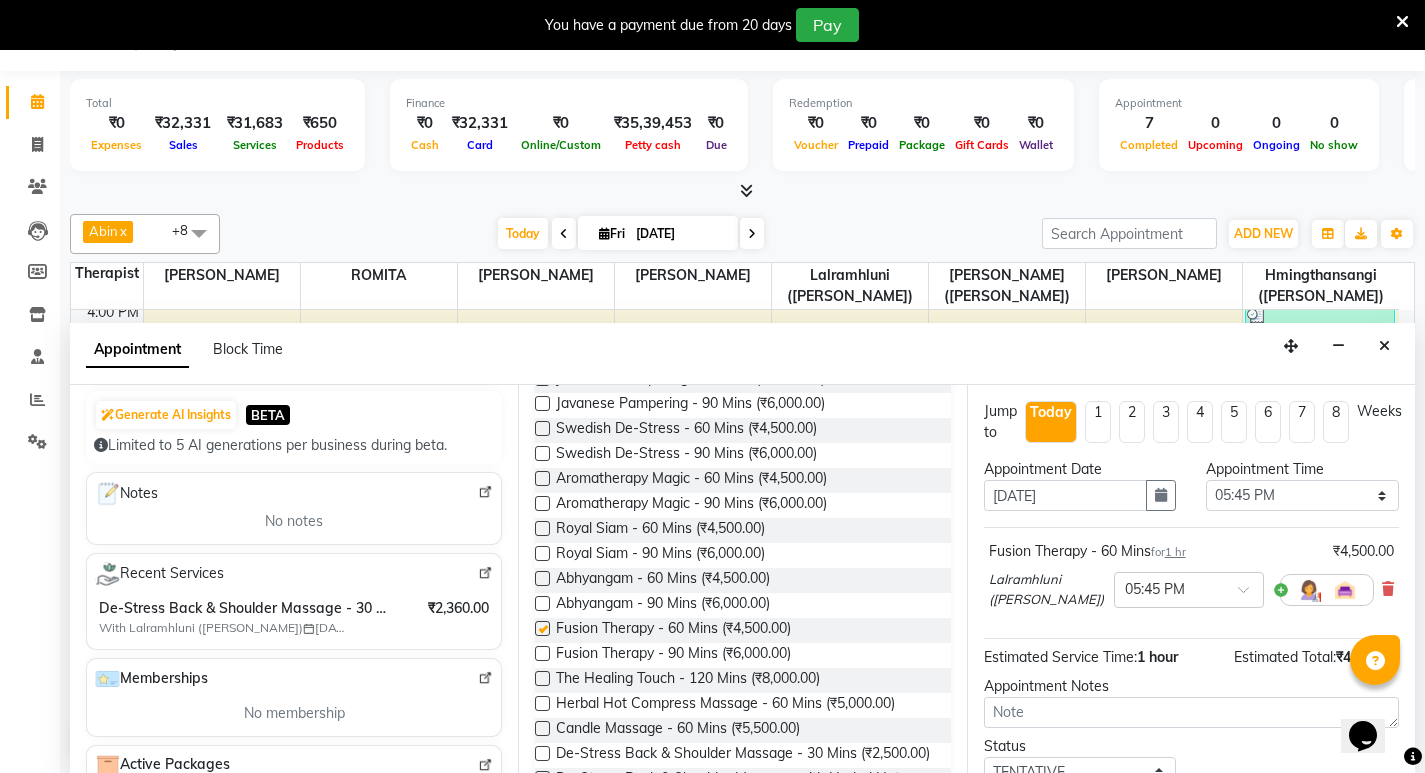checkbox on "false" 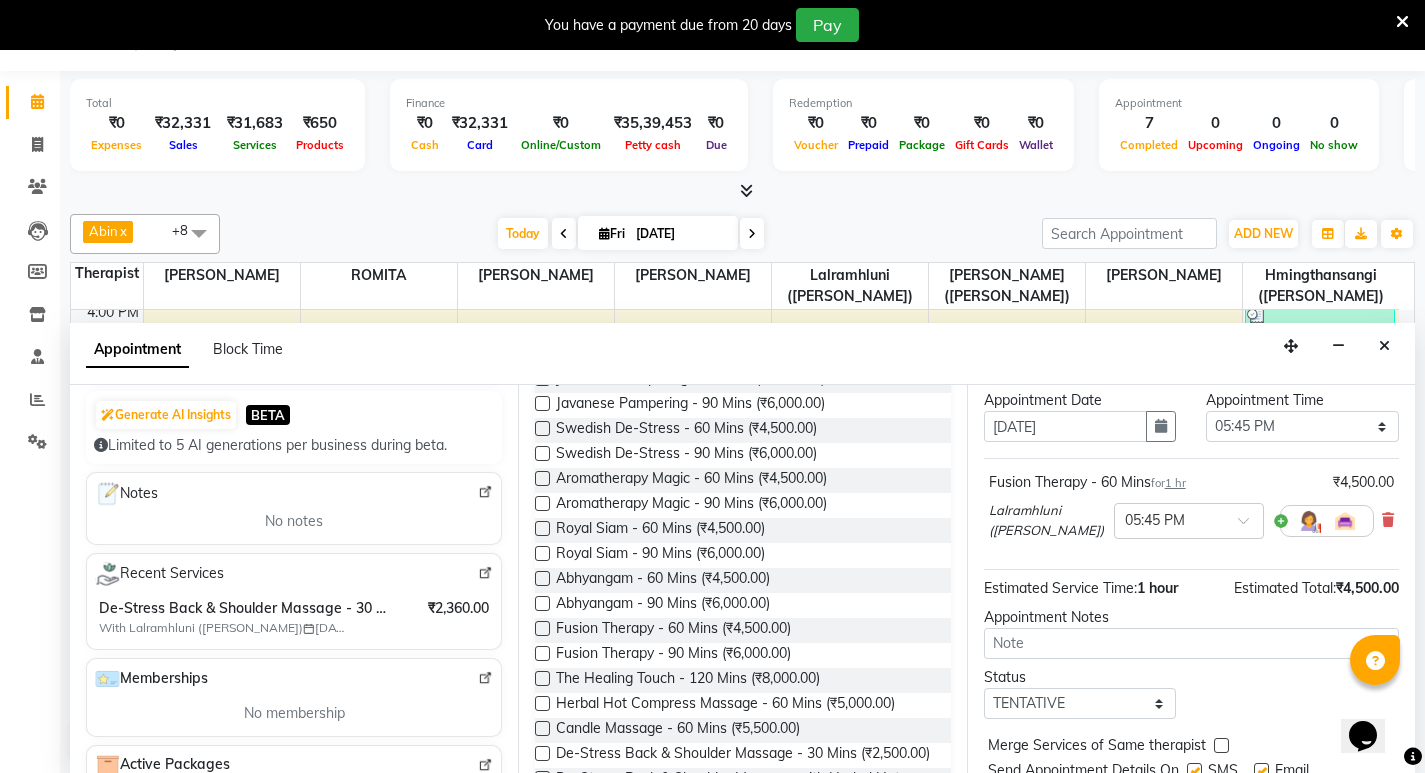 scroll, scrollTop: 141, scrollLeft: 0, axis: vertical 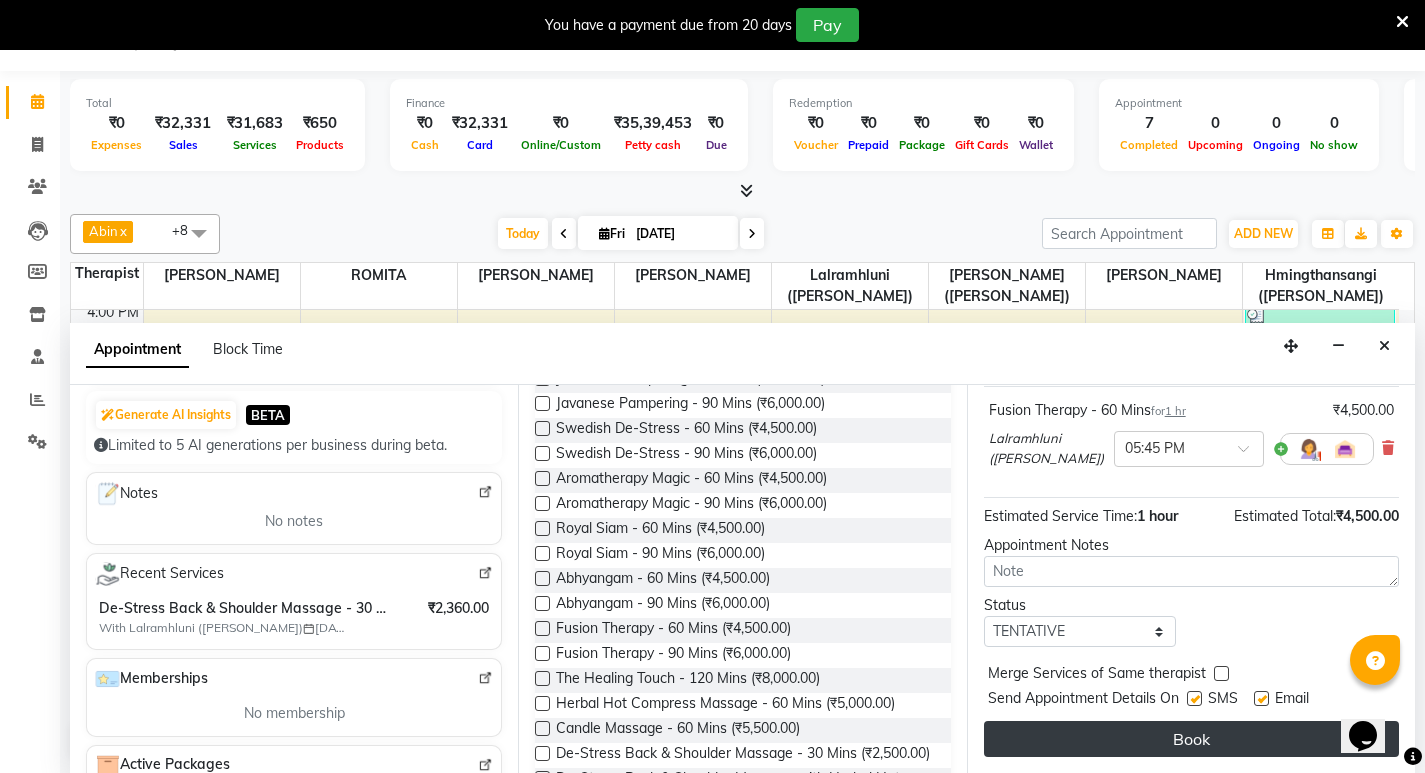 click on "Book" at bounding box center (1191, 739) 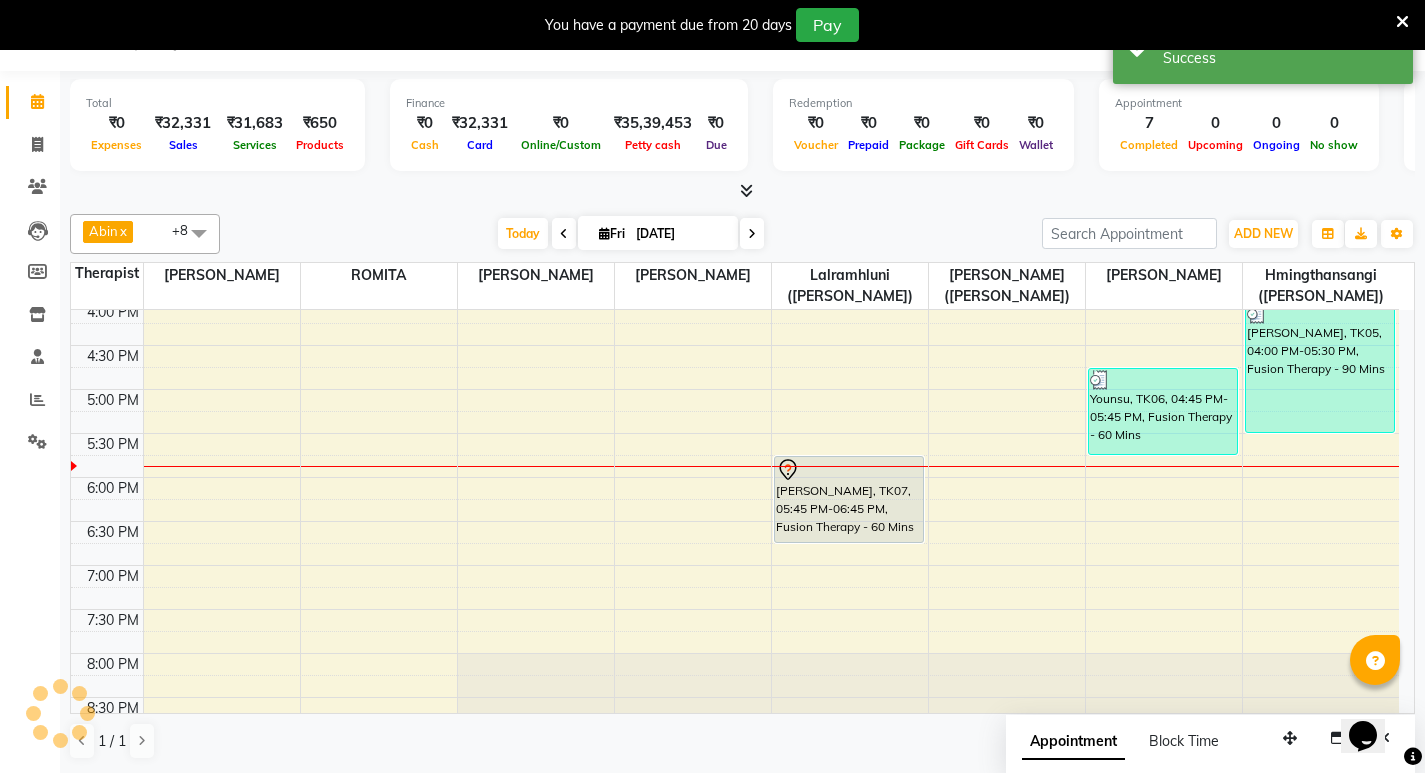scroll, scrollTop: 0, scrollLeft: 0, axis: both 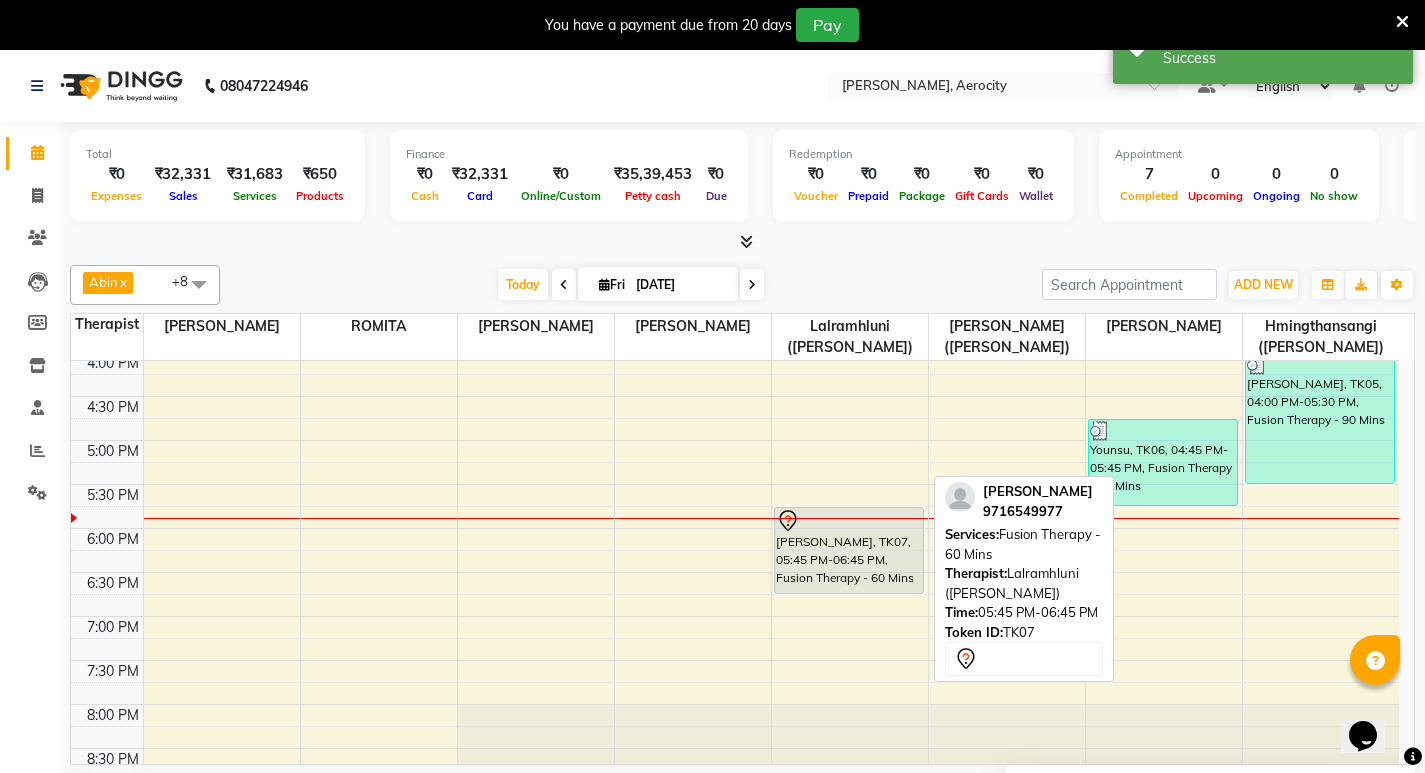 click on "[PERSON_NAME], TK07, 05:45 PM-06:45 PM, Fusion Therapy - 60 Mins" at bounding box center (849, 550) 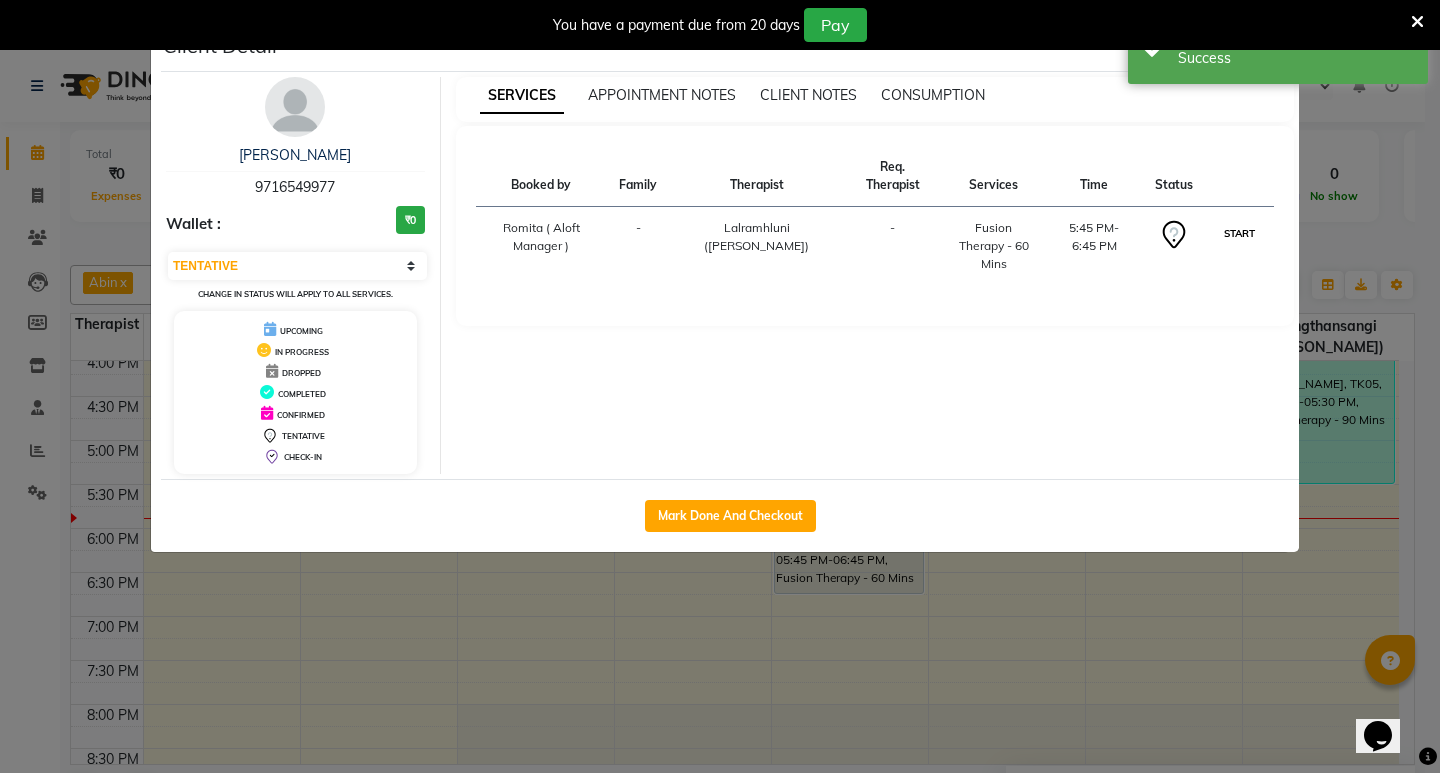 click on "START" at bounding box center (1239, 233) 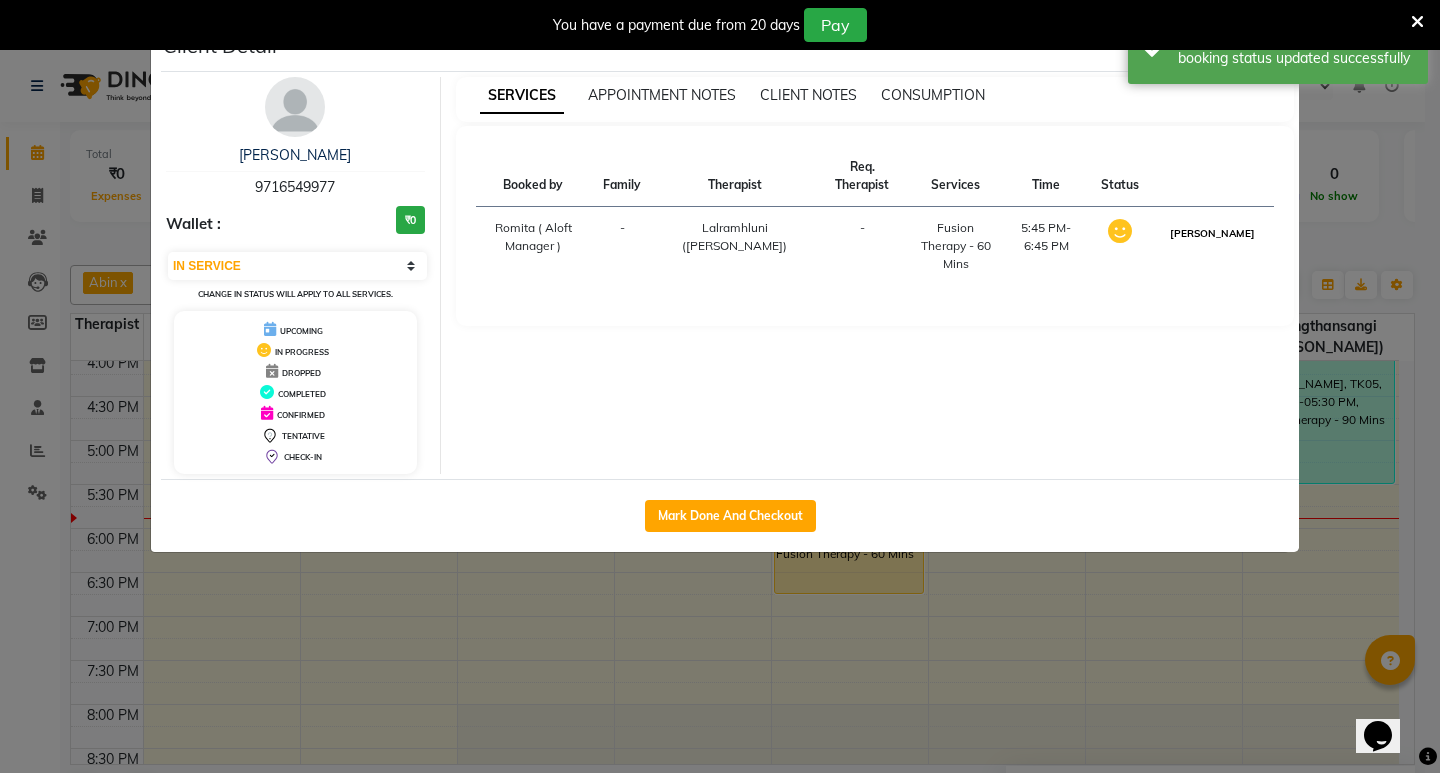 click on "[PERSON_NAME]" at bounding box center [1212, 233] 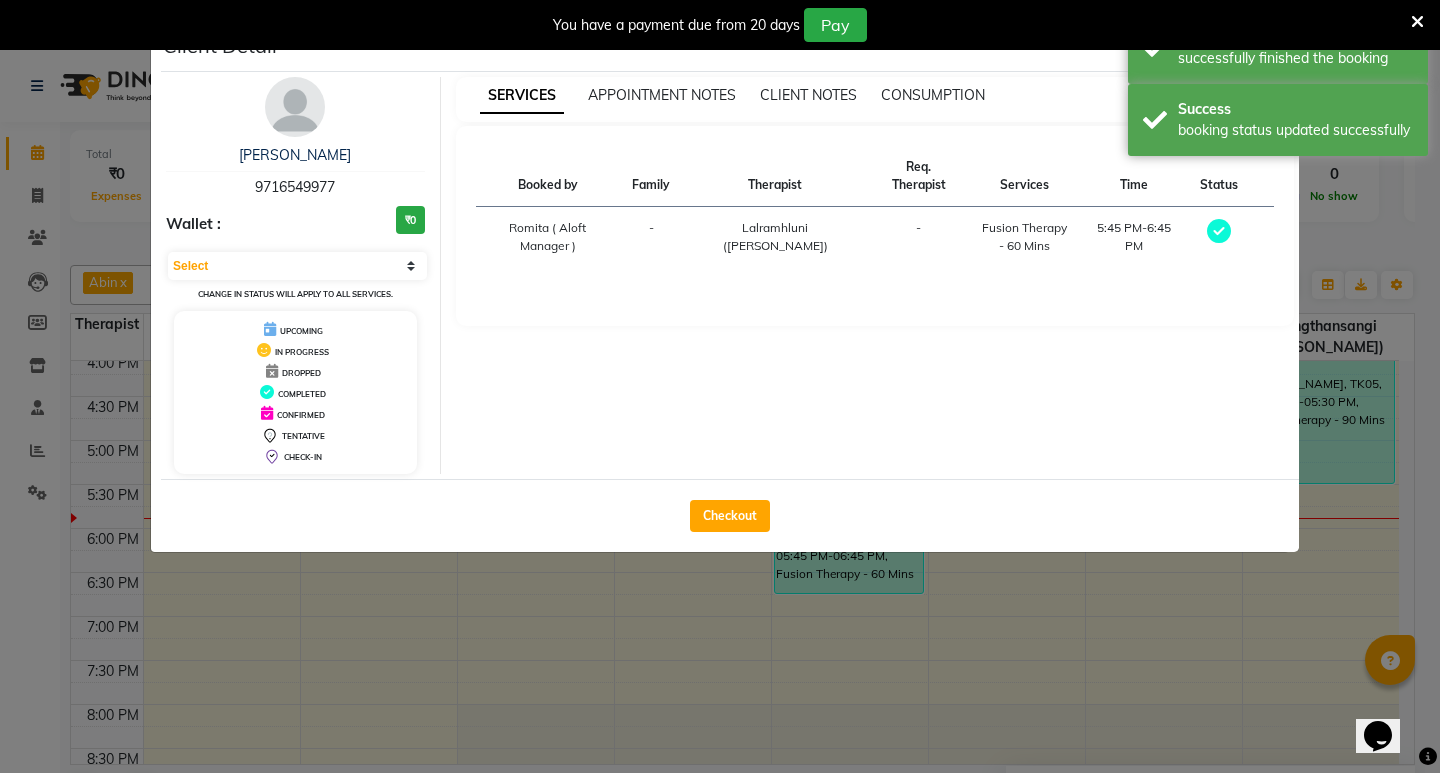 select on "3" 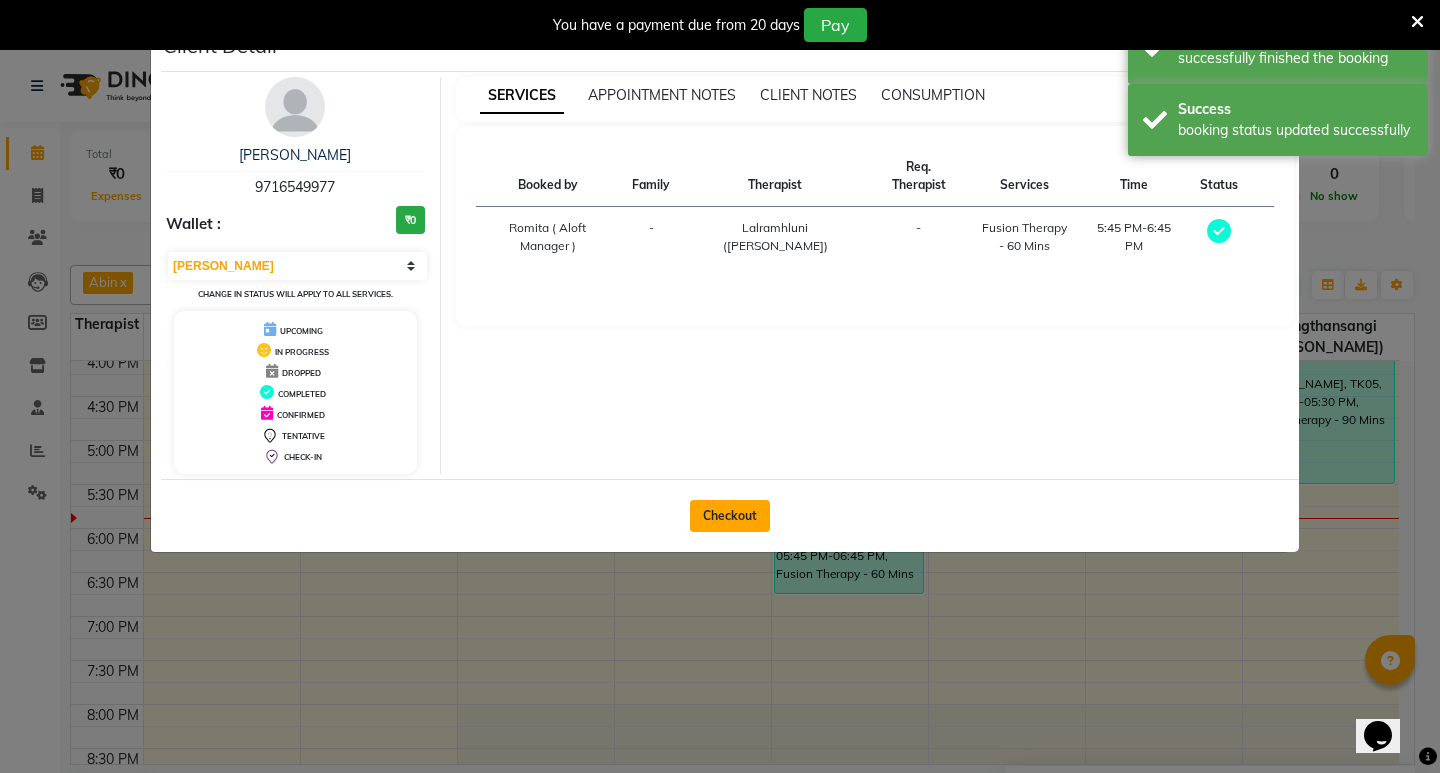 click on "Checkout" 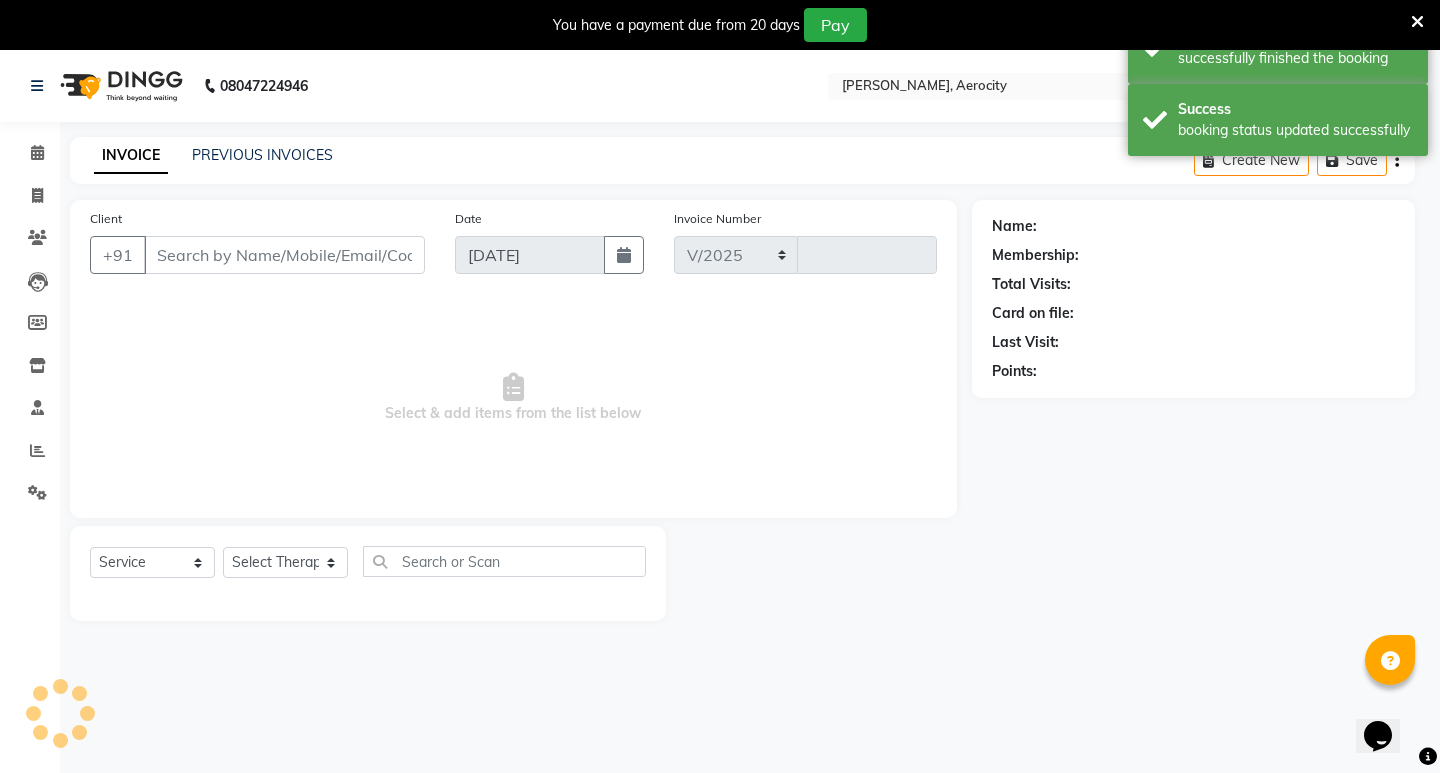 select on "6403" 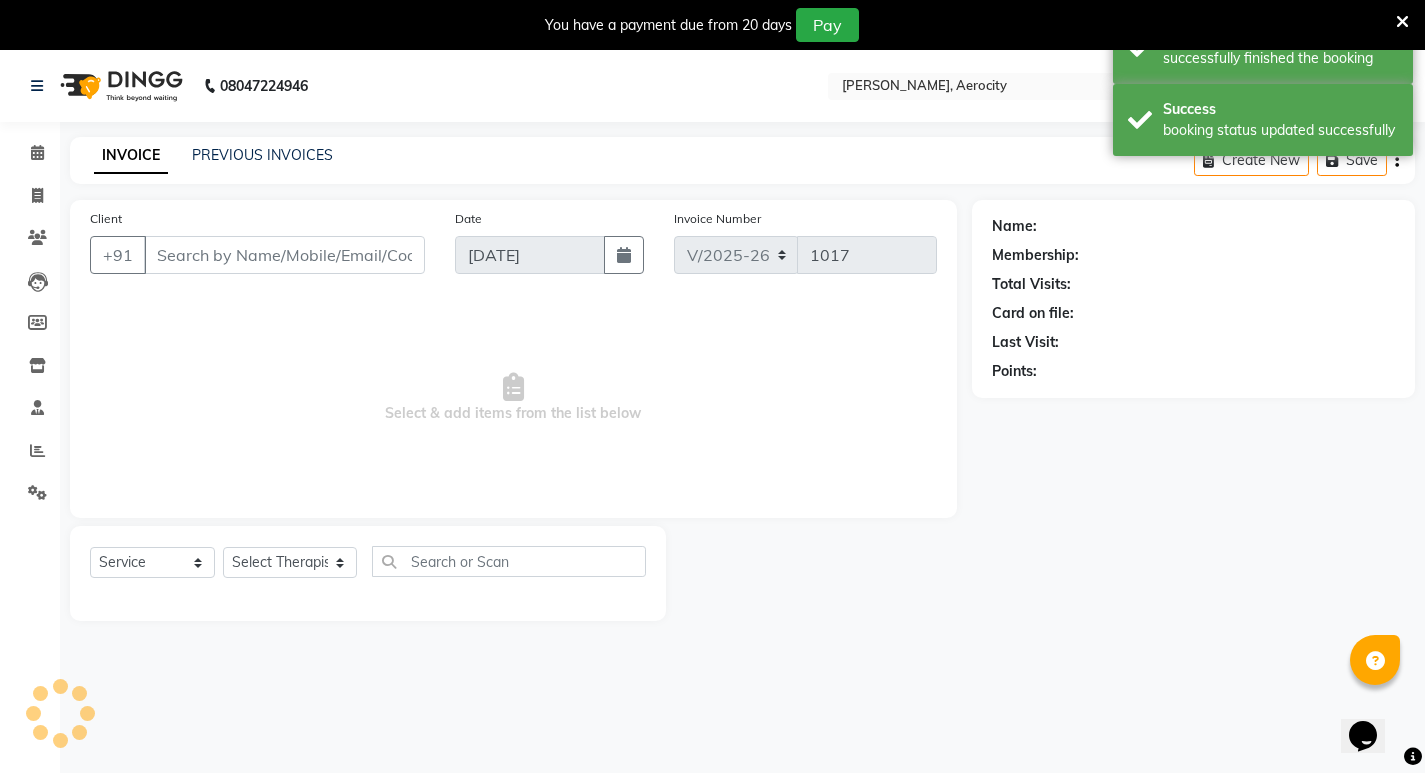 type on "9716549977" 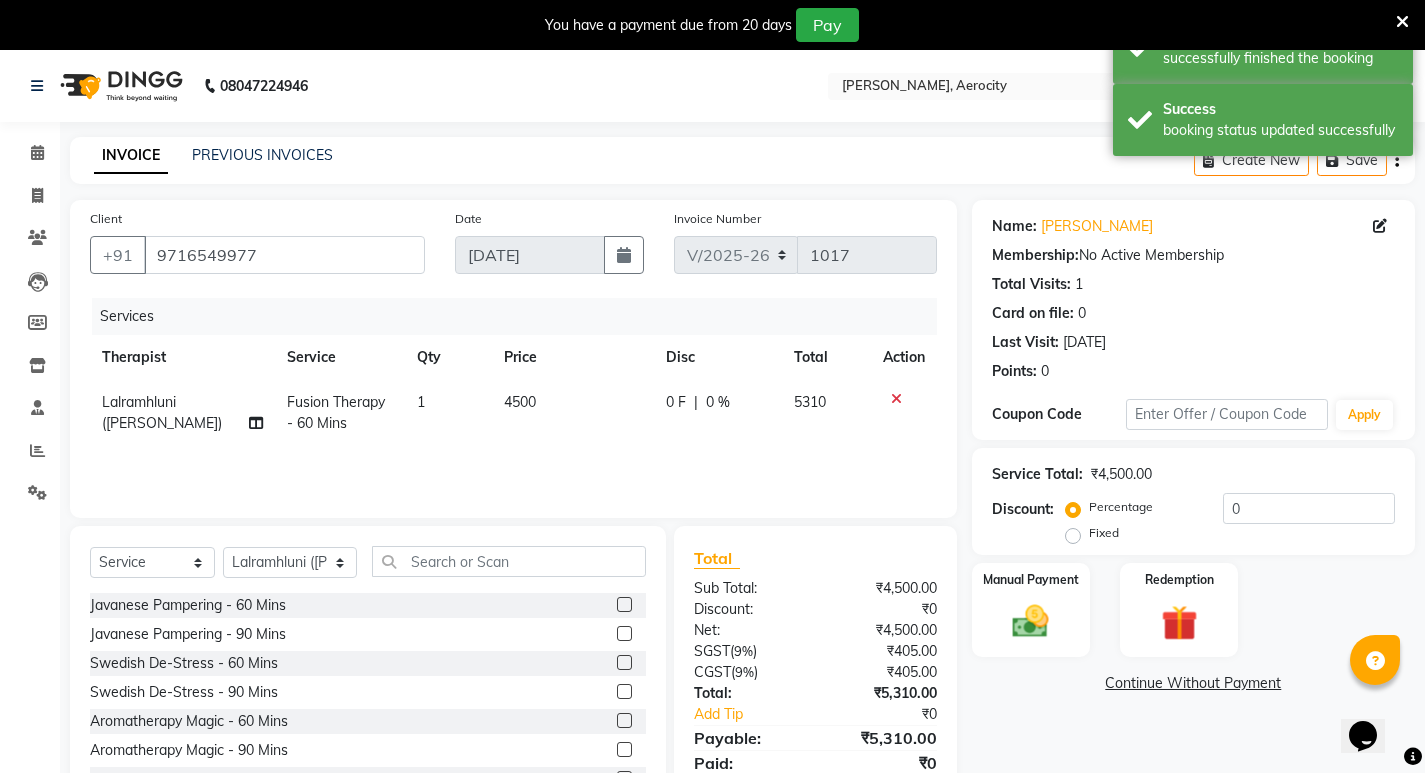 click on "0 %" 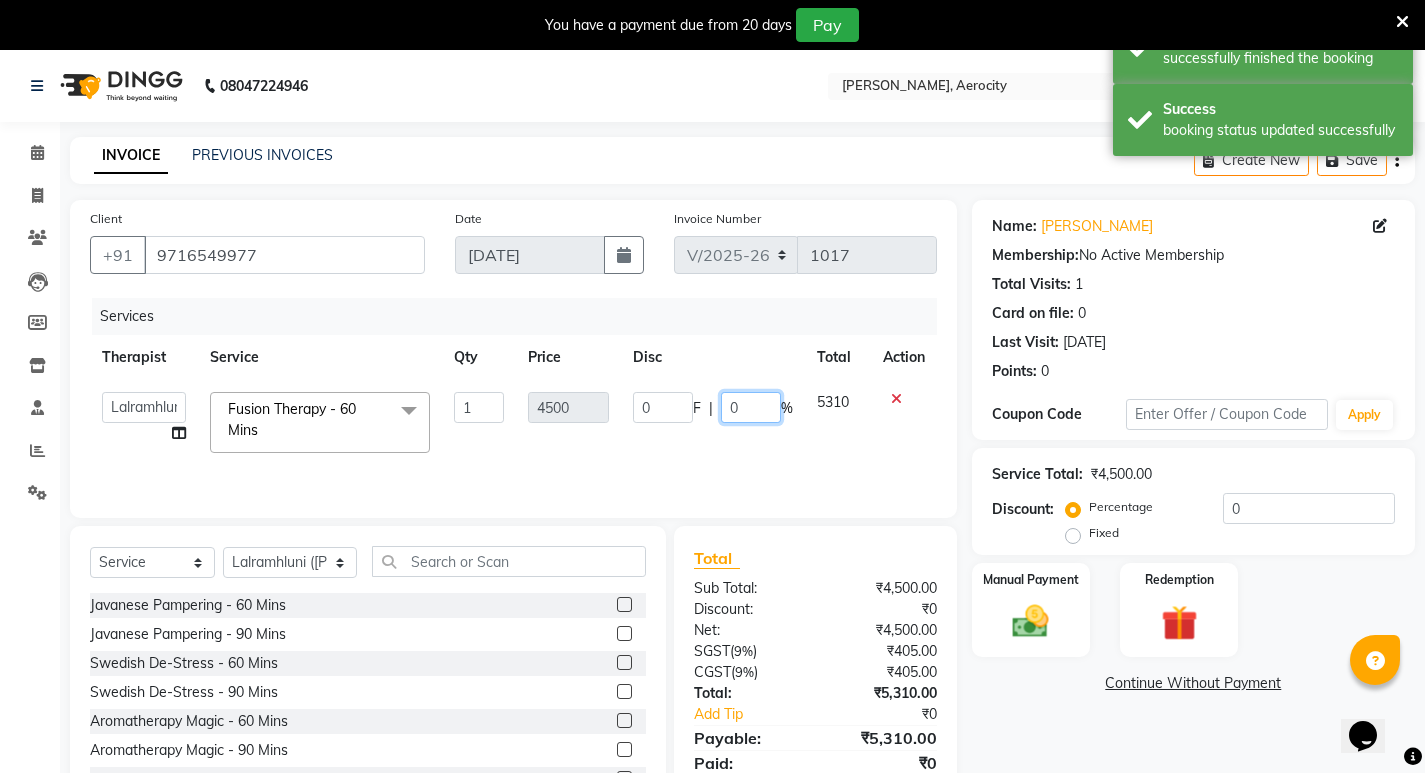 click on "0" 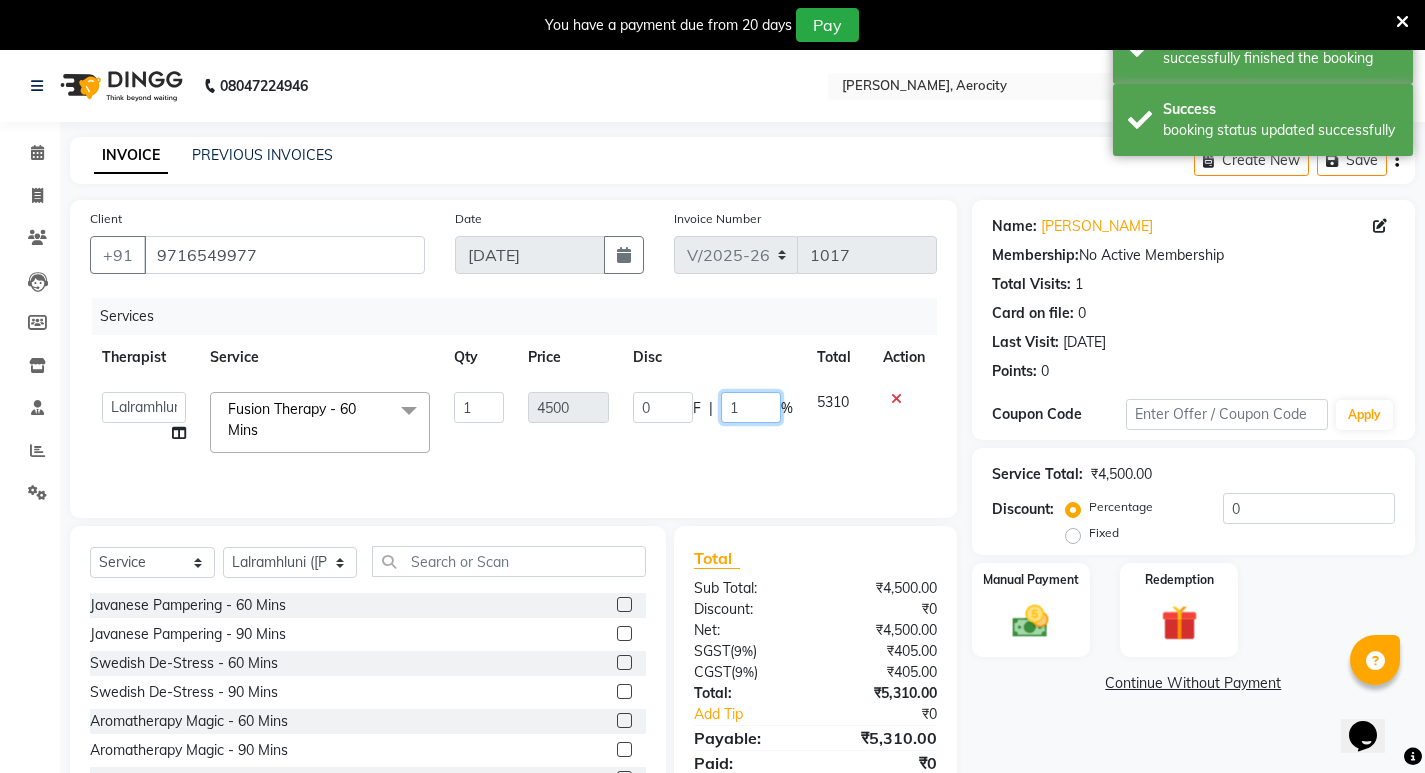 type on "15" 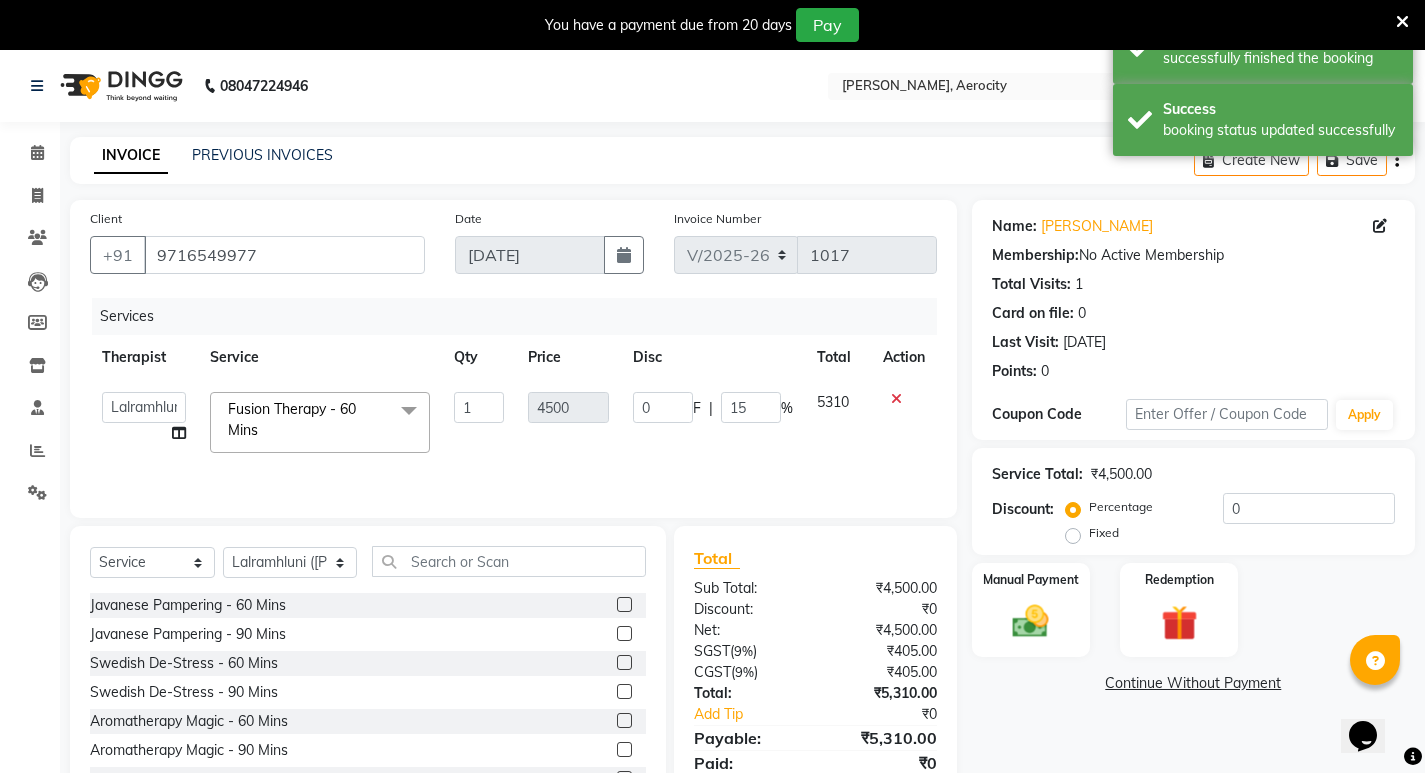 click on "Services Therapist Service Qty Price Disc Total Action  [PERSON_NAME]   Hmingthansangi ([PERSON_NAME])    [PERSON_NAME] ([PERSON_NAME])    [PERSON_NAME] ([PERSON_NAME])   [PERSON_NAME]    [PERSON_NAME]  Fusion Therapy - 60 Mins  x Javanese Pampering - 60 Mins Javanese Pampering - 90 Mins Swedish De-Stress - 60 Mins Swedish De-Stress - 90 Mins Aromatherapy Magic - 60 Mins Aromatherapy Magic - 90 Mins Royal Siam - 60 Mins Royal Siam - 90 Mins Abhyangam - 60 Mins Abhyangam - 90 Mins Fusion Therapy - 60 Mins Fusion Therapy - 90 Mins The Healing Touch - 120 Mins Herbal Hot Compress Massage - 60 Mins Candle Massage - 60 Mins De-Stress Back & Shoulder Massage - 30 Mins De-Stress Back & Shoulder Massage with Herbal Hot Compress - 30 Mins Signature Foot Massage - 30 Mins Signature Foot Massage with Hebal Hot Compress - 30 Mins Signature Head Massage - 30 Mins Zivaya Signature Scrub - 60 Mins Zivaya Signature Facial - 60 Mins Cleansing Facial - 30 Mins Package of 5 Therapies x 60 Mins x 1 Month 1 4500 0 F | 15 %" 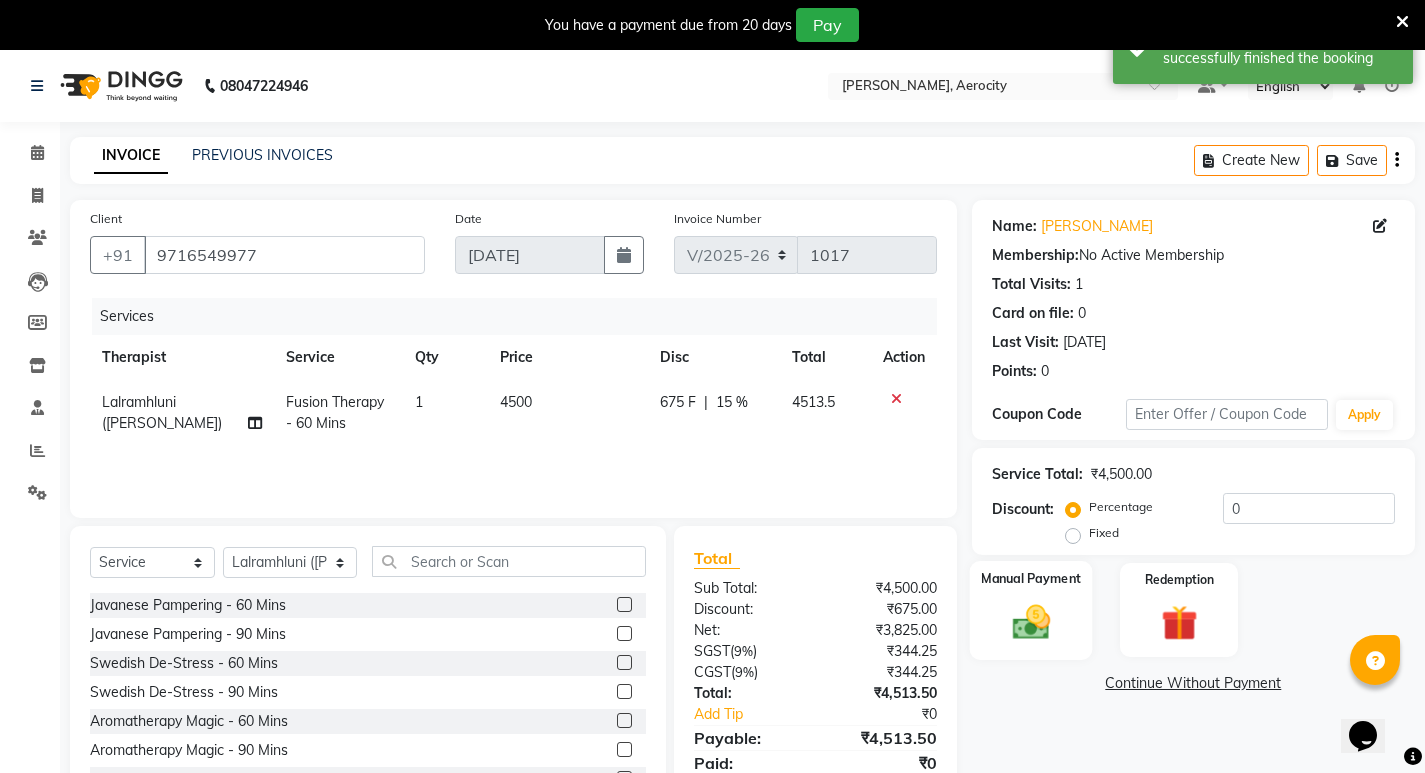 click 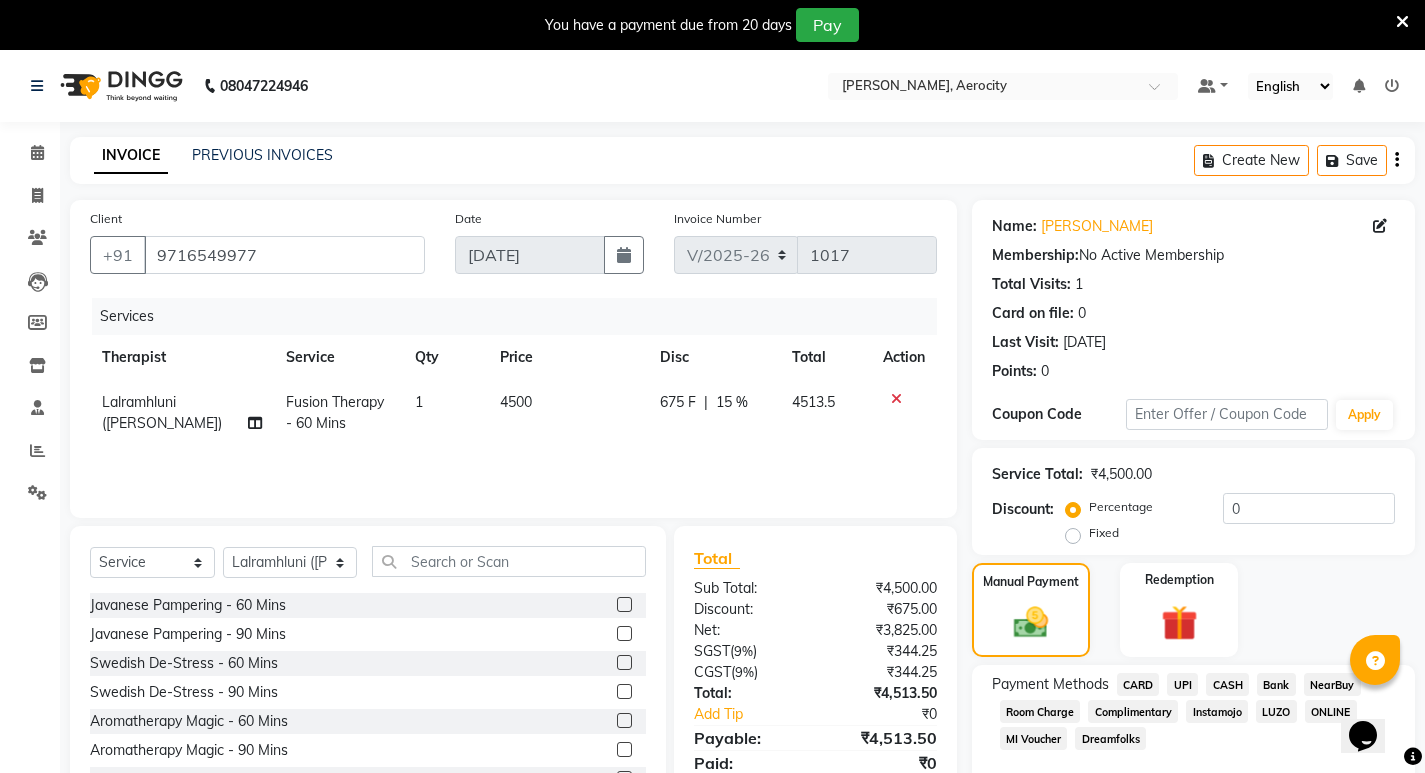 click on "CARD" 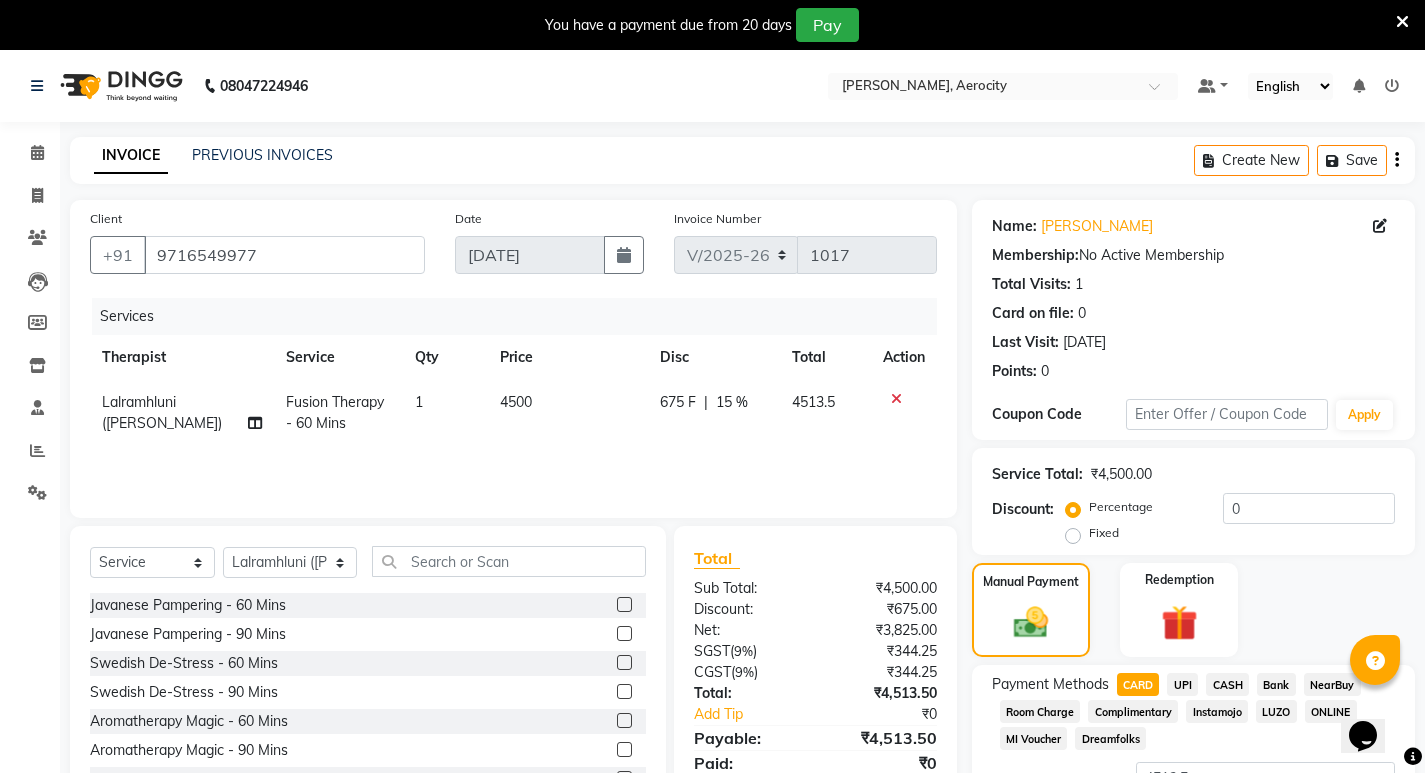 scroll, scrollTop: 166, scrollLeft: 0, axis: vertical 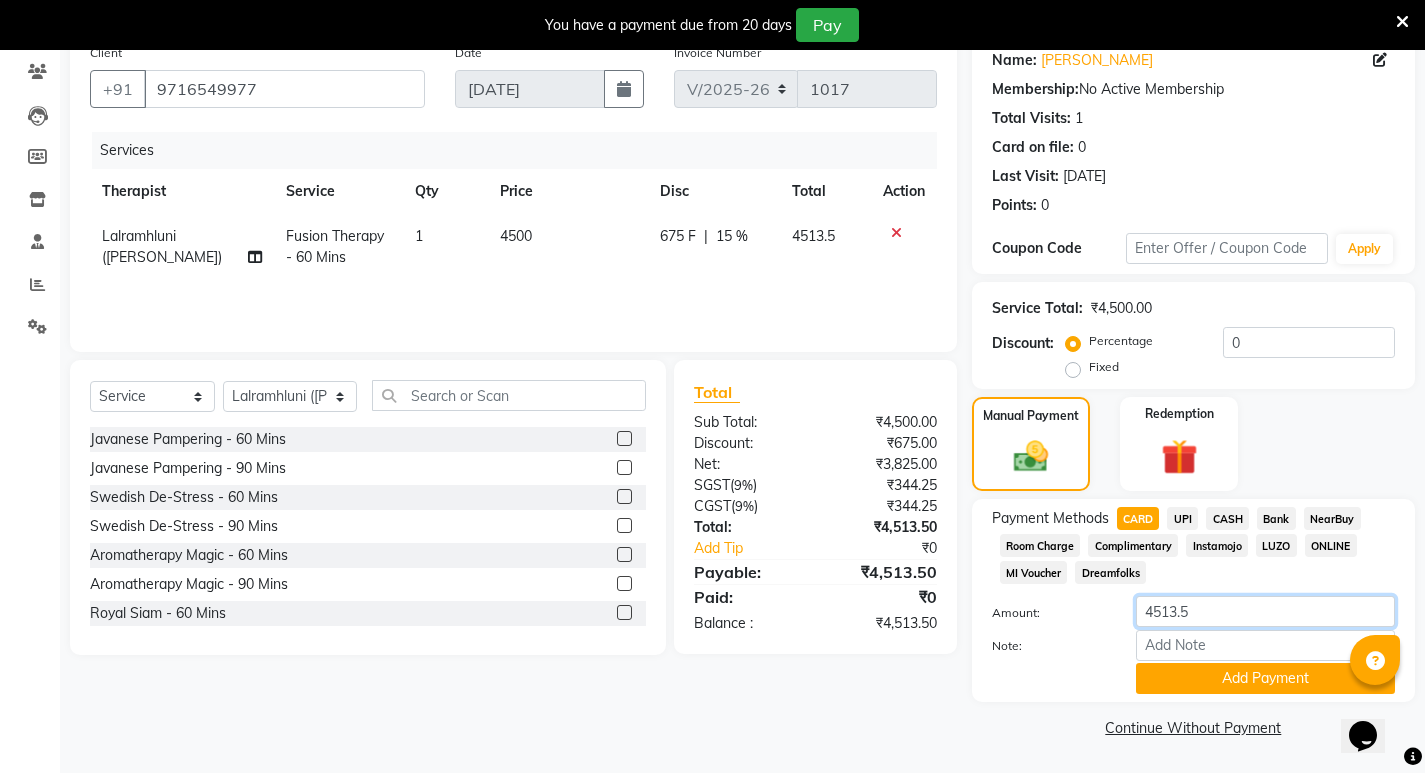 click on "4513.5" 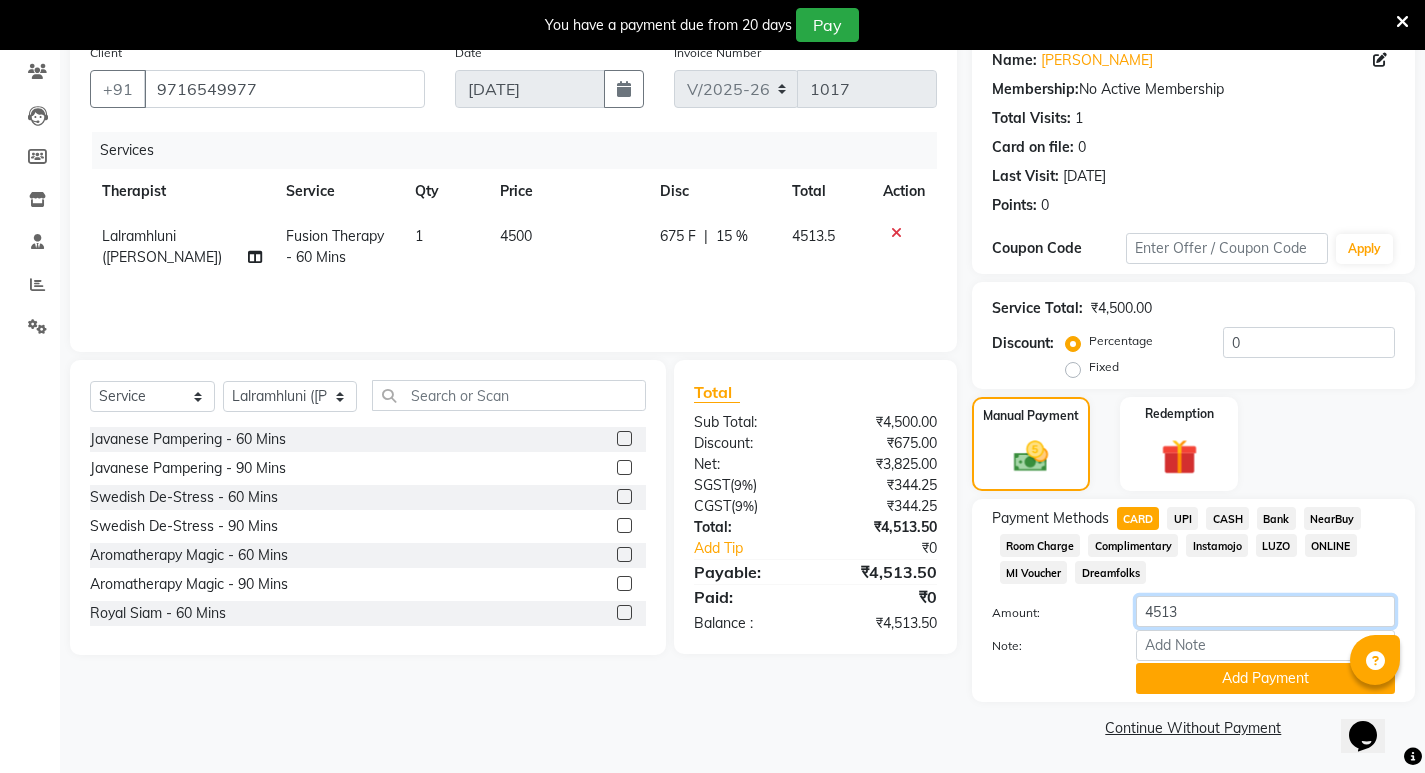type on "4513" 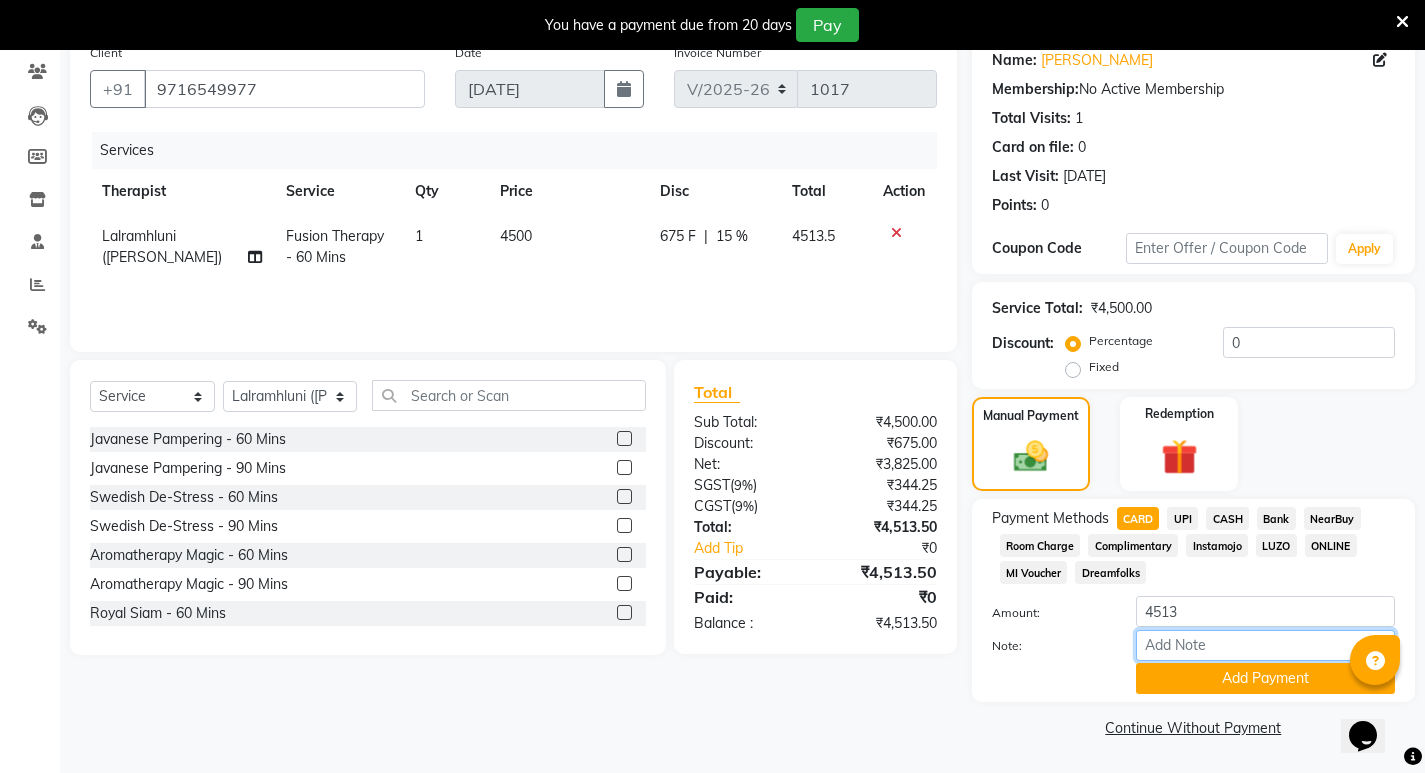 click on "Note:" at bounding box center [1265, 645] 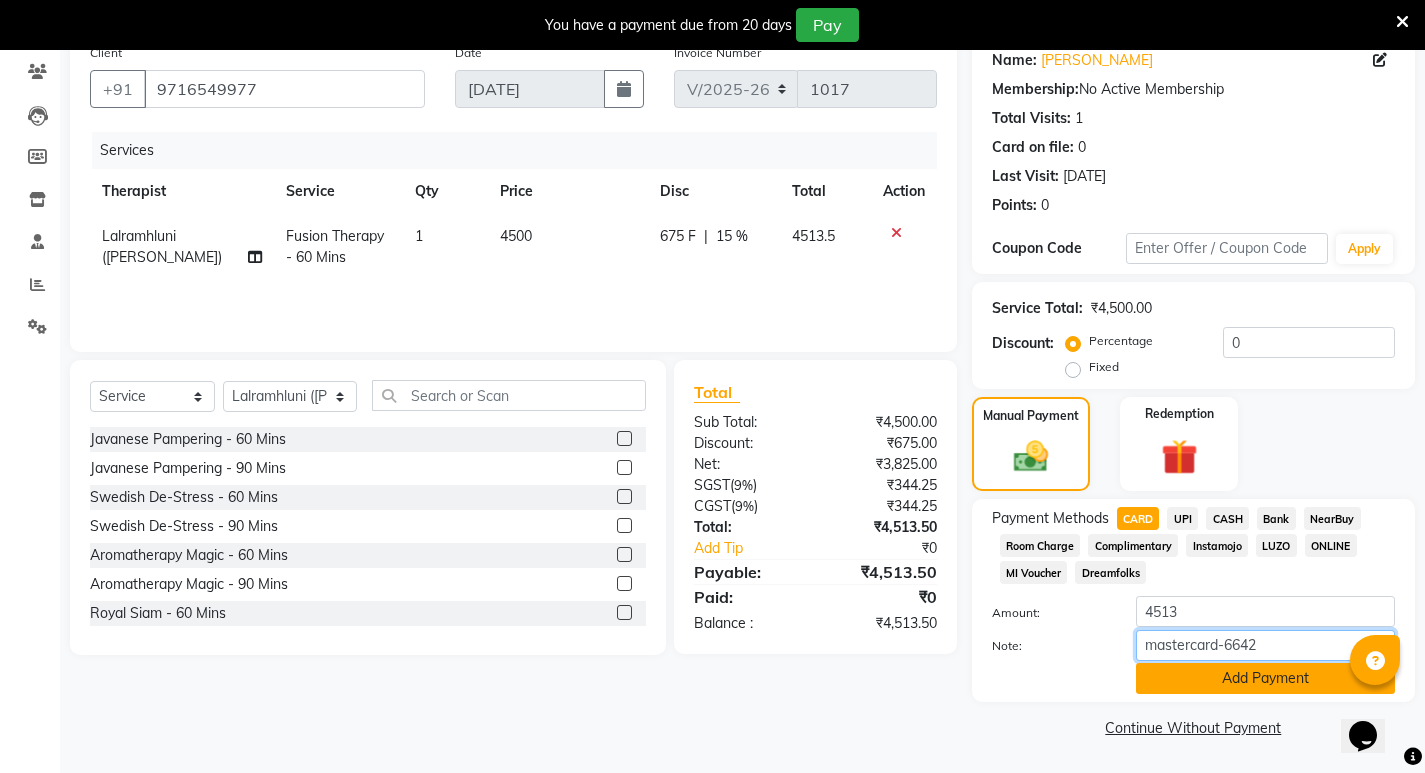 type on "mastercard-6642" 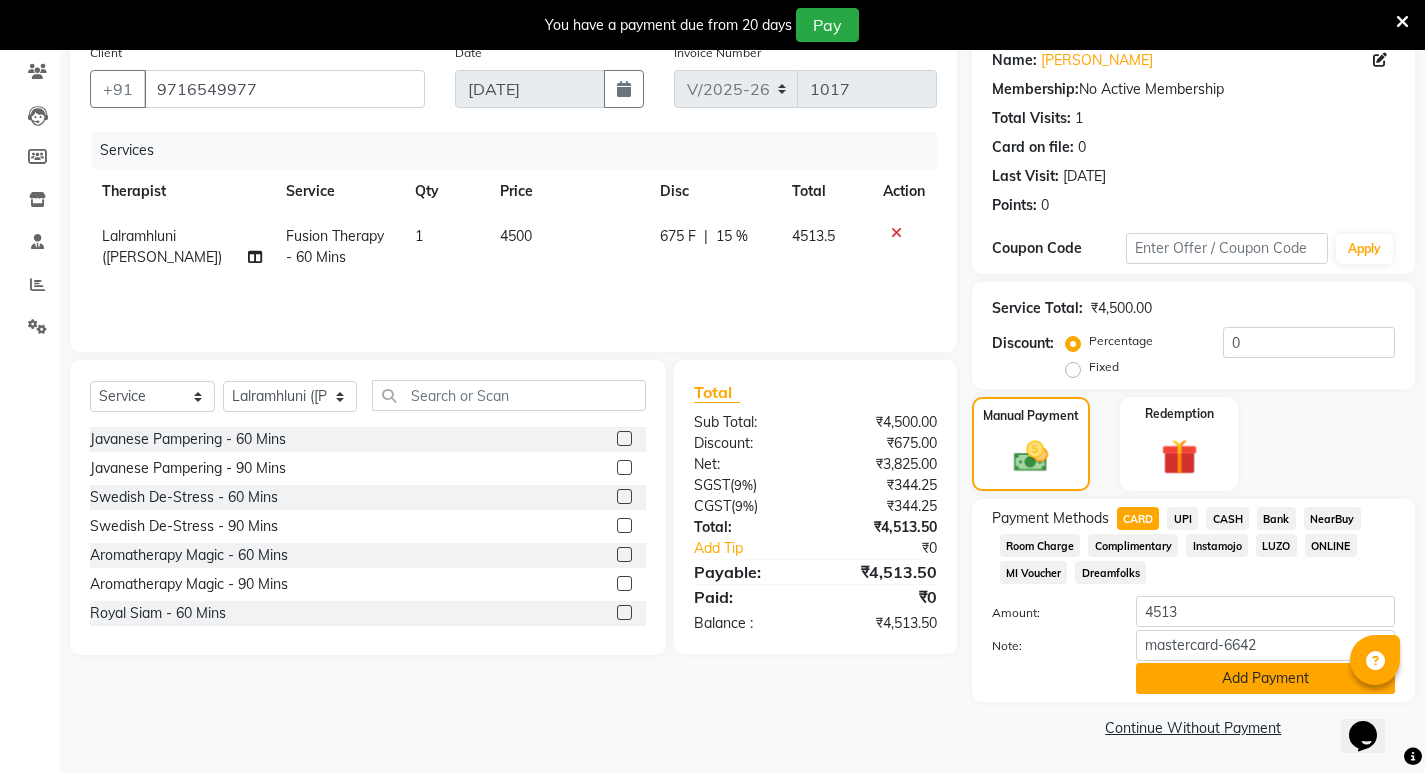 click on "Add Payment" 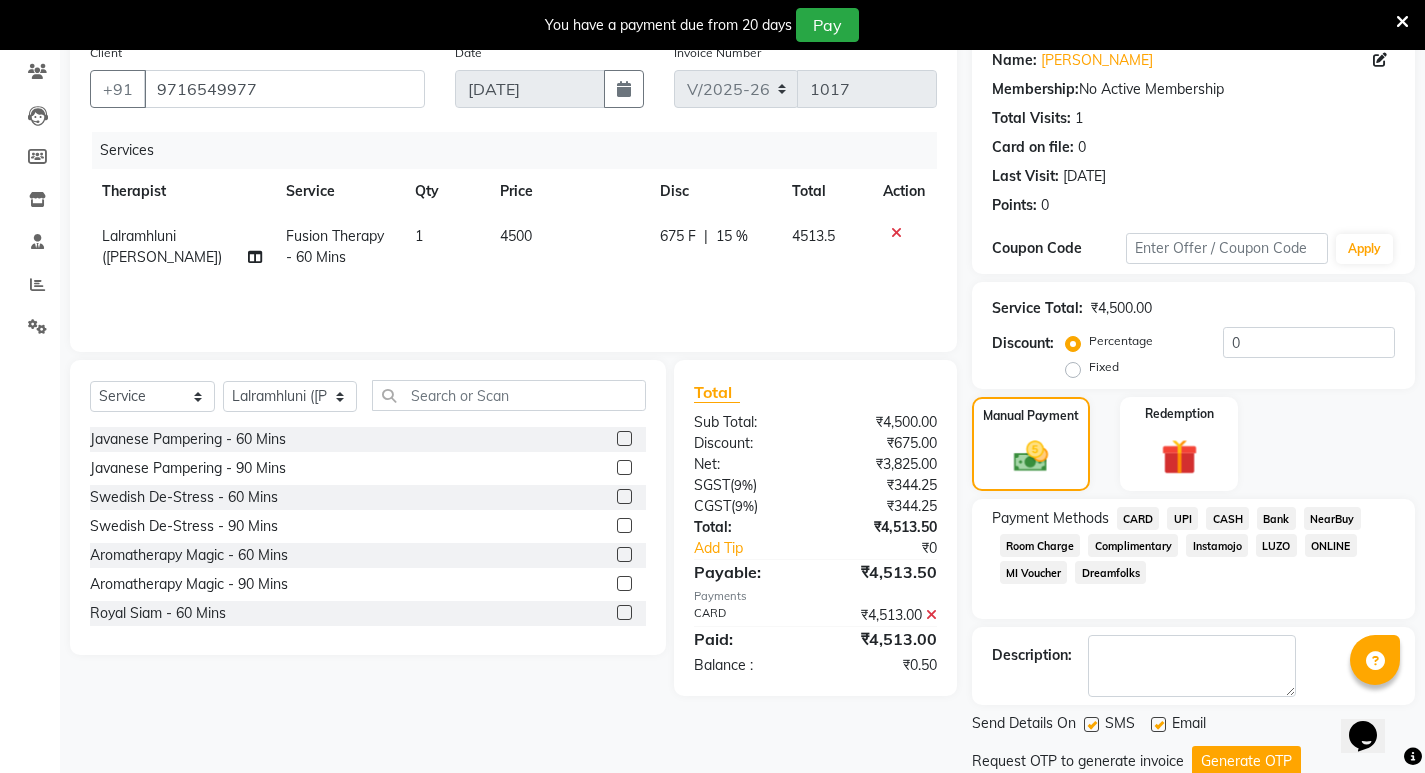 scroll, scrollTop: 235, scrollLeft: 0, axis: vertical 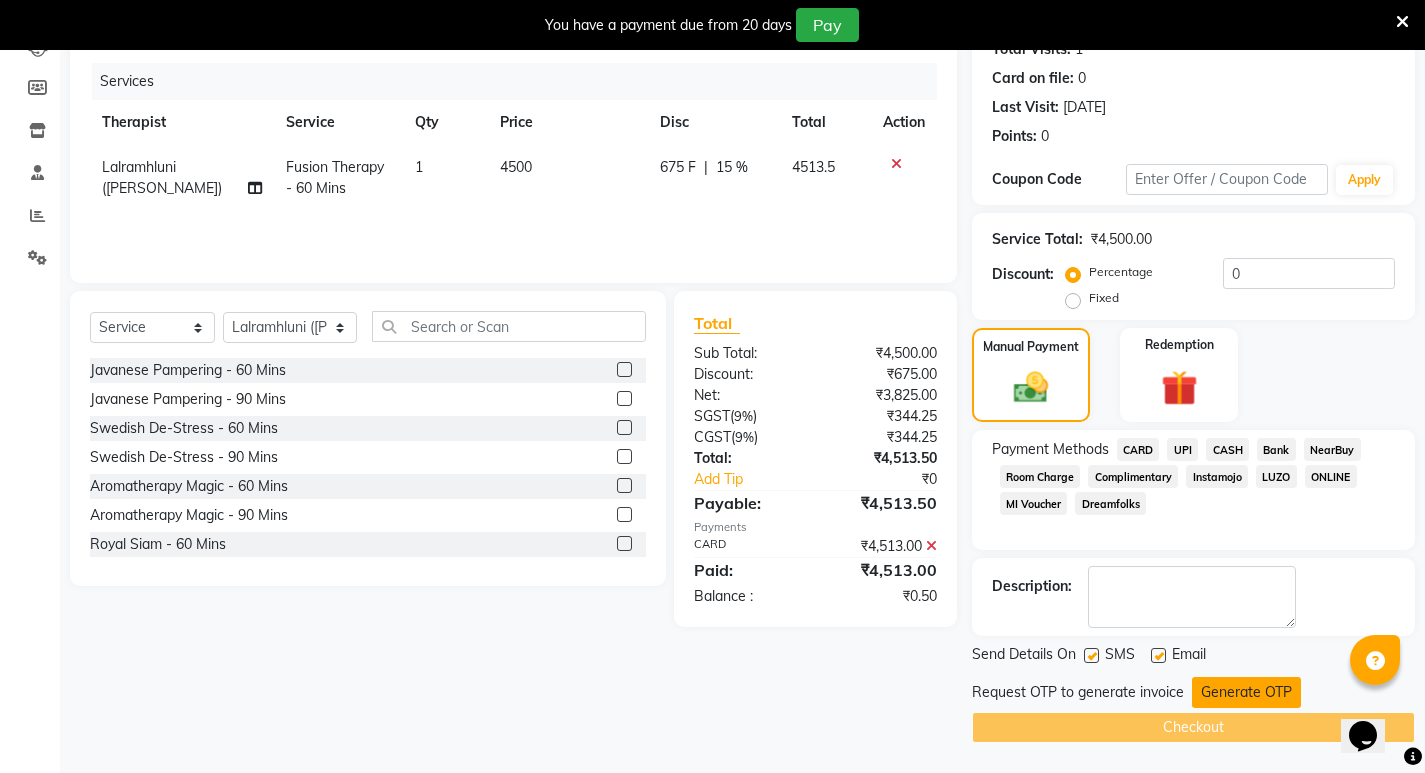 click on "Generate OTP" 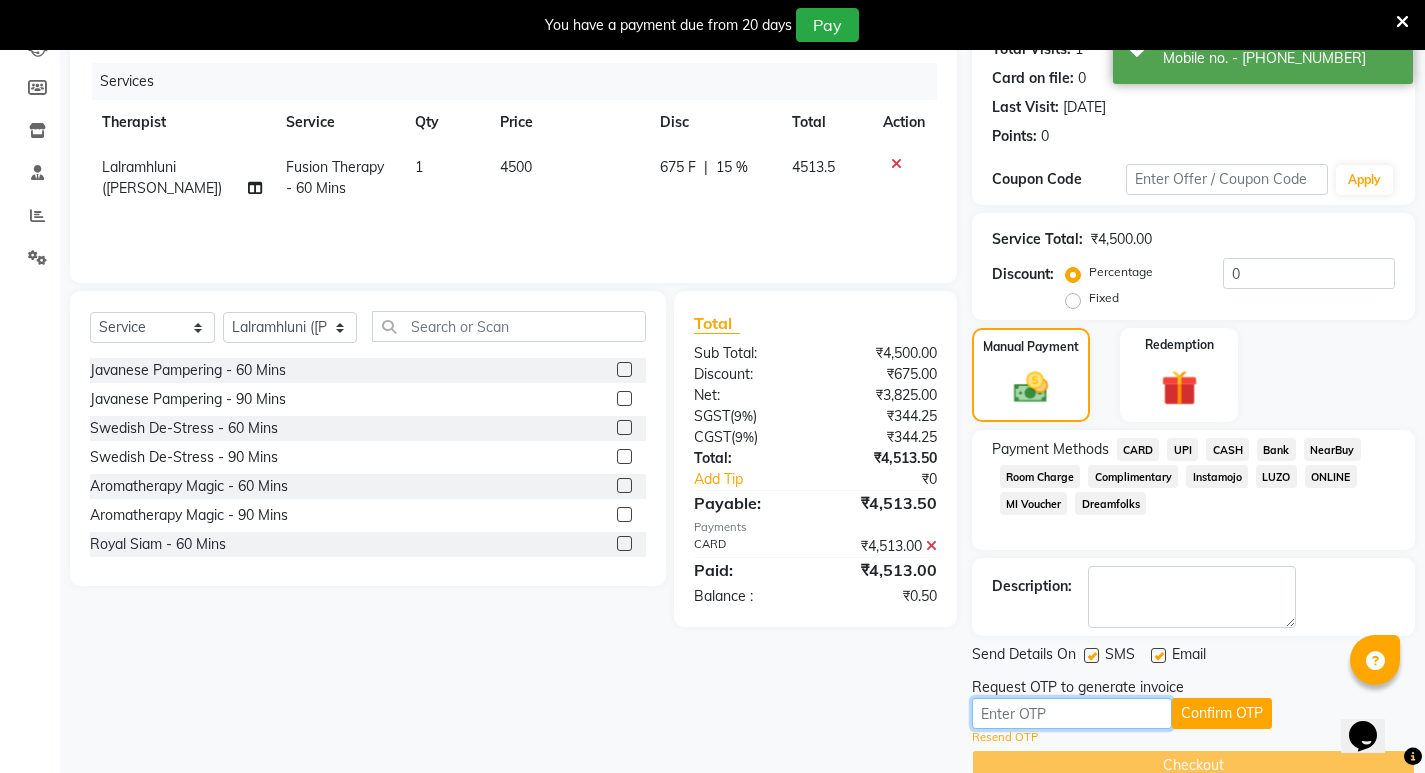 click at bounding box center [1072, 713] 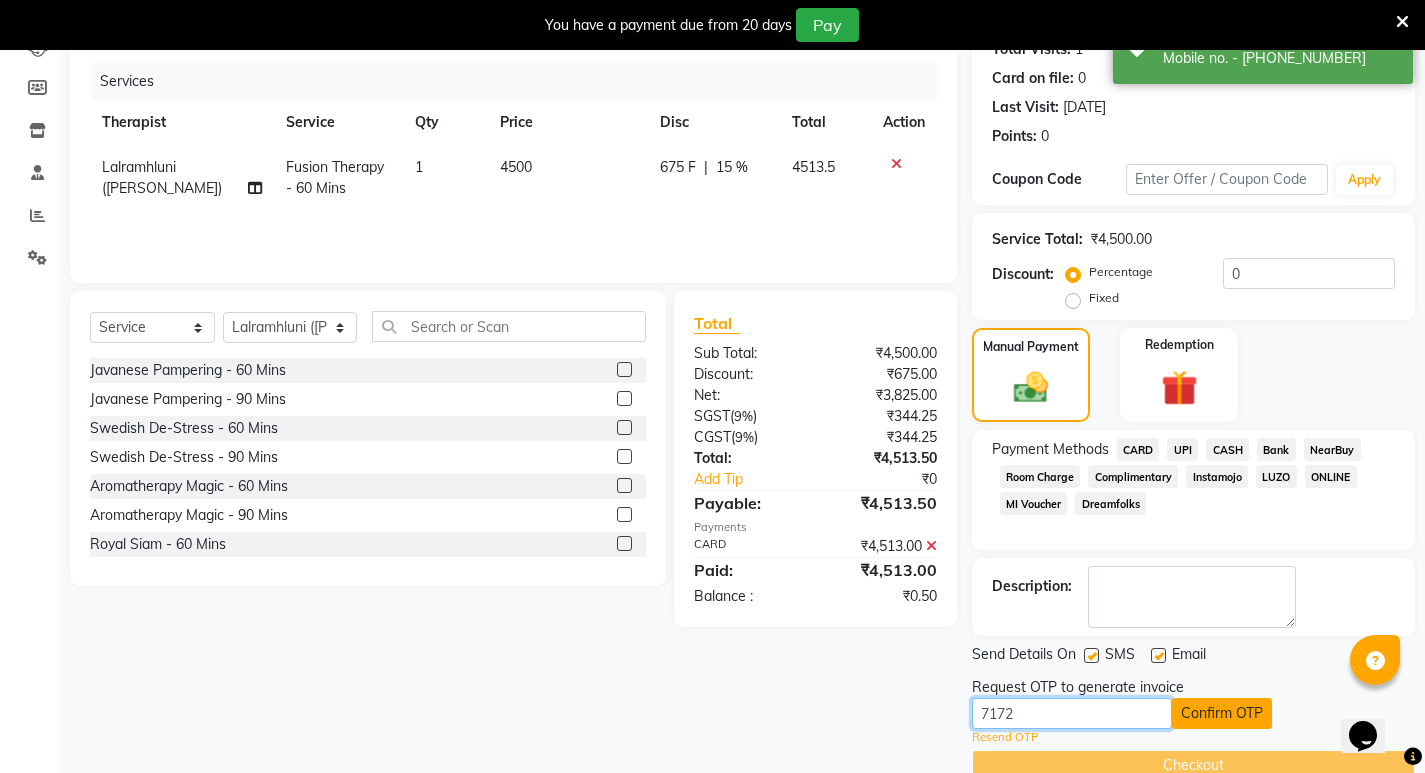 type on "7172" 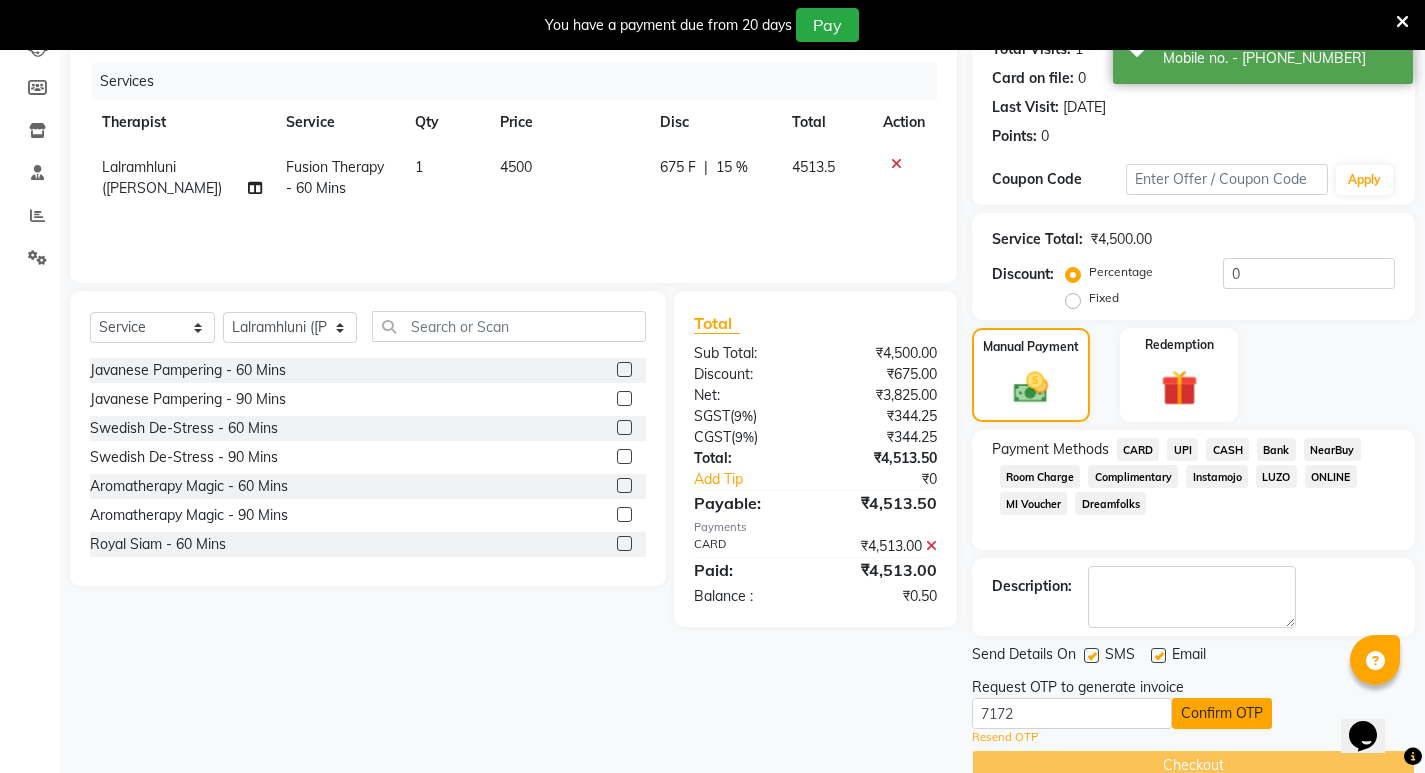 click on "Confirm OTP" 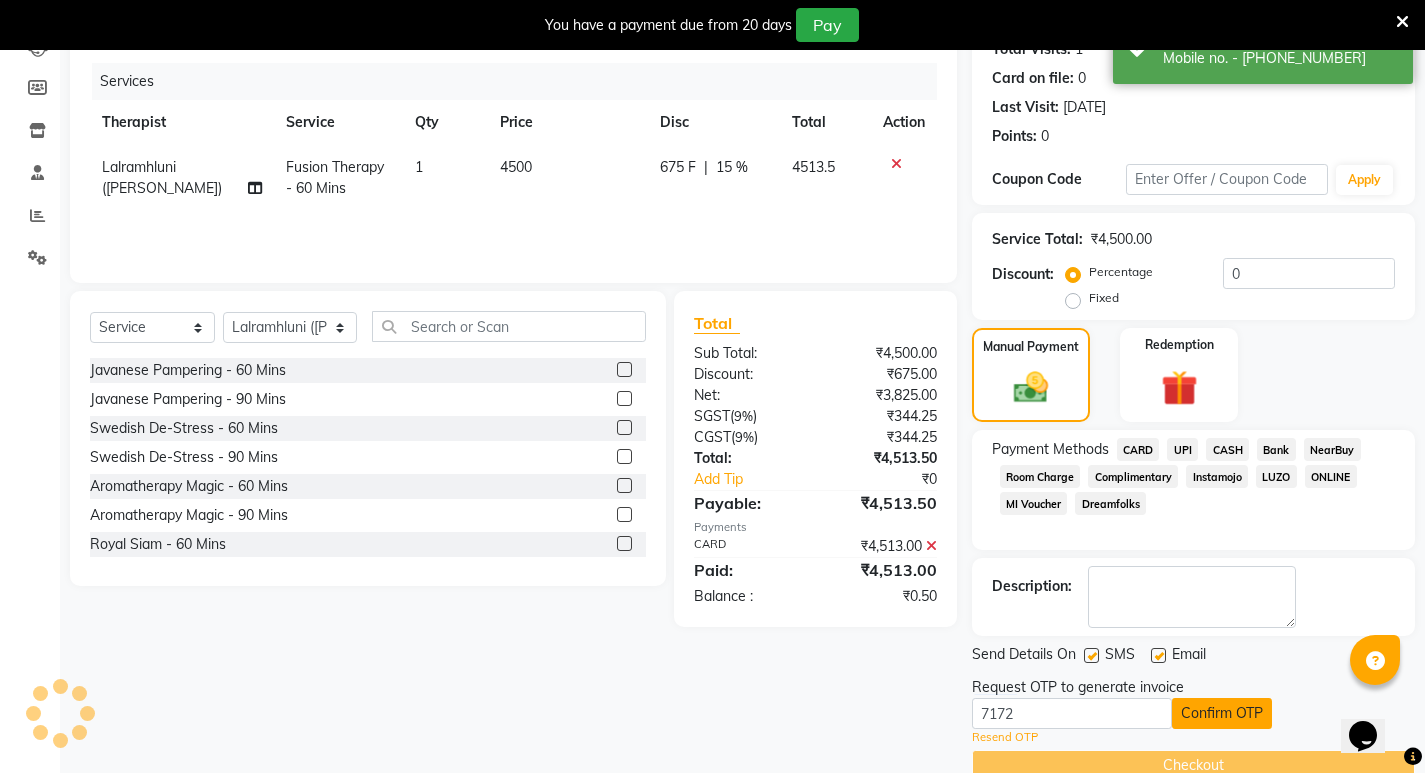 scroll, scrollTop: 196, scrollLeft: 0, axis: vertical 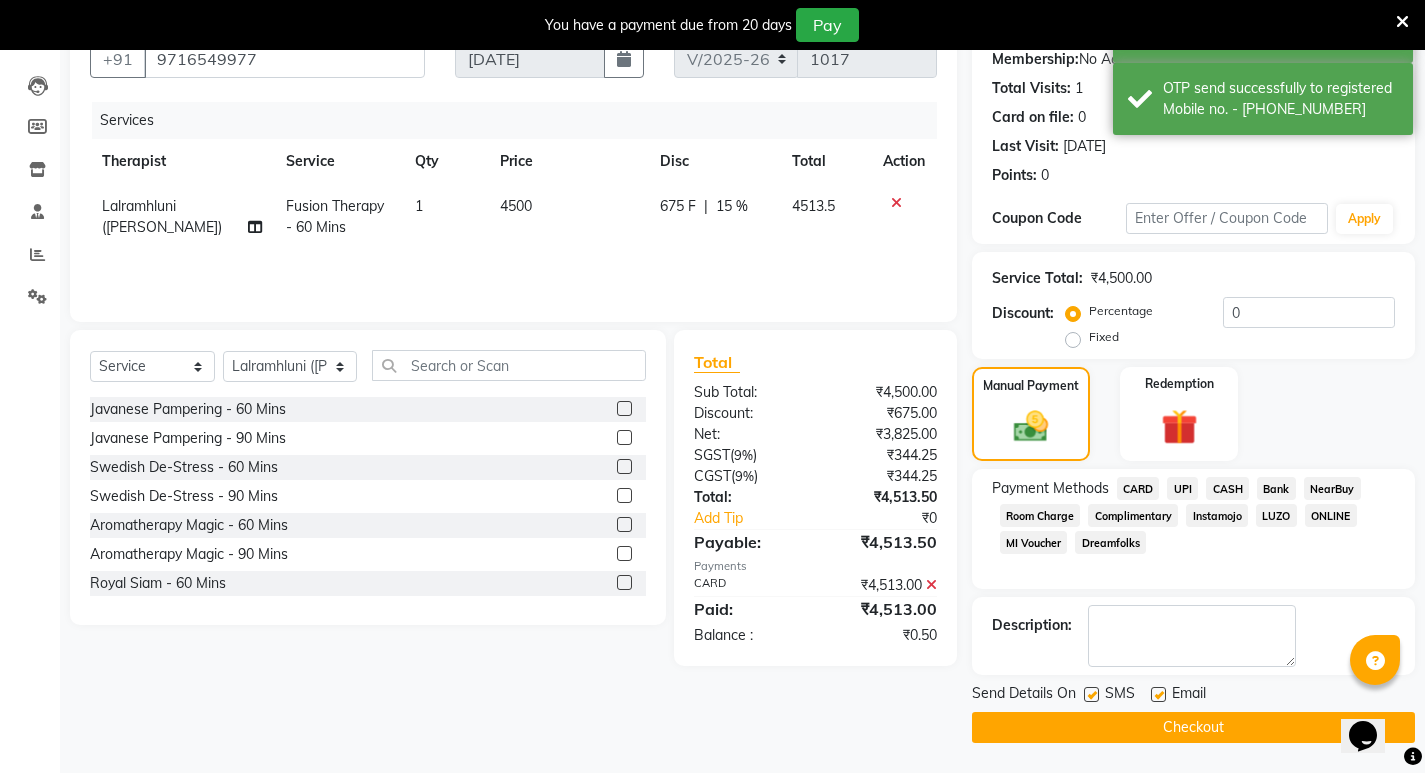 click on "Checkout" 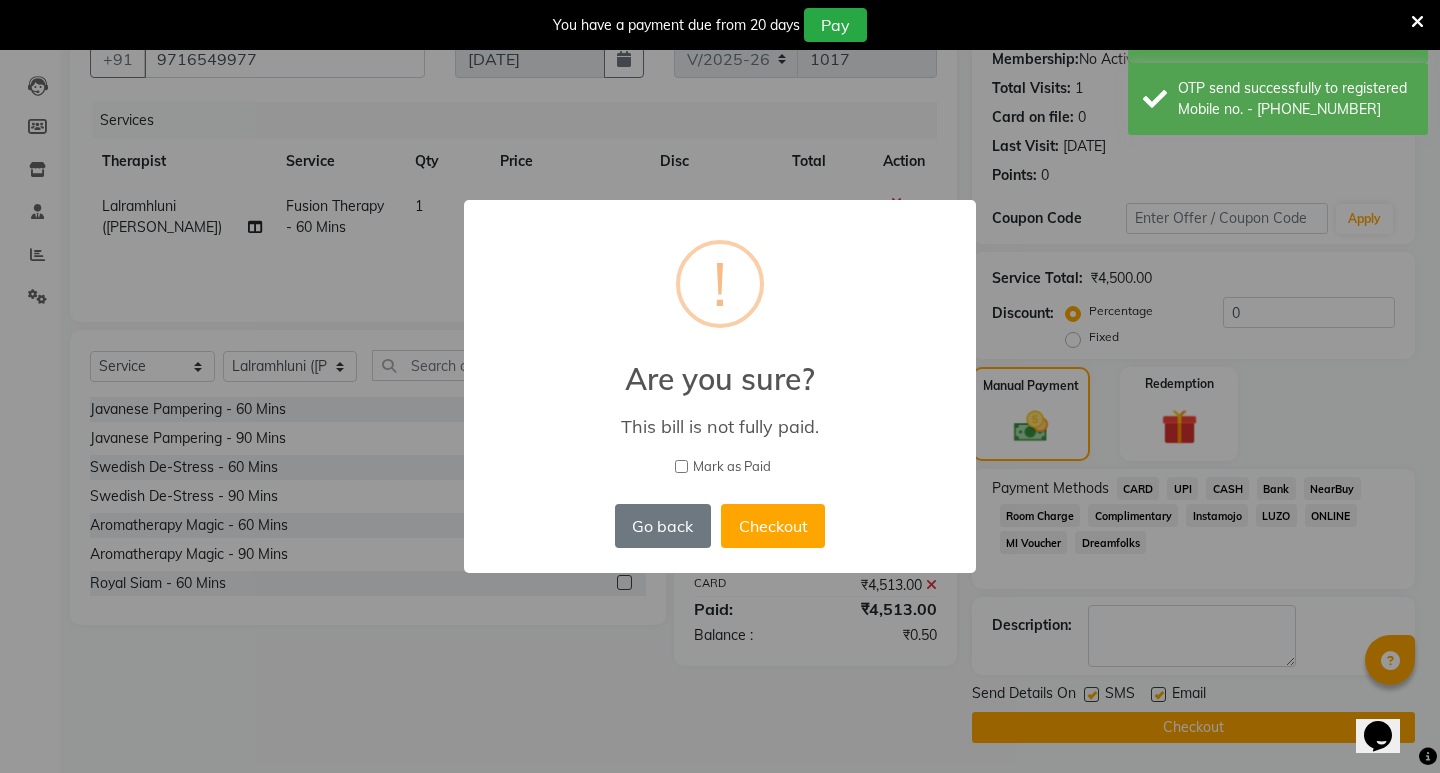 click on "Mark as Paid" at bounding box center [681, 466] 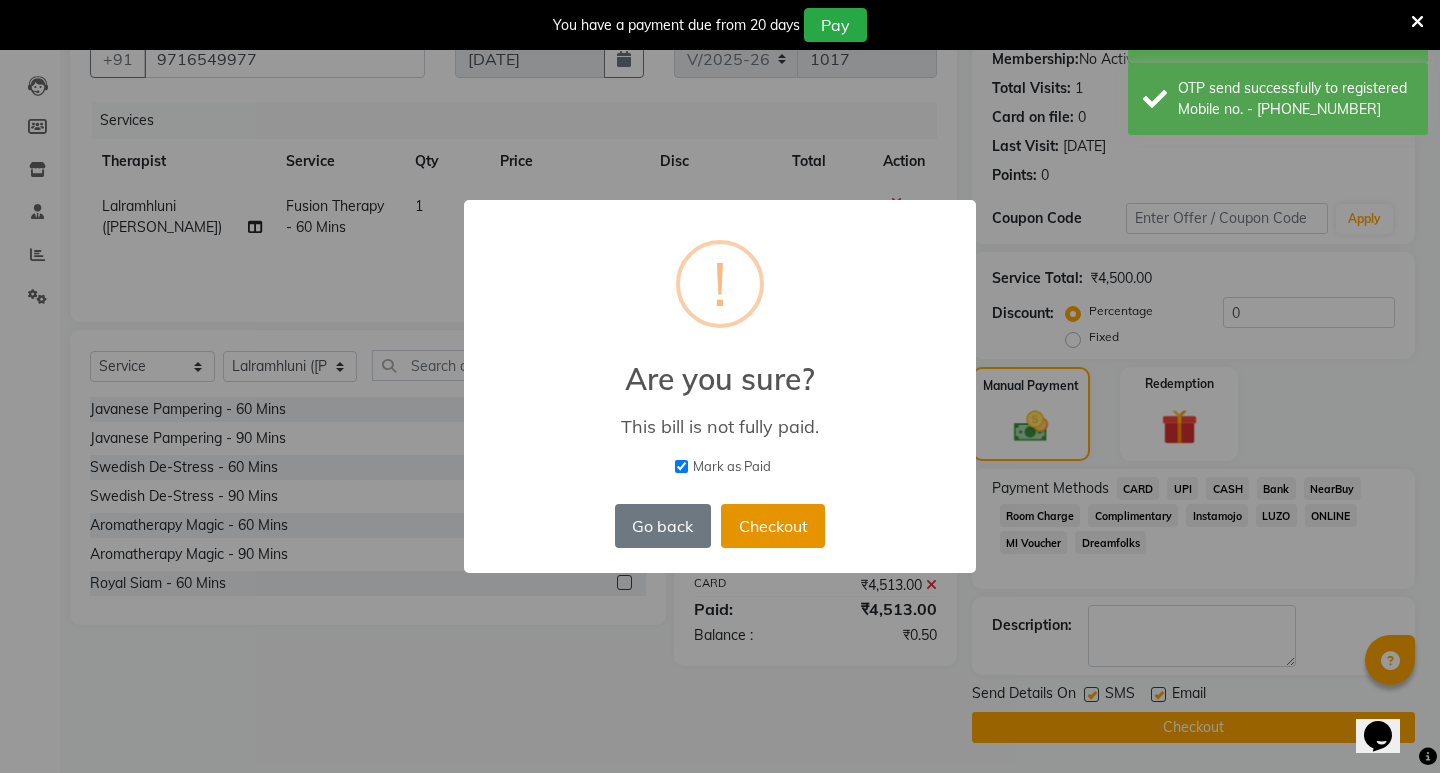 click on "Checkout" at bounding box center [773, 526] 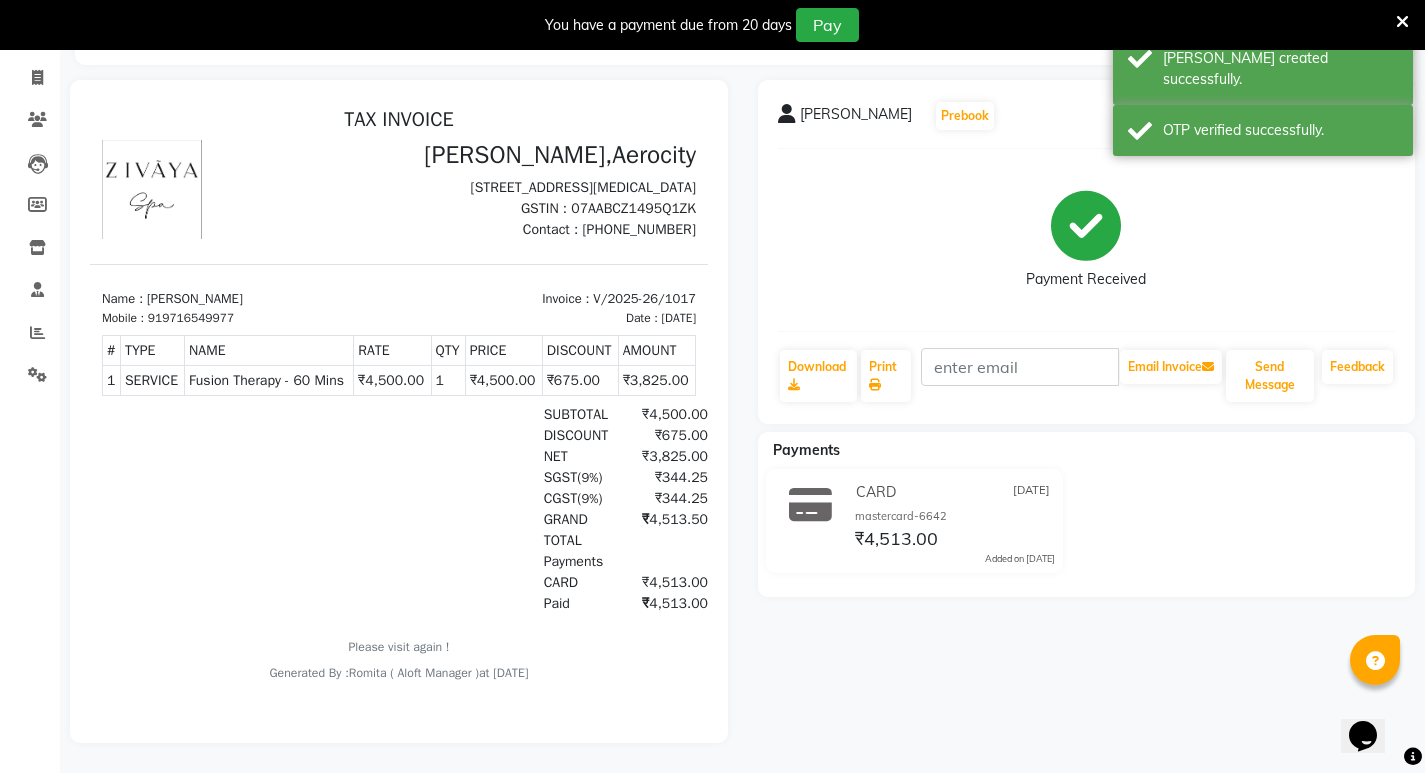 scroll, scrollTop: 0, scrollLeft: 0, axis: both 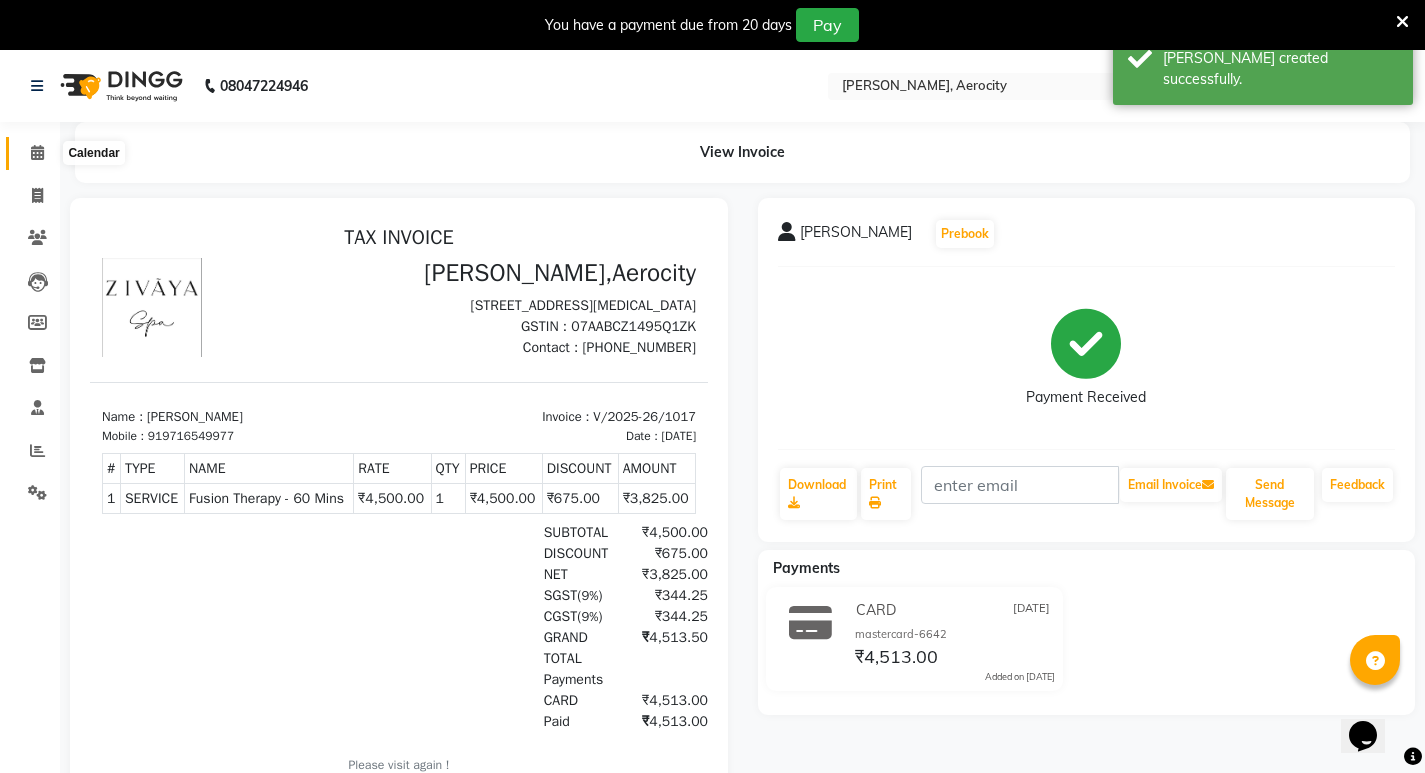 click 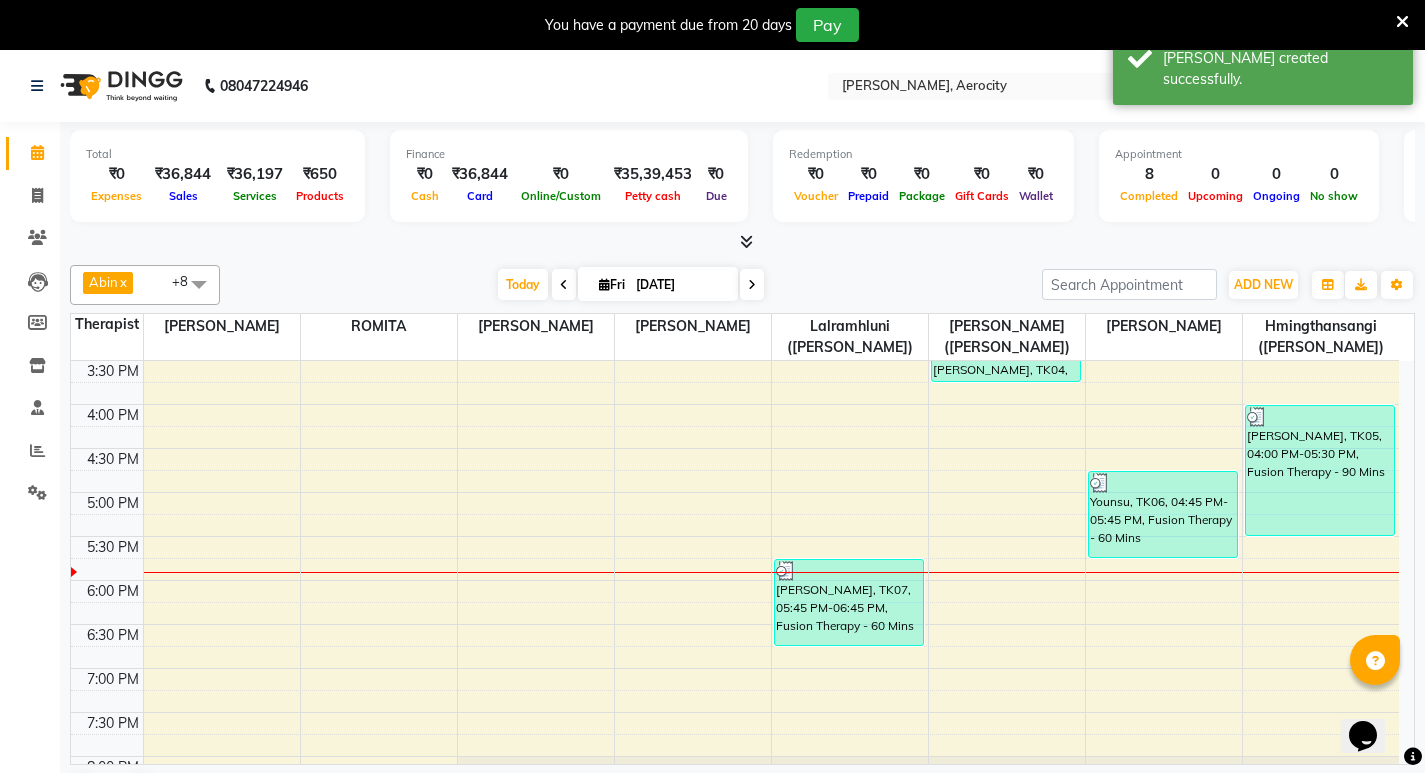 scroll, scrollTop: 800, scrollLeft: 0, axis: vertical 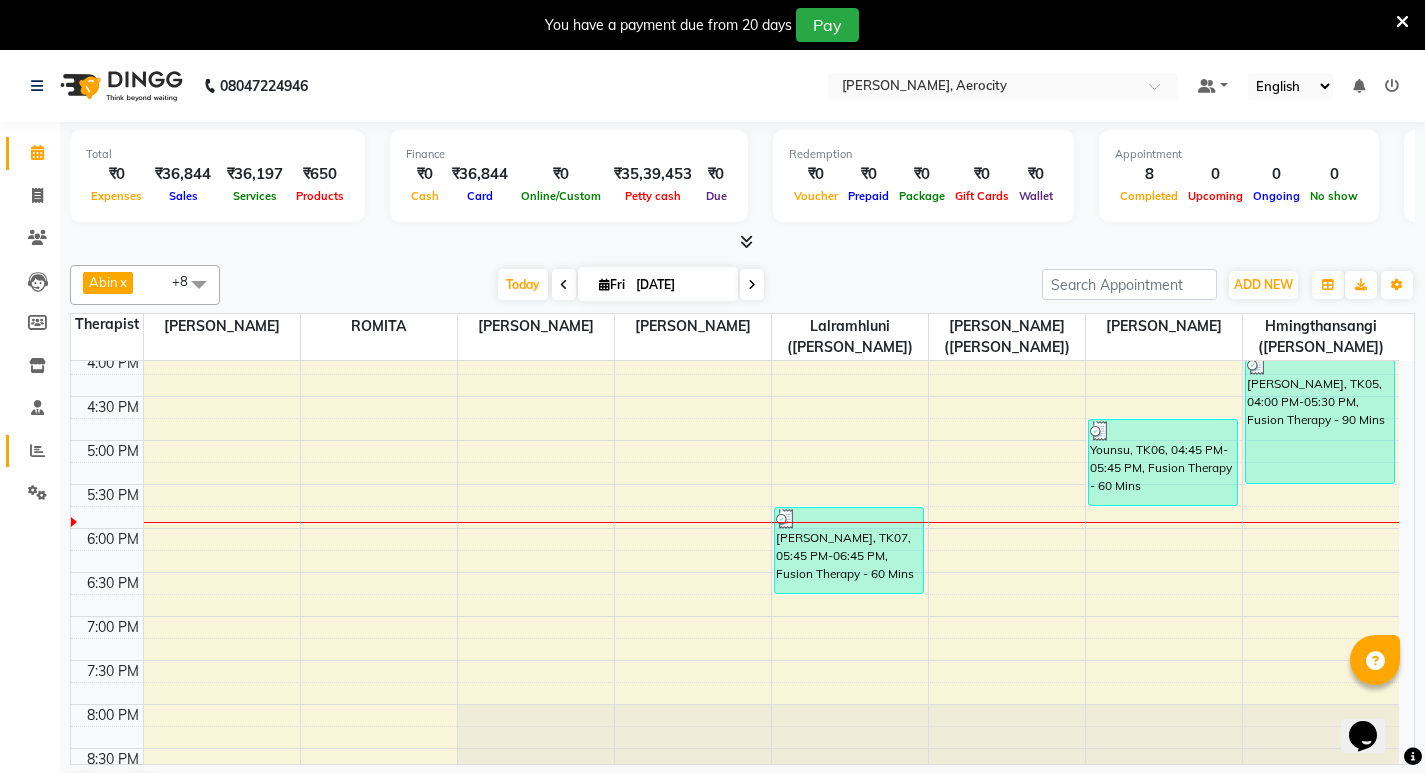 click 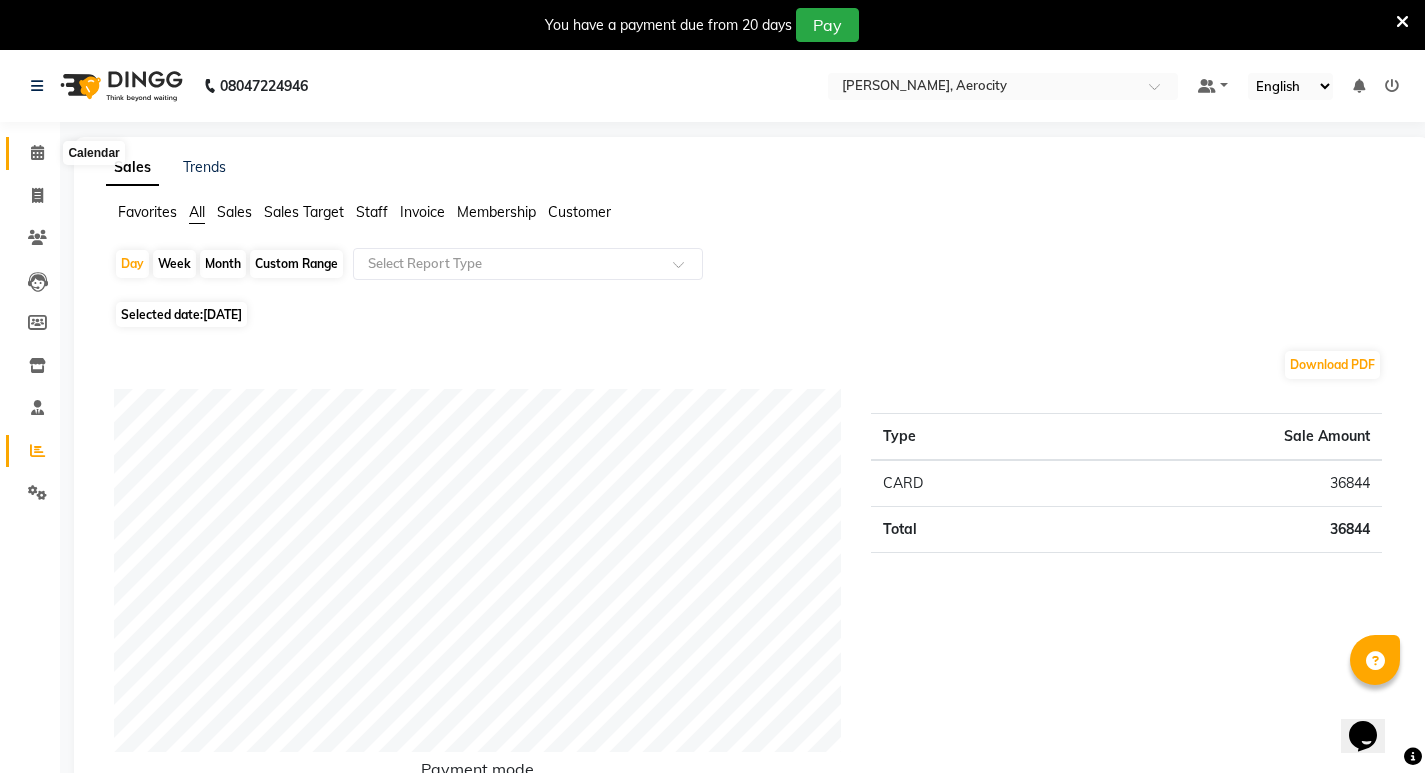 click 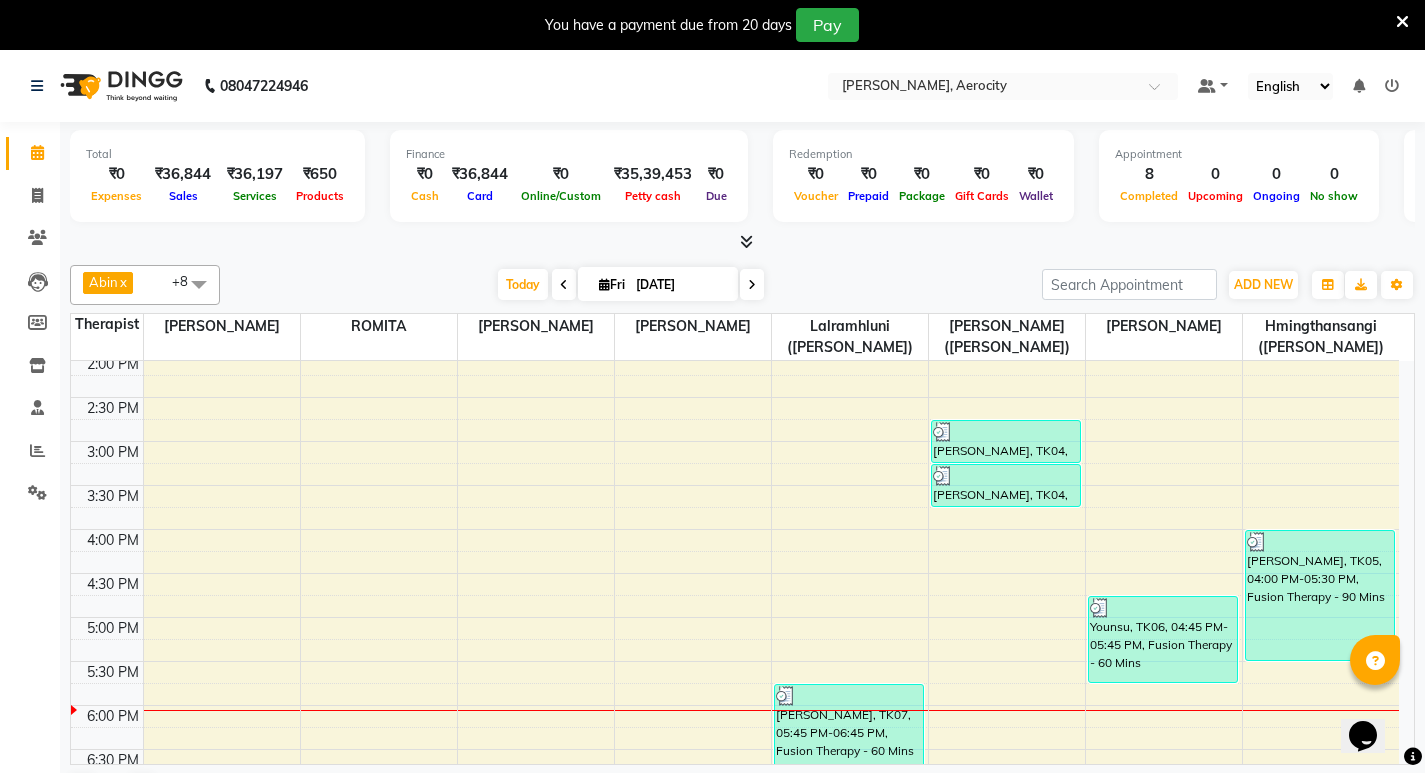 scroll, scrollTop: 900, scrollLeft: 0, axis: vertical 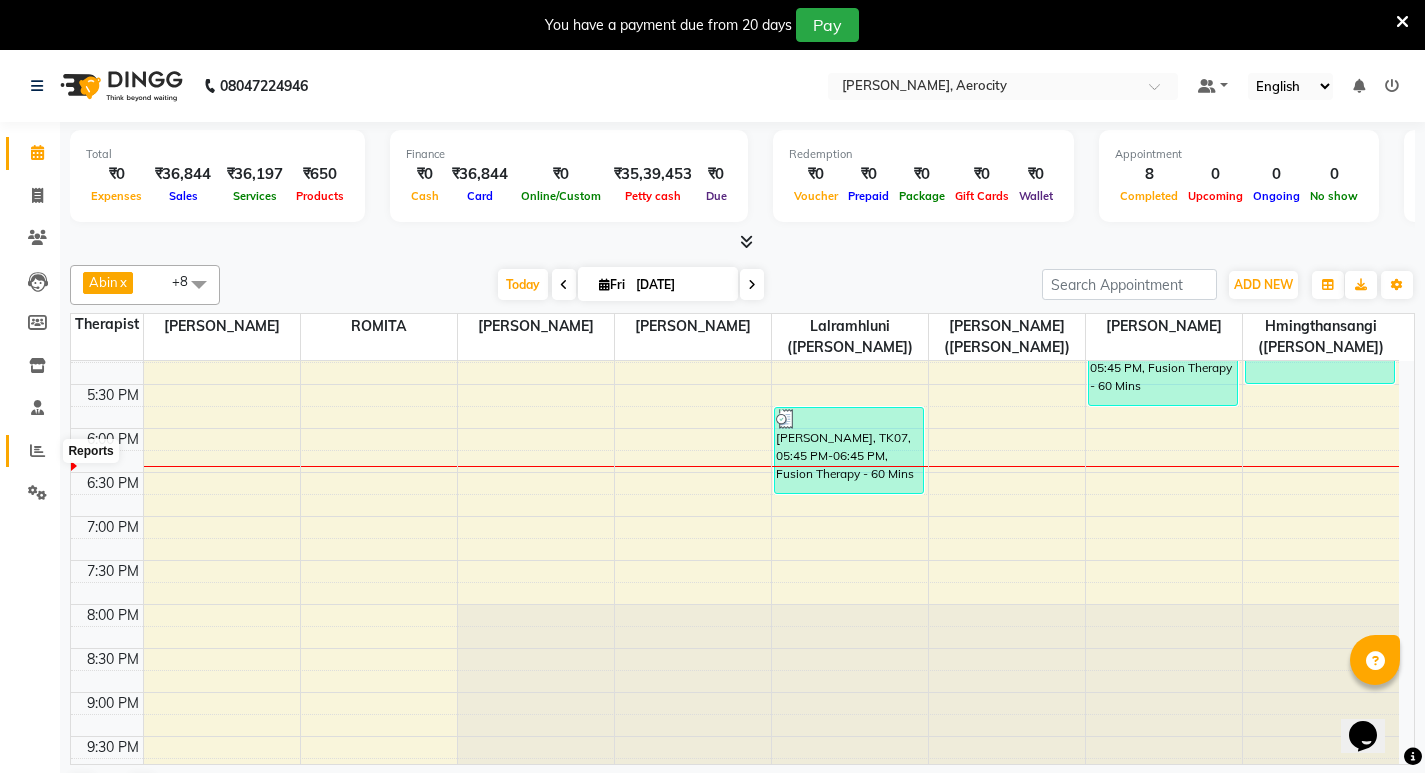 click 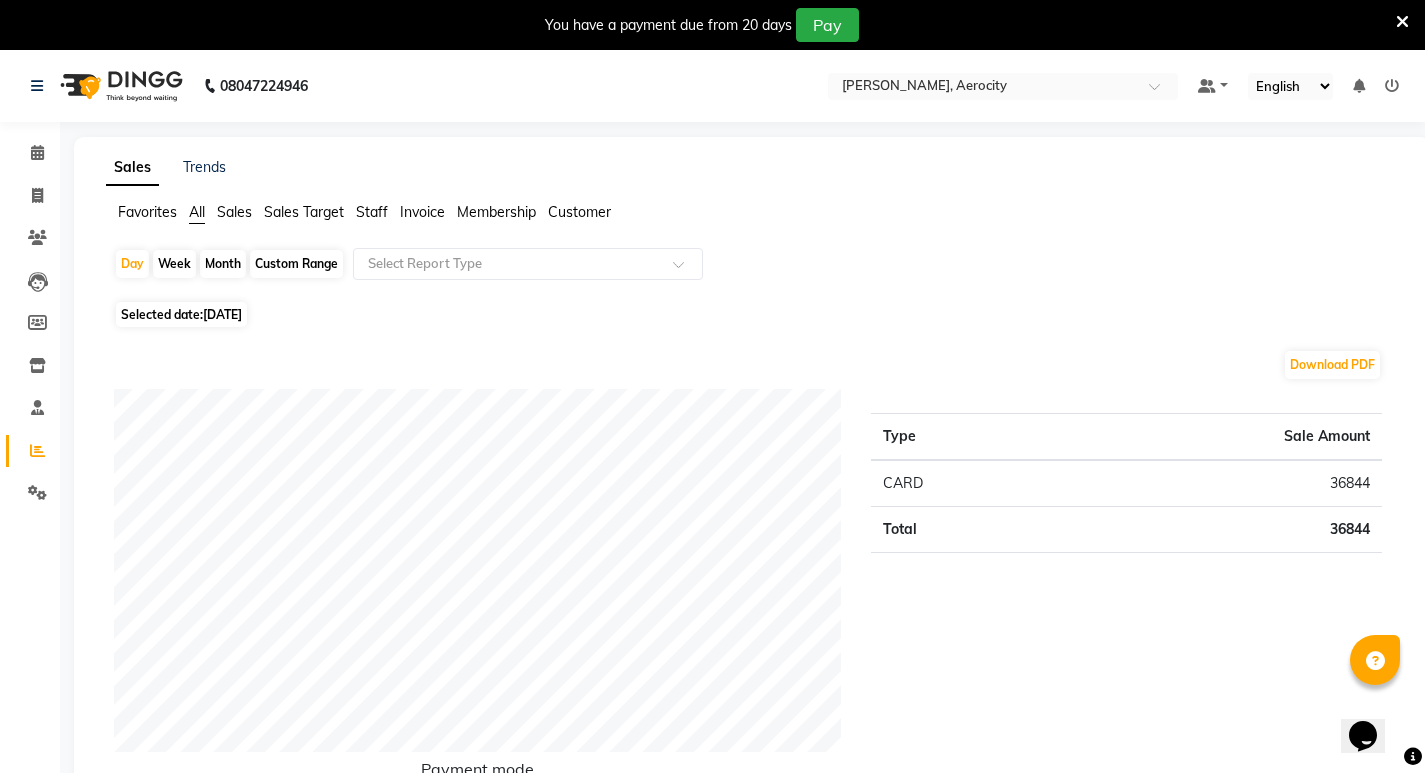 click on "Staff" 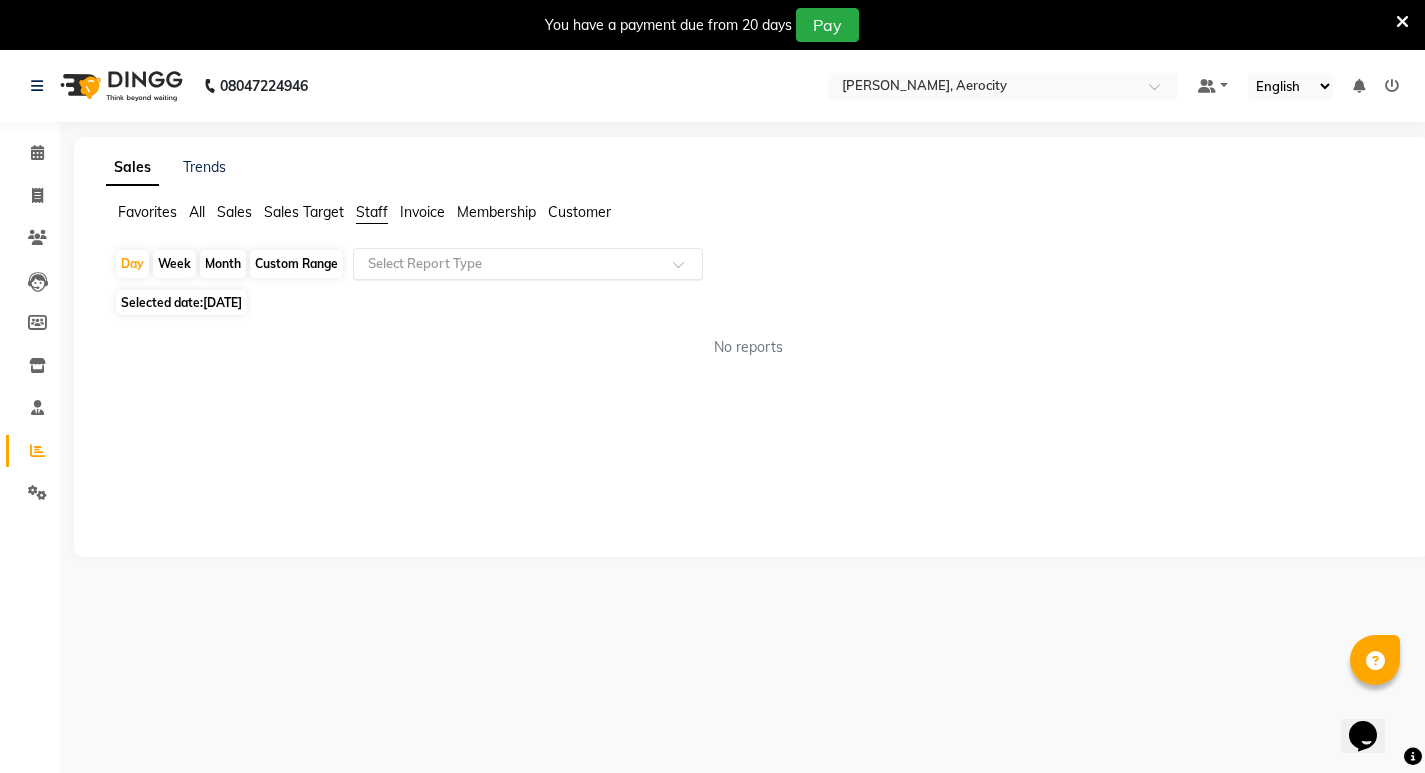 click 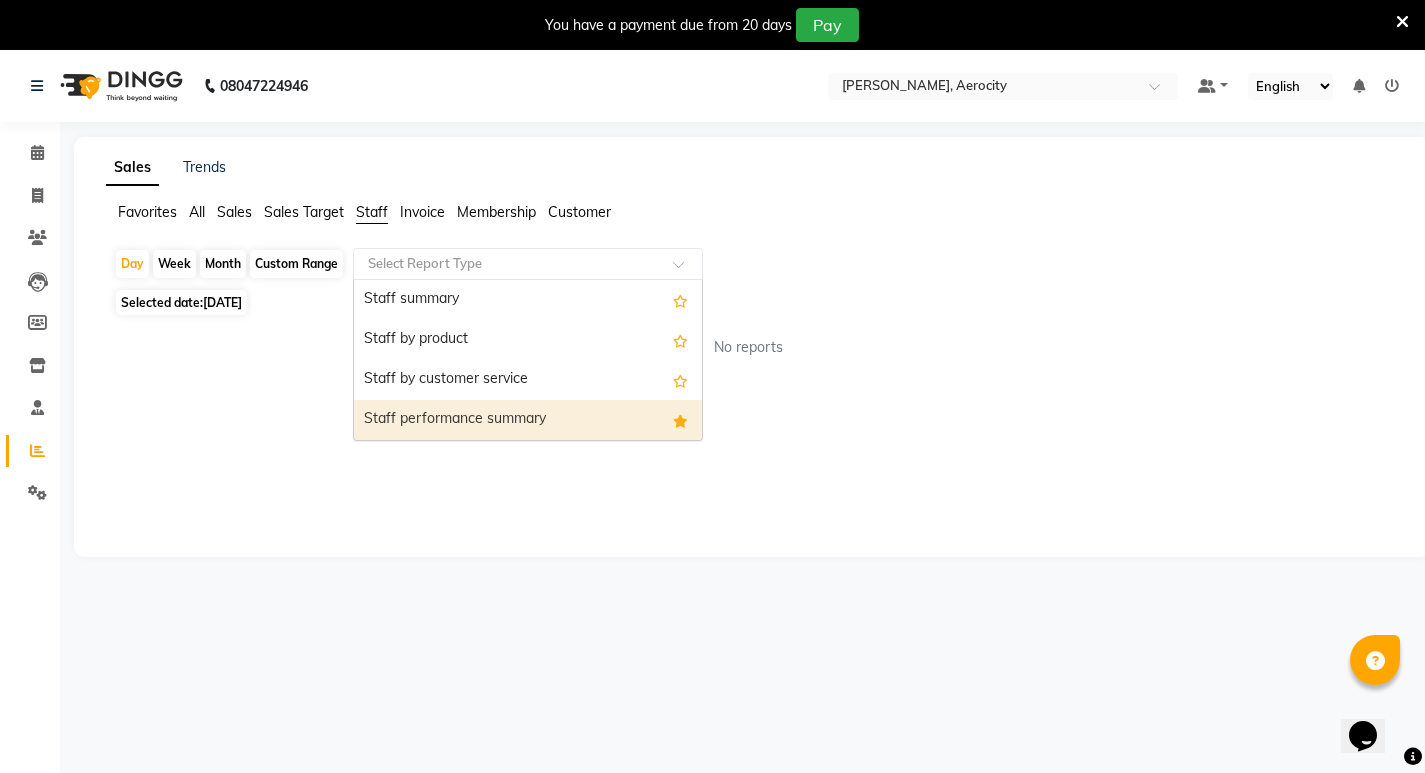 click on "Staff performance summary" at bounding box center (528, 420) 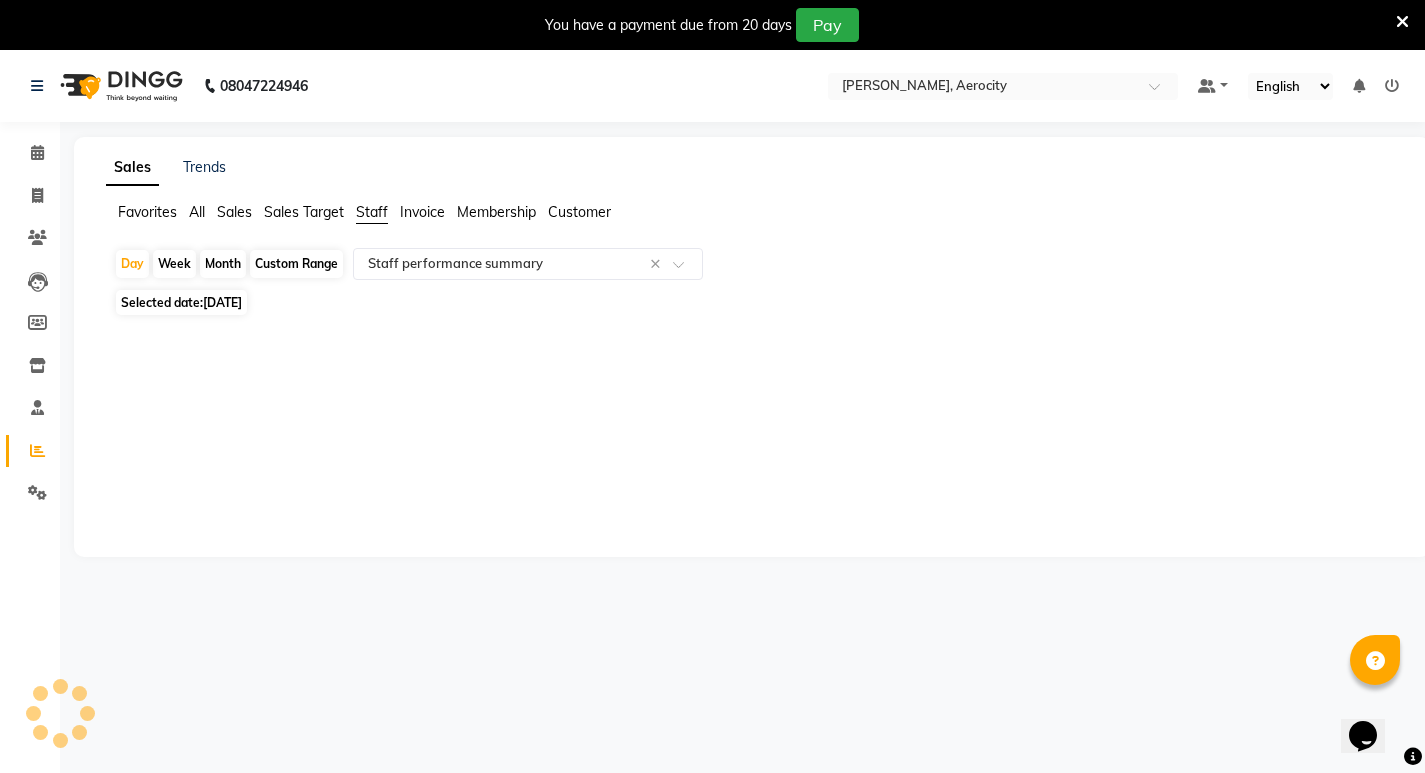 click on "Month" 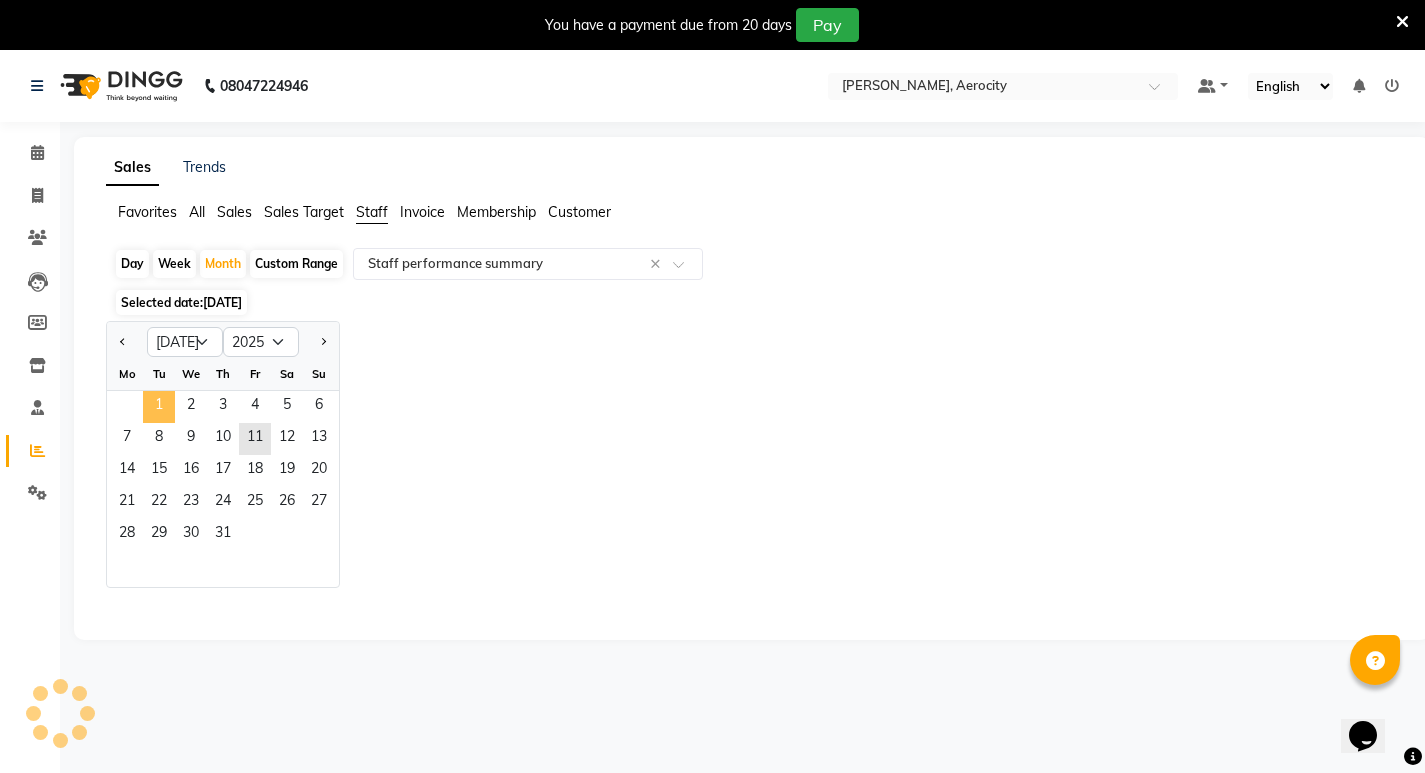 click on "1" 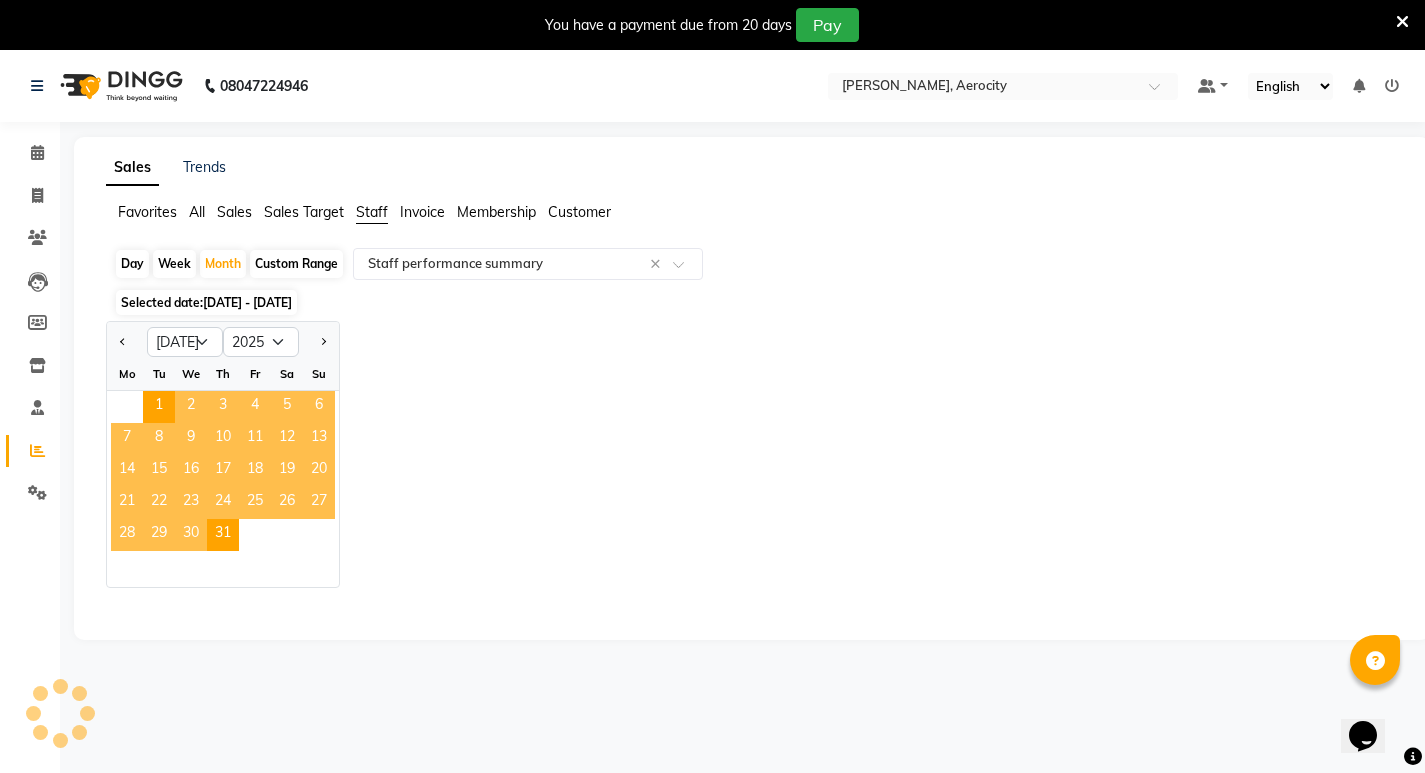 select on "full_report" 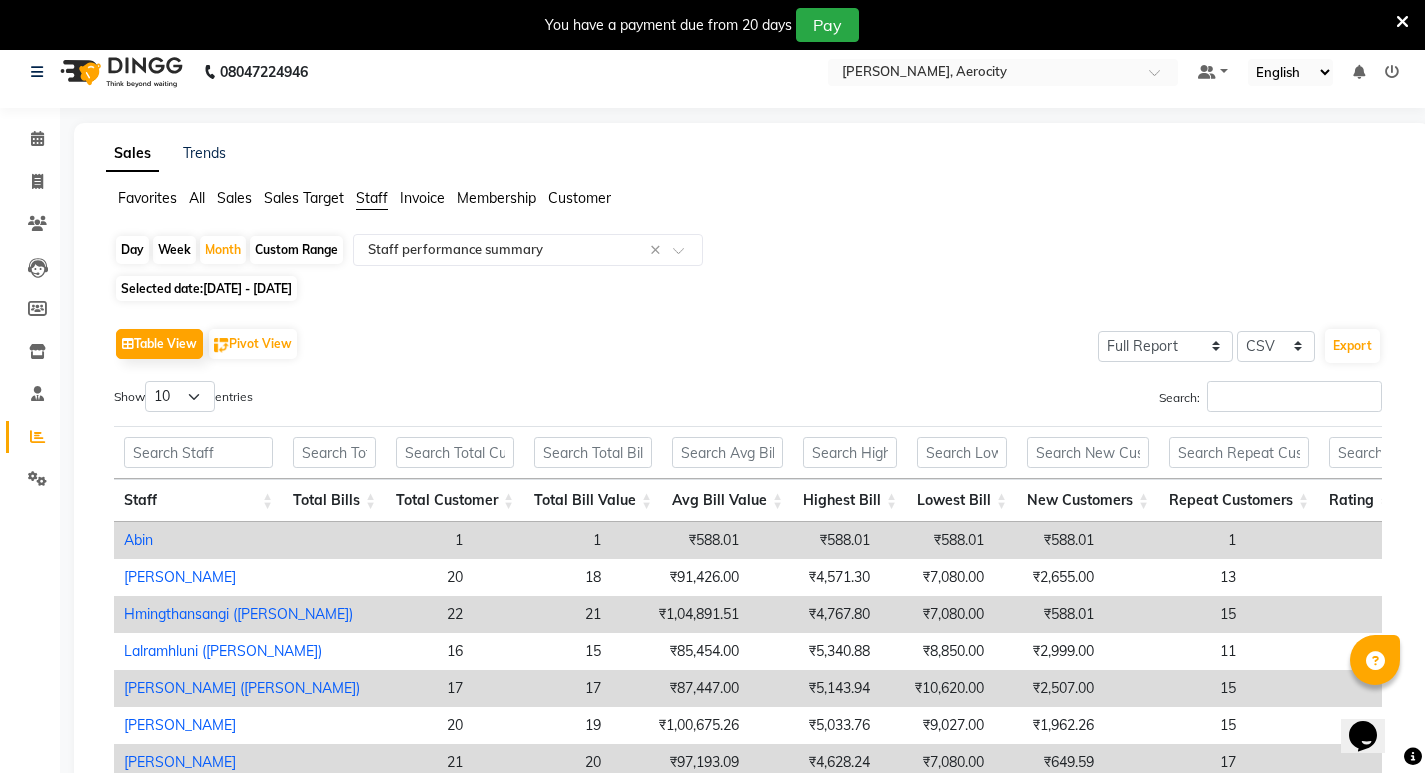 scroll, scrollTop: 200, scrollLeft: 0, axis: vertical 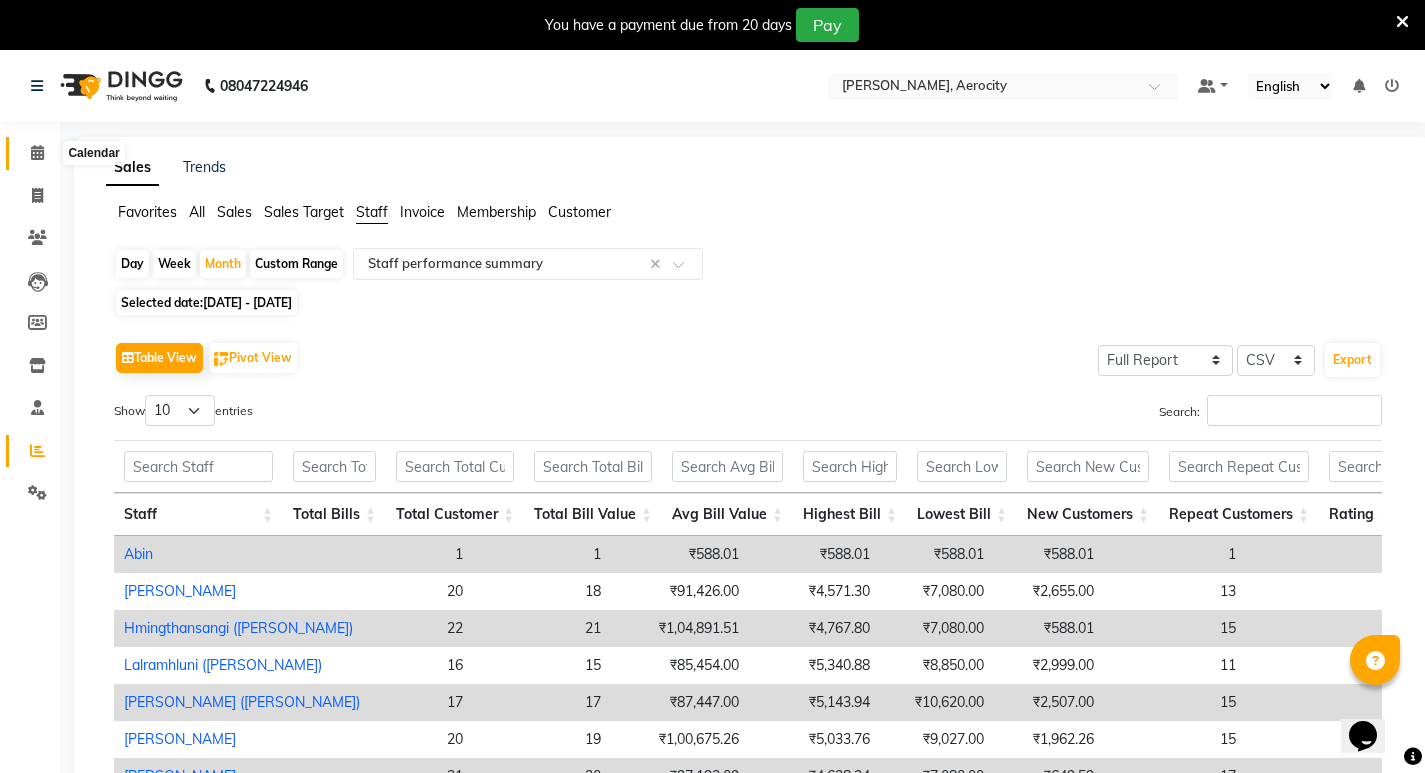 click 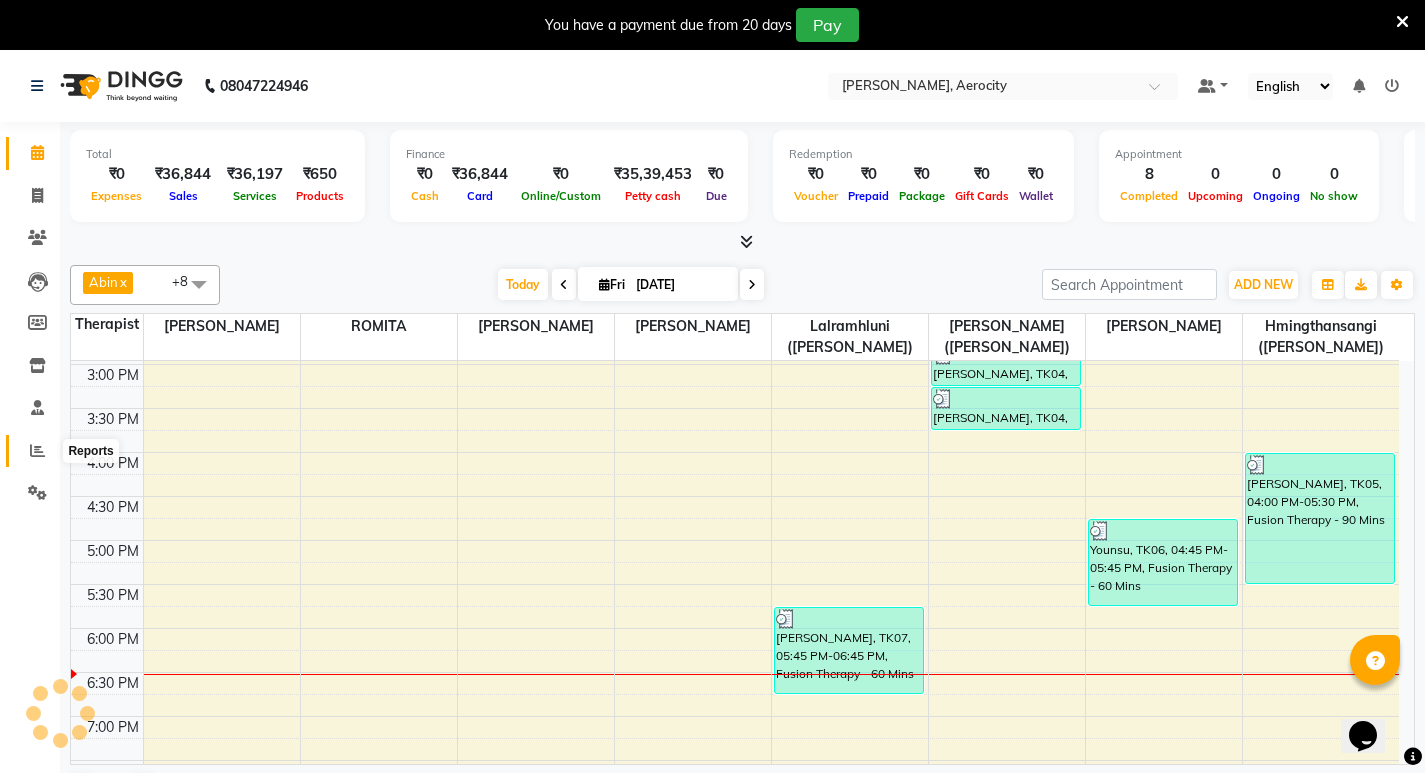 click 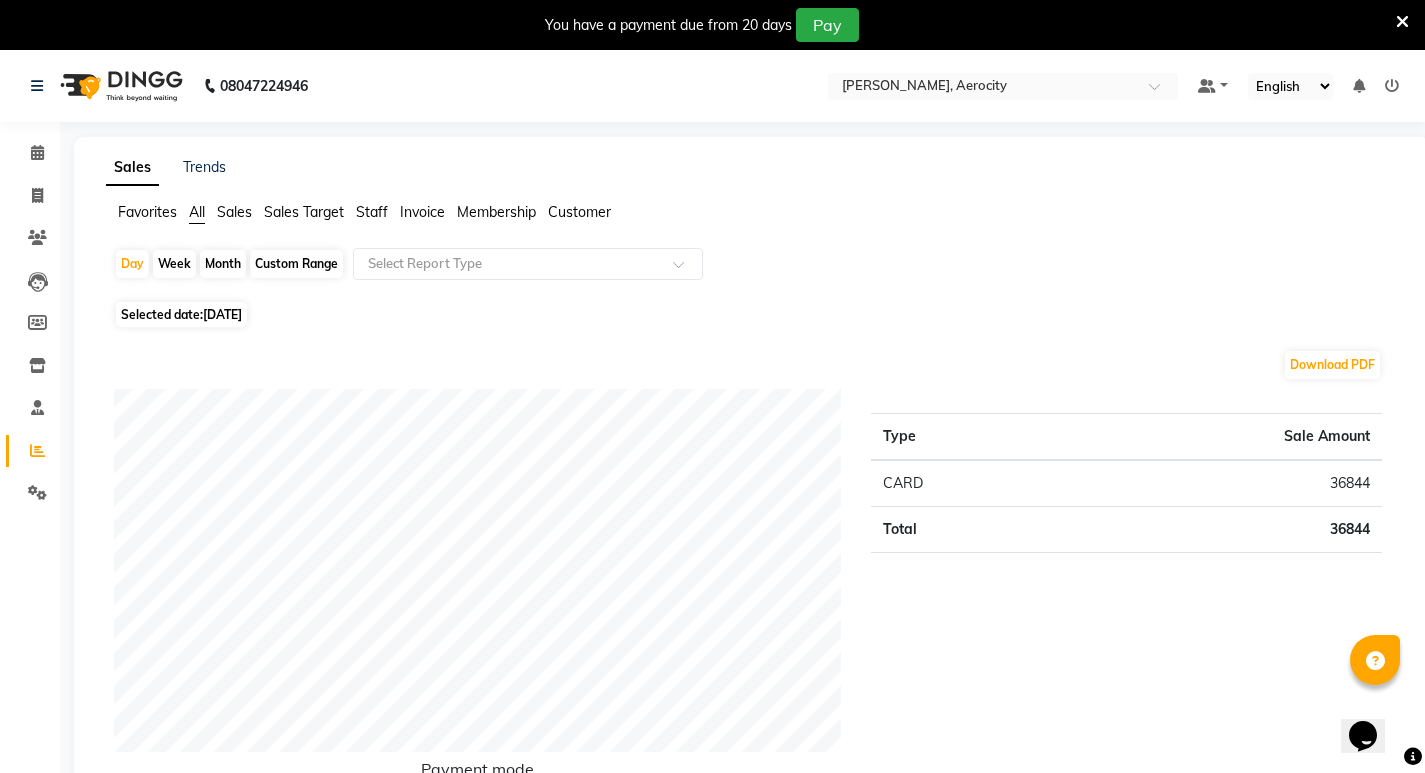 click on "Sales Target" 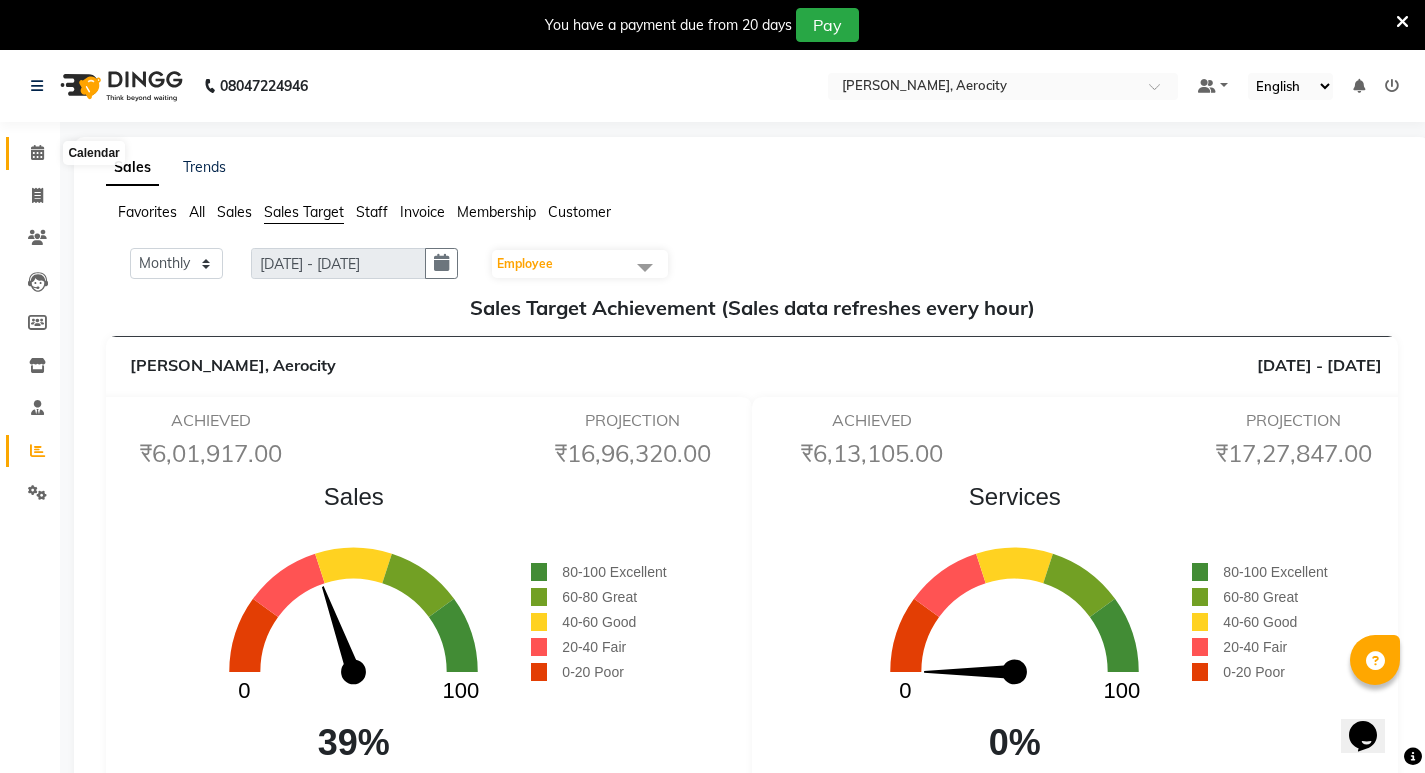click 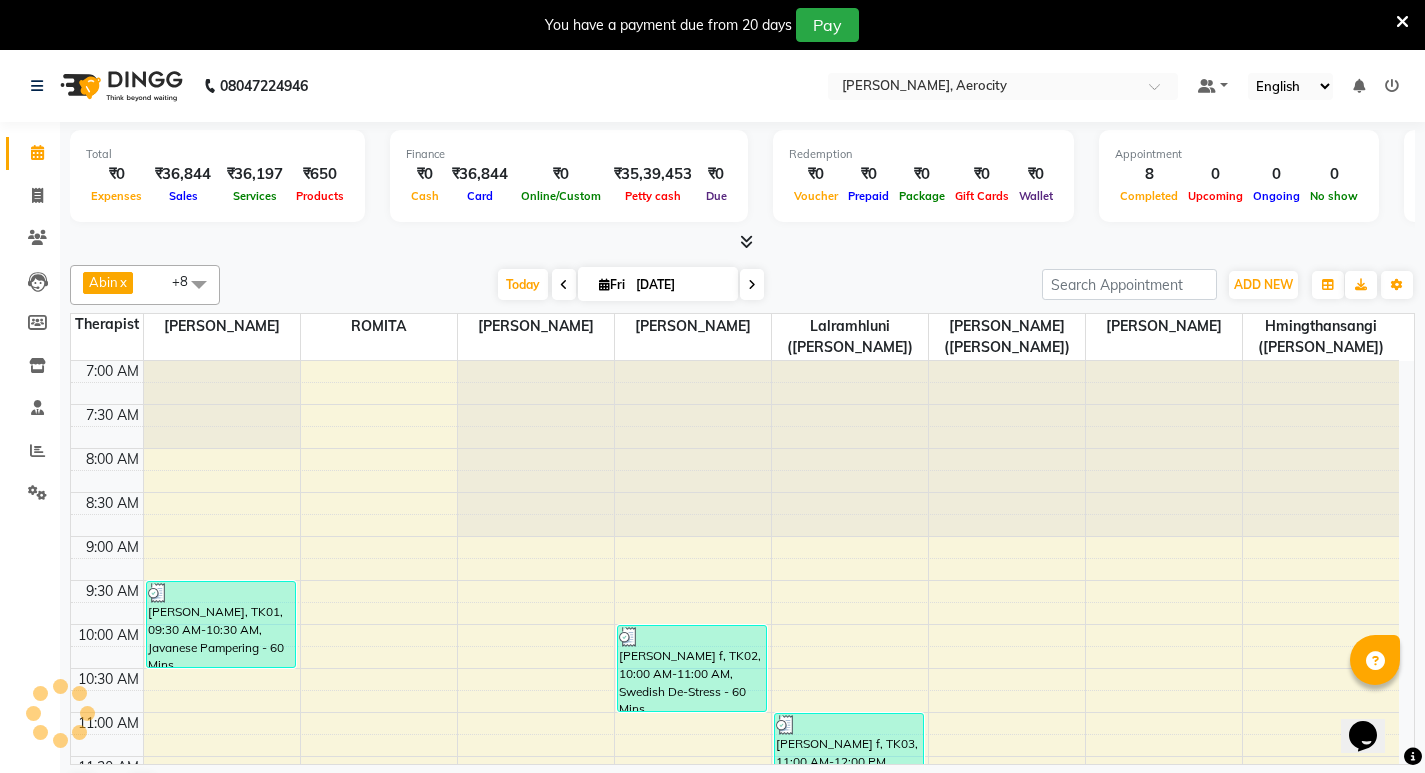 scroll, scrollTop: 0, scrollLeft: 0, axis: both 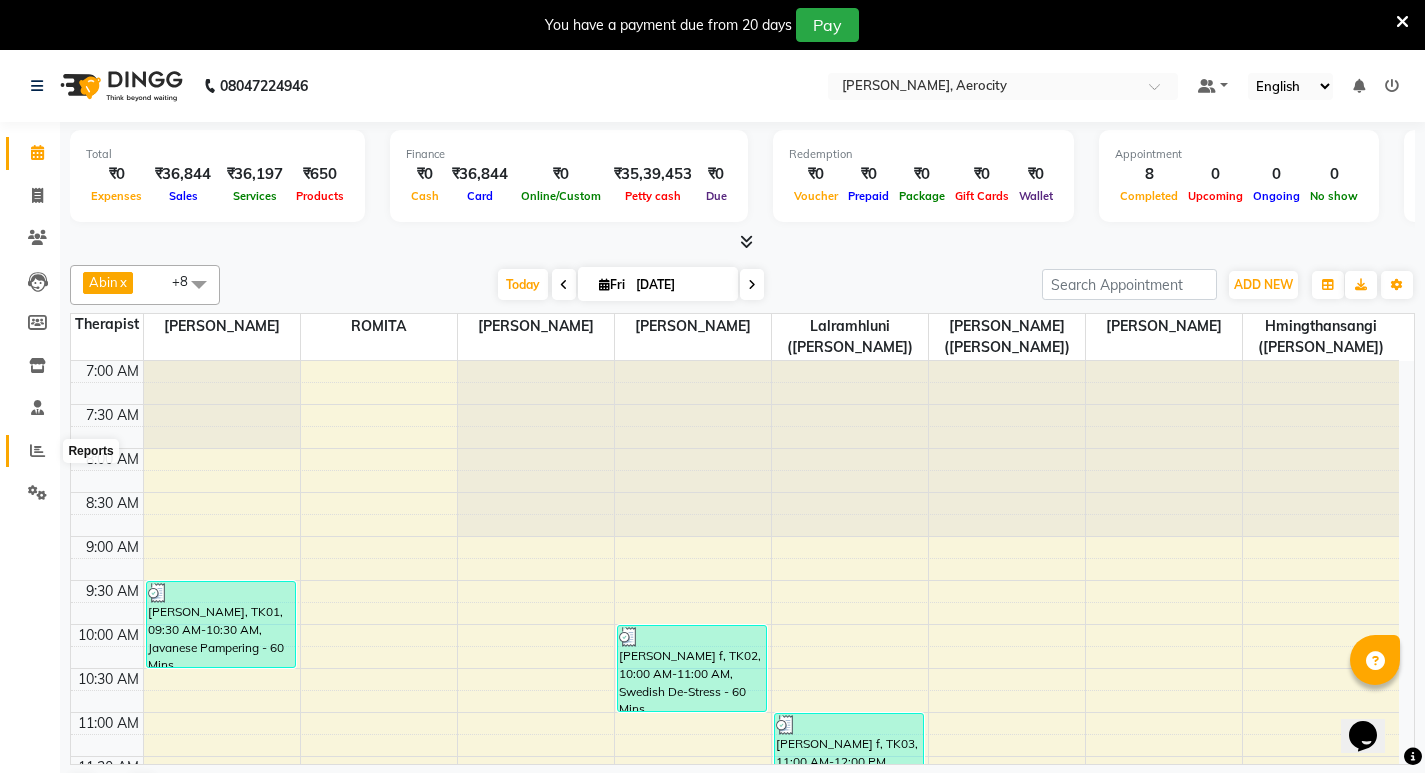 click 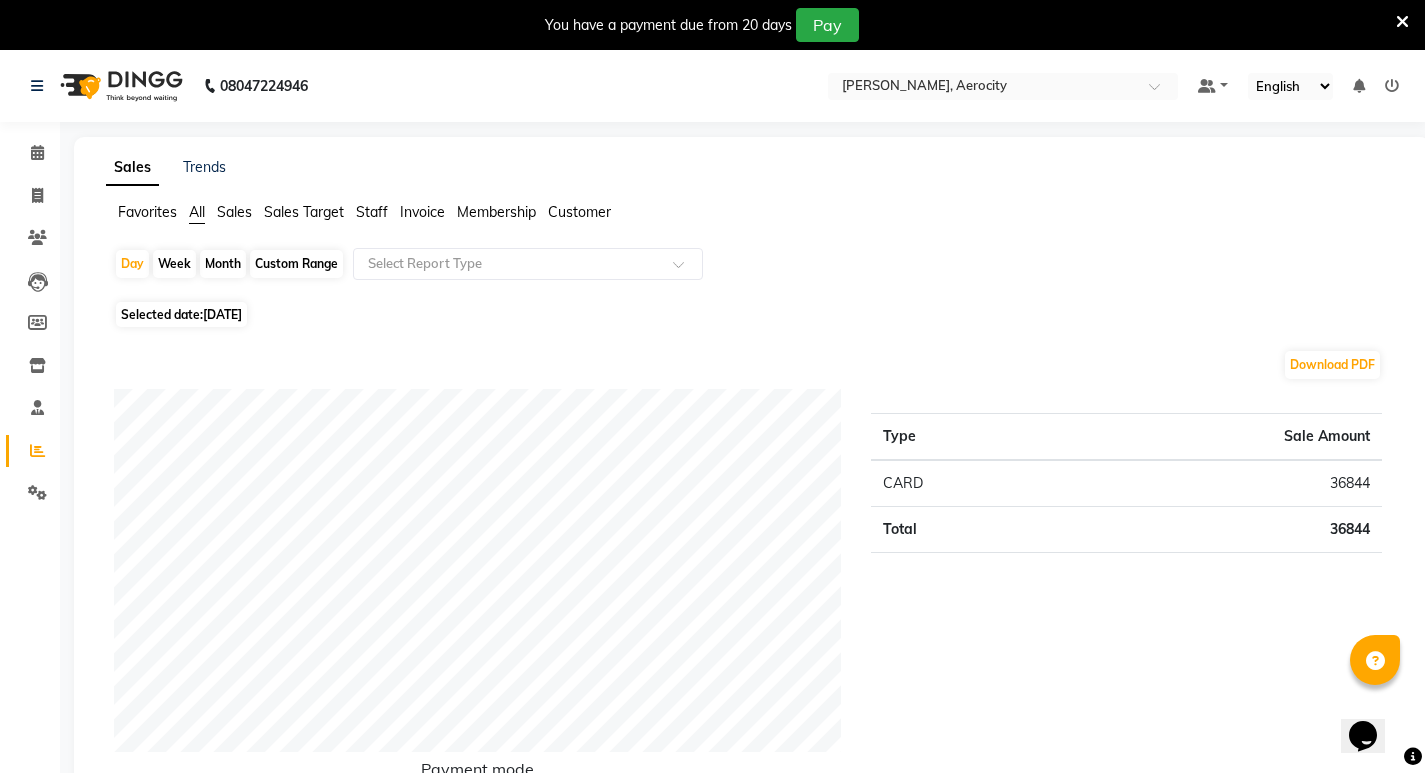 click on "Month" 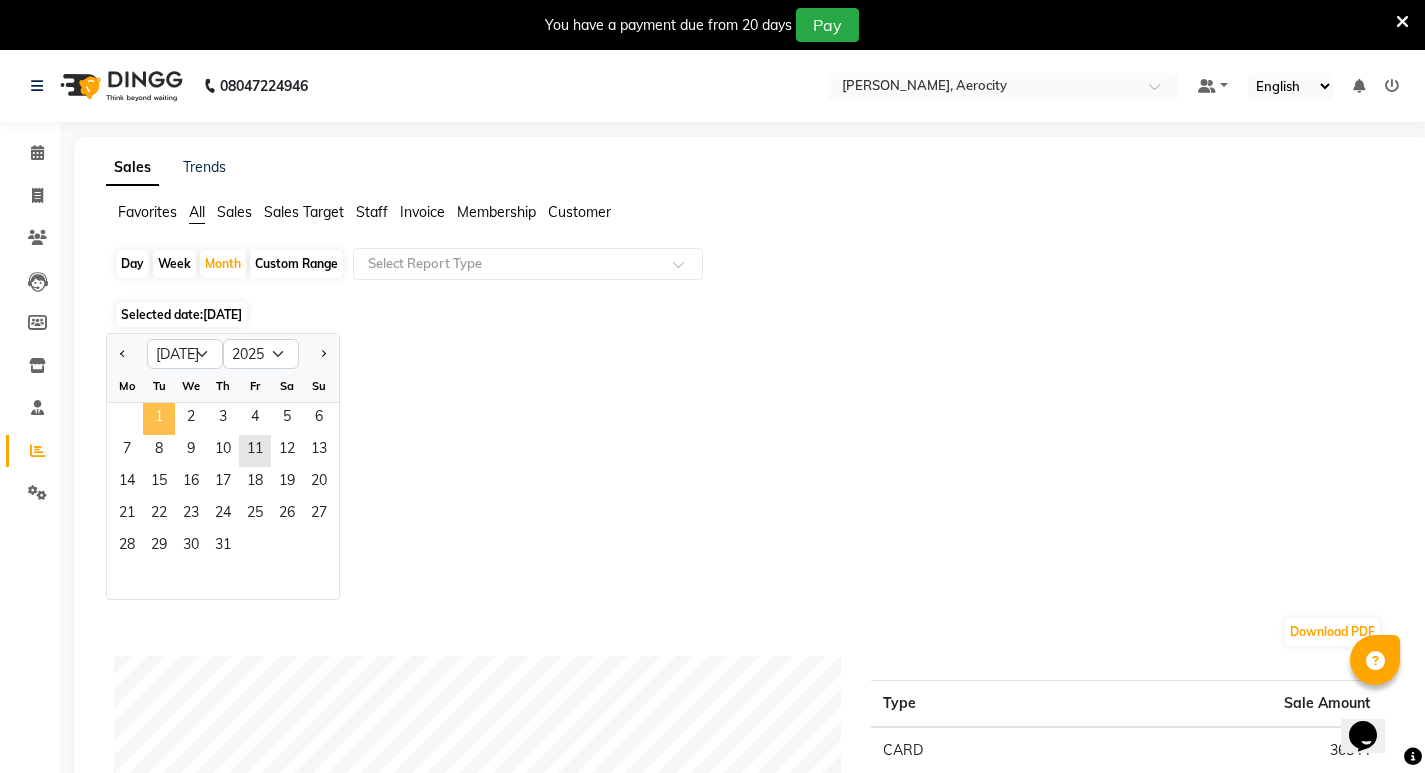 click on "1" 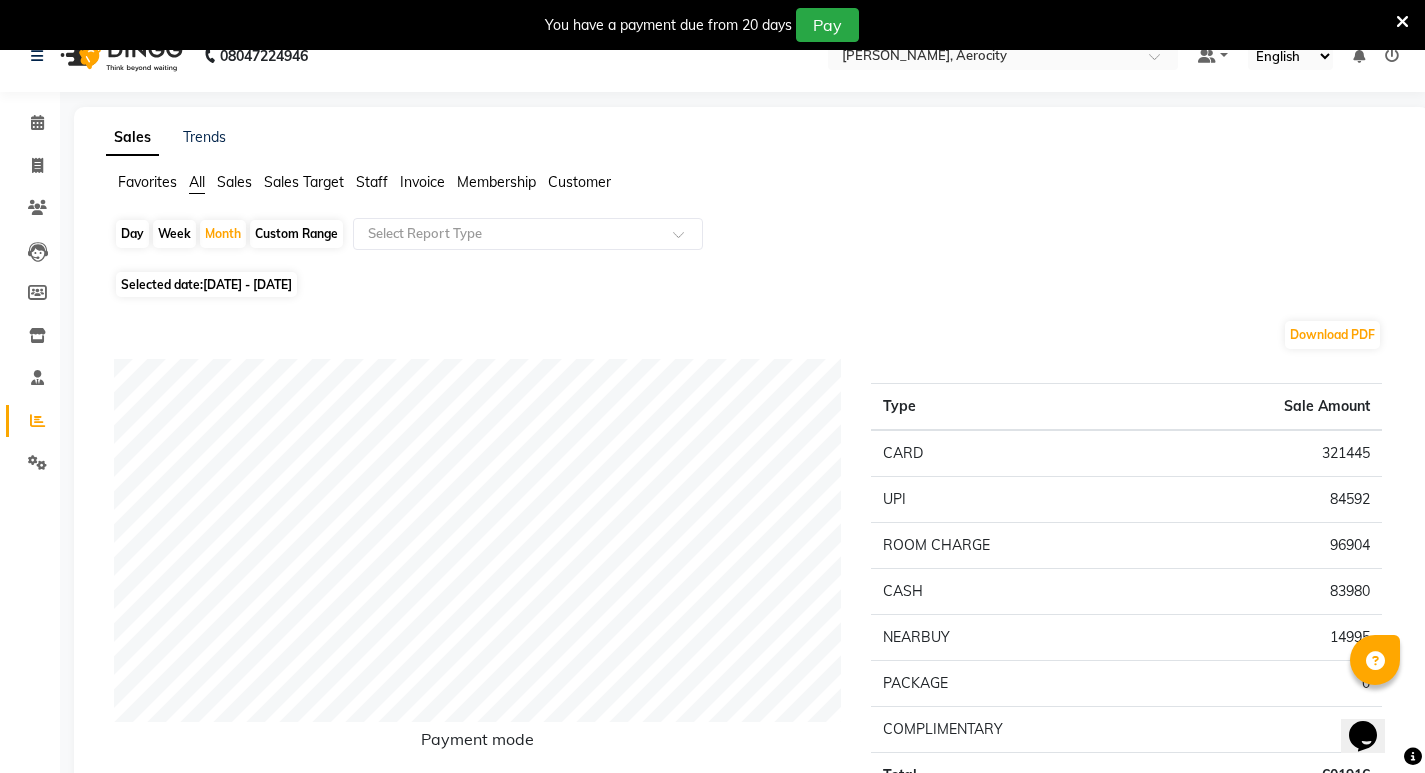 scroll, scrollTop: 0, scrollLeft: 0, axis: both 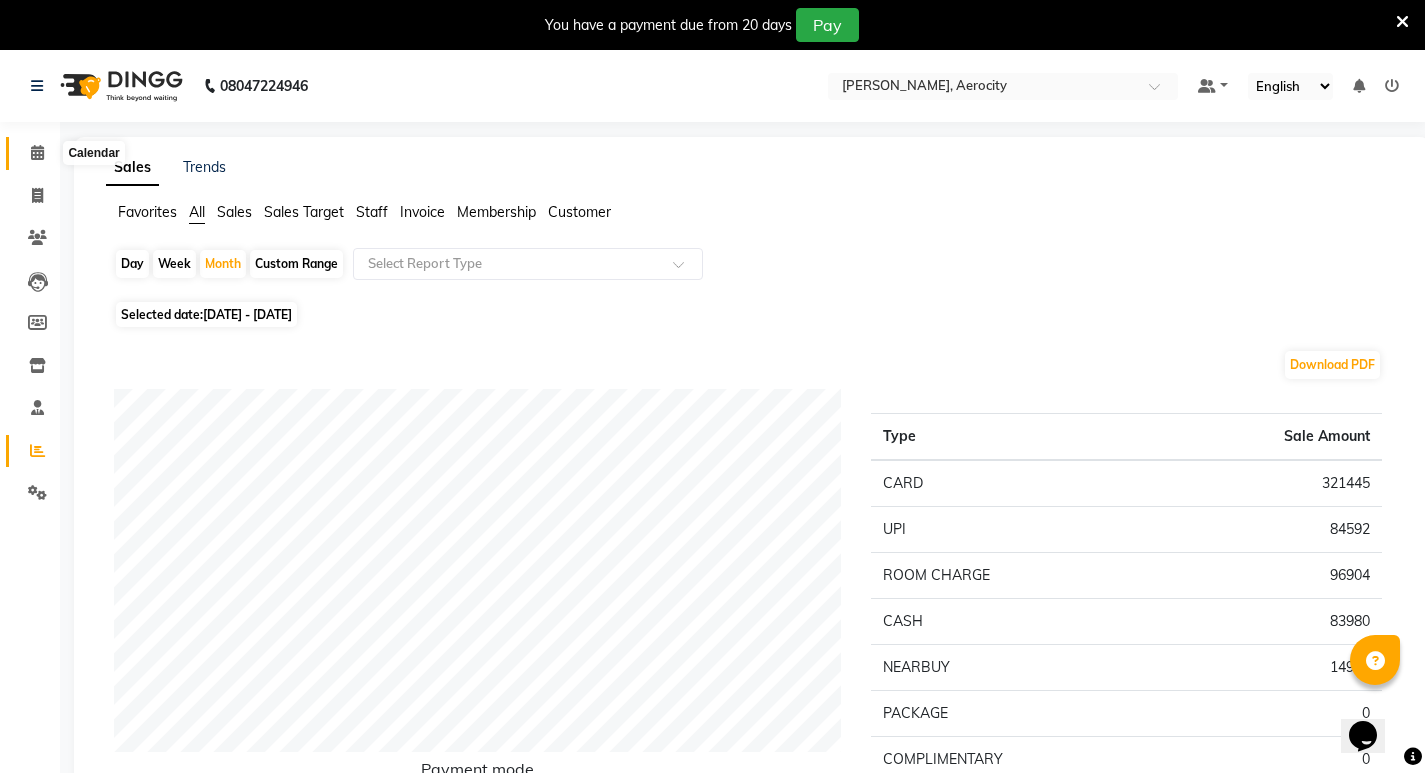 click 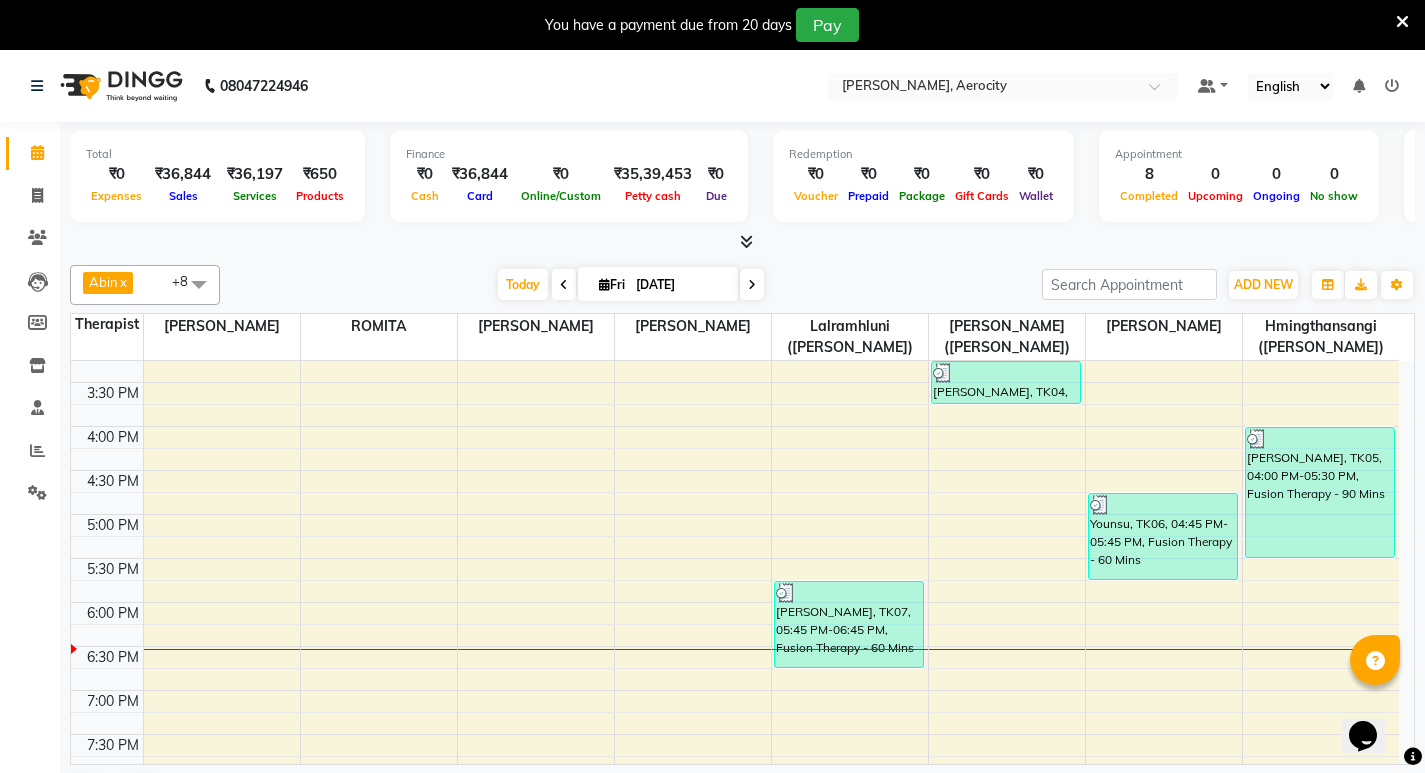 scroll, scrollTop: 900, scrollLeft: 0, axis: vertical 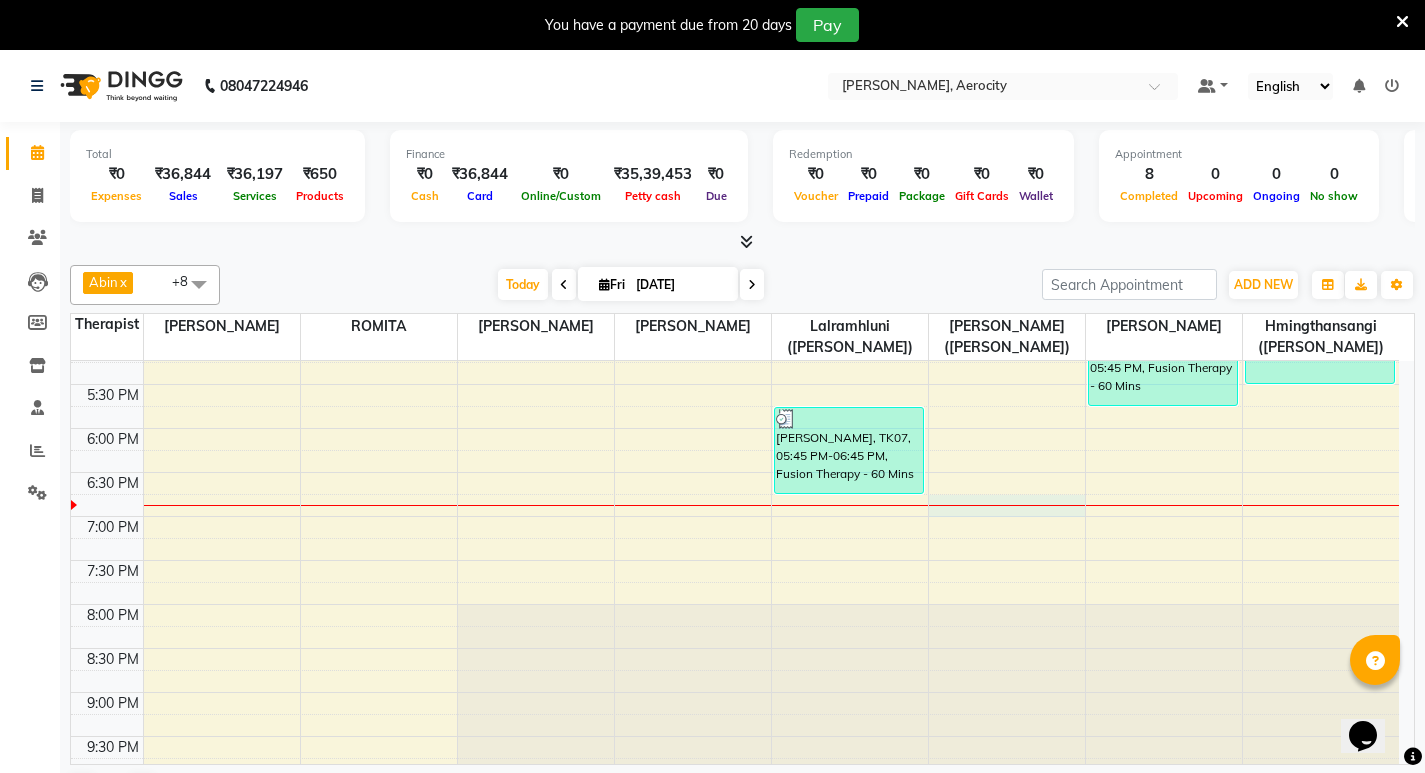 click on "7:00 AM 7:30 AM 8:00 AM 8:30 AM 9:00 AM 9:30 AM 10:00 AM 10:30 AM 11:00 AM 11:30 AM 12:00 PM 12:30 PM 1:00 PM 1:30 PM 2:00 PM 2:30 PM 3:00 PM 3:30 PM 4:00 PM 4:30 PM 5:00 PM 5:30 PM 6:00 PM 6:30 PM 7:00 PM 7:30 PM 8:00 PM 8:30 PM 9:00 PM 9:30 PM 10:00 PM 10:30 PM 11:00 PM 11:30 PM     [PERSON_NAME][GEOGRAPHIC_DATA], 09:30 AM-10:30 AM, Javanese Pampering - 60 Mins     [PERSON_NAME] f, TK02, 10:00 AM-11:00 AM, Swedish De-Stress - 60 Mins     [PERSON_NAME] f, TK03, 11:00 AM-12:00 PM, Swedish De-Stress - 60 Mins     [PERSON_NAME], TK07, 05:45 PM-06:45 PM, Fusion Therapy - 60 Mins     [PERSON_NAME], TK04, 02:45 PM-03:15 PM, Cleansing Facial - 30 Mins     [PERSON_NAME], TK04, 03:15 PM-03:45 PM, Signature Head Massage - 30 Mins     Younsu, TK06, 04:45 PM-05:45 PM, Fusion Therapy - 60 Mins     [PERSON_NAME], TK05, 04:00 PM-05:30 PM, Fusion Therapy - 90 Mins" at bounding box center (735, 208) 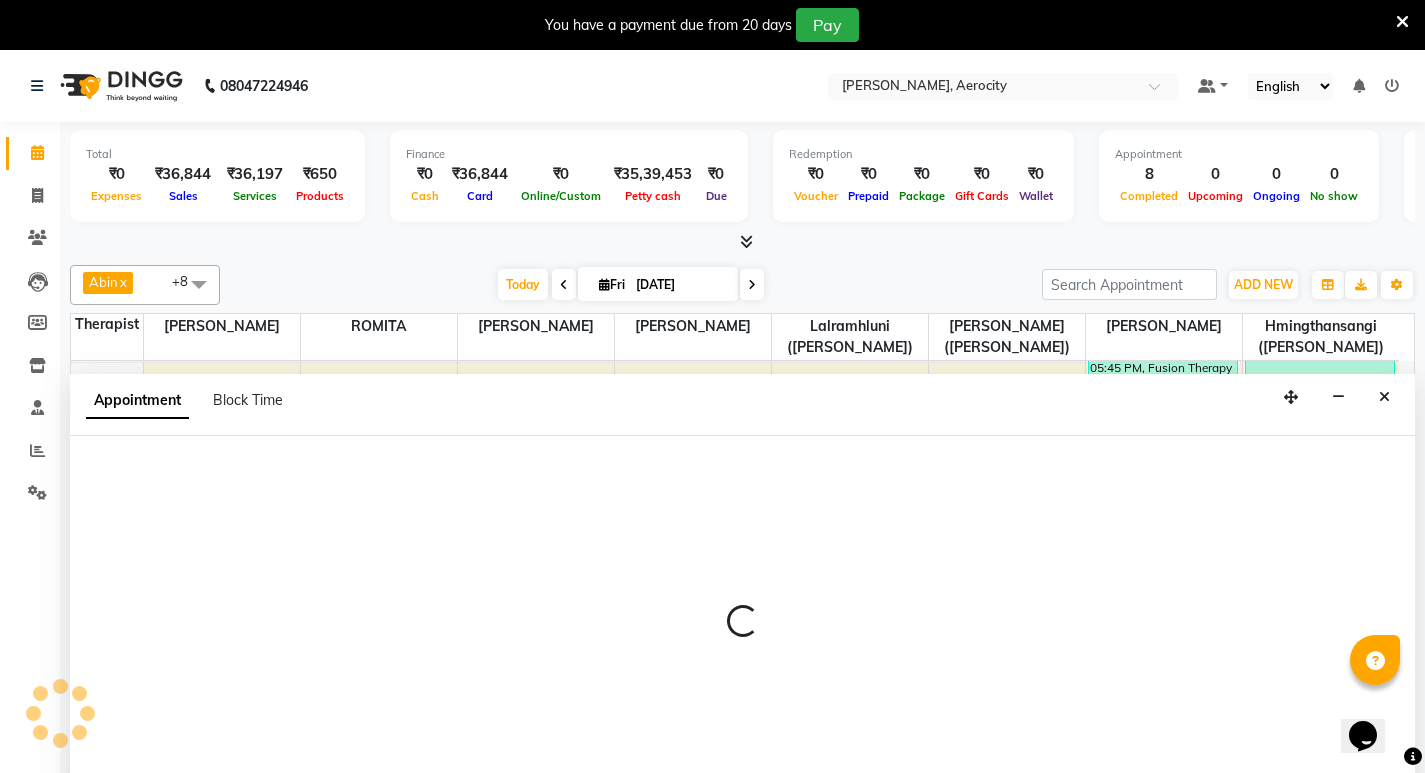select on "48460" 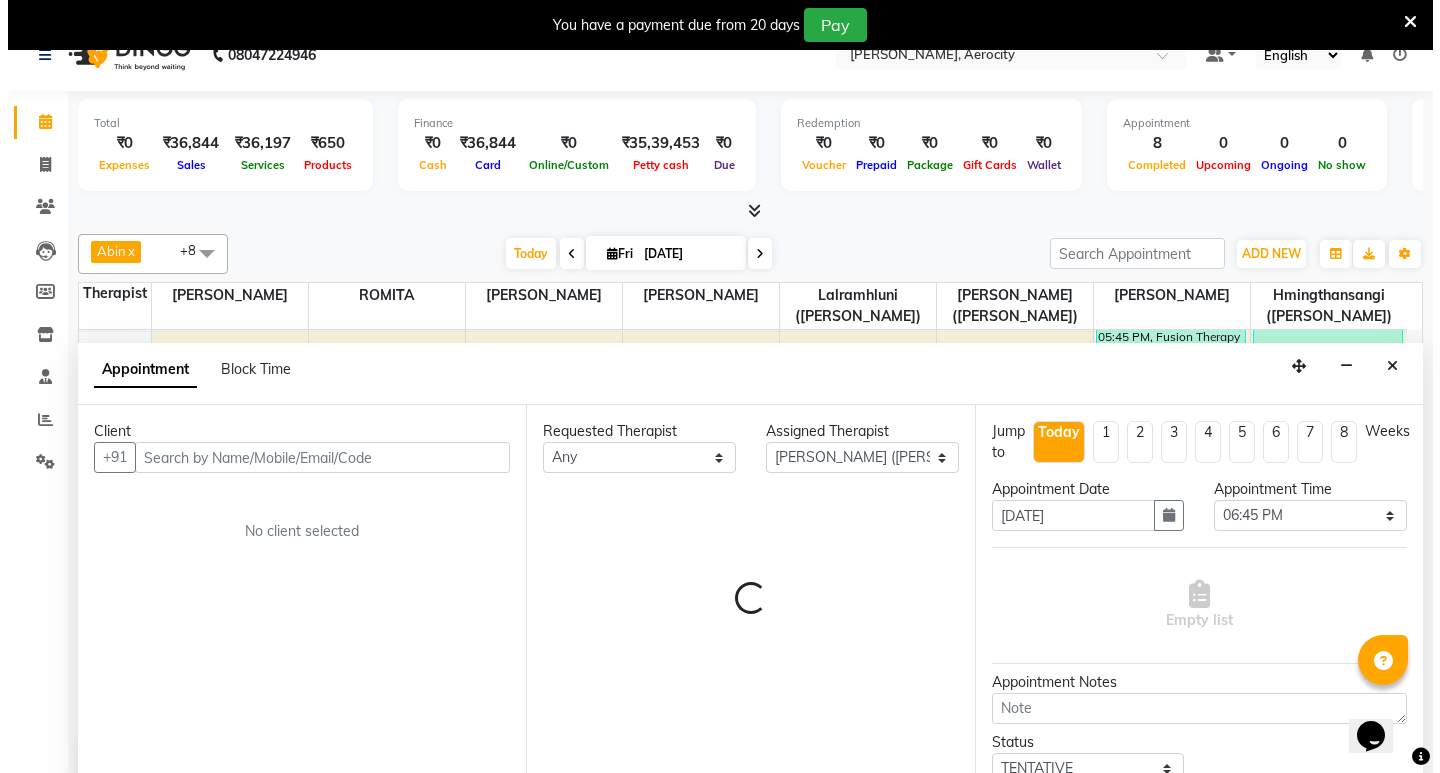 scroll, scrollTop: 51, scrollLeft: 0, axis: vertical 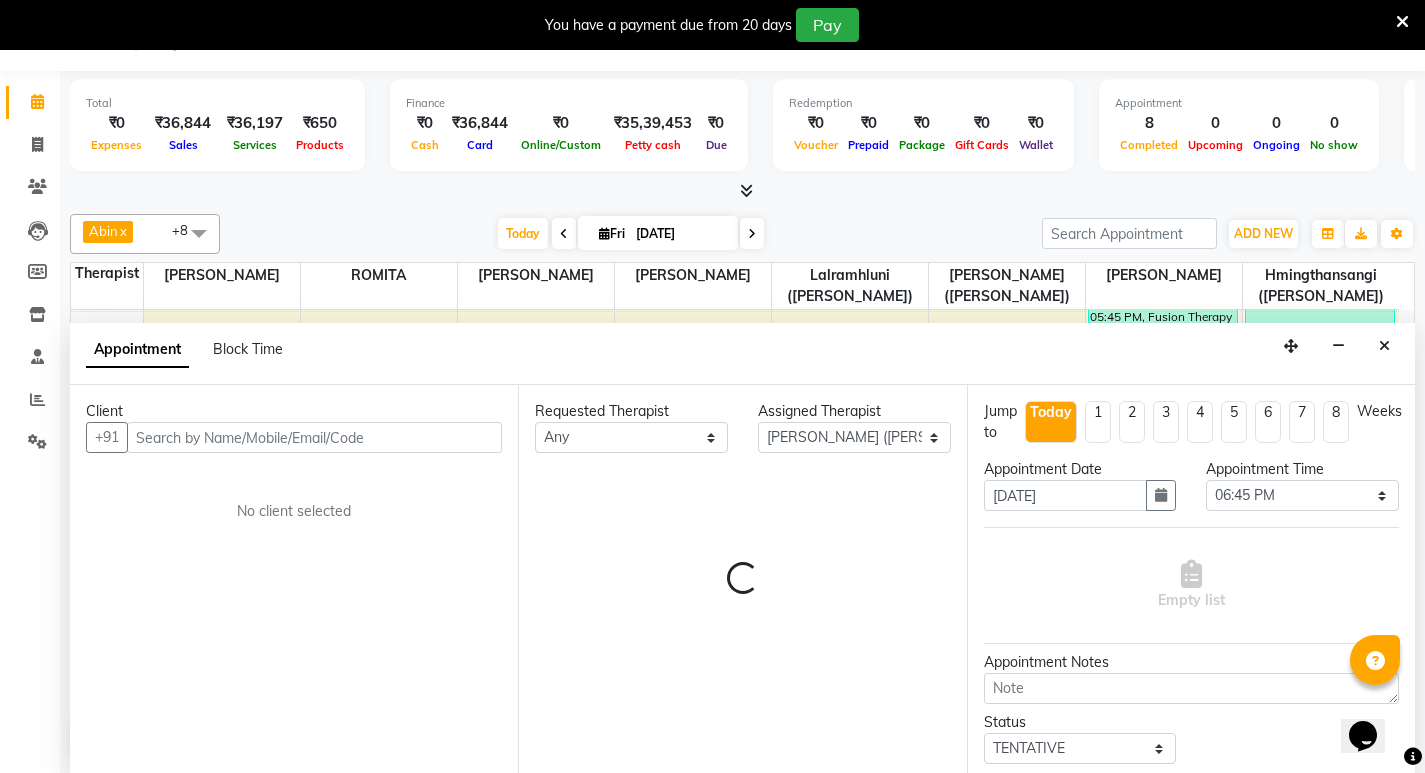 click at bounding box center (314, 437) 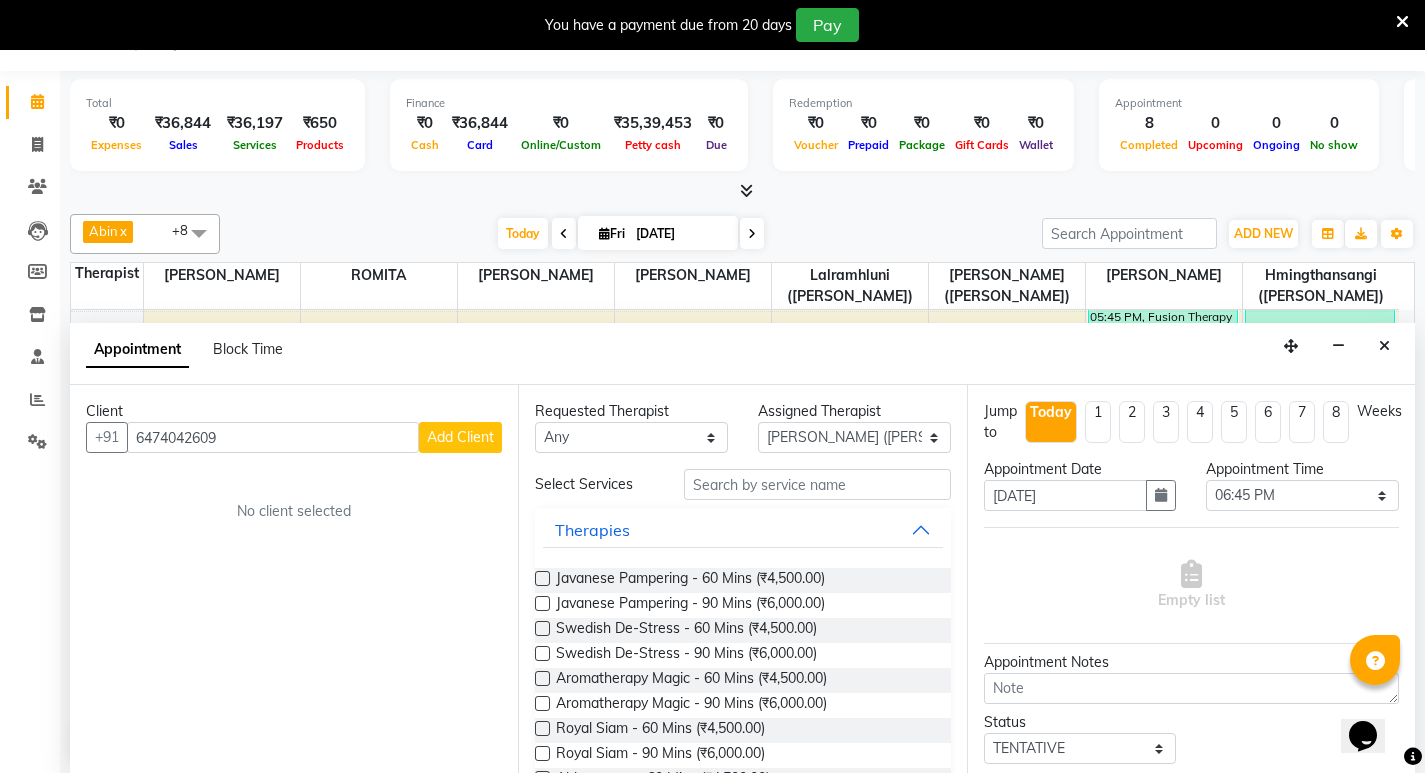 type on "6474042609" 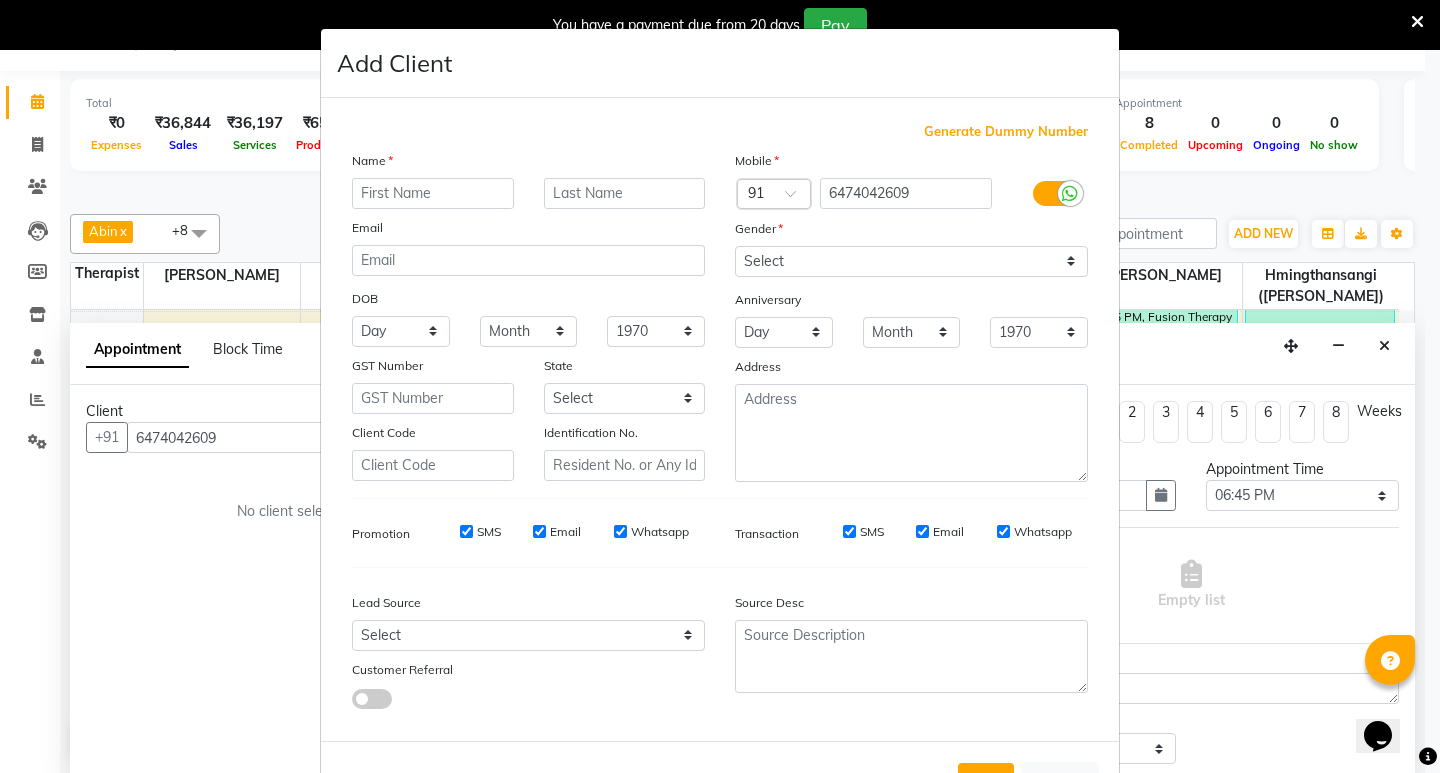 click at bounding box center (433, 193) 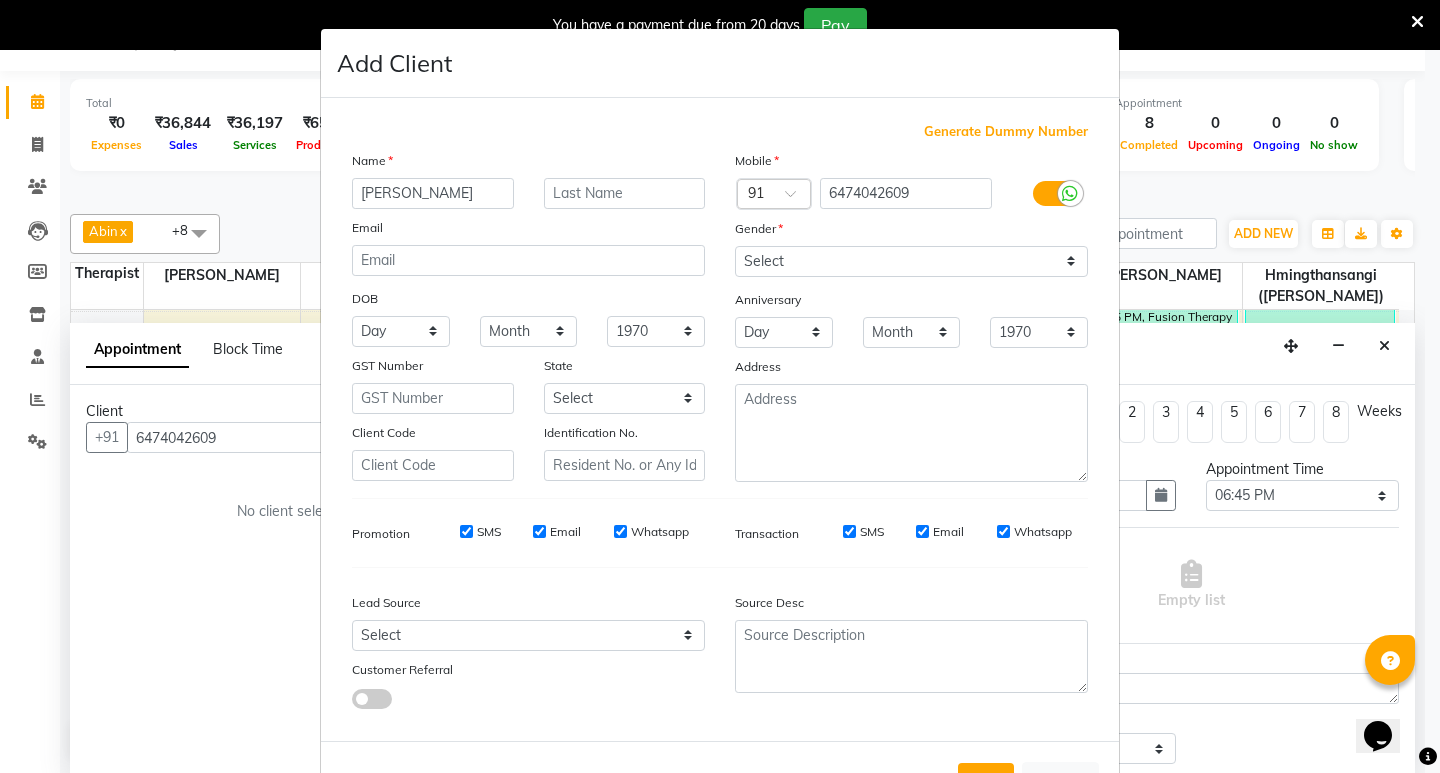 type on "[PERSON_NAME]" 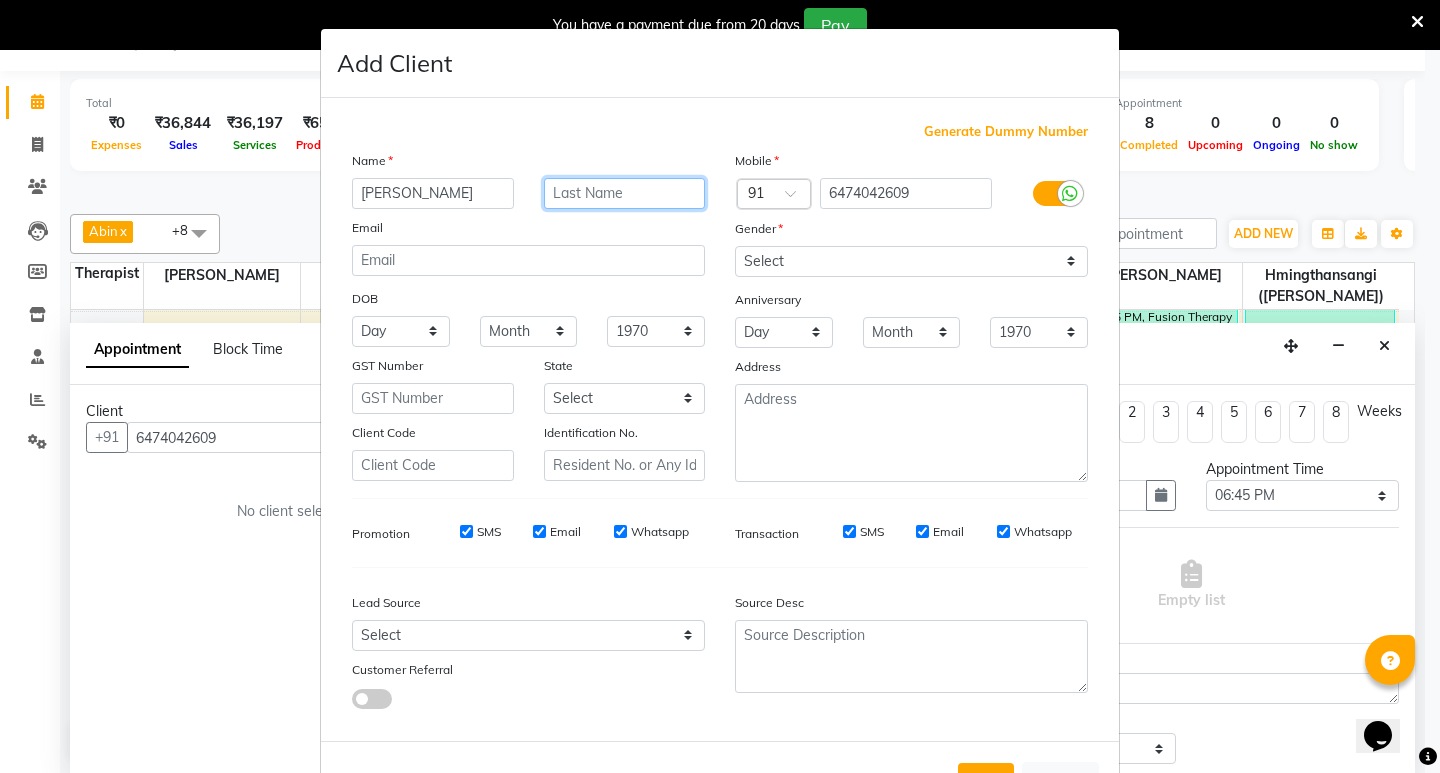 click at bounding box center [625, 193] 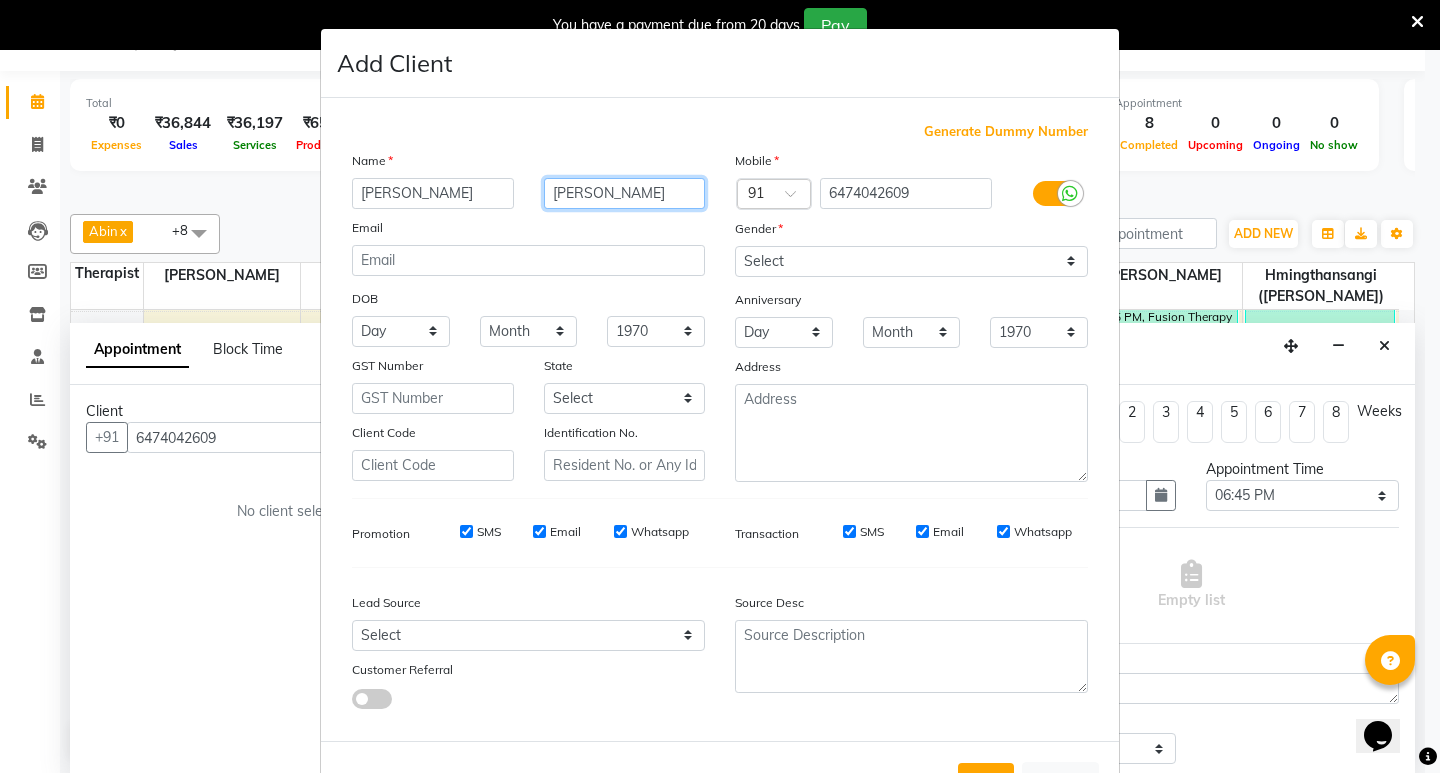 click on "[PERSON_NAME]" at bounding box center [625, 193] 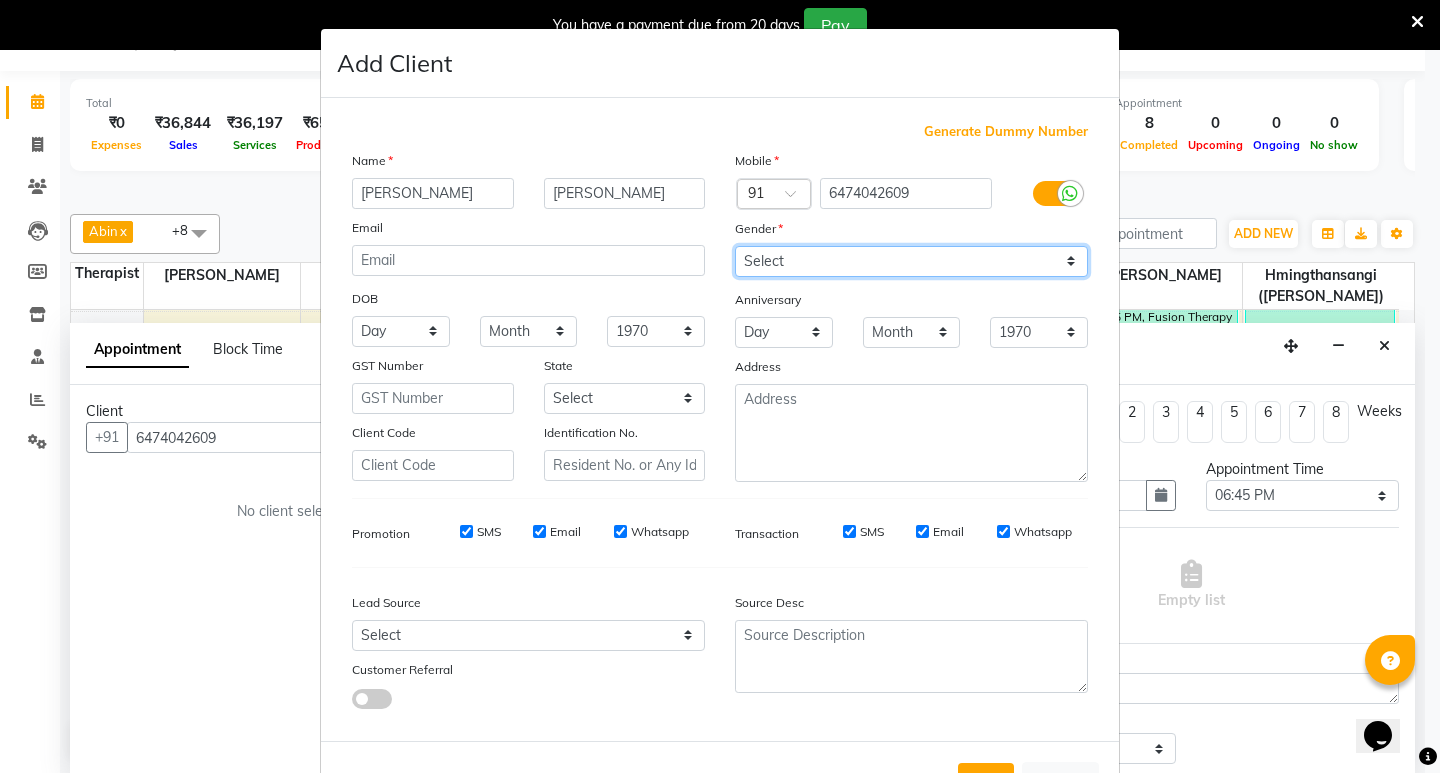 click on "Select [DEMOGRAPHIC_DATA] [DEMOGRAPHIC_DATA] Other Prefer Not To Say" at bounding box center (911, 261) 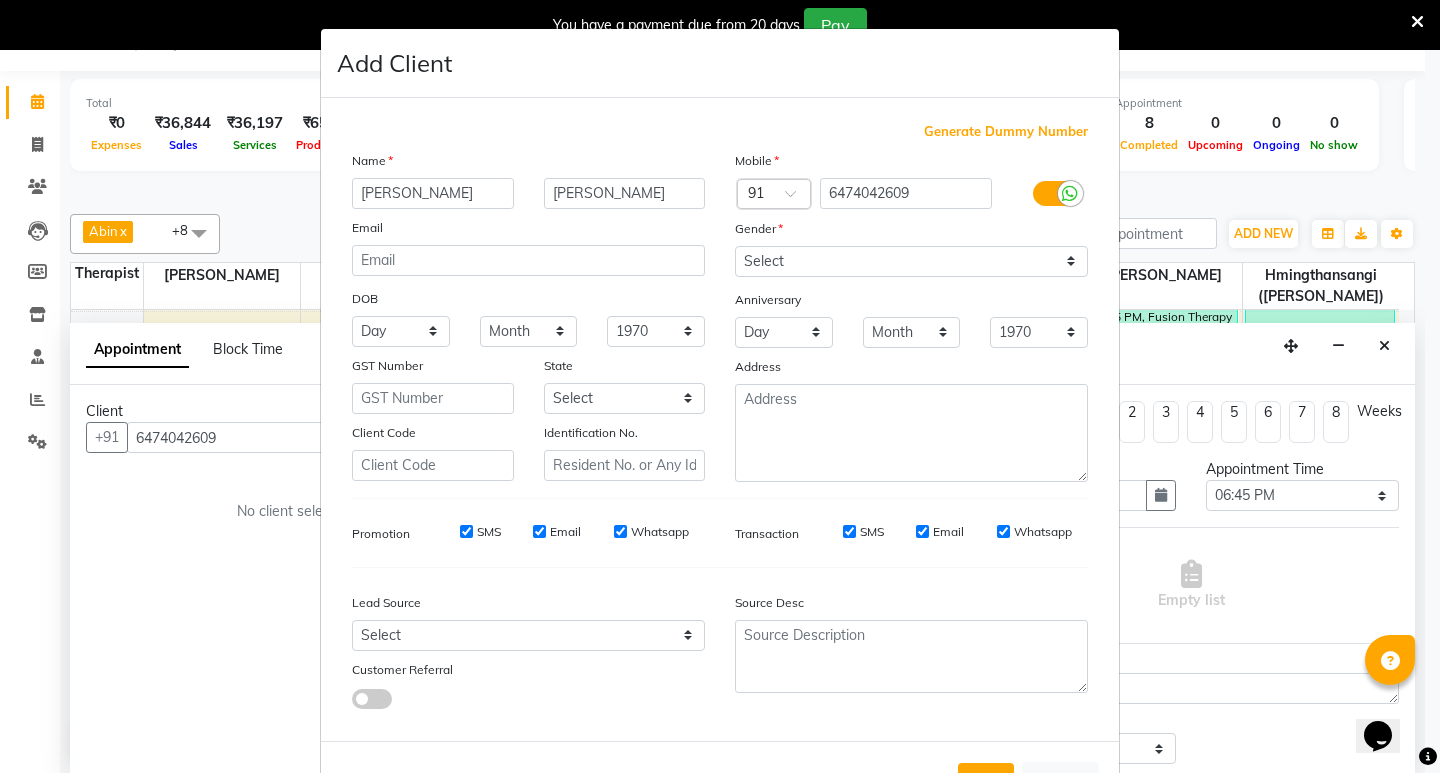 click on "SMS" at bounding box center (466, 531) 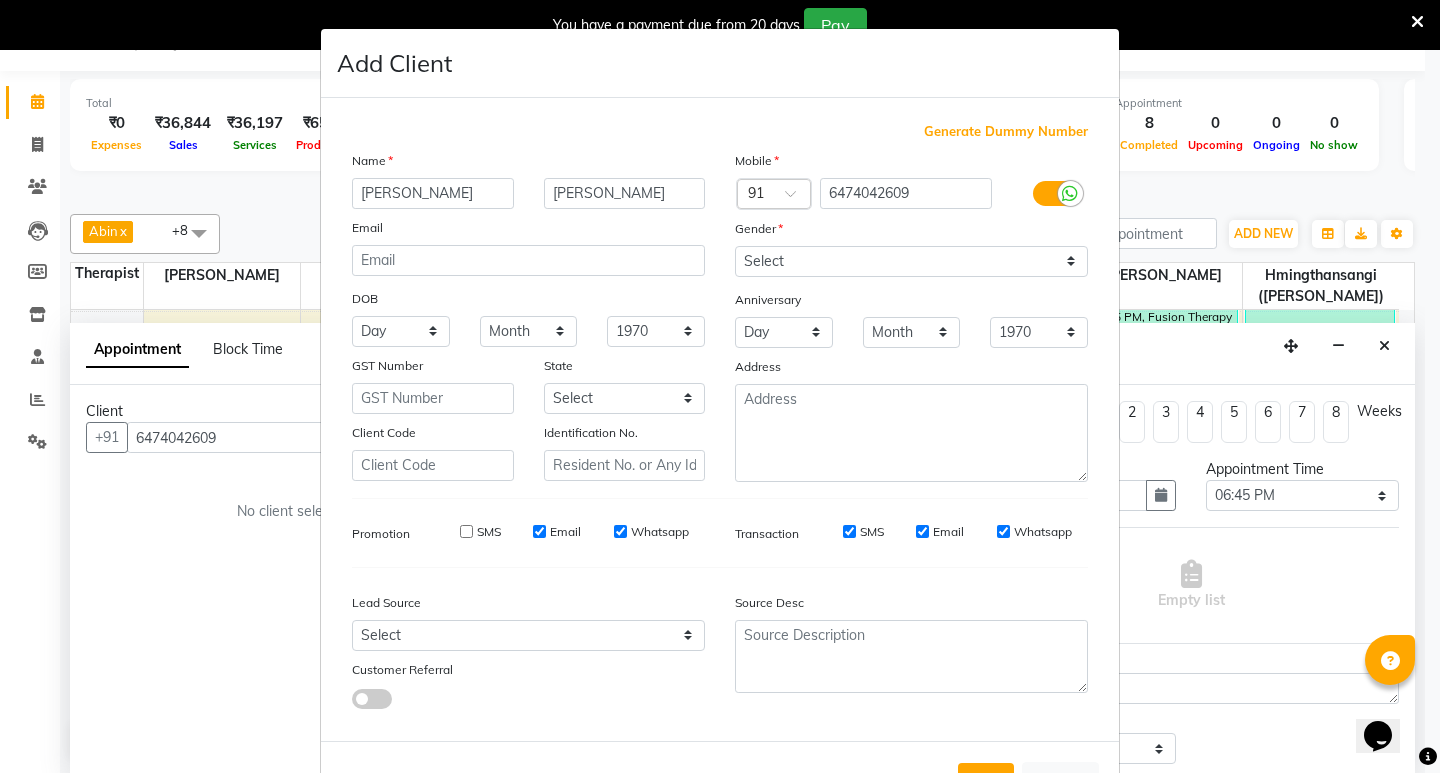 click on "Email" at bounding box center (539, 531) 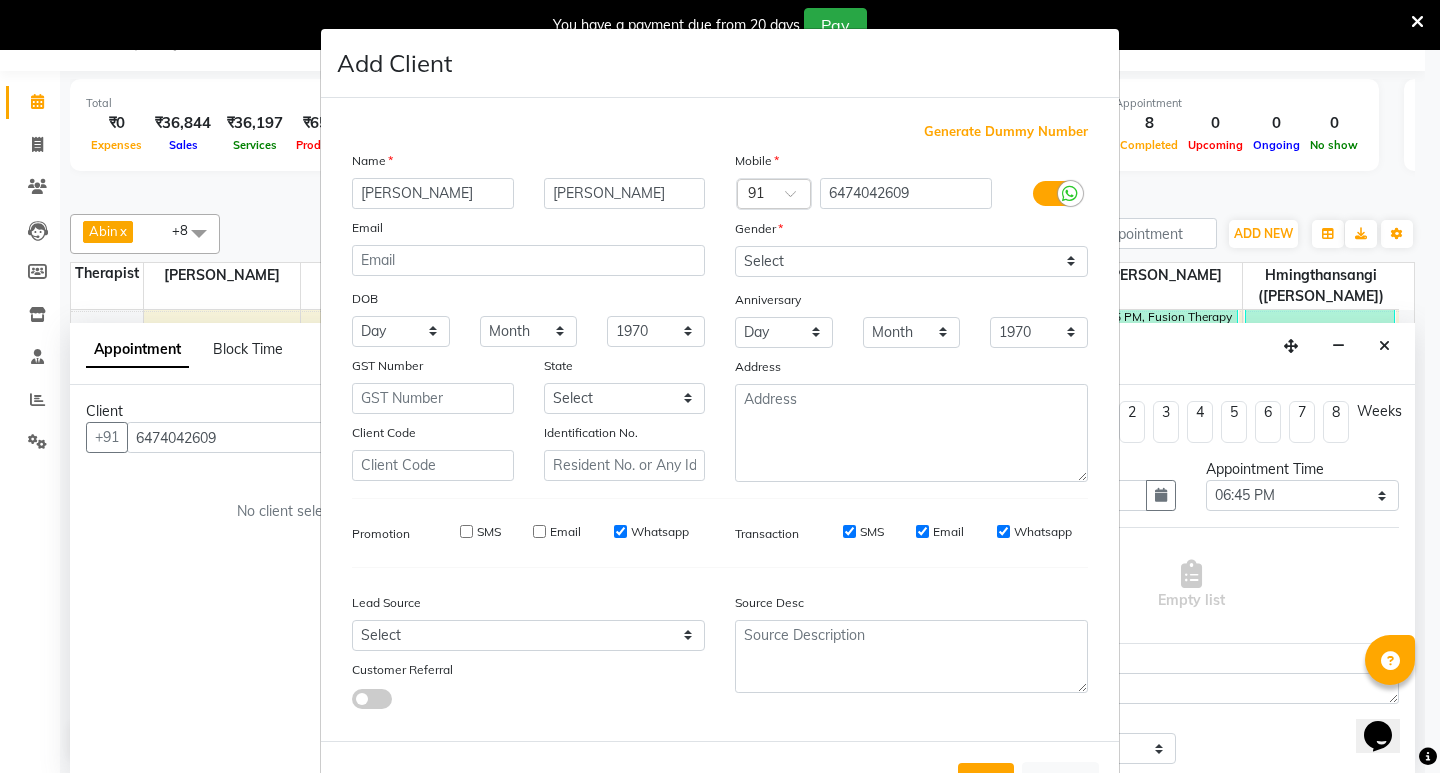 click on "Whatsapp" at bounding box center [620, 531] 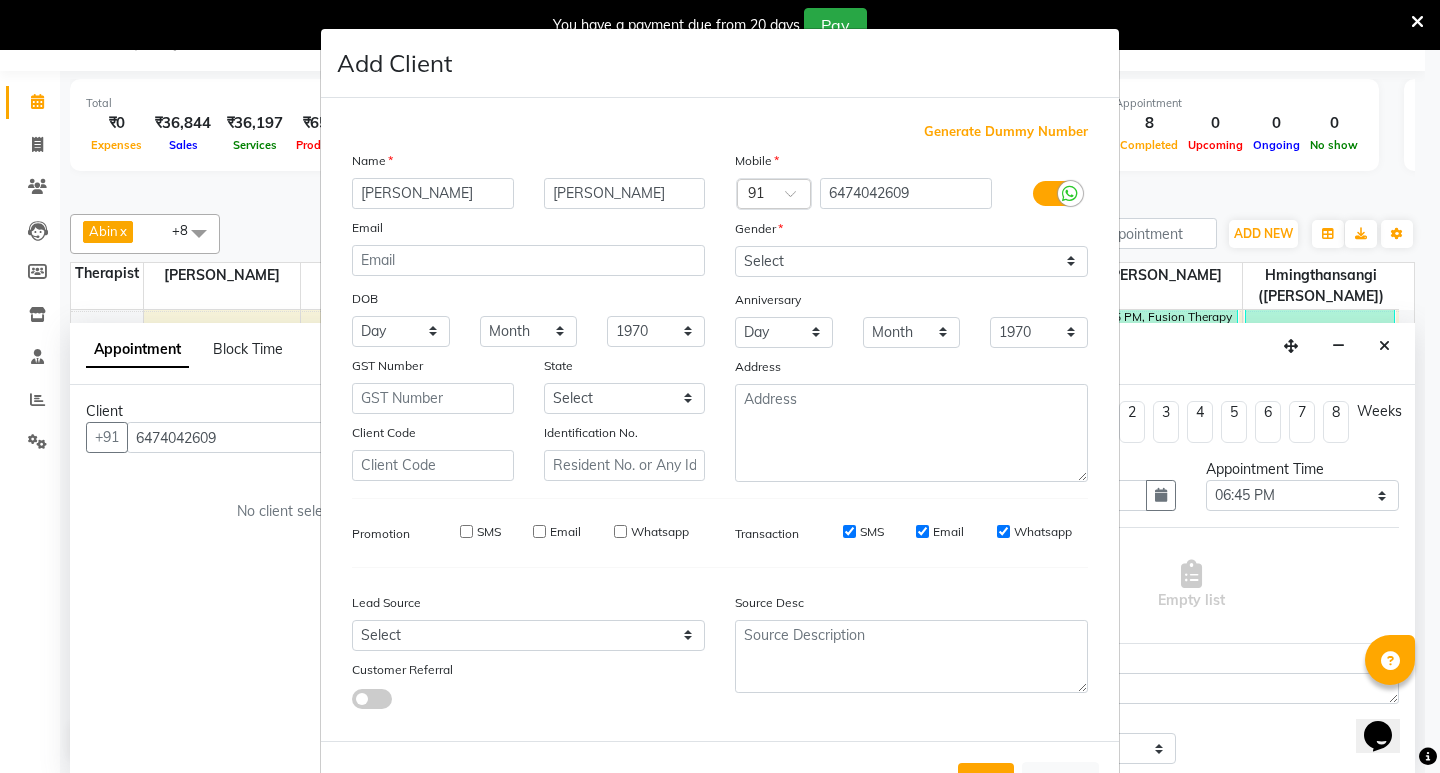 click on "SMS" at bounding box center [849, 531] 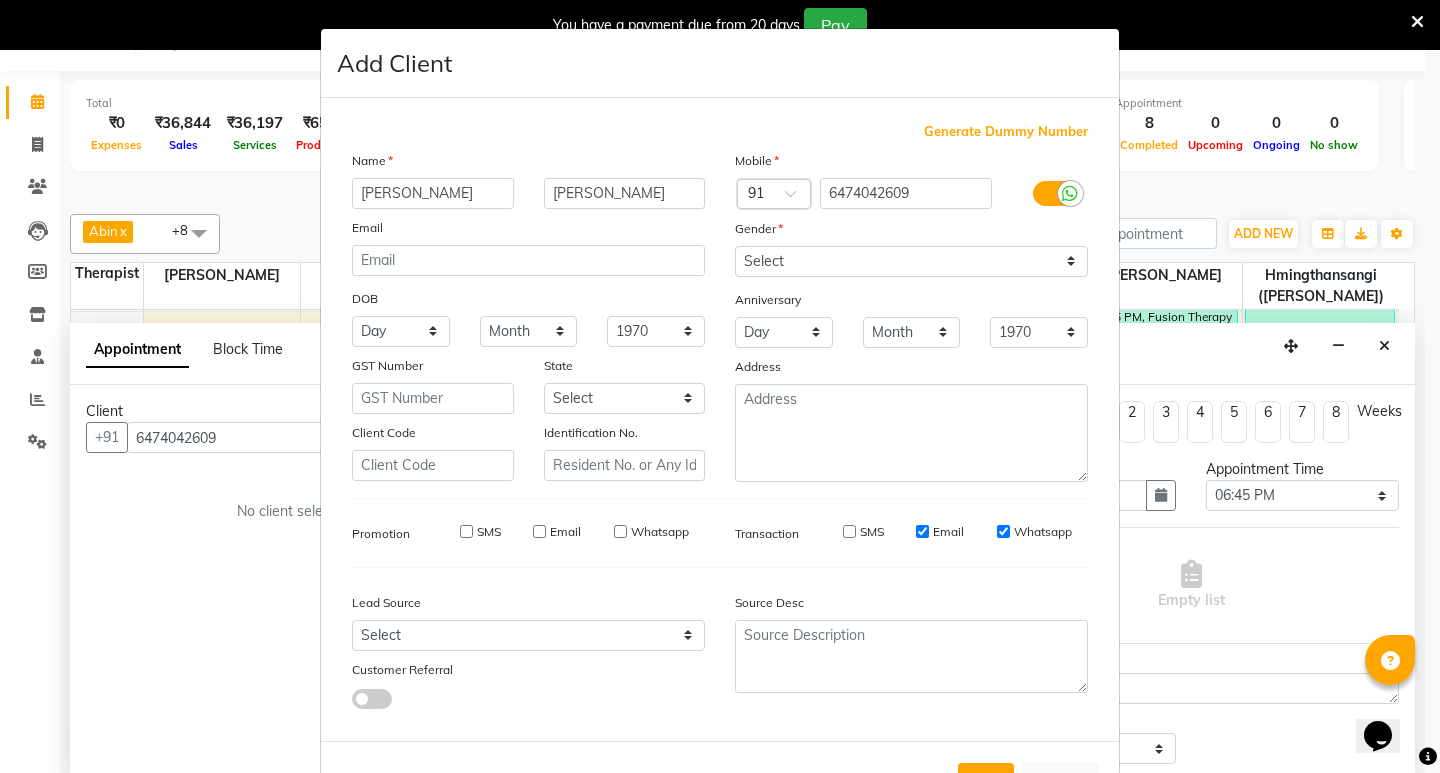 click on "Email" at bounding box center [922, 531] 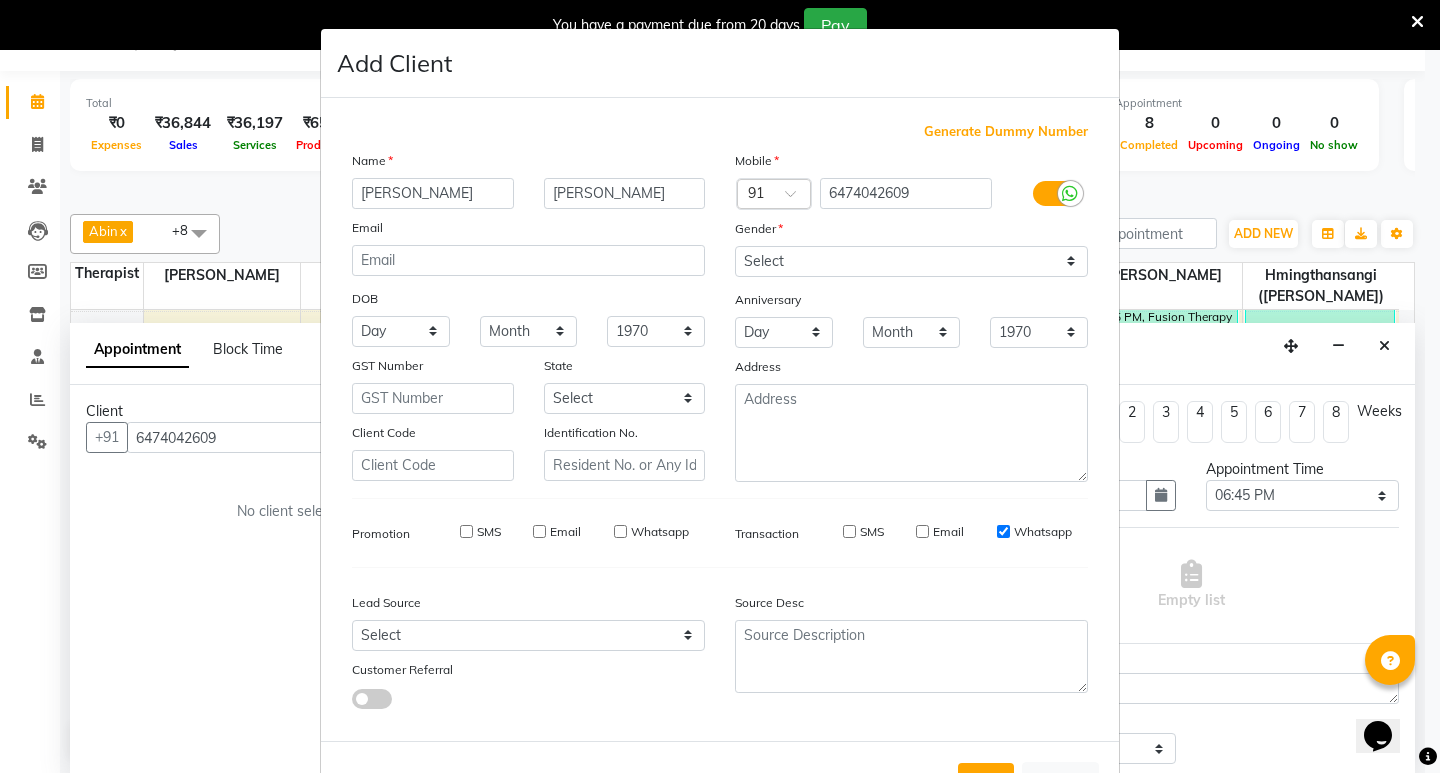click on "Whatsapp" at bounding box center (1003, 531) 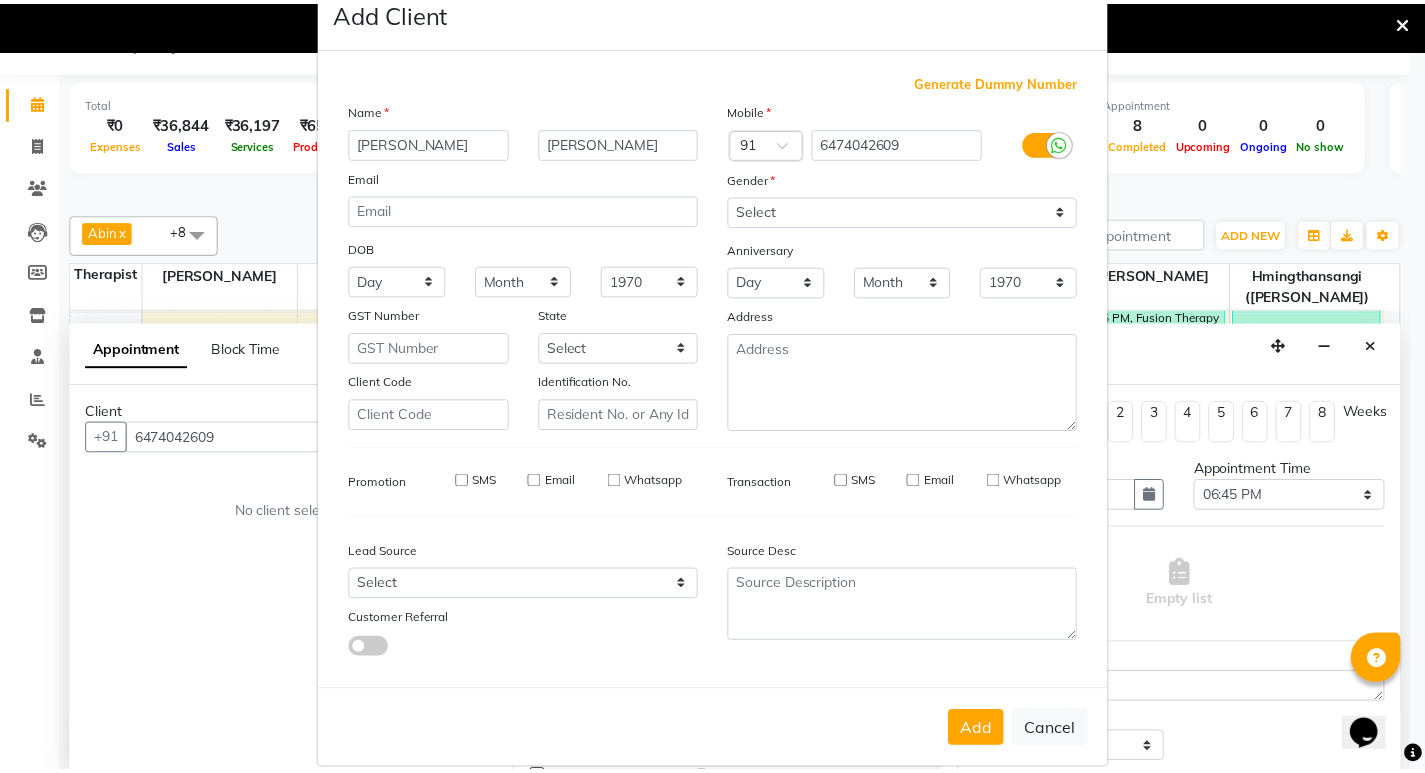 scroll, scrollTop: 76, scrollLeft: 0, axis: vertical 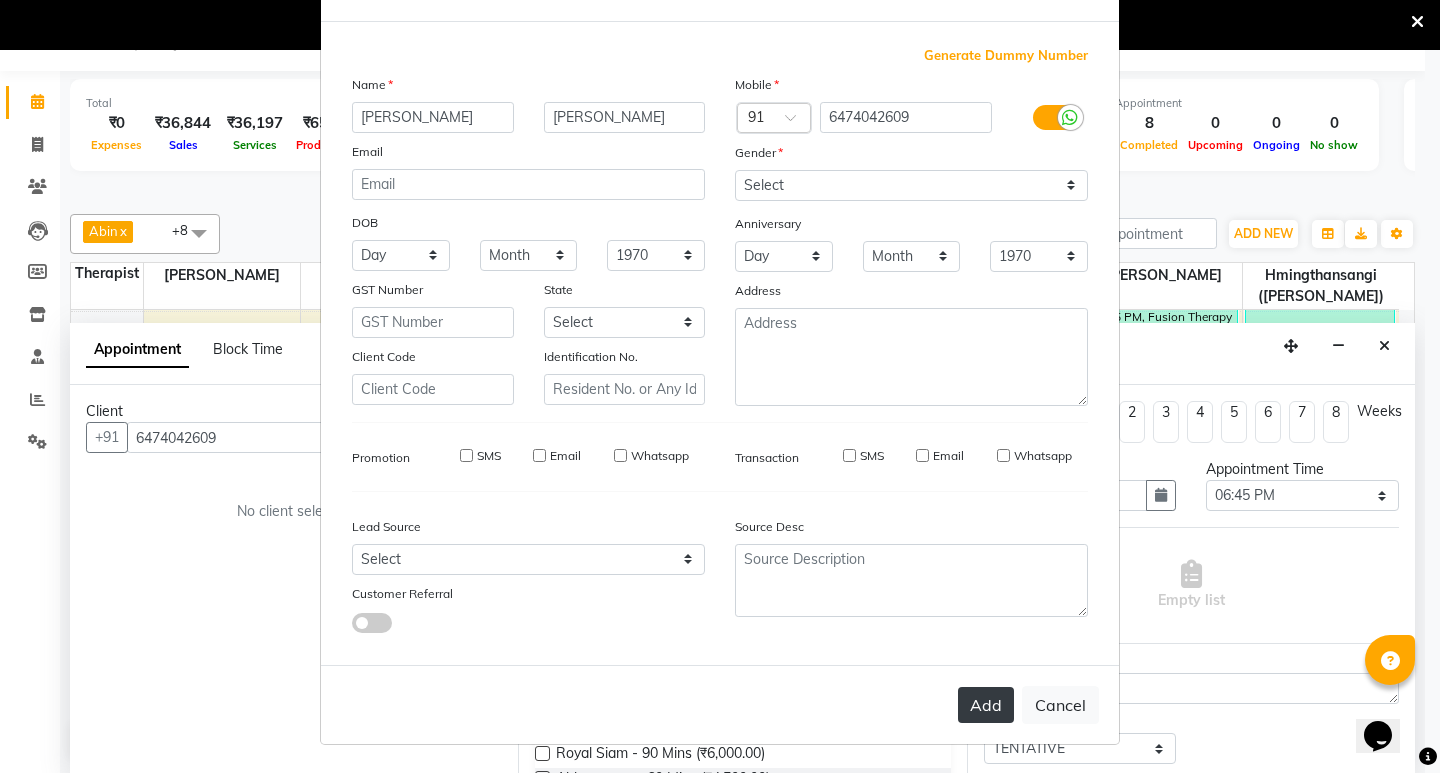 click on "Add" at bounding box center [986, 705] 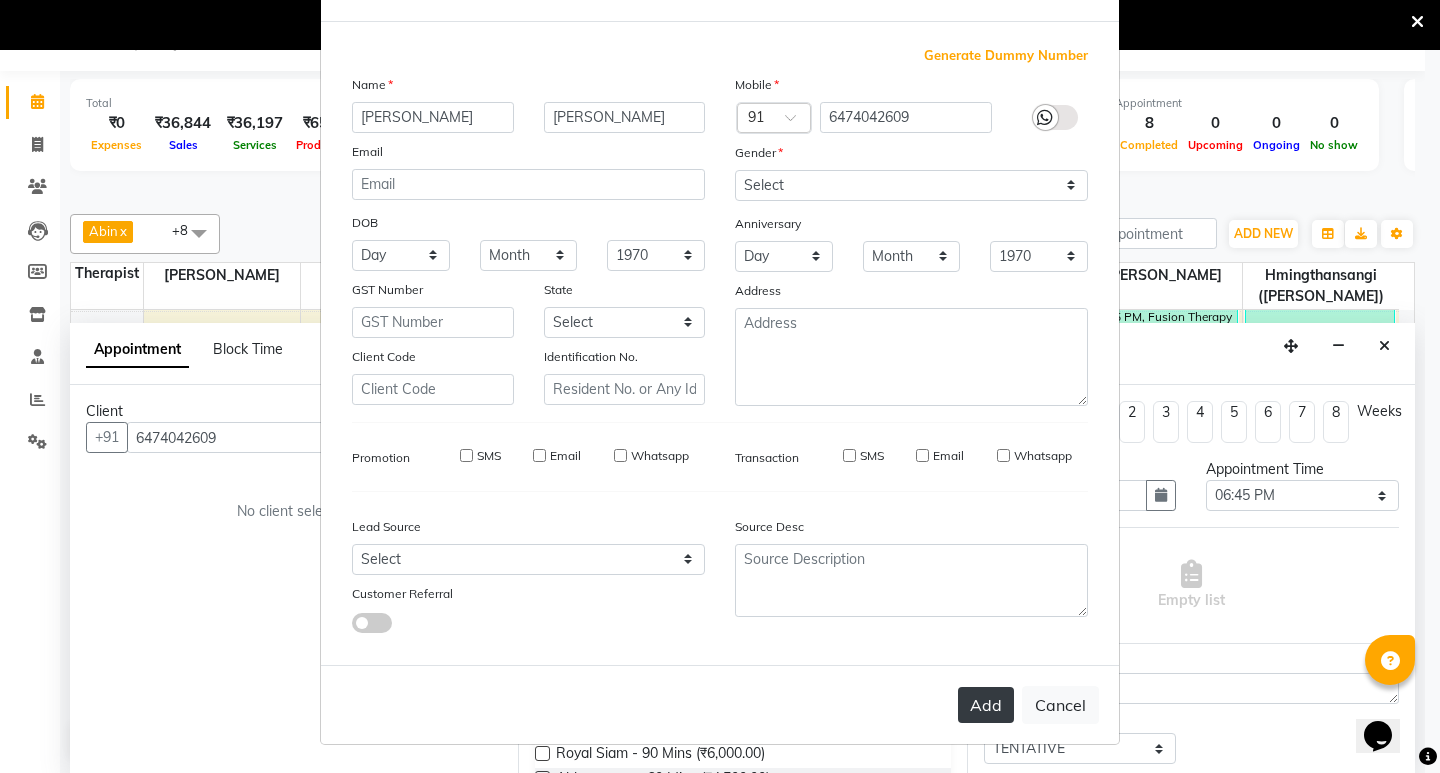 type 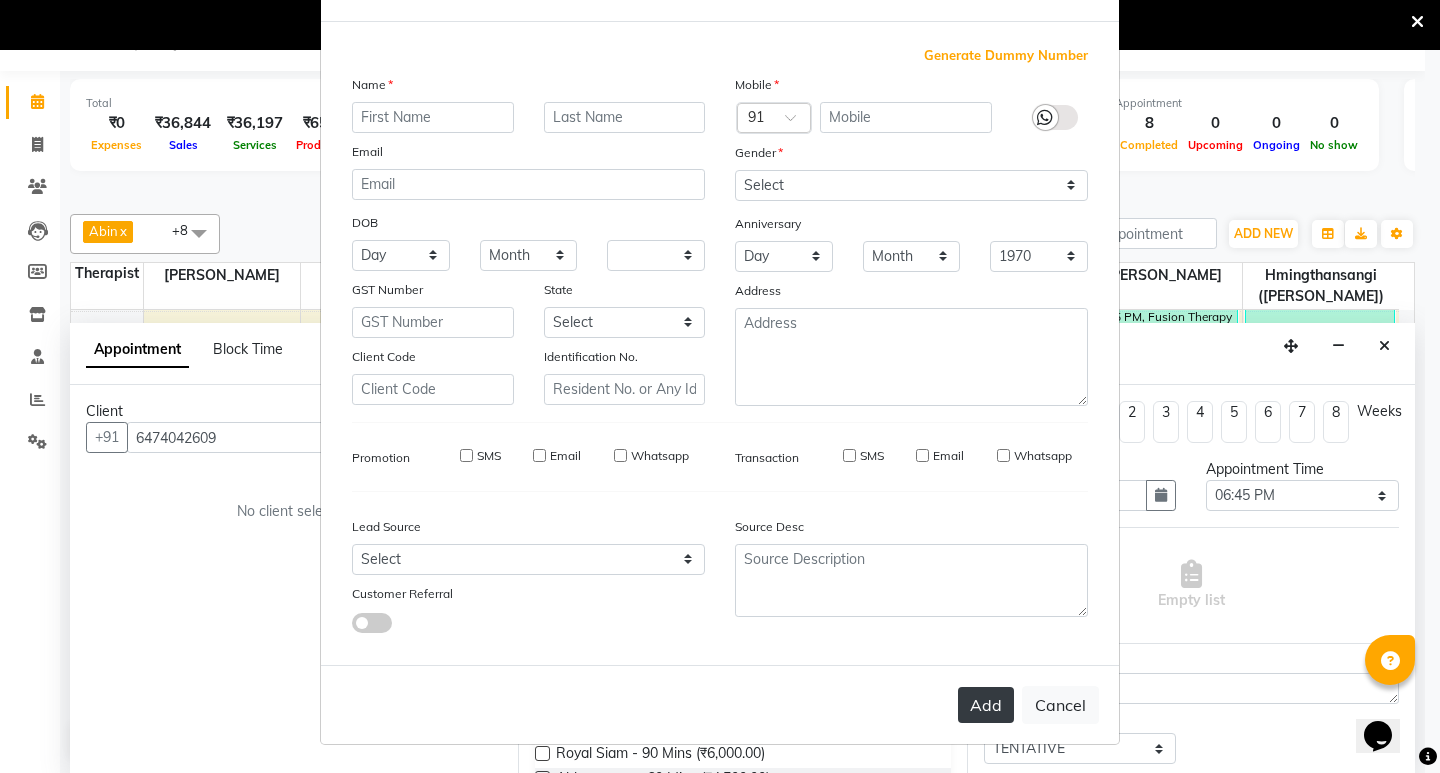 select 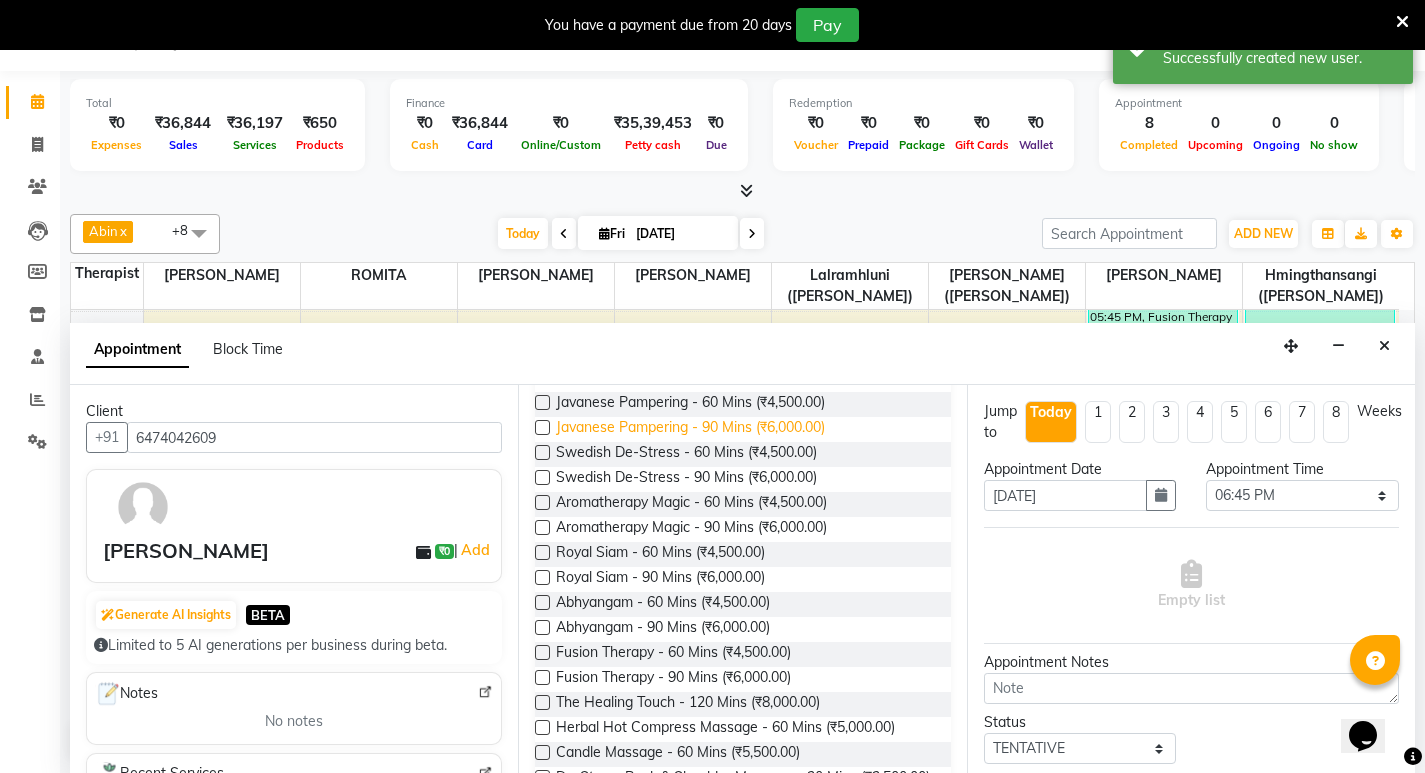 scroll, scrollTop: 200, scrollLeft: 0, axis: vertical 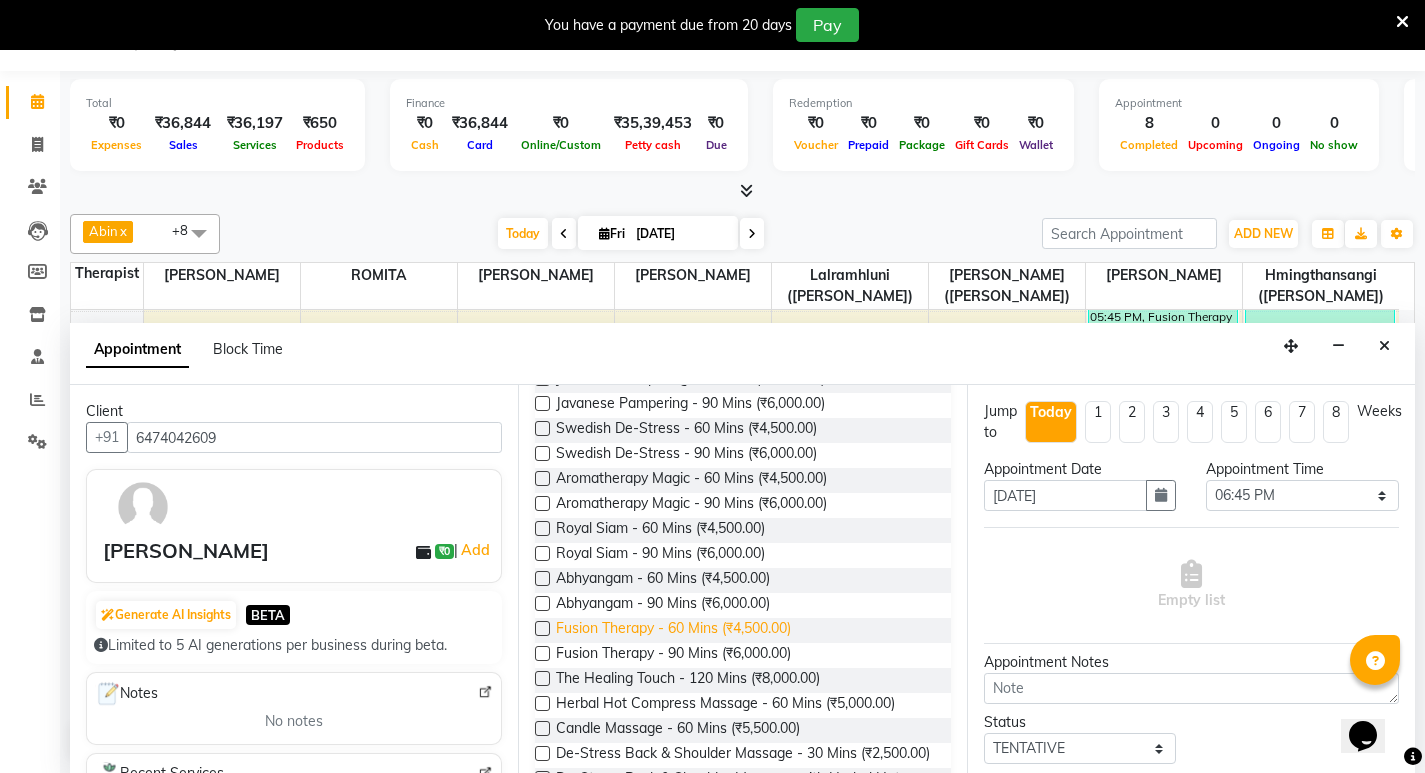 click on "Fusion Therapy - 60 Mins (₹4,500.00)" at bounding box center (673, 630) 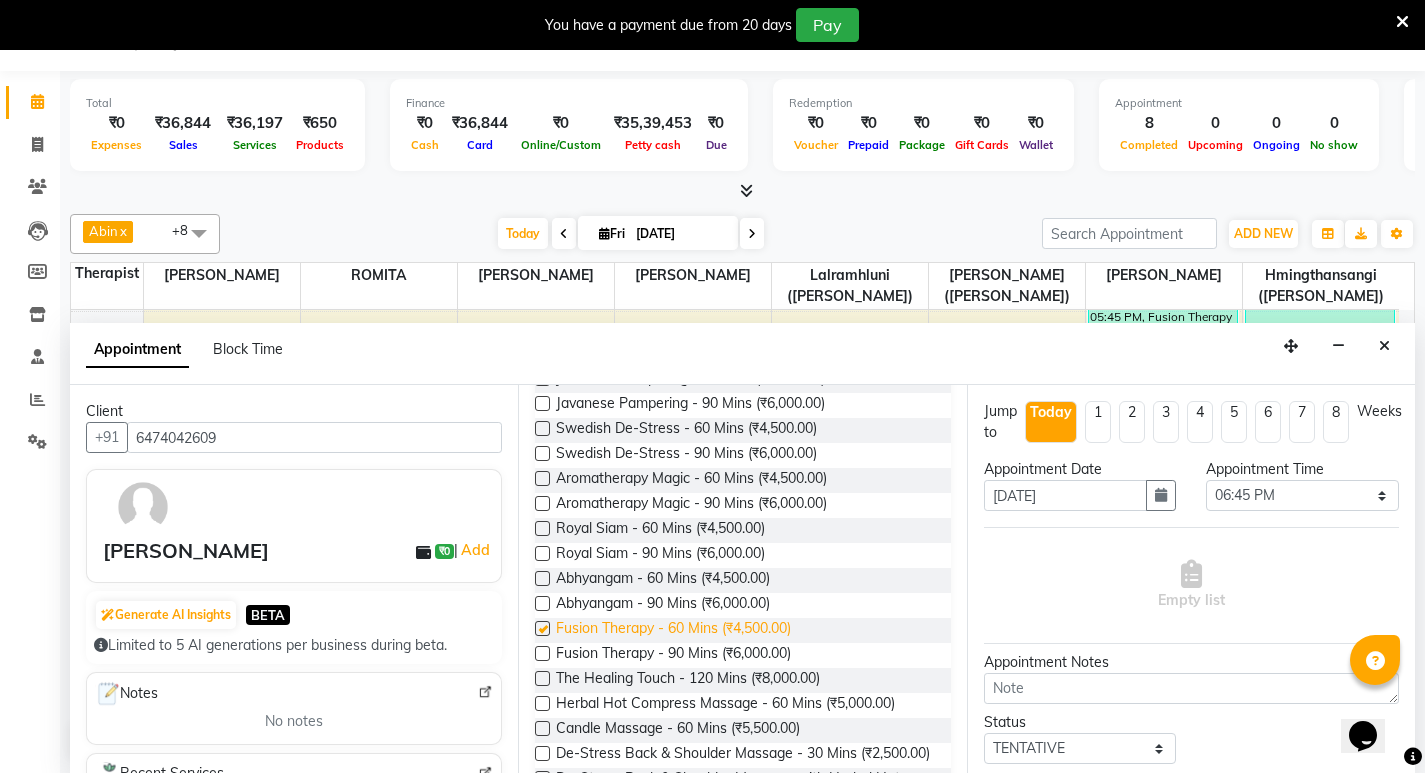 checkbox on "false" 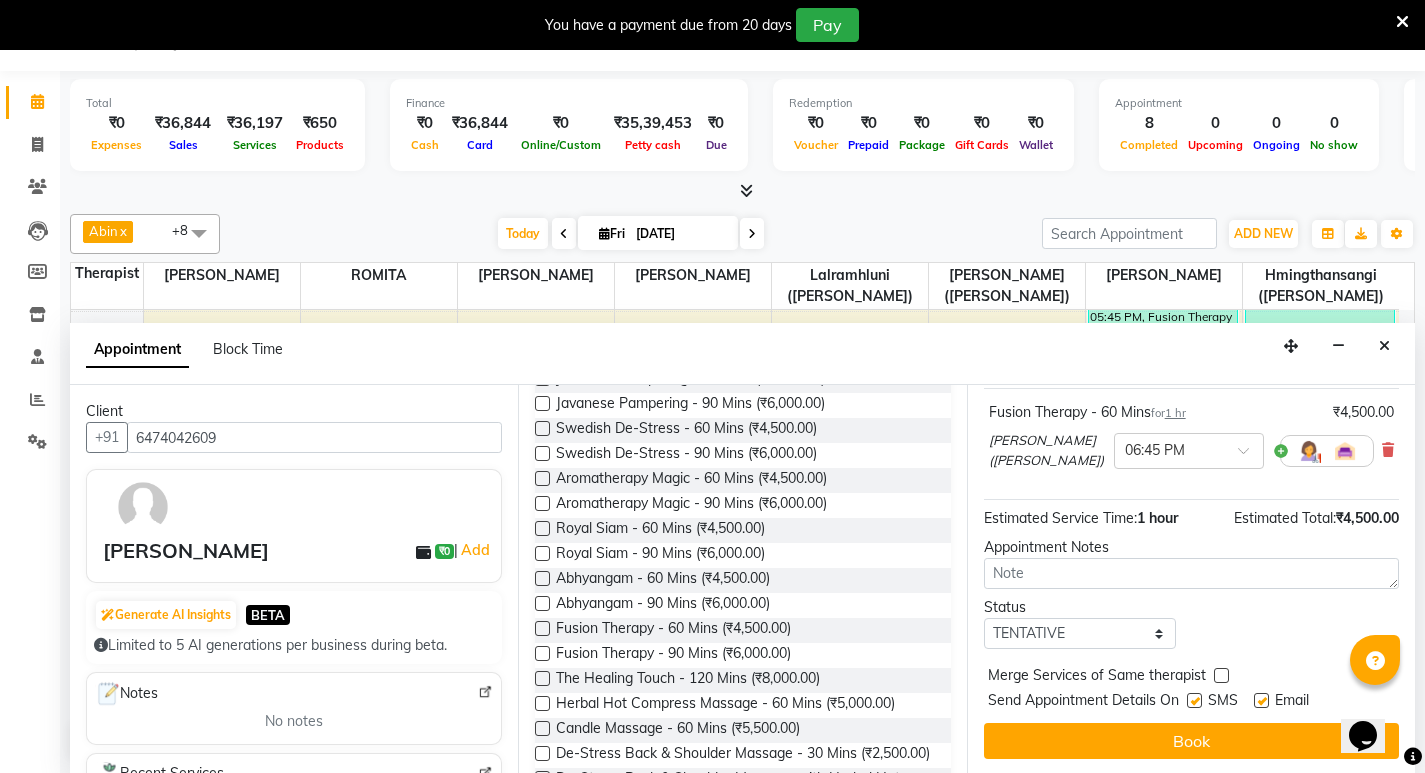 scroll, scrollTop: 141, scrollLeft: 0, axis: vertical 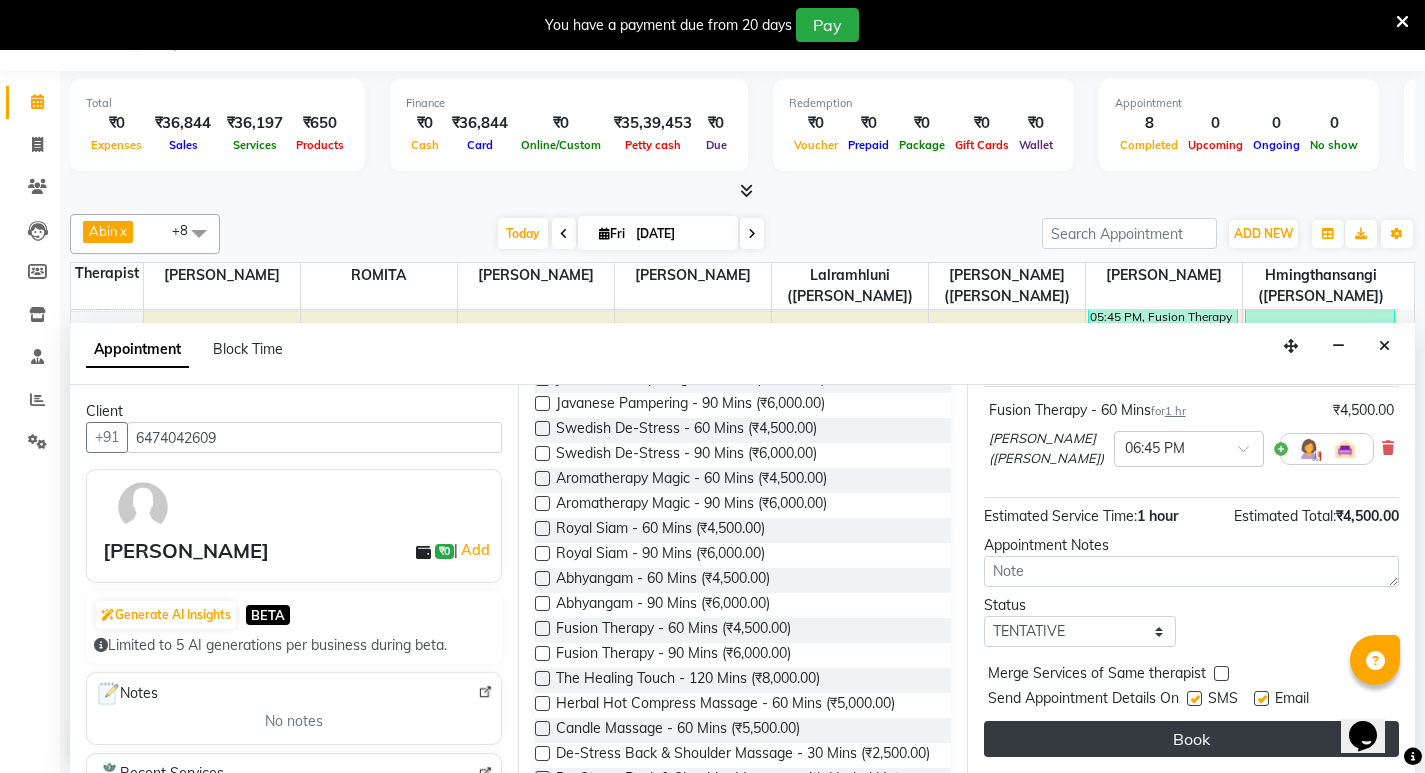 click on "Book" at bounding box center (1191, 739) 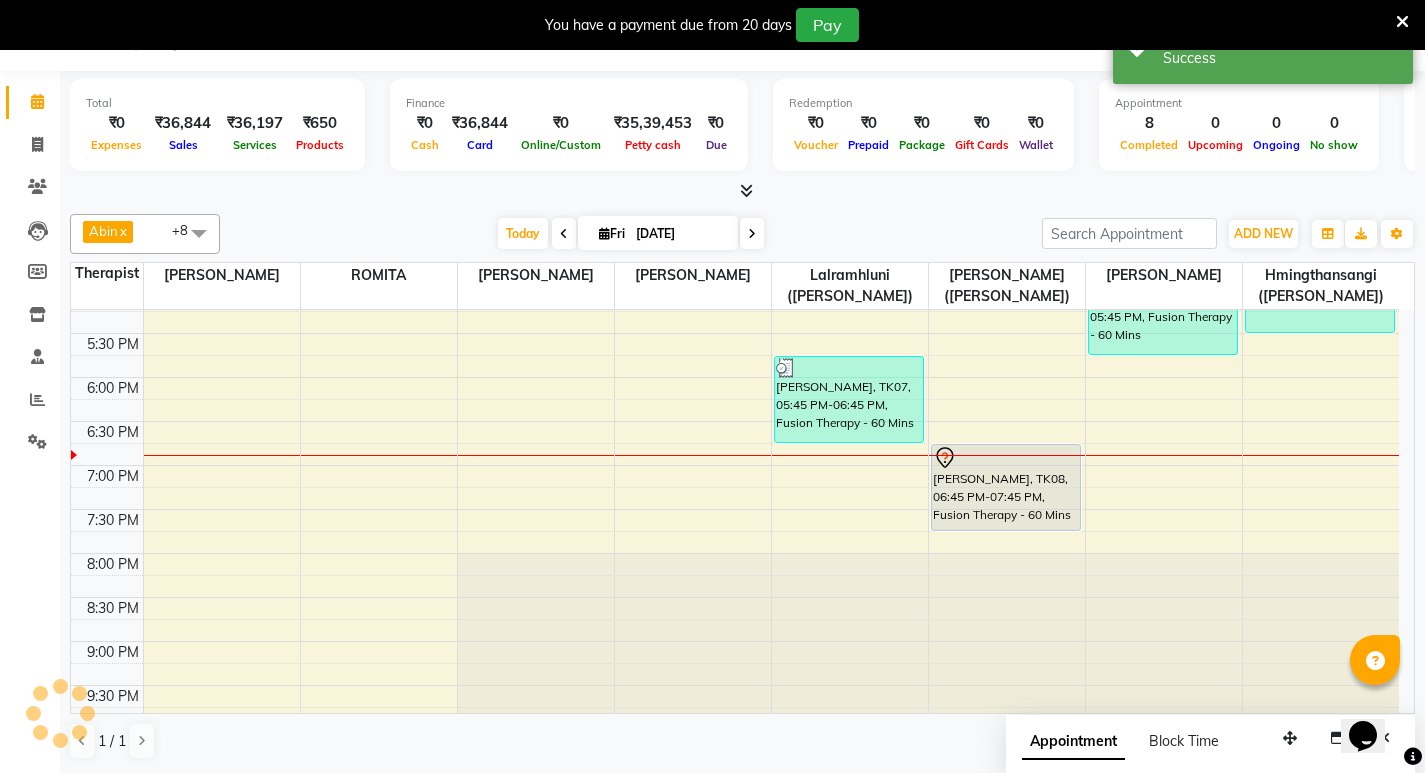 scroll, scrollTop: 0, scrollLeft: 0, axis: both 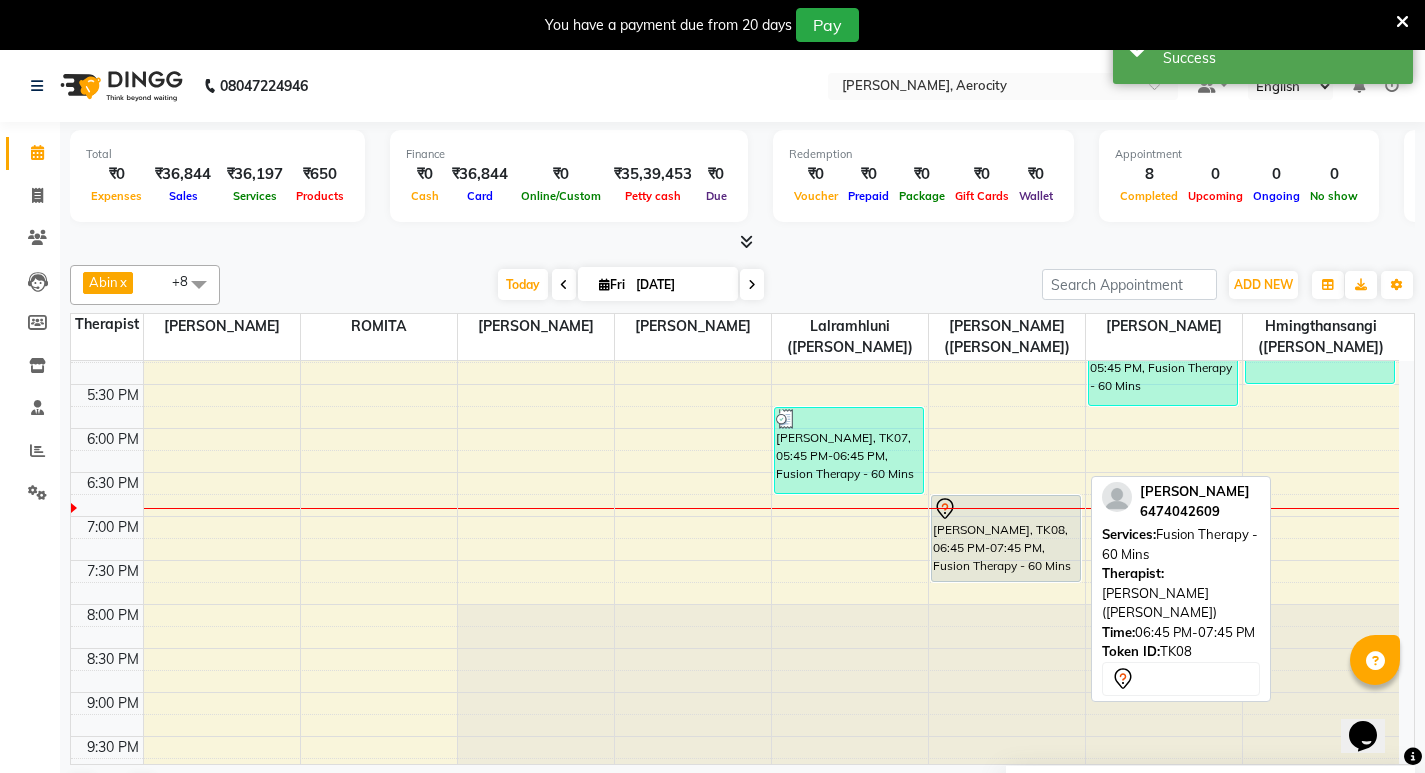 click at bounding box center [1006, 509] 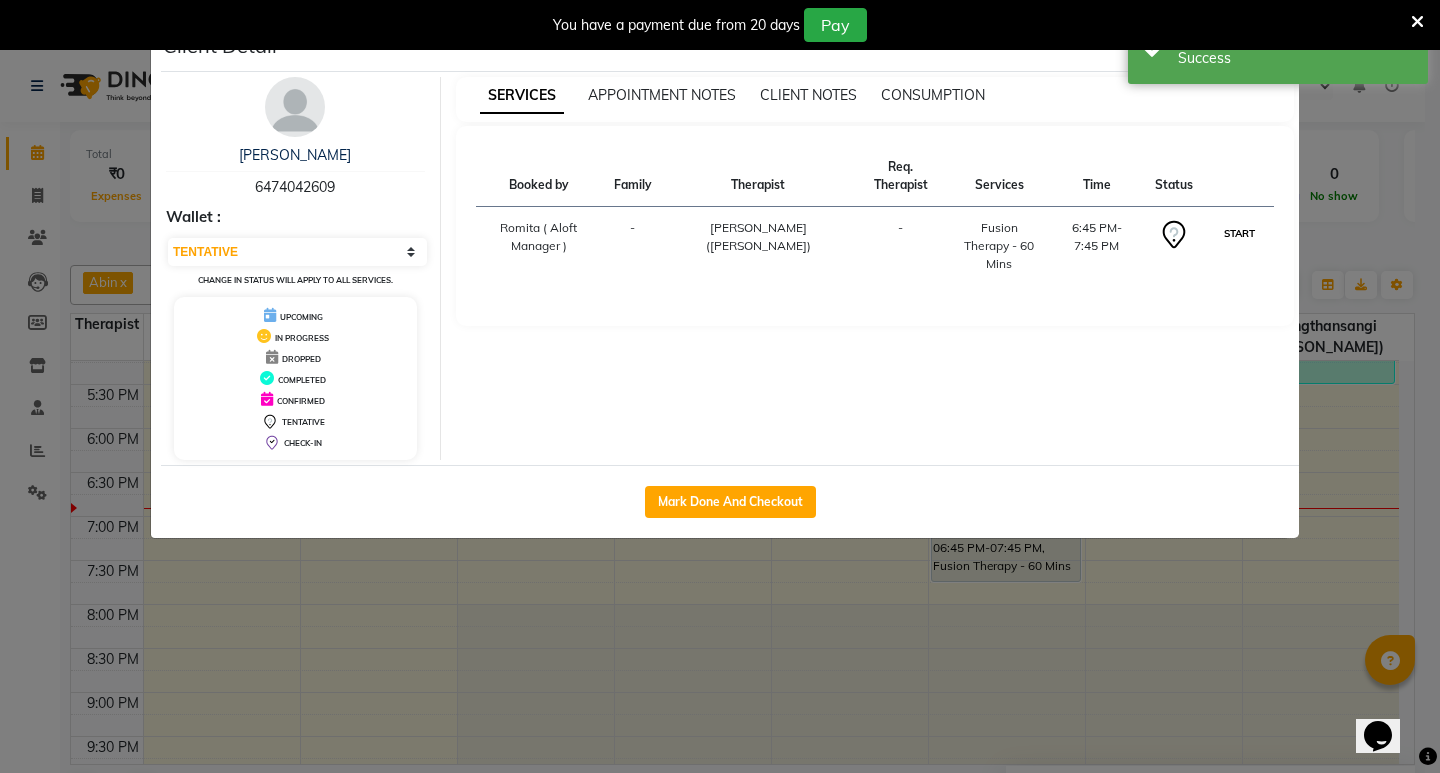 click on "START" at bounding box center [1239, 233] 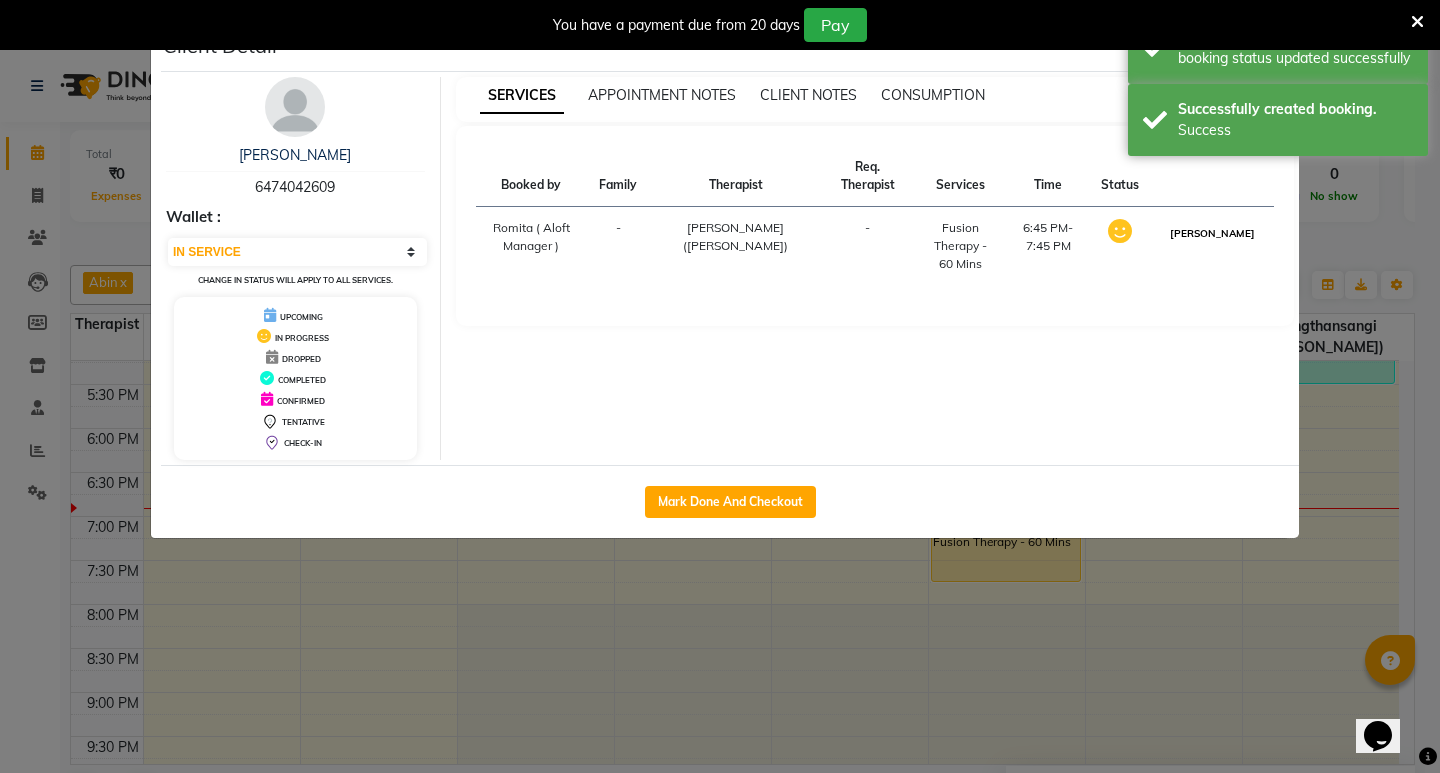 click on "[PERSON_NAME]" at bounding box center [1212, 233] 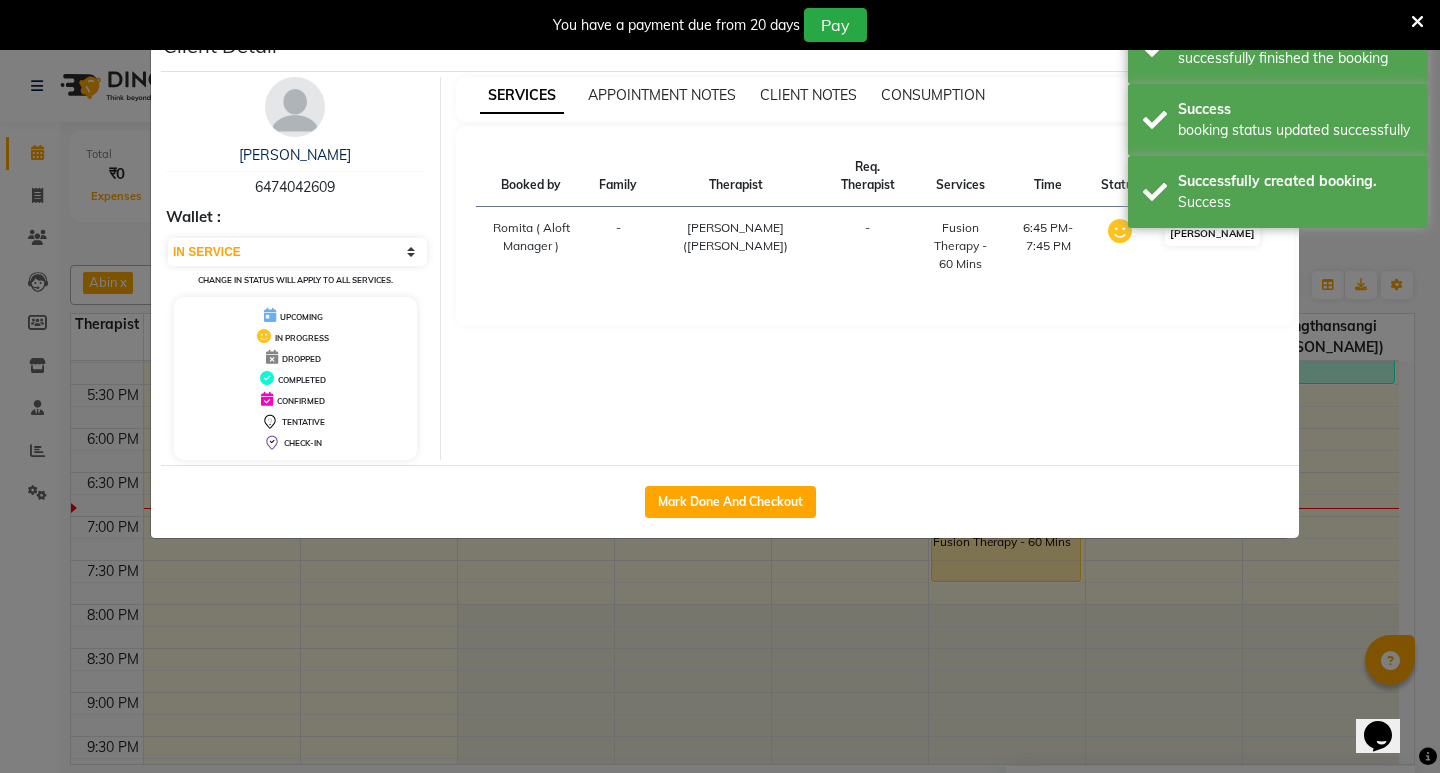 select on "3" 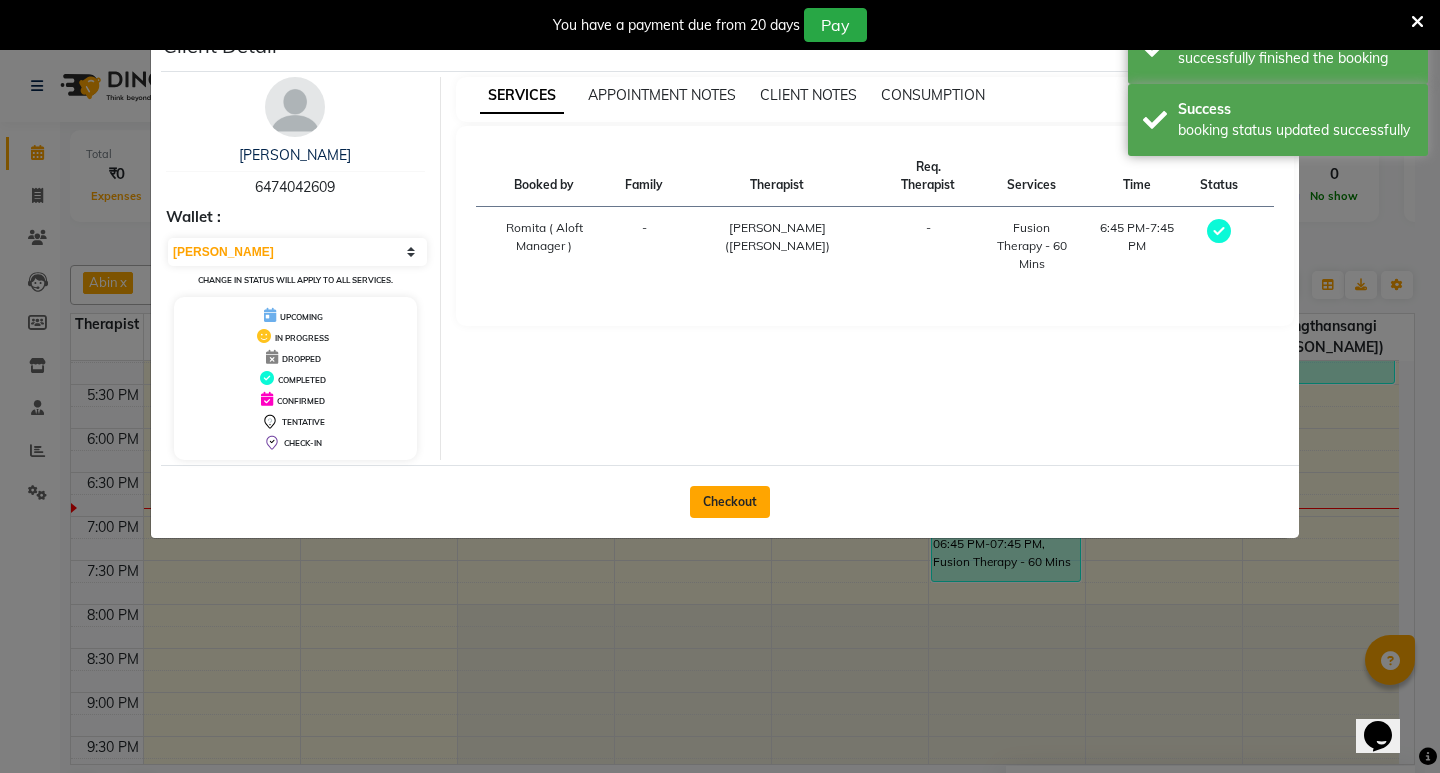 click on "Checkout" 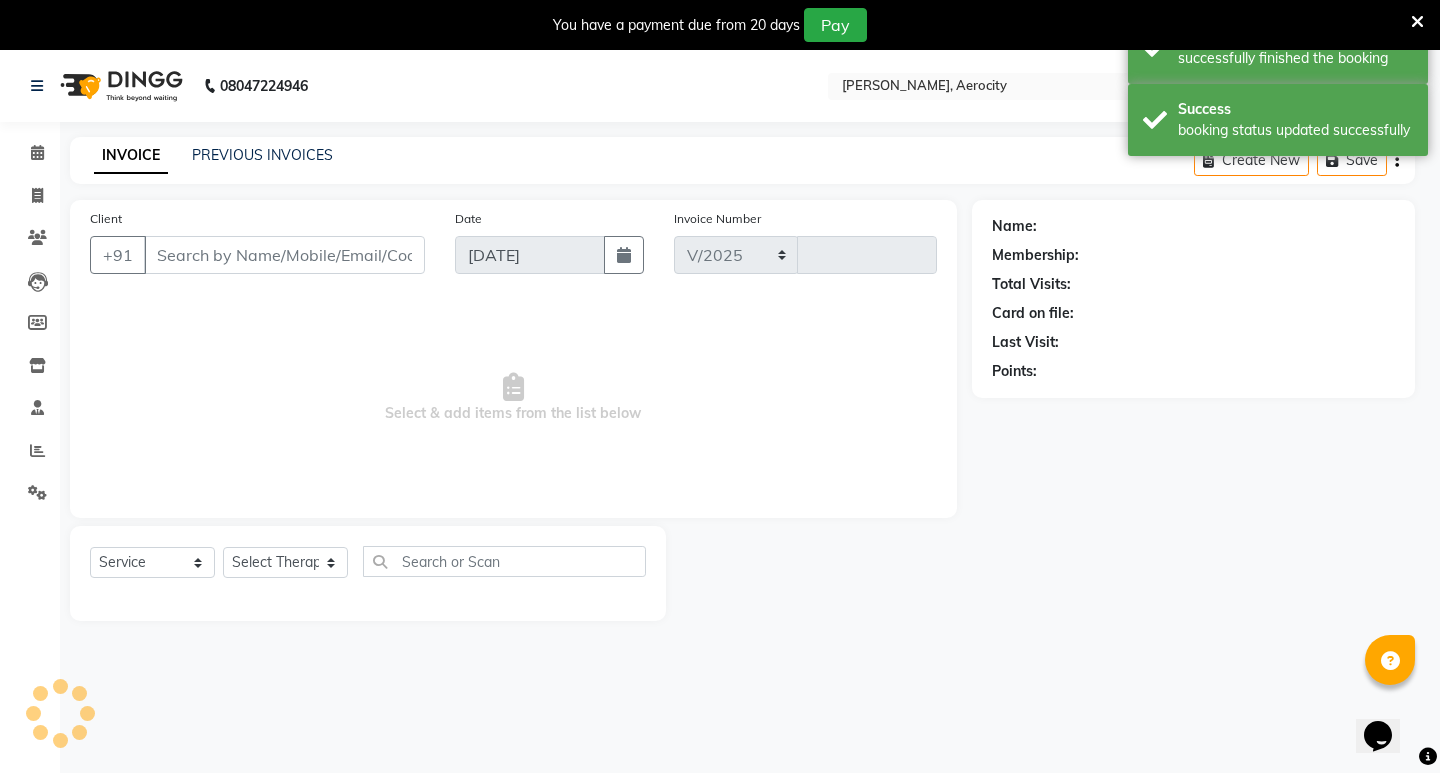 select on "6403" 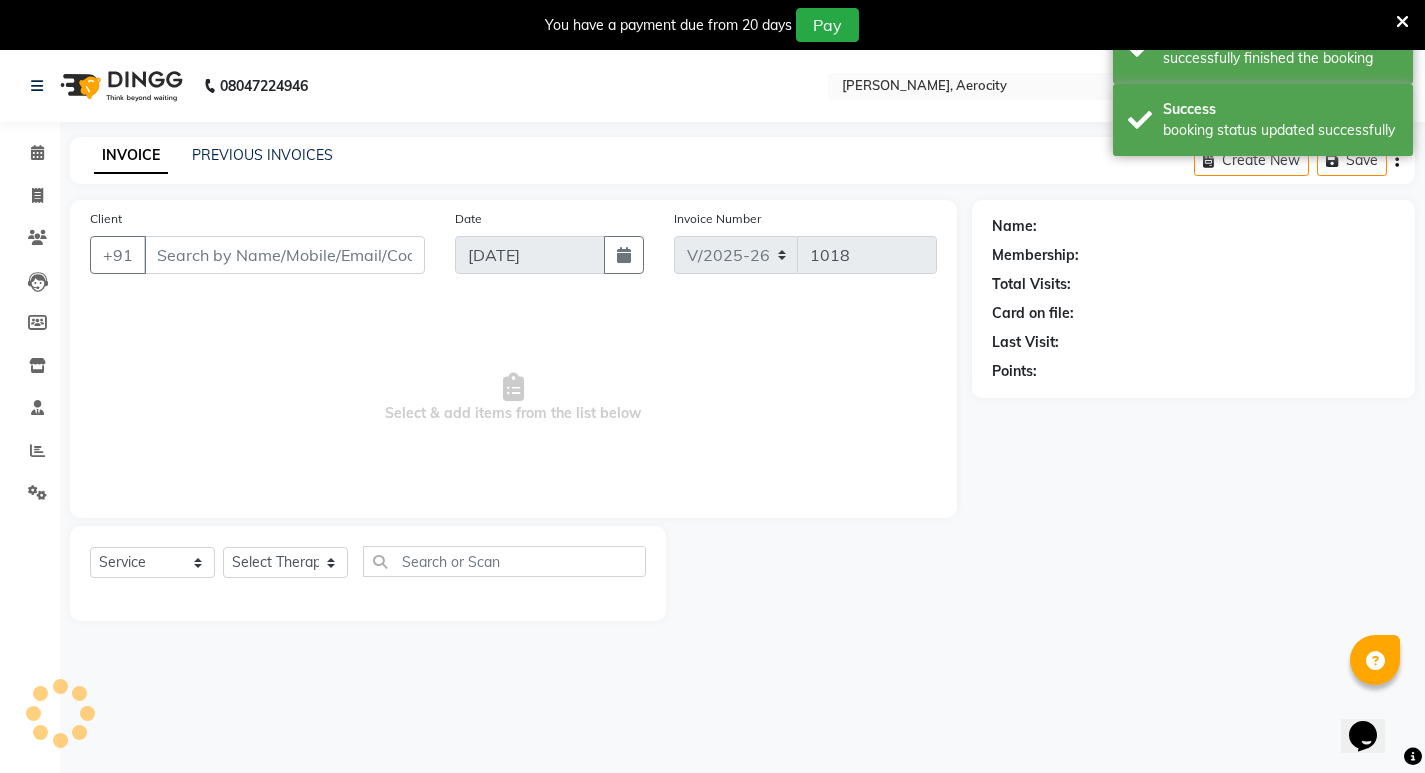 type on "6474042609" 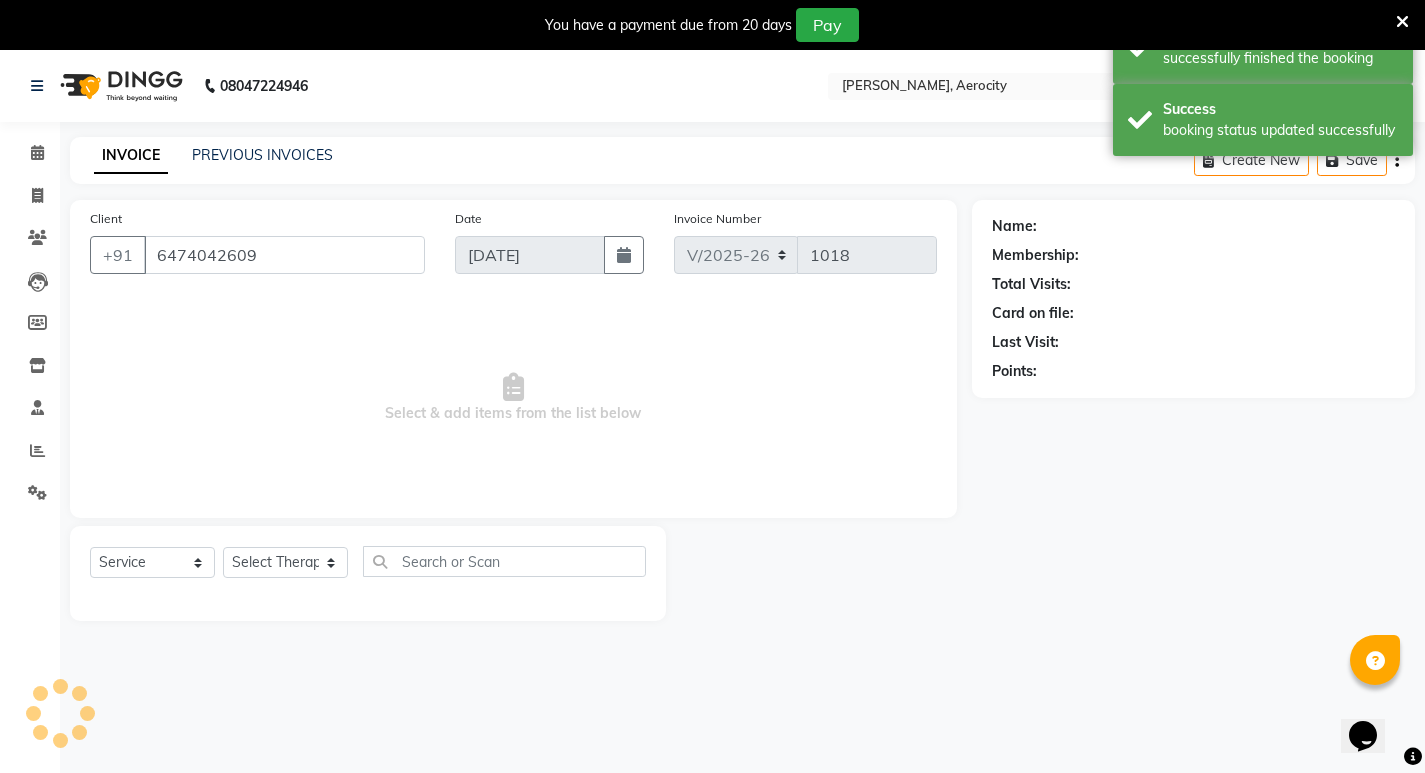 select on "48460" 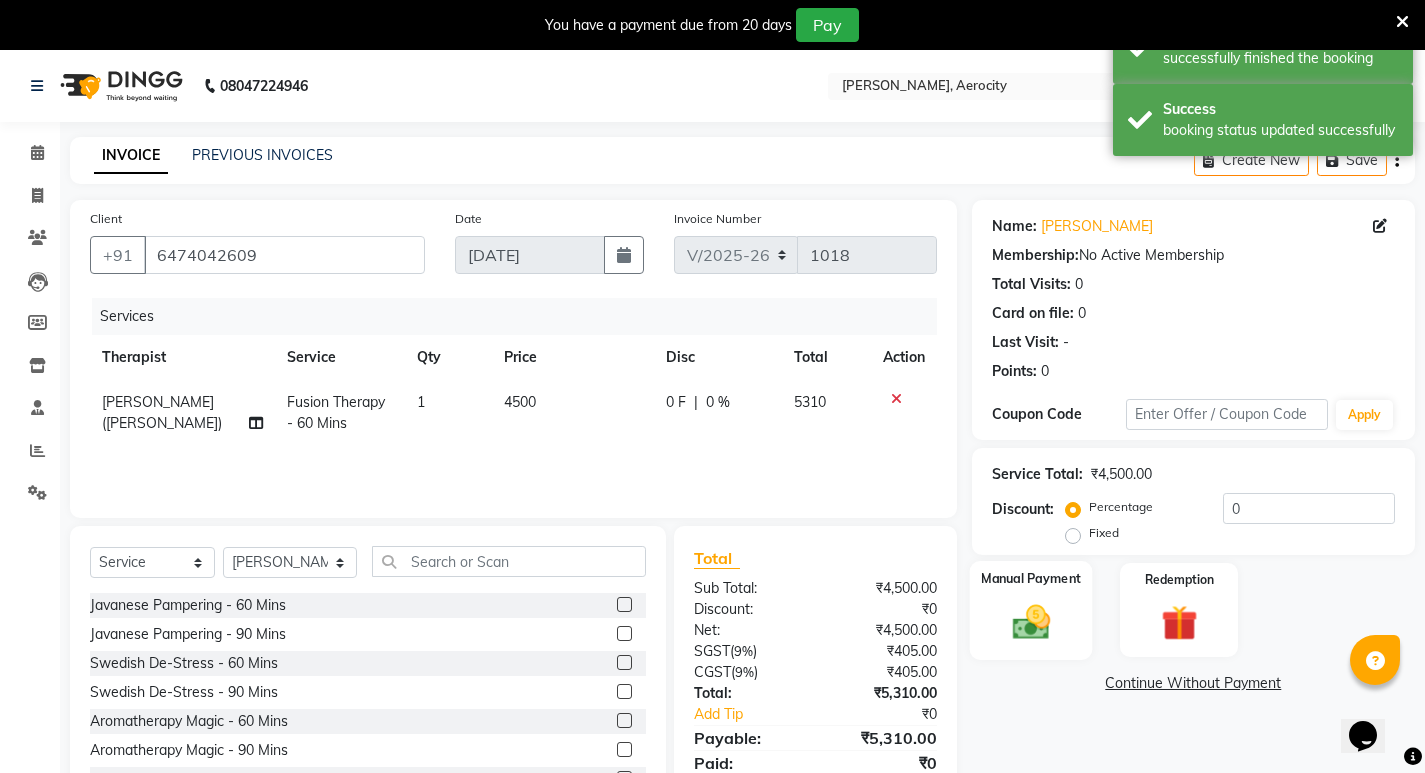 click 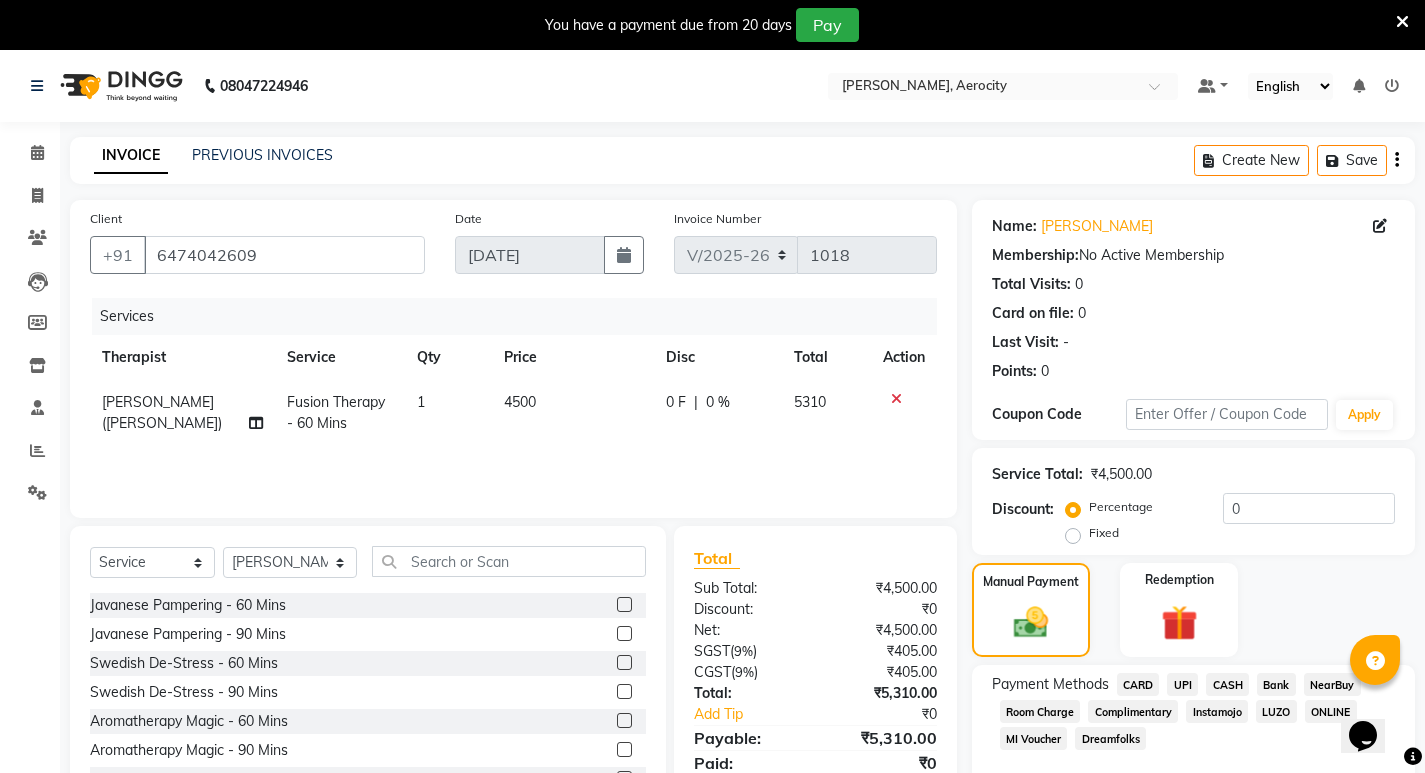 click on "UPI" 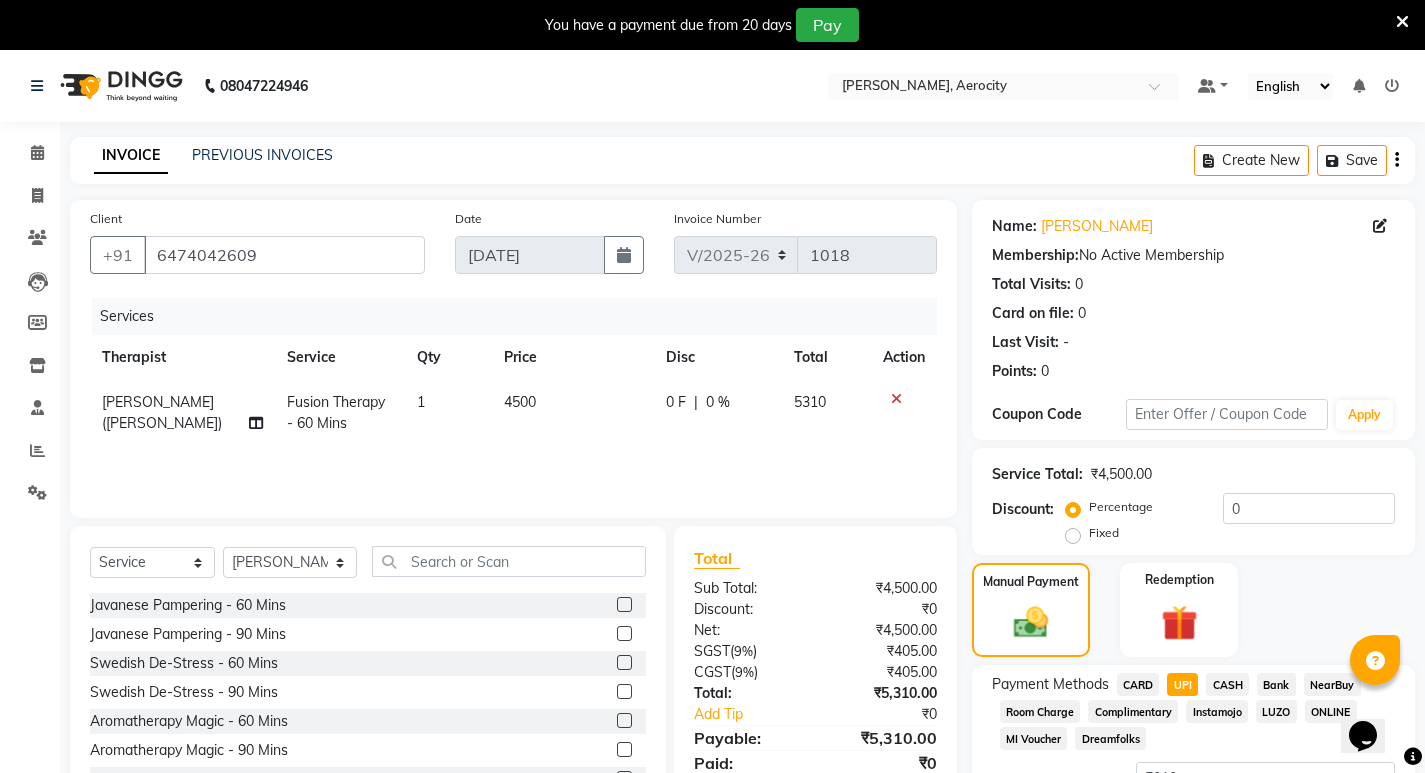 scroll, scrollTop: 166, scrollLeft: 0, axis: vertical 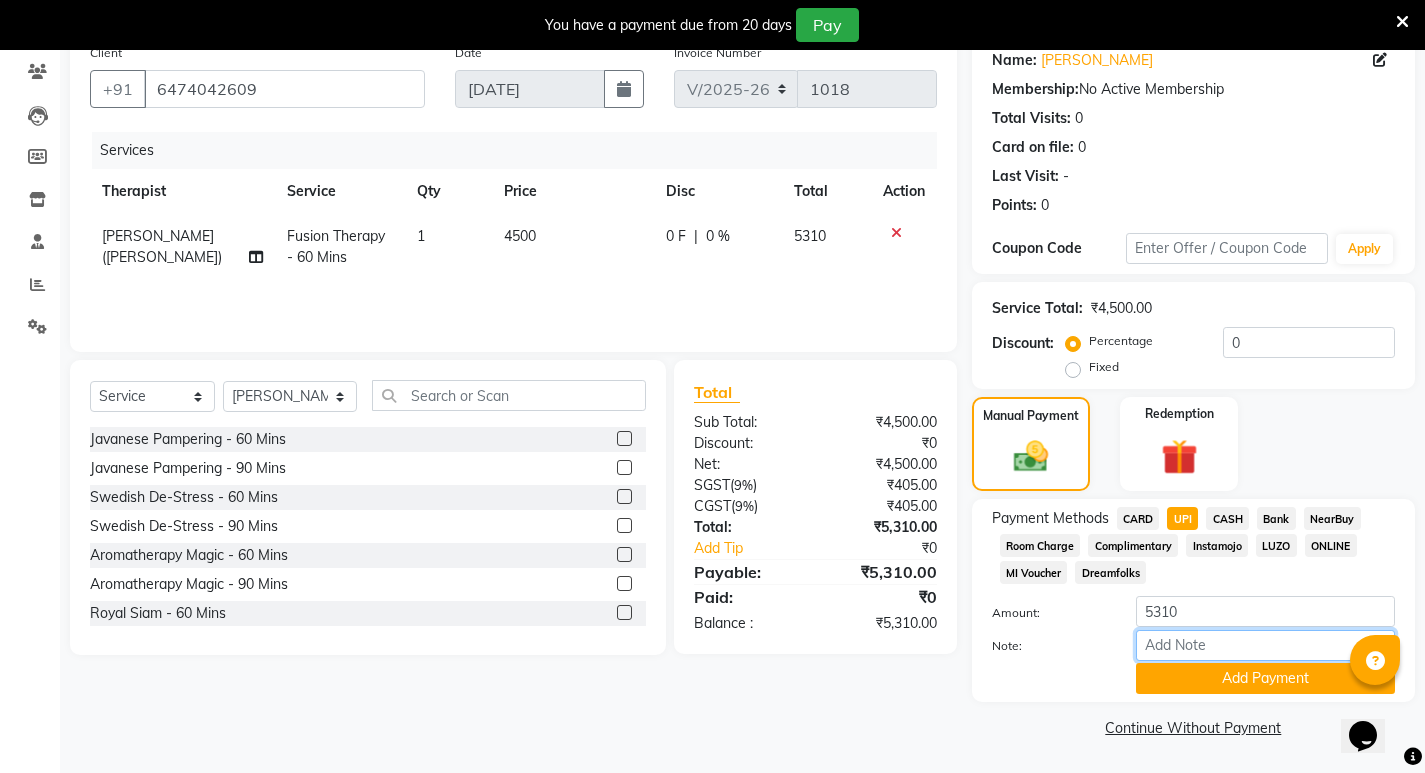 click on "Note:" at bounding box center [1265, 645] 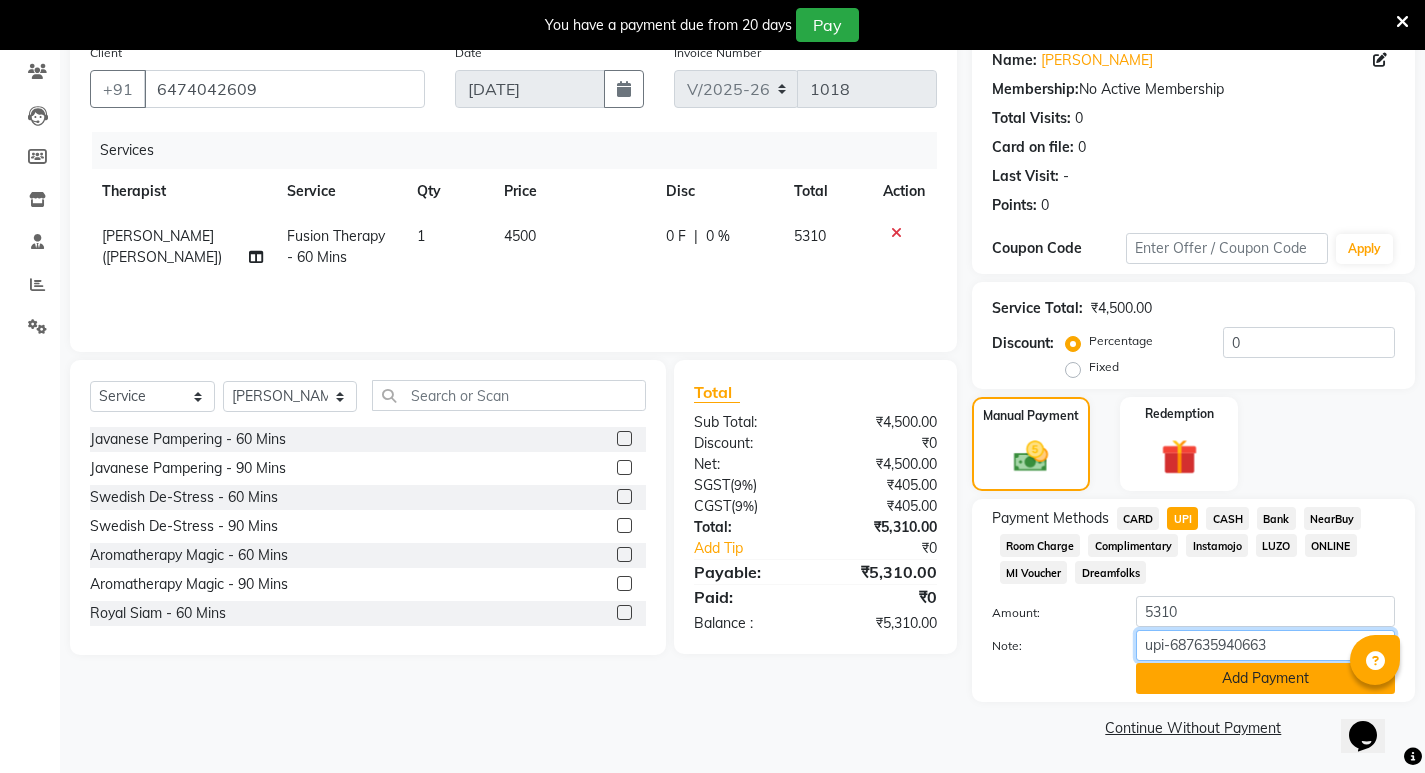 type on "upi-687635940663" 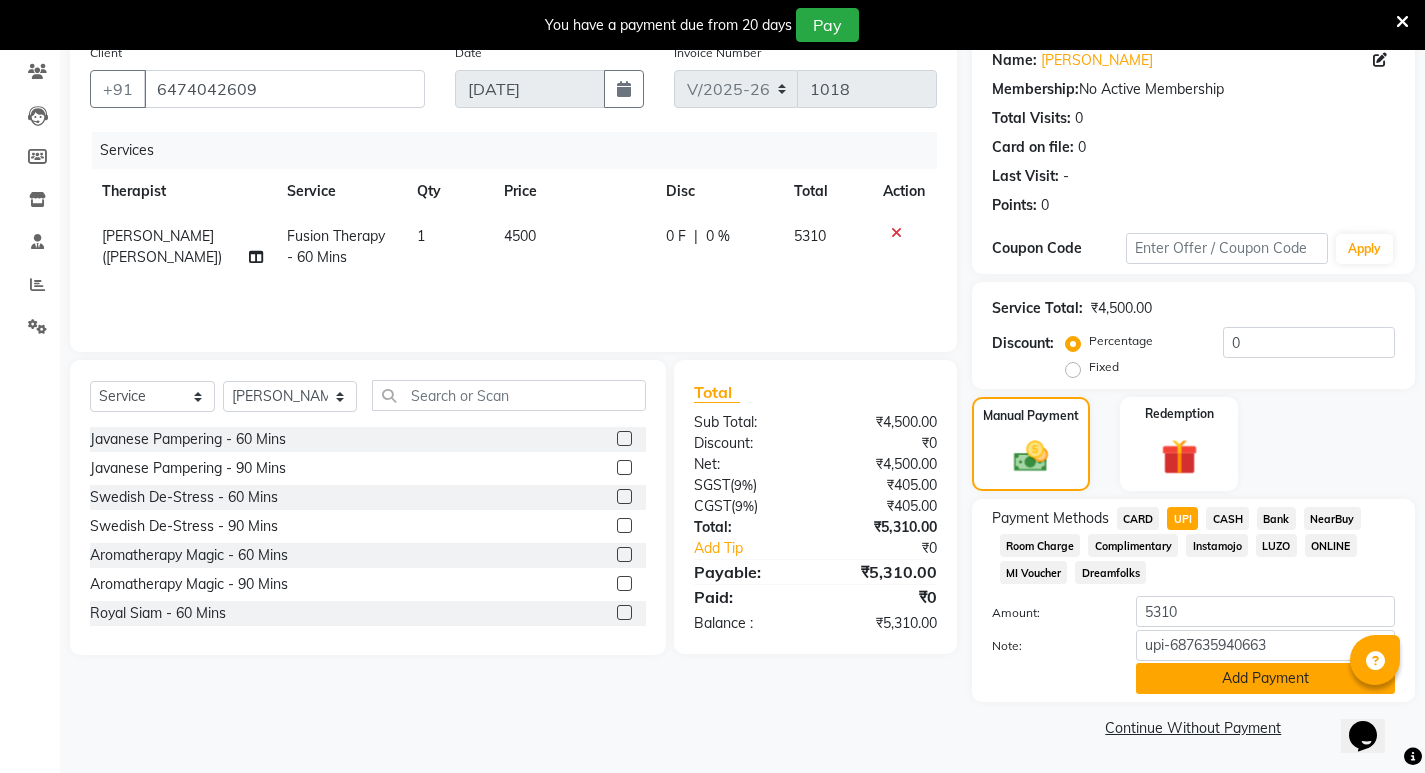 click on "Add Payment" 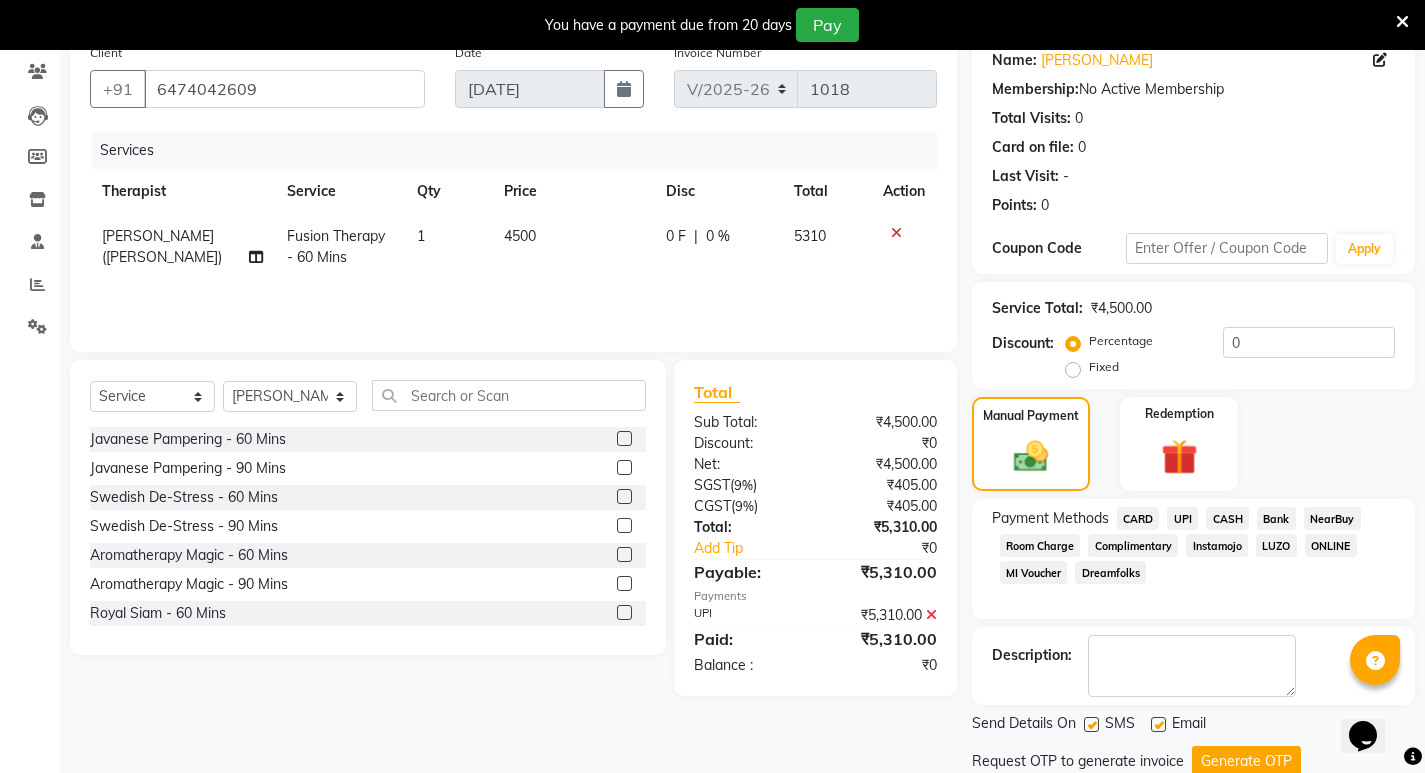 scroll, scrollTop: 235, scrollLeft: 0, axis: vertical 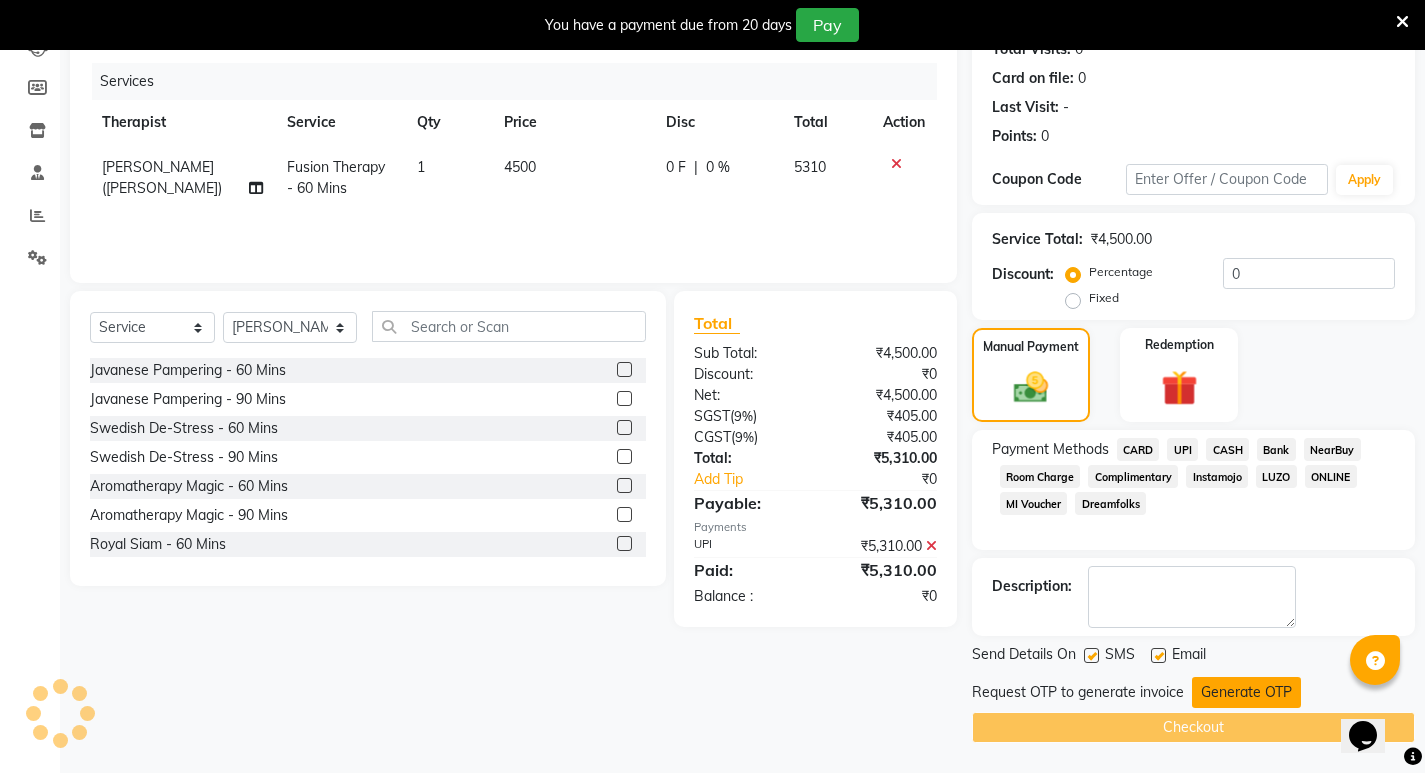 click on "Generate OTP" 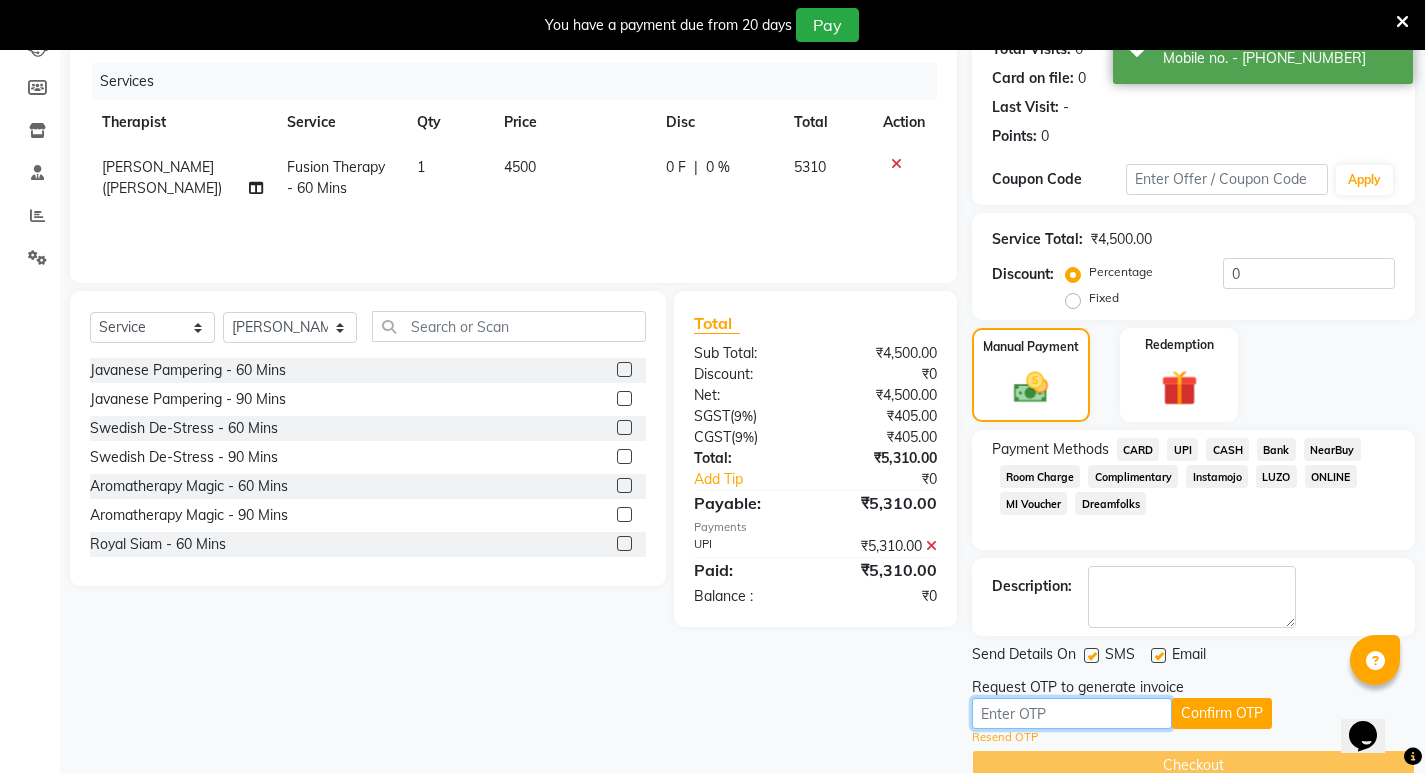 click at bounding box center [1072, 713] 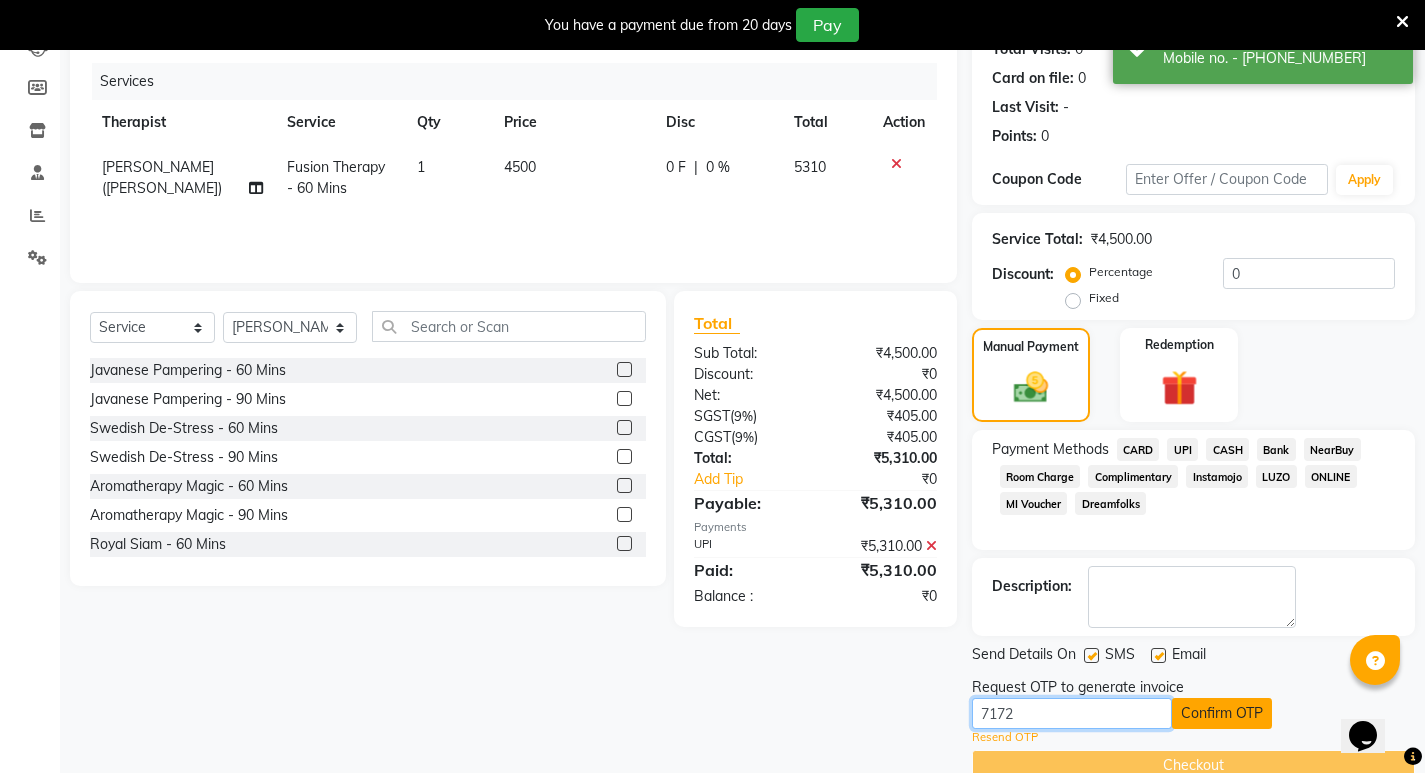 type on "7172" 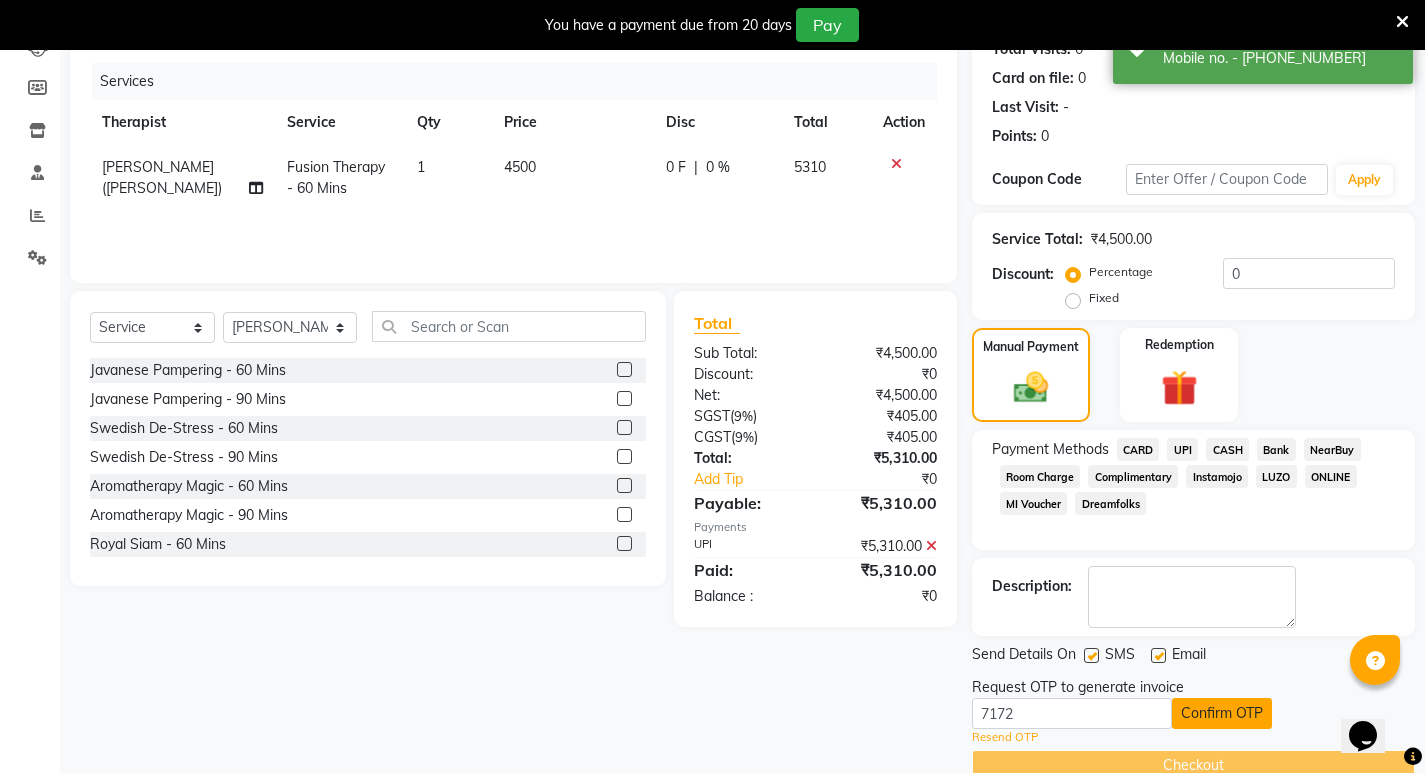 click on "Confirm OTP" 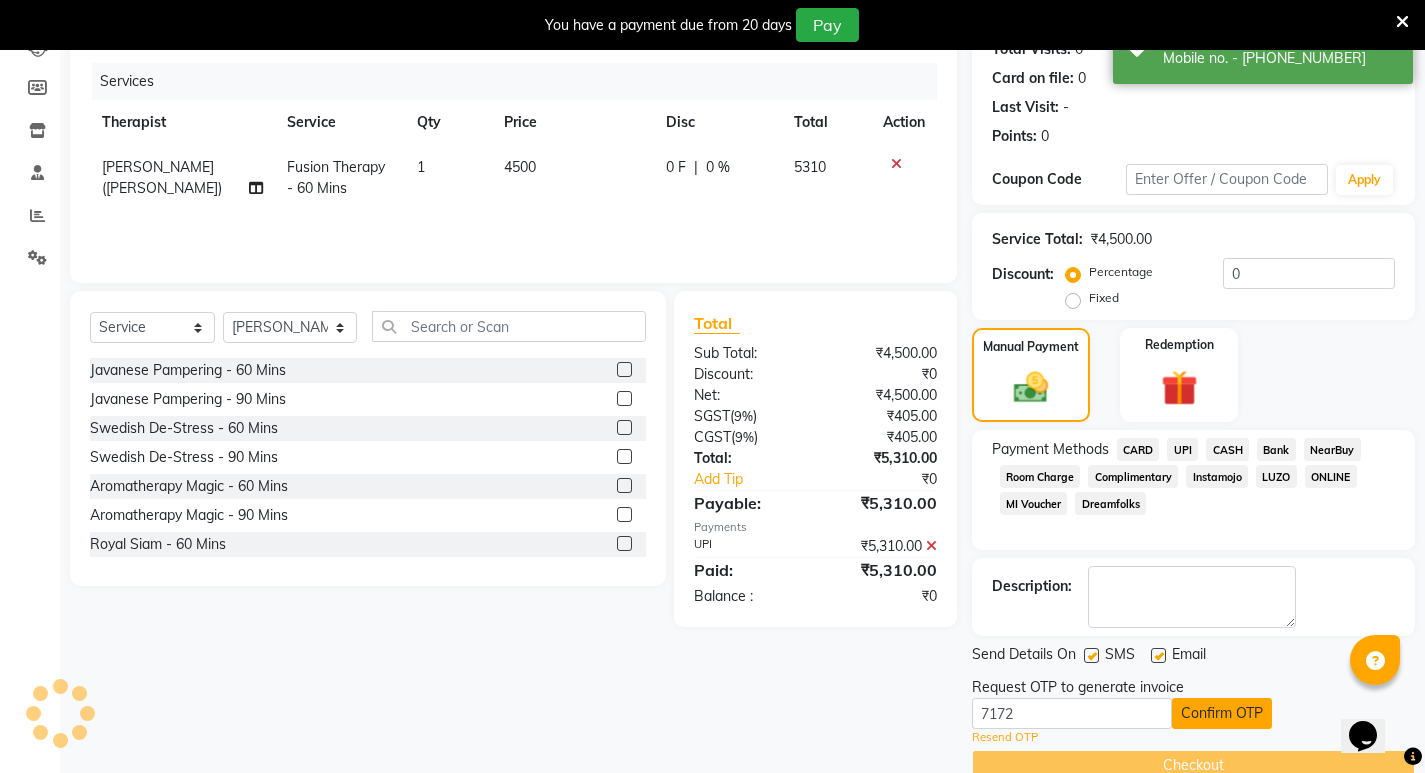 scroll, scrollTop: 196, scrollLeft: 0, axis: vertical 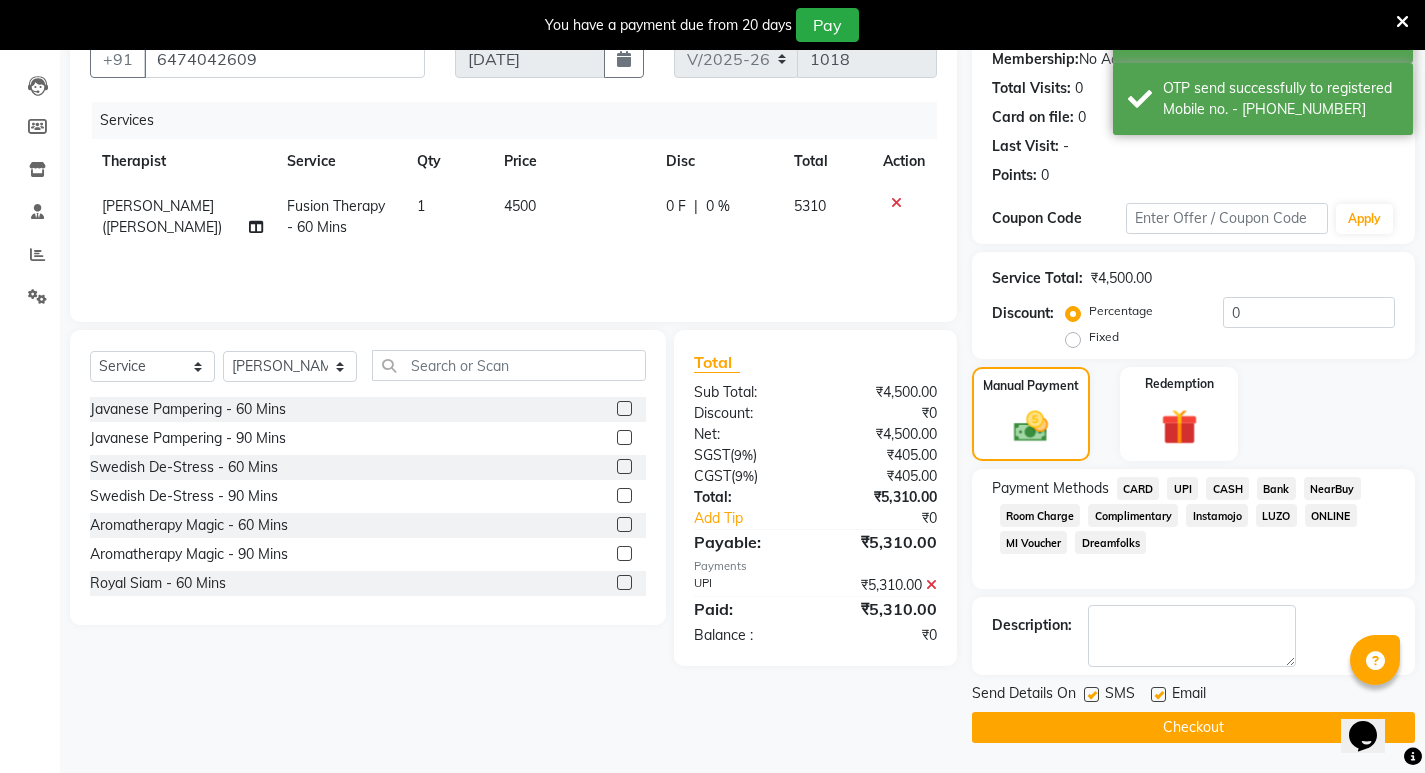 click on "Checkout" 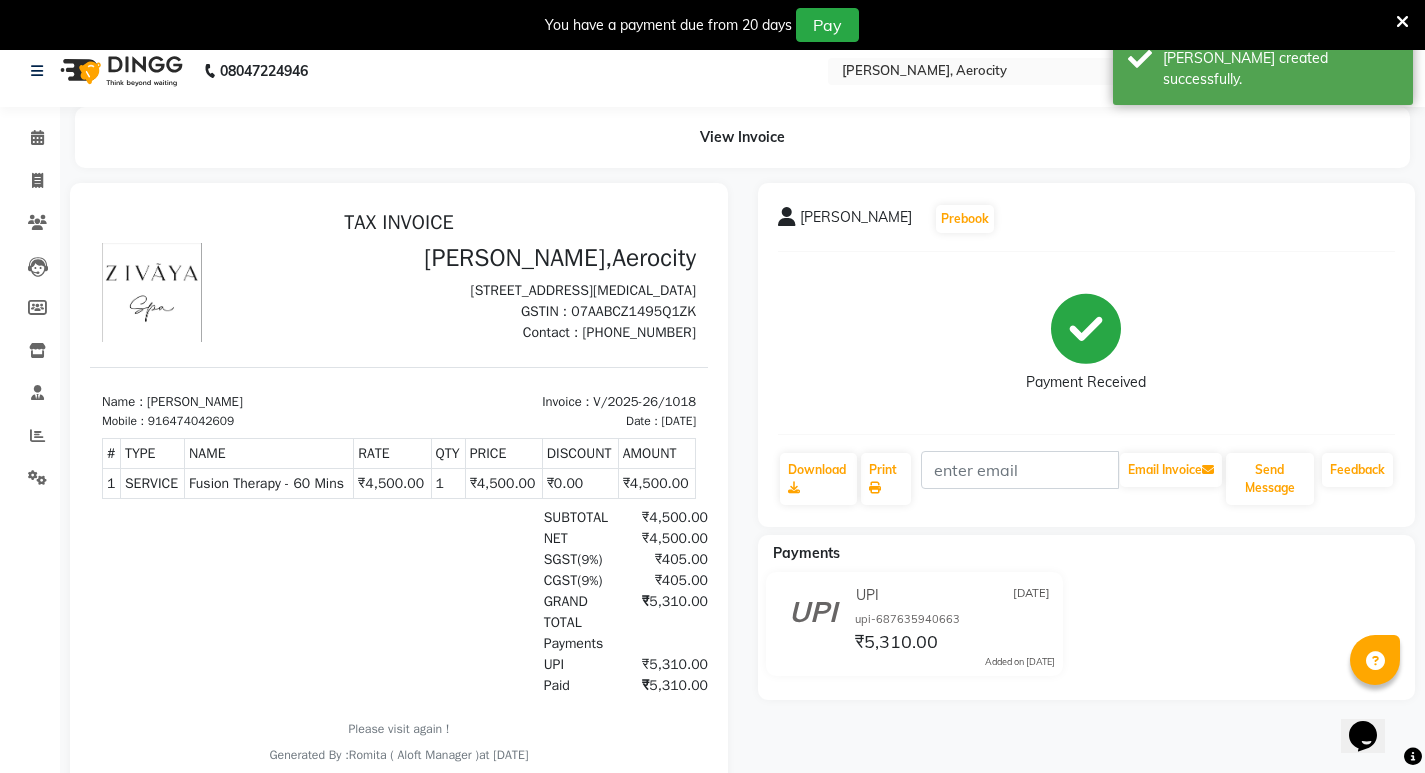 scroll, scrollTop: 0, scrollLeft: 0, axis: both 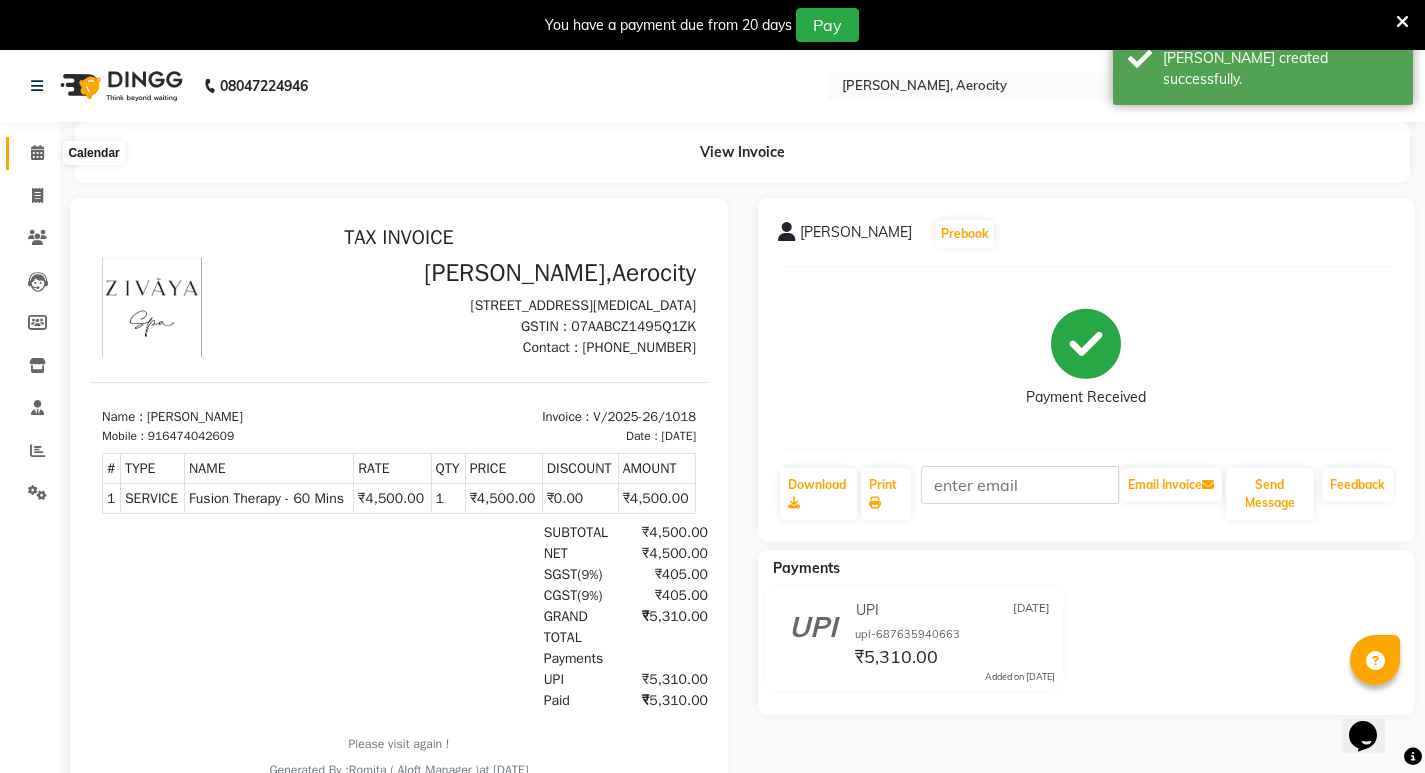 click 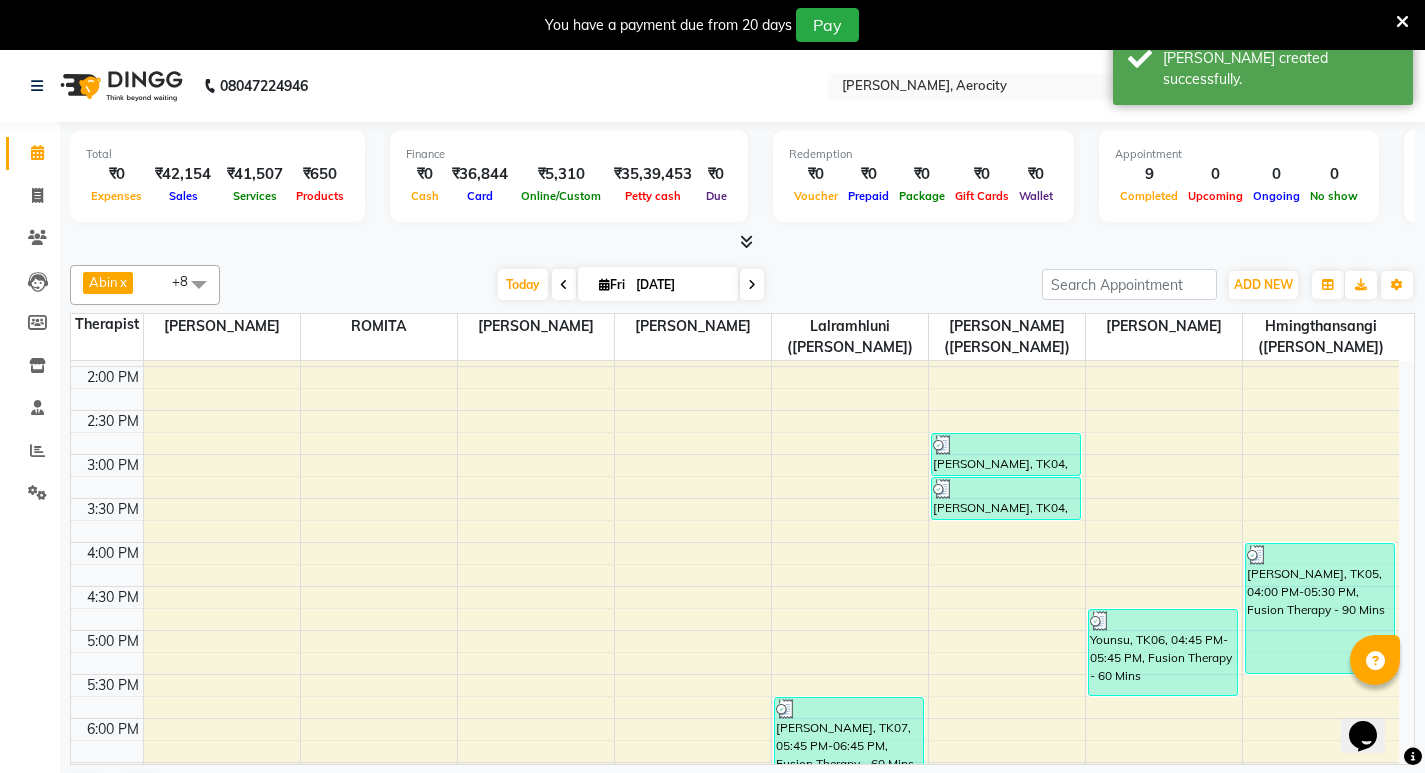 scroll, scrollTop: 900, scrollLeft: 0, axis: vertical 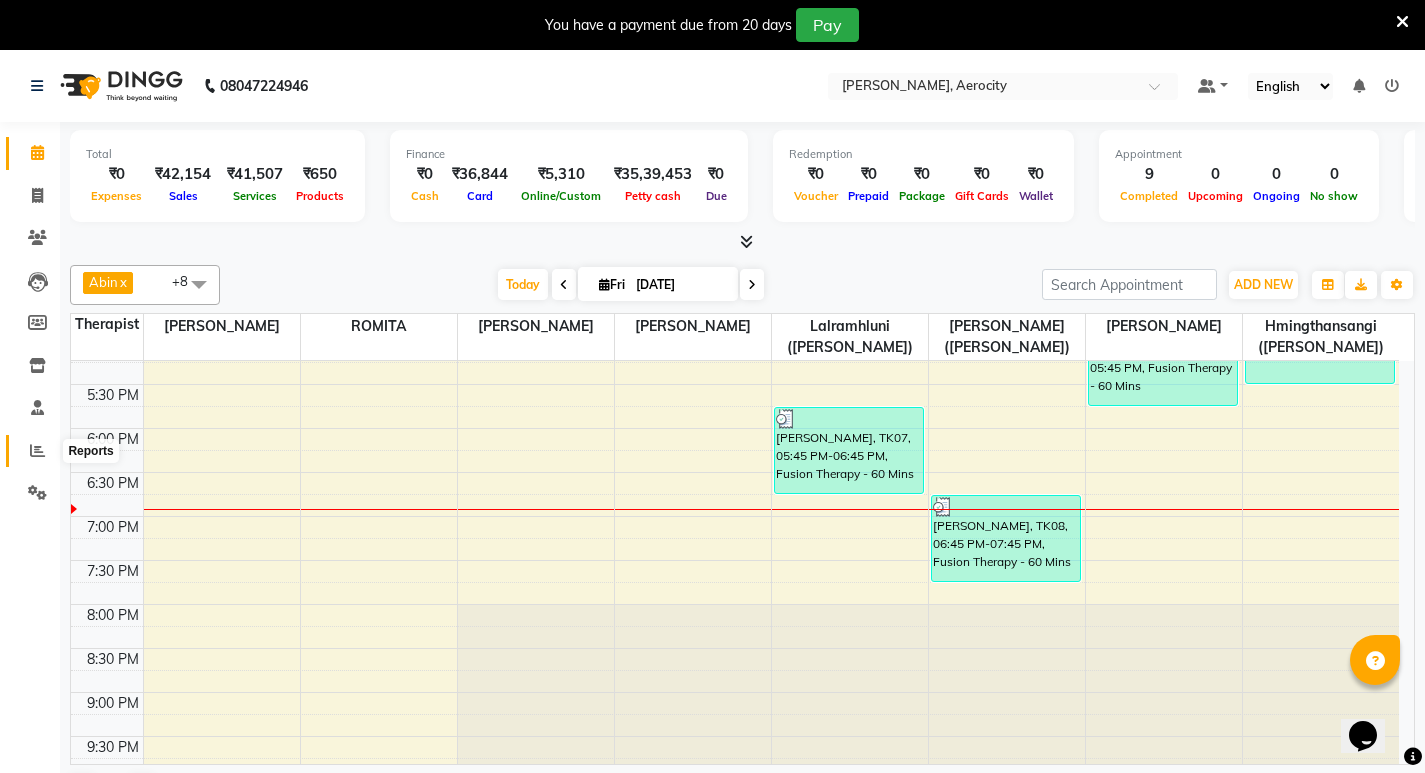 click 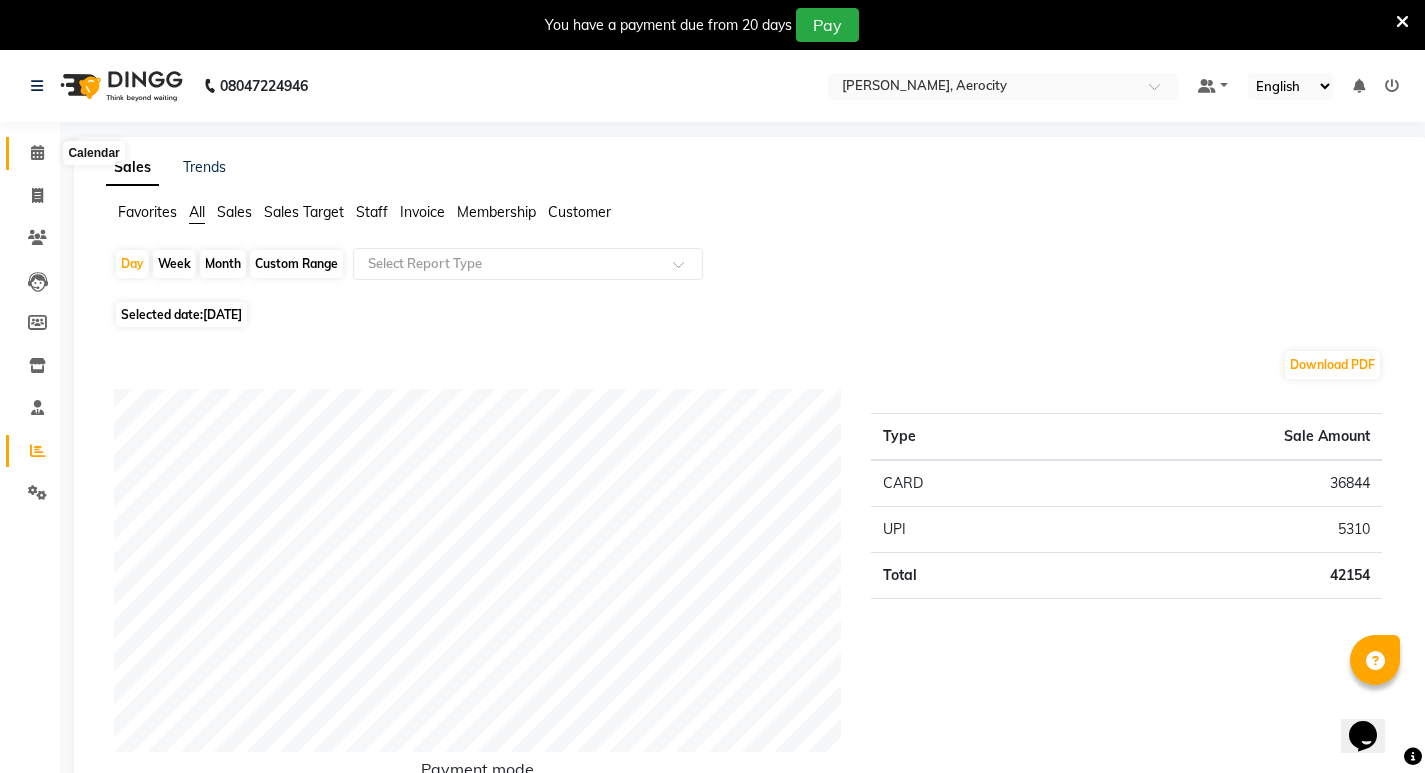 click 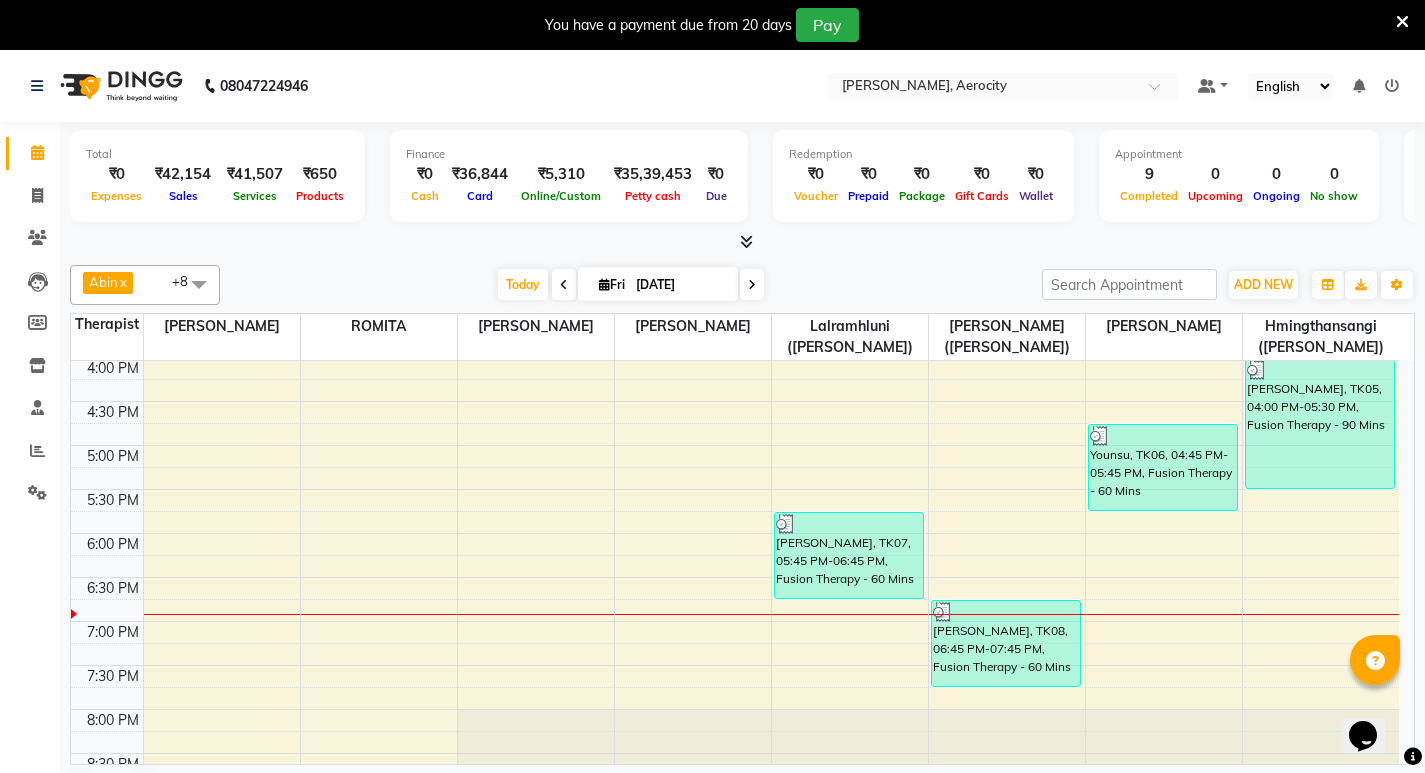 scroll, scrollTop: 800, scrollLeft: 0, axis: vertical 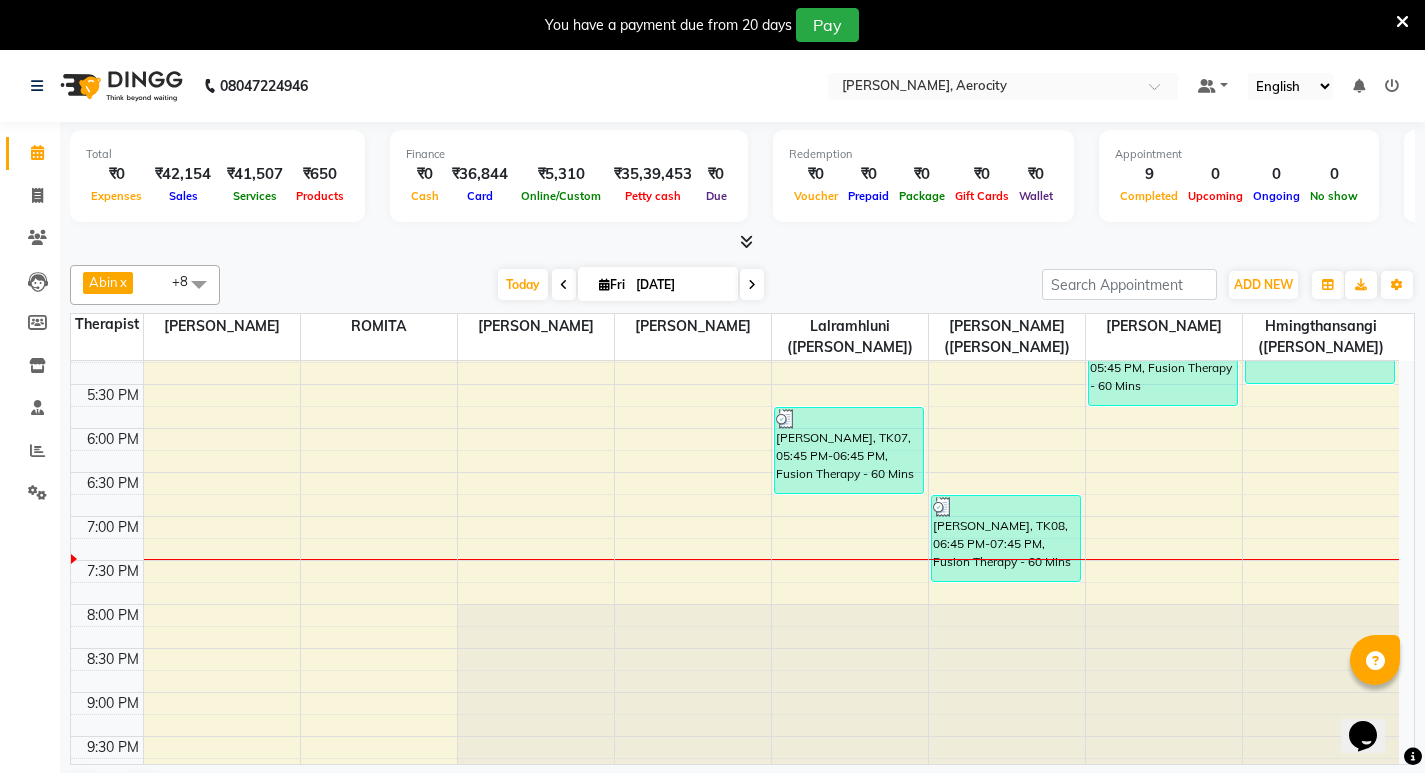 click on "7:00 AM 7:30 AM 8:00 AM 8:30 AM 9:00 AM 9:30 AM 10:00 AM 10:30 AM 11:00 AM 11:30 AM 12:00 PM 12:30 PM 1:00 PM 1:30 PM 2:00 PM 2:30 PM 3:00 PM 3:30 PM 4:00 PM 4:30 PM 5:00 PM 5:30 PM 6:00 PM 6:30 PM 7:00 PM 7:30 PM 8:00 PM 8:30 PM 9:00 PM 9:30 PM 10:00 PM 10:30 PM 11:00 PM 11:30 PM     [PERSON_NAME][GEOGRAPHIC_DATA], 09:30 AM-10:30 AM, Javanese Pampering - 60 Mins     [PERSON_NAME] f, TK02, 10:00 AM-11:00 AM, Swedish De-Stress - 60 Mins     [PERSON_NAME] f, TK03, 11:00 AM-12:00 PM, Swedish De-Stress - 60 Mins     [PERSON_NAME], TK07, 05:45 PM-06:45 PM, Fusion Therapy - 60 Mins     [PERSON_NAME], TK04, 02:45 PM-03:15 PM, Cleansing Facial - 30 Mins     [PERSON_NAME], TK04, 03:15 PM-03:45 PM, Signature Head Massage - 30 Mins     [PERSON_NAME], TK08, 06:45 PM-07:45 PM, Fusion Therapy - 60 Mins     Younsu, TK06, 04:45 PM-05:45 PM, Fusion Therapy - 60 Mins     [PERSON_NAME], TK05, 04:00 PM-05:30 PM, Fusion Therapy - 90 Mins" at bounding box center (735, 208) 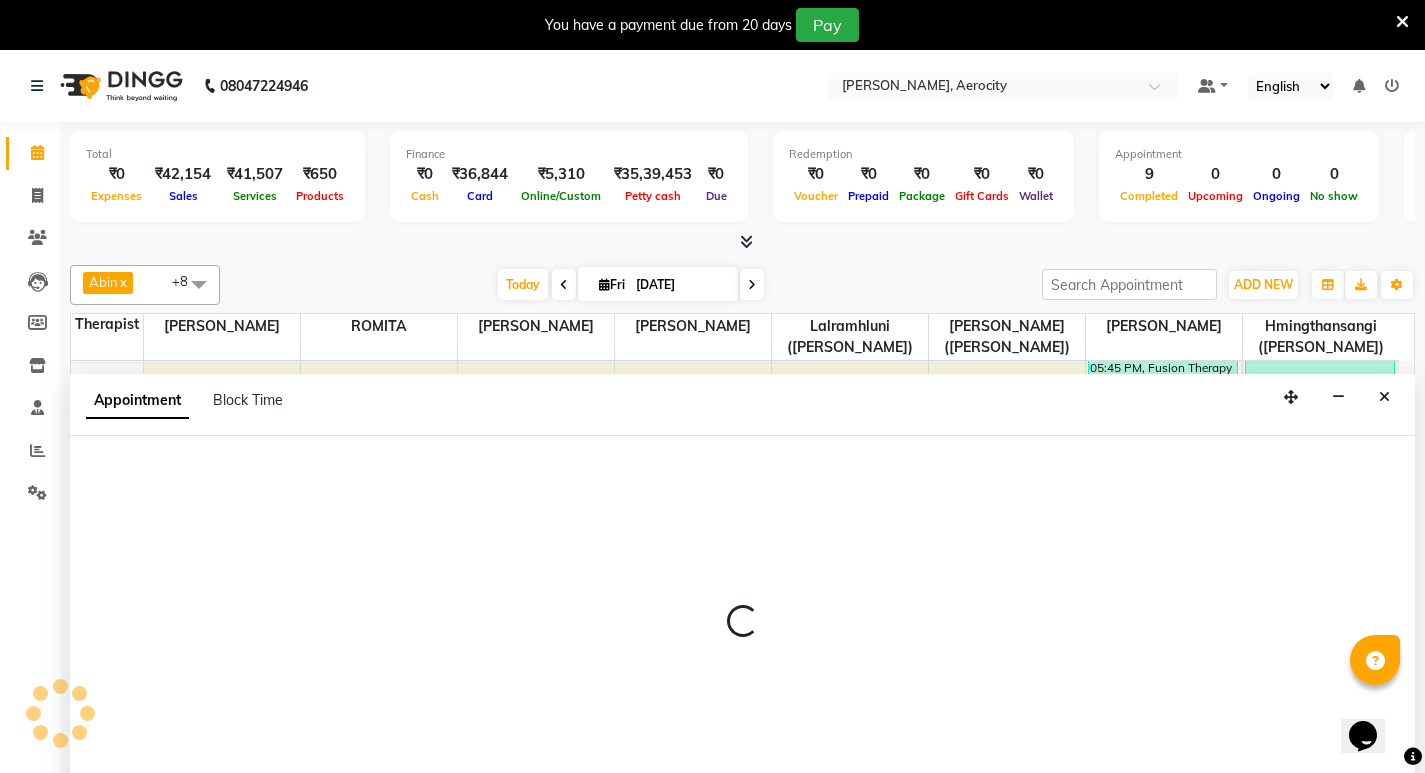 select on "48462" 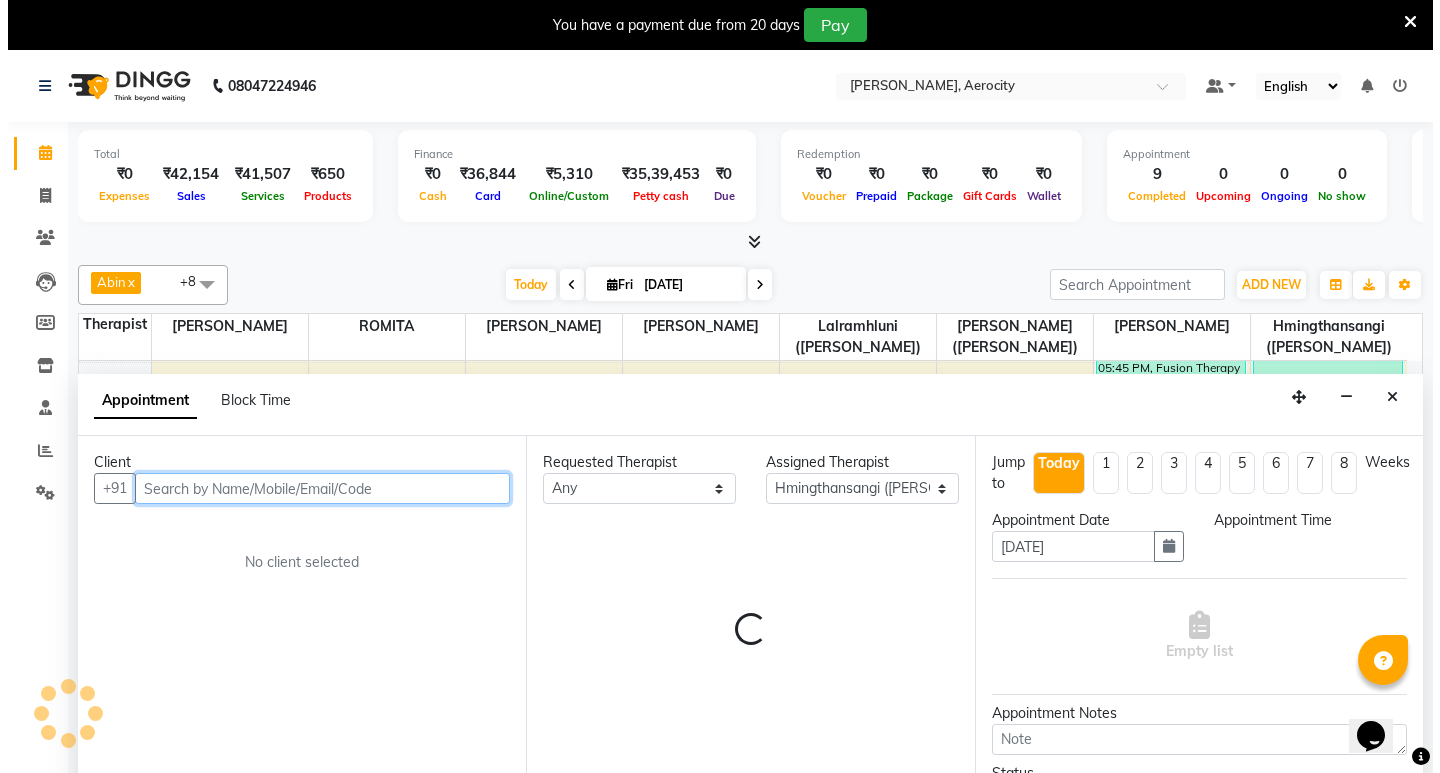 scroll, scrollTop: 51, scrollLeft: 0, axis: vertical 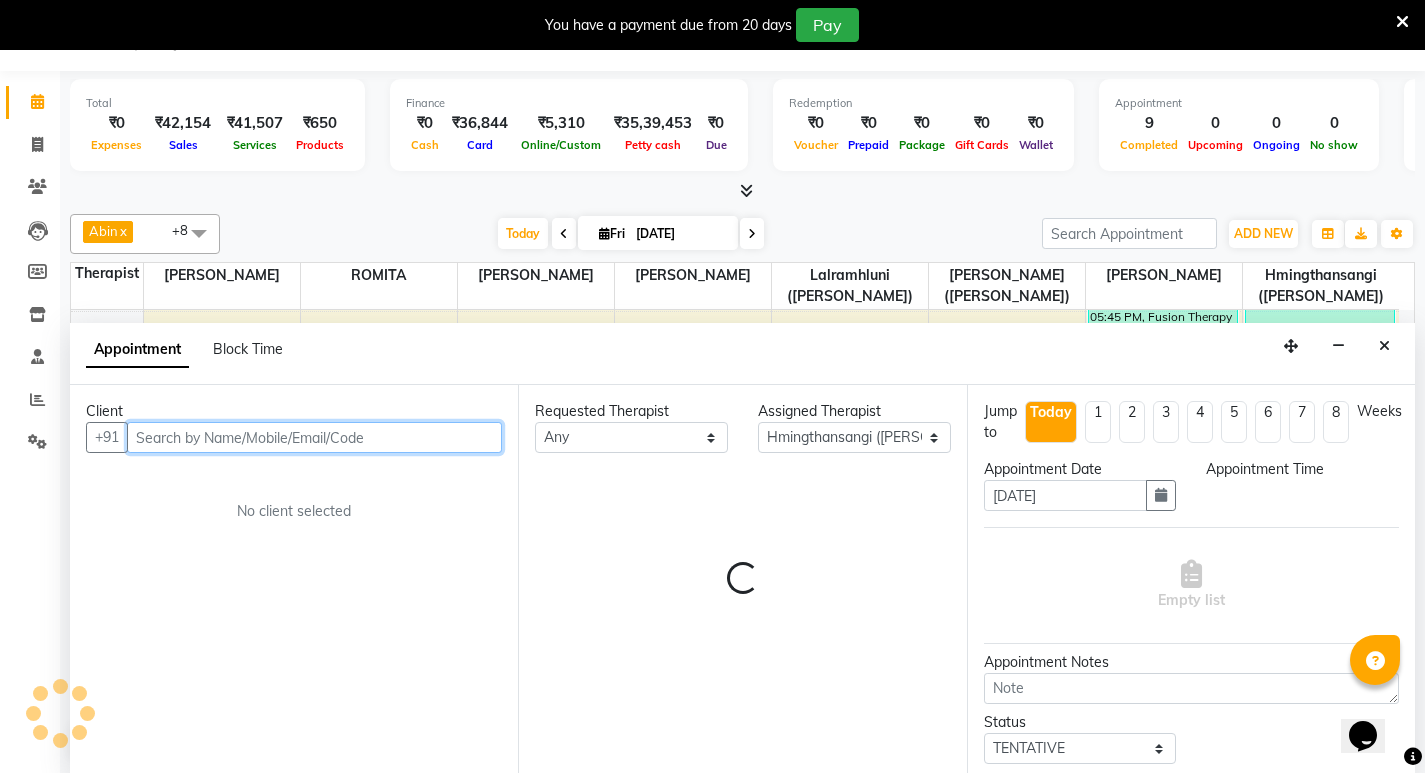 select on "1170" 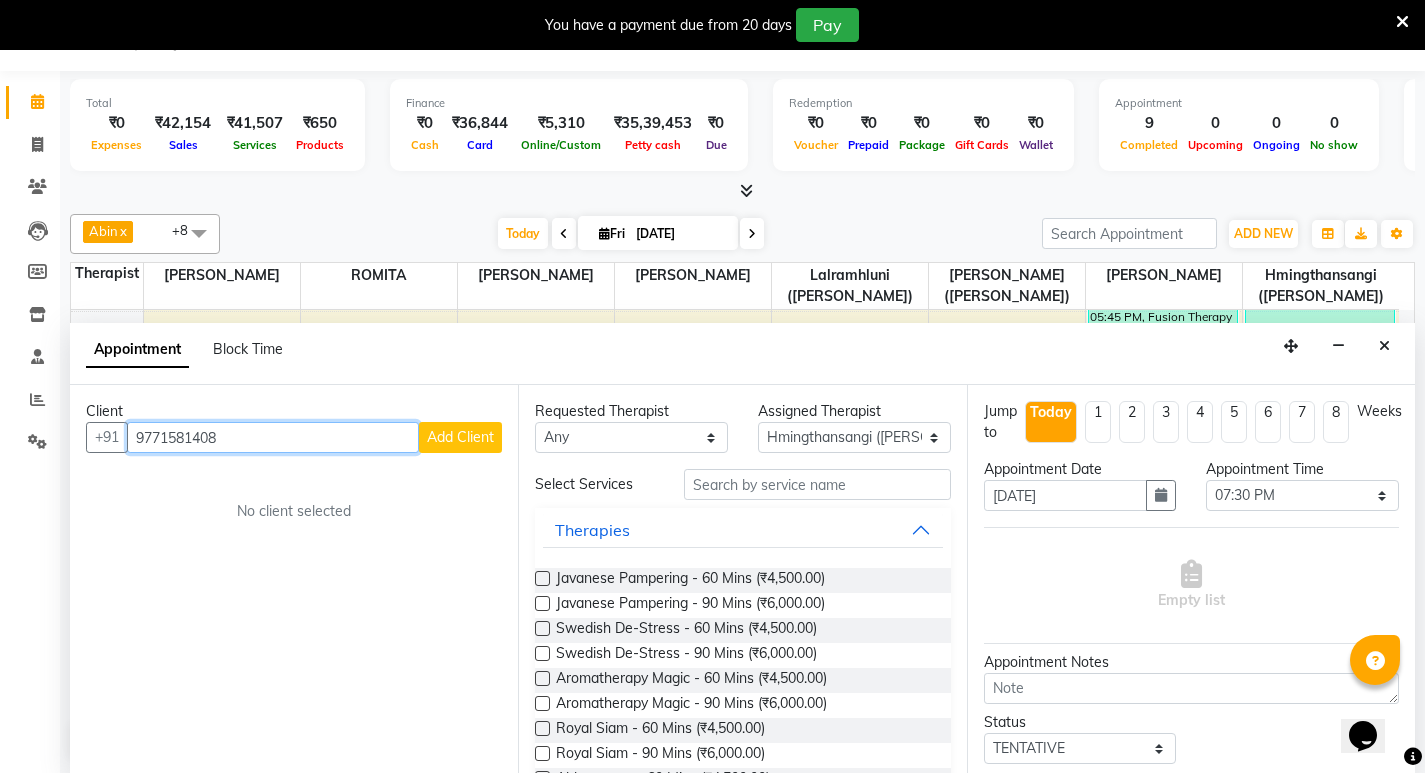 type on "9771581408" 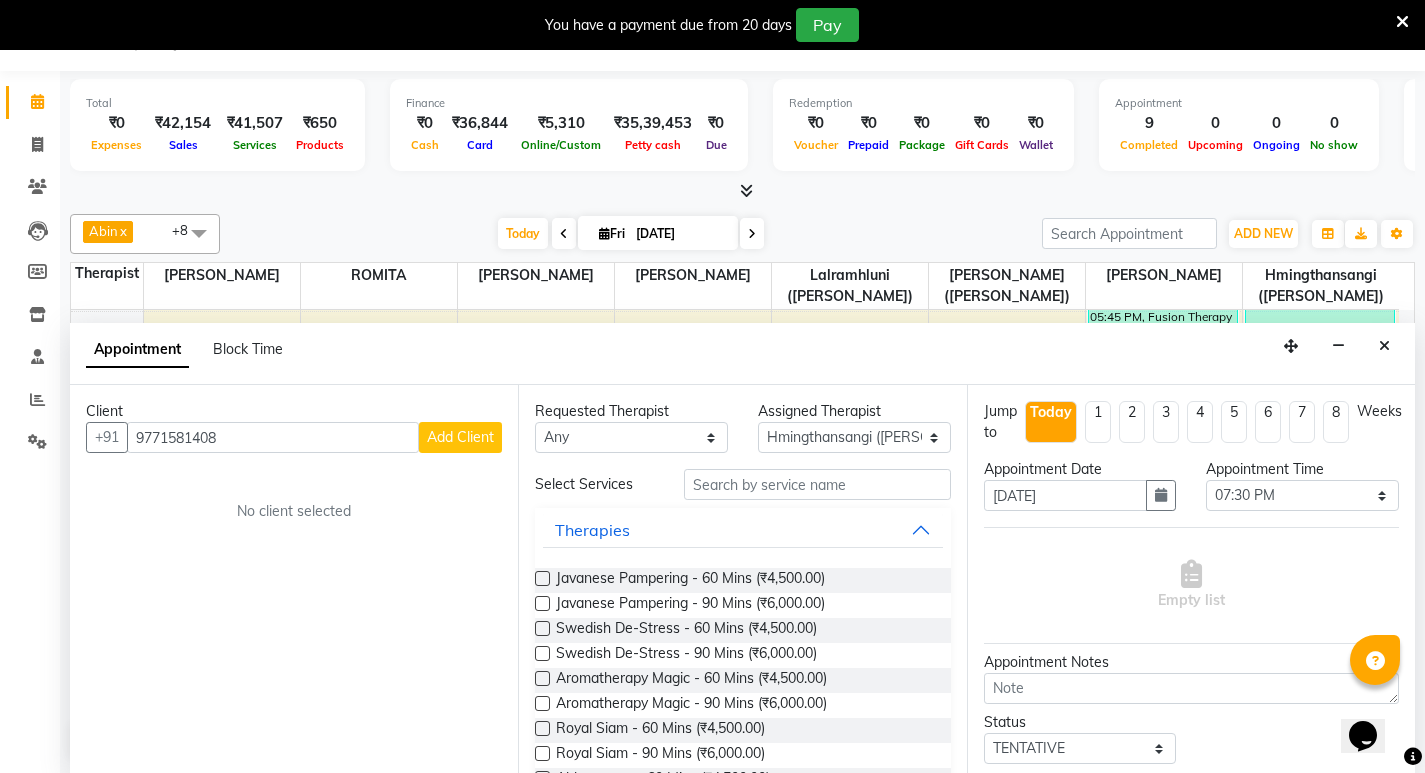 click on "Add Client" at bounding box center [460, 437] 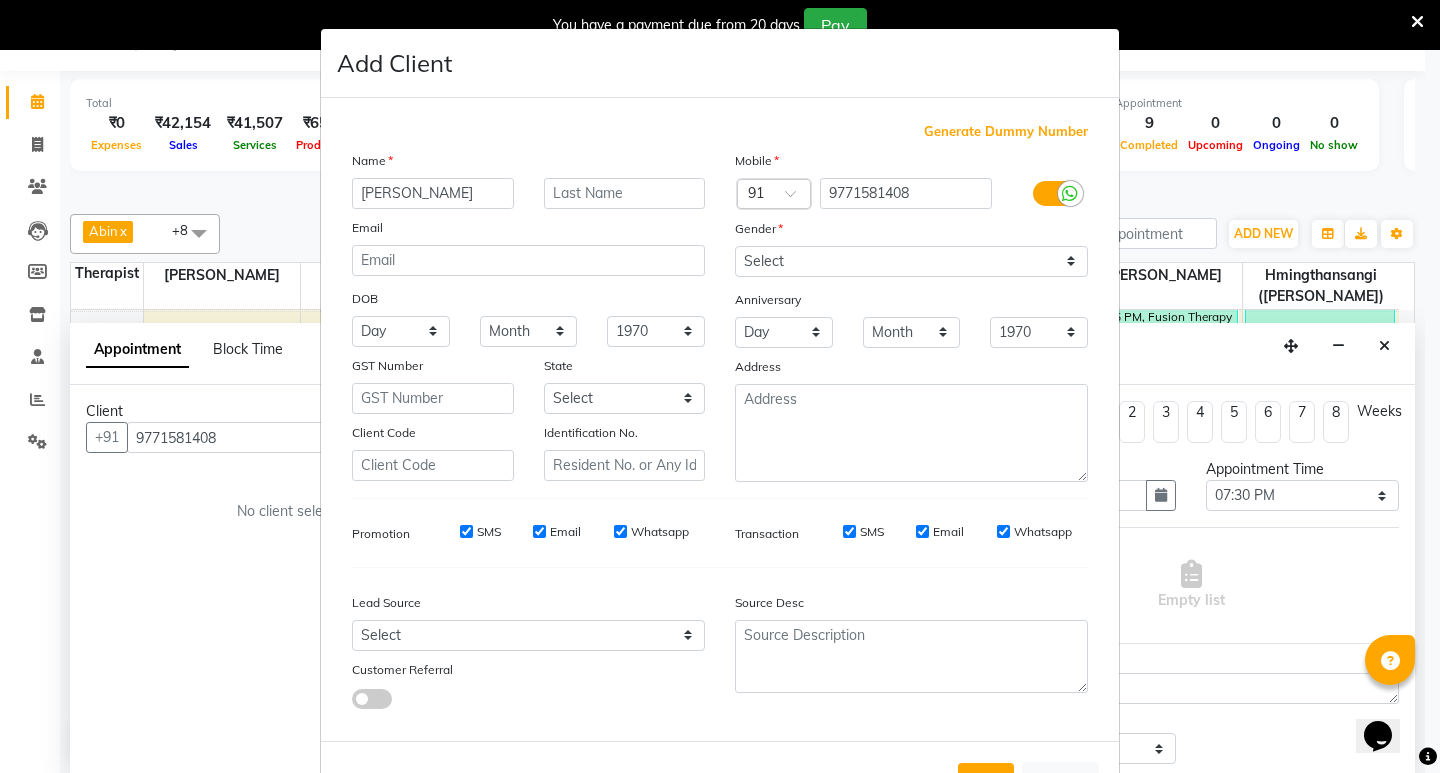 type on "[PERSON_NAME]" 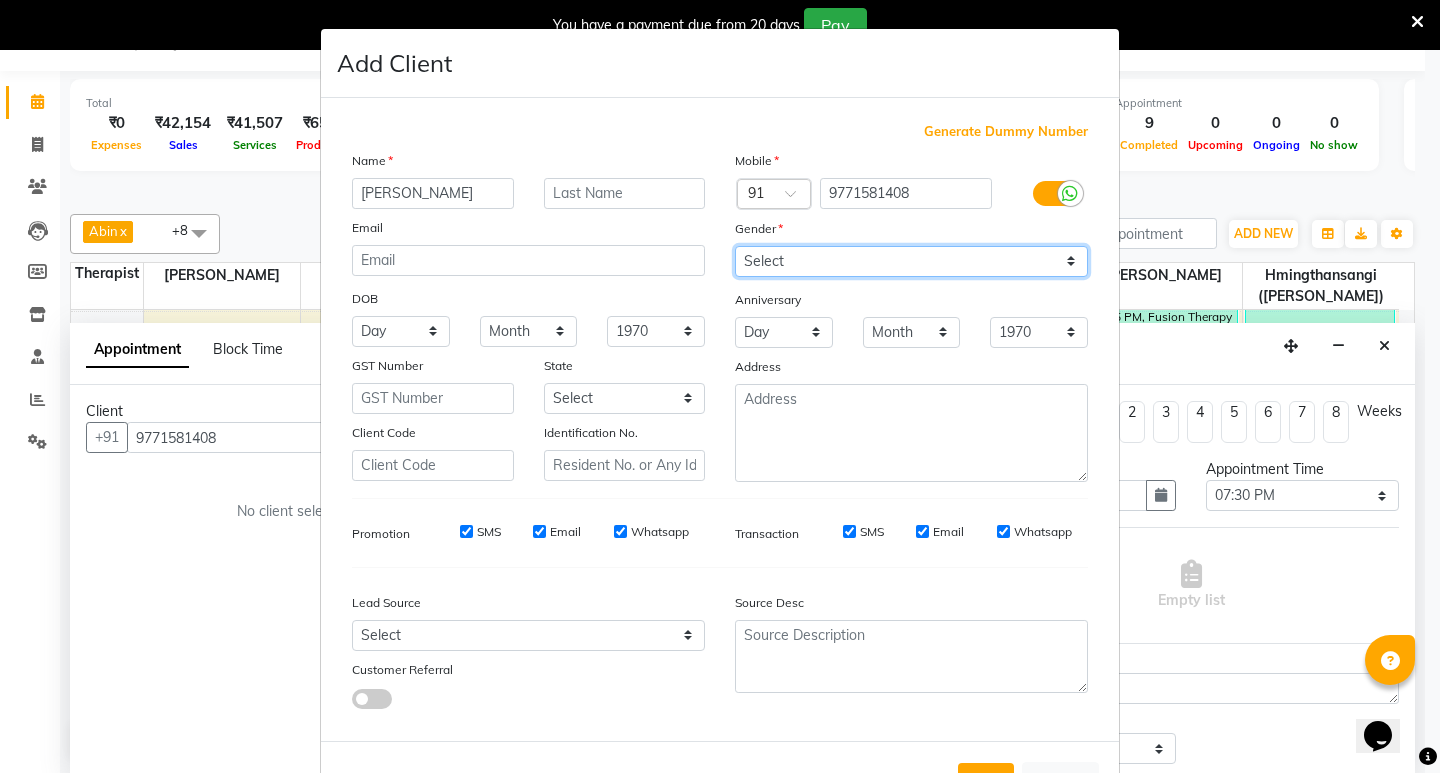 click on "Select [DEMOGRAPHIC_DATA] [DEMOGRAPHIC_DATA] Other Prefer Not To Say" at bounding box center [911, 261] 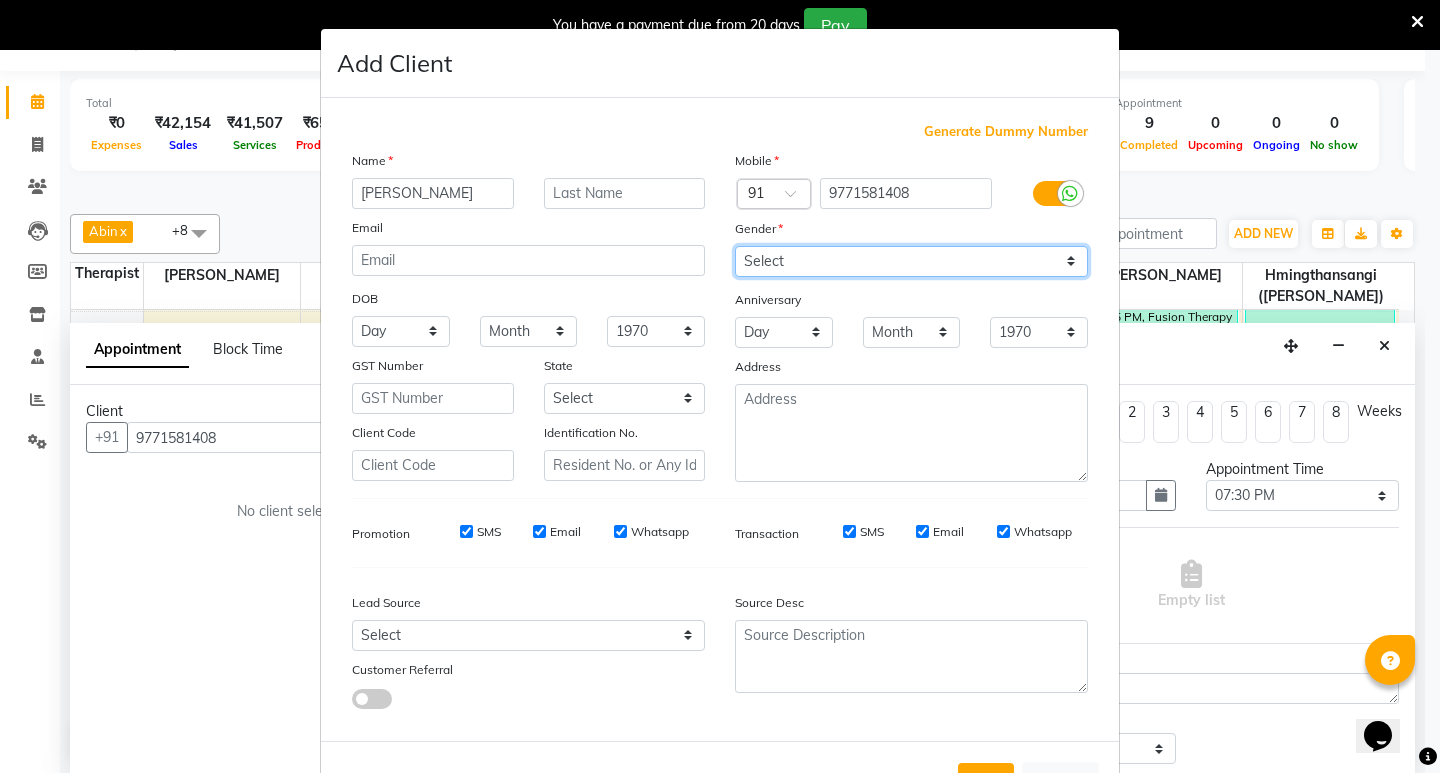 select on "[DEMOGRAPHIC_DATA]" 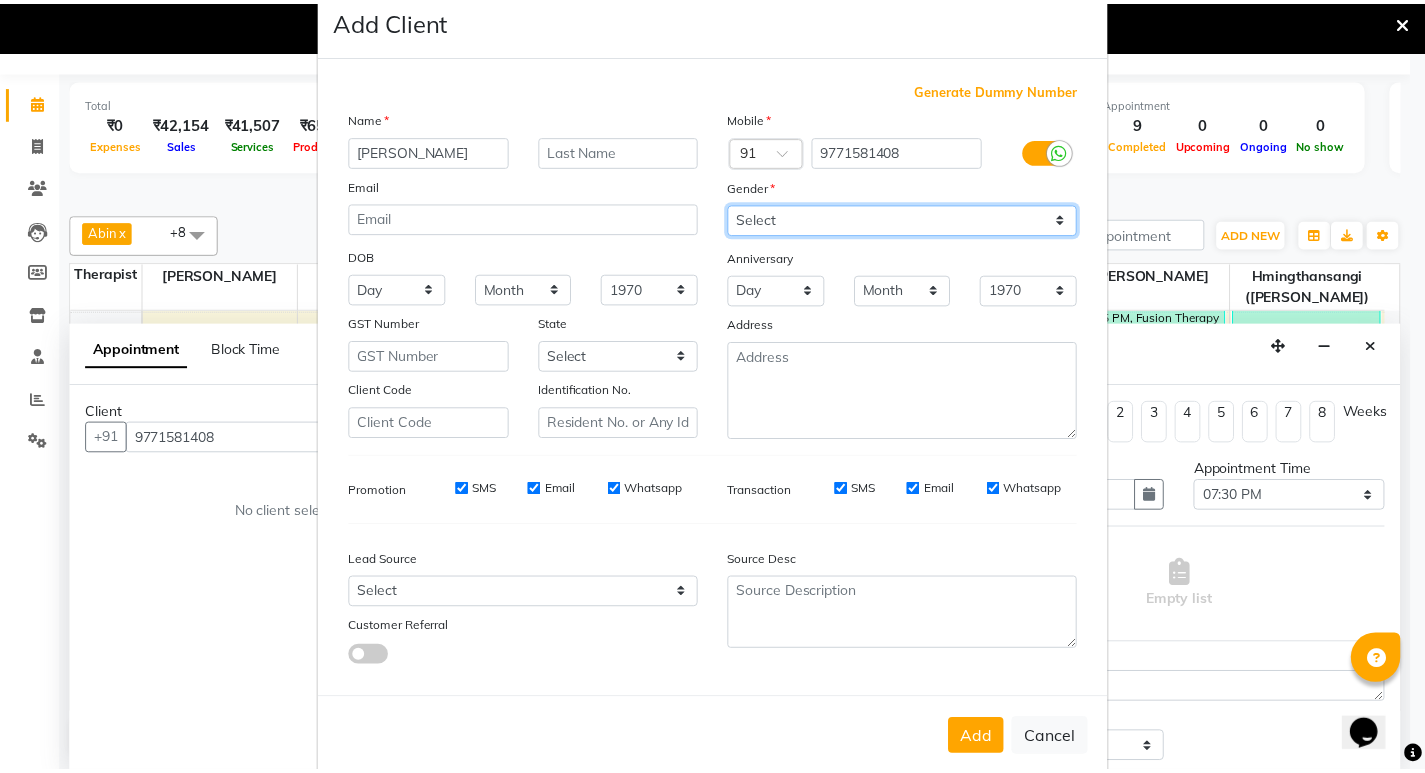scroll, scrollTop: 76, scrollLeft: 0, axis: vertical 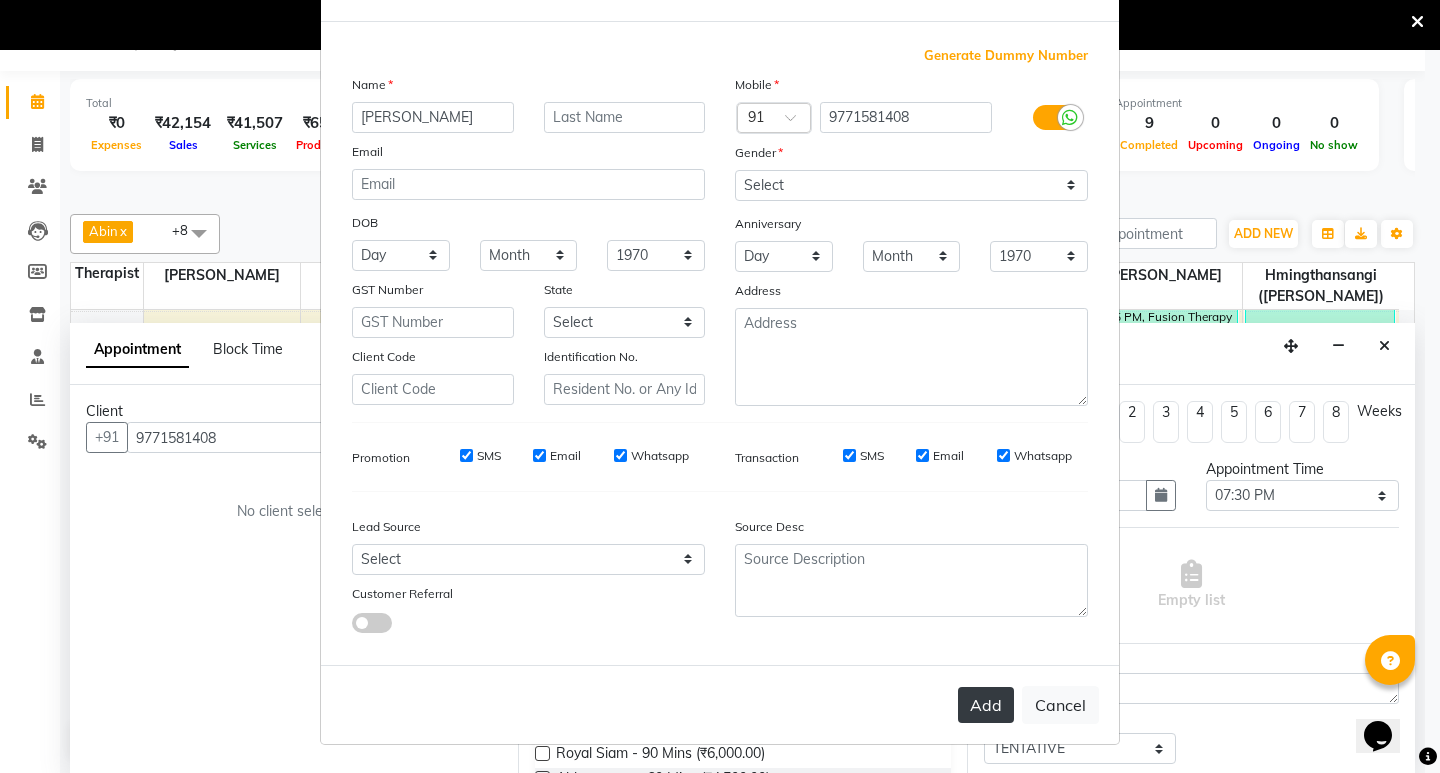 click on "Add" at bounding box center [986, 705] 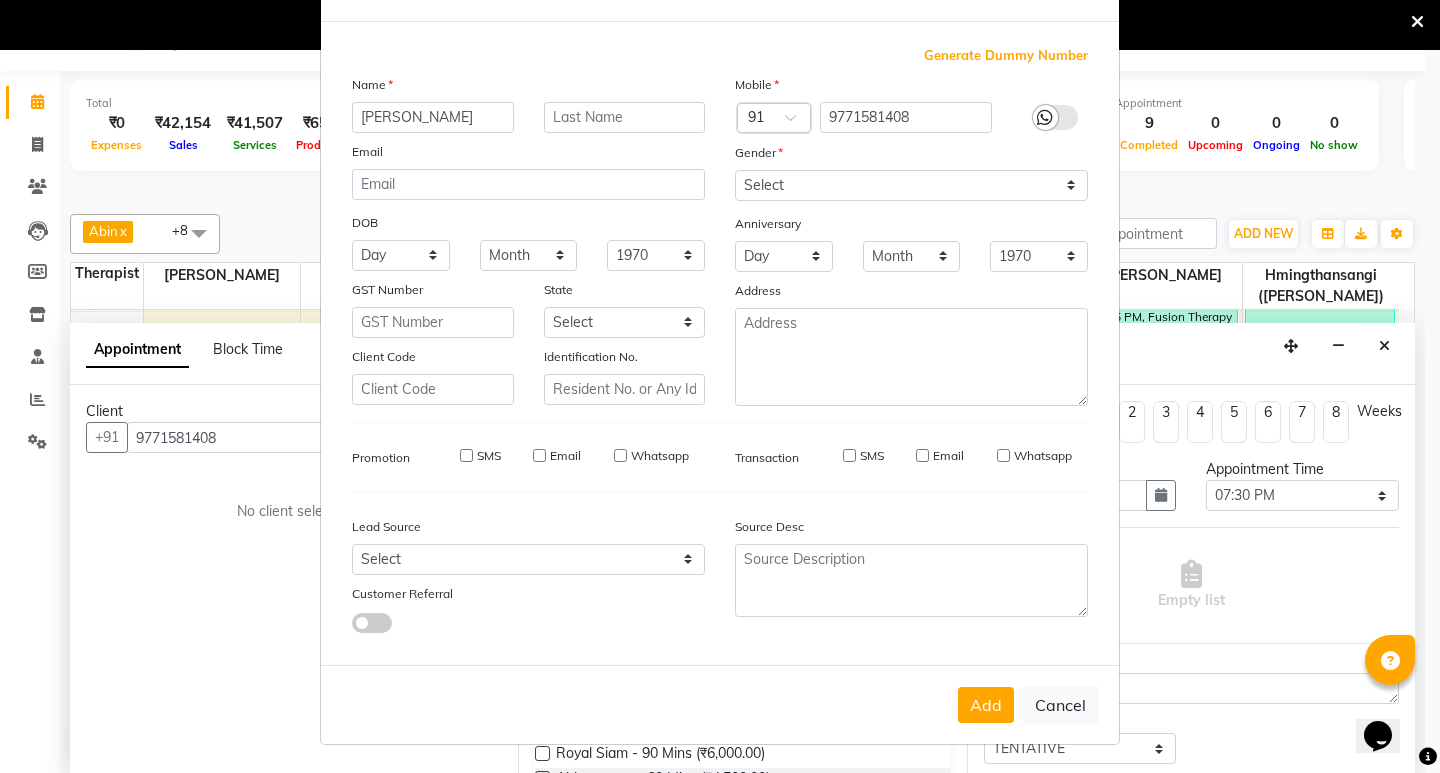 type 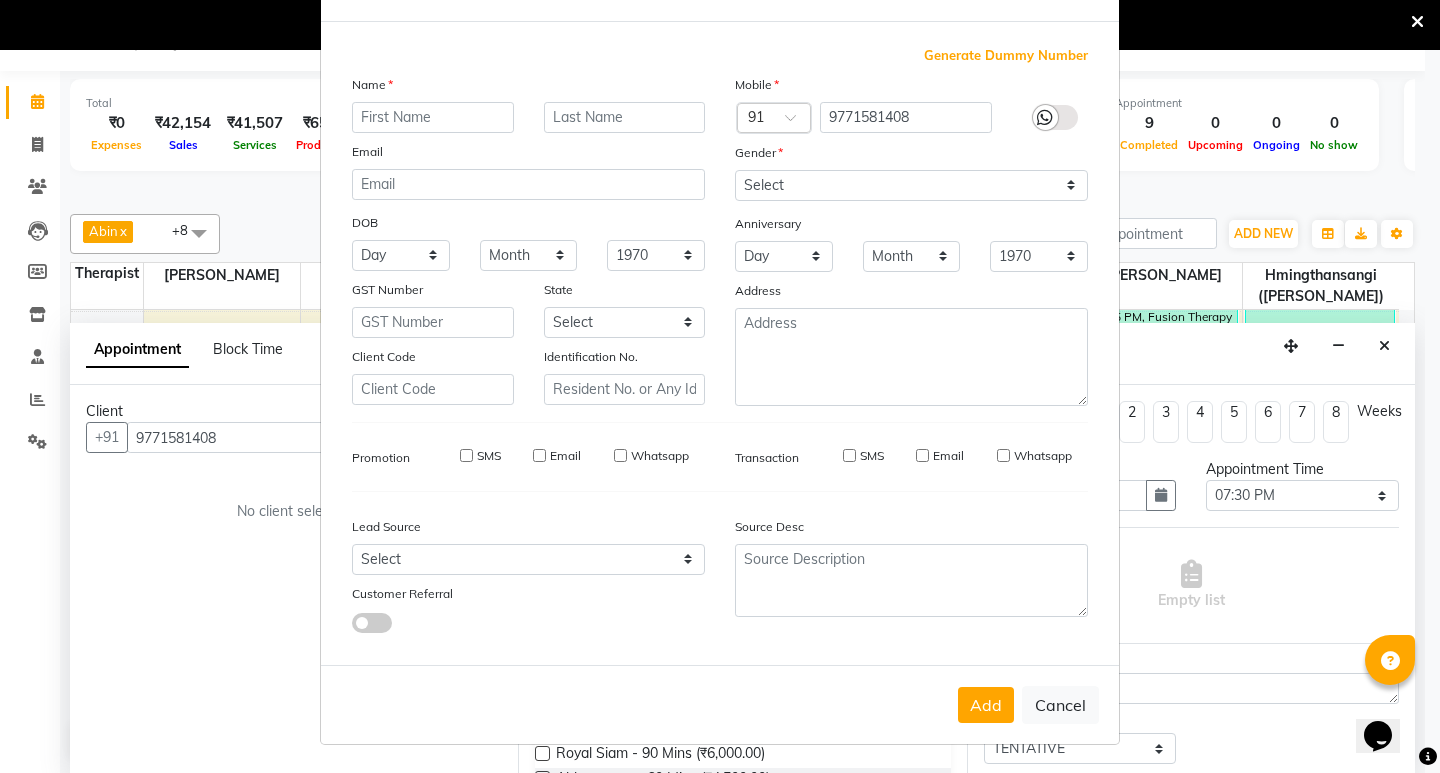 select 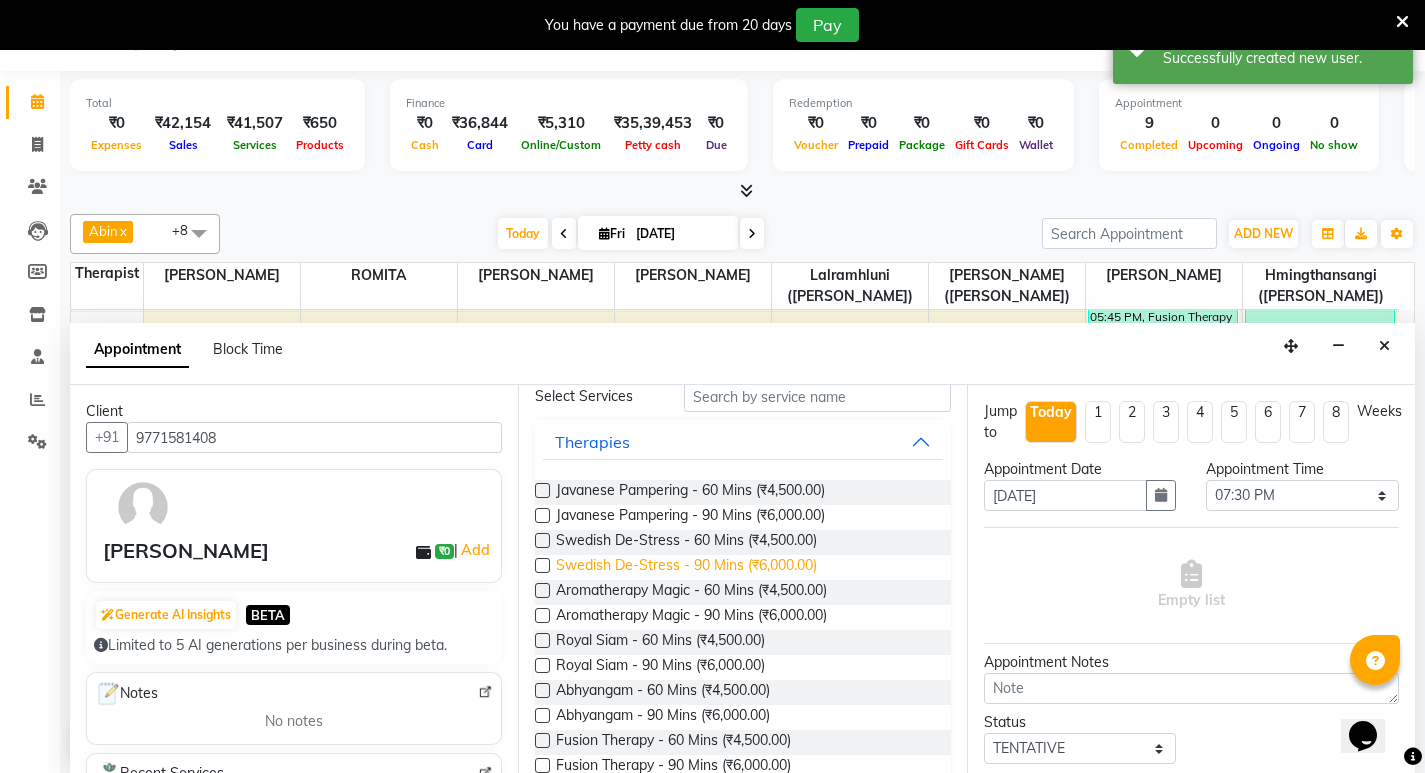 scroll, scrollTop: 200, scrollLeft: 0, axis: vertical 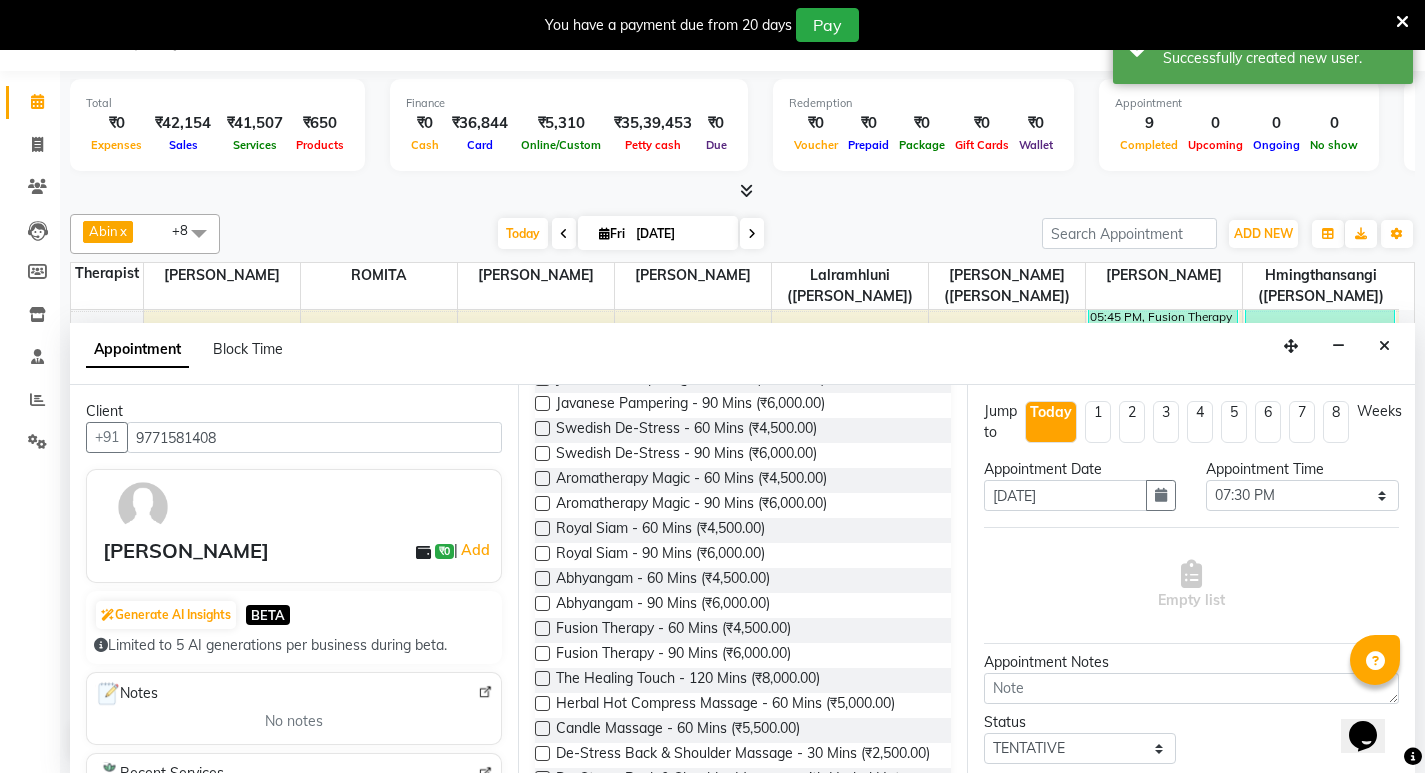 click at bounding box center (542, 628) 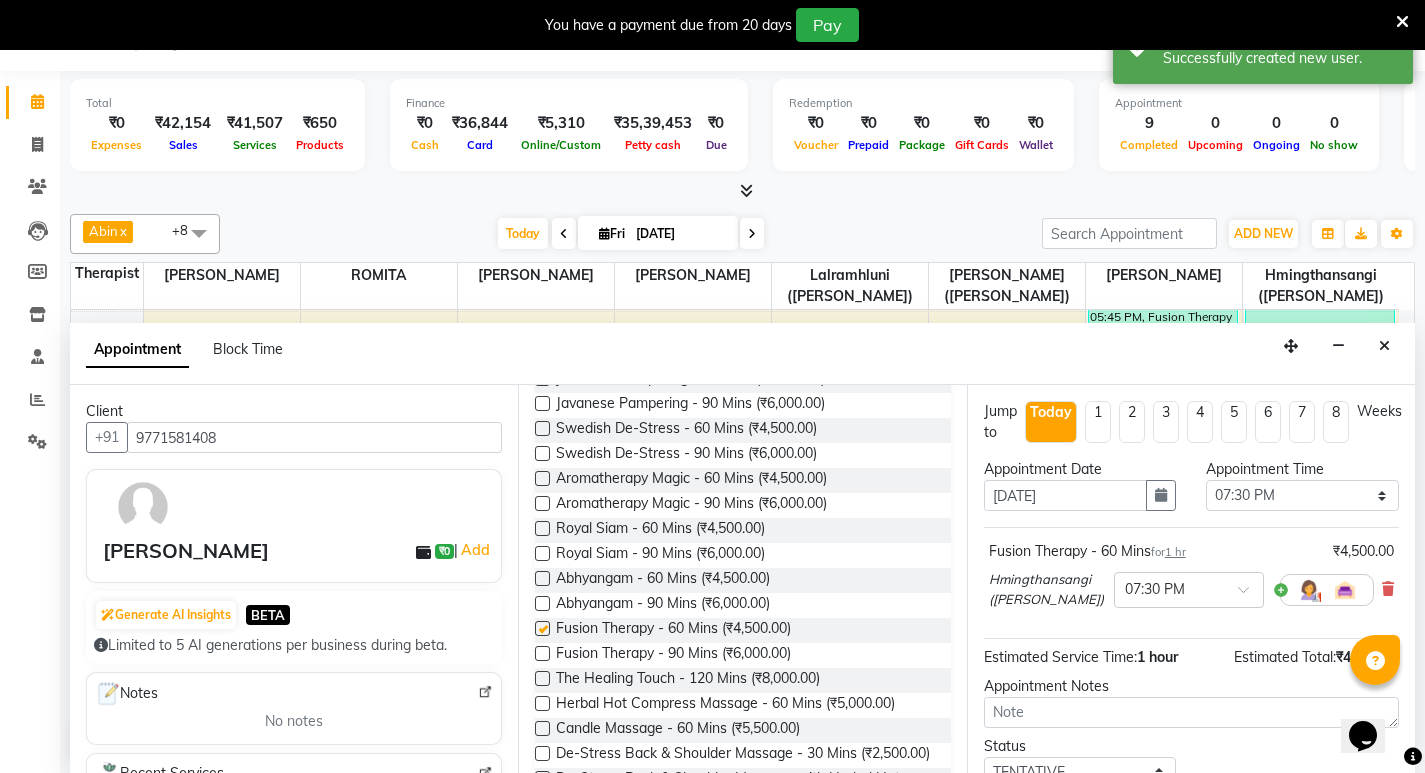 checkbox on "false" 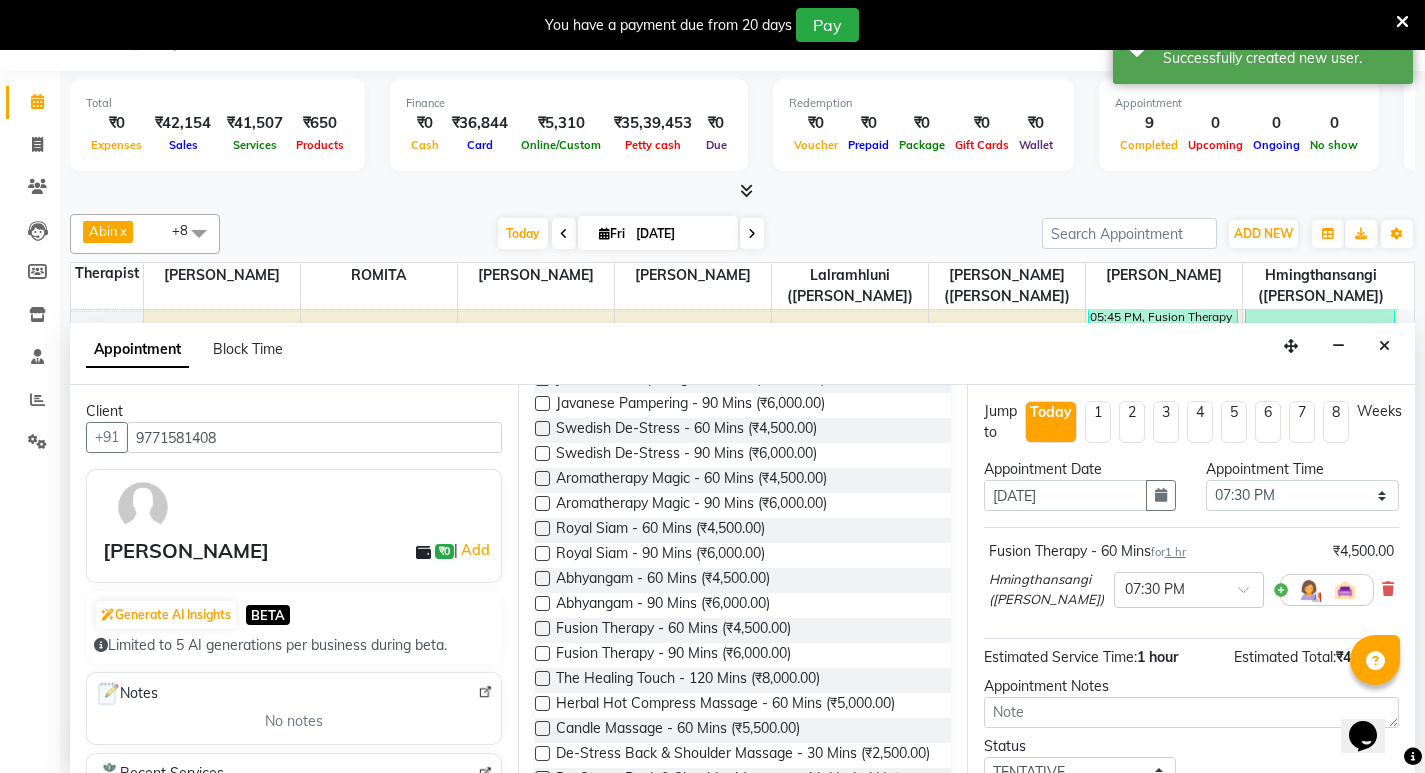 scroll, scrollTop: 141, scrollLeft: 0, axis: vertical 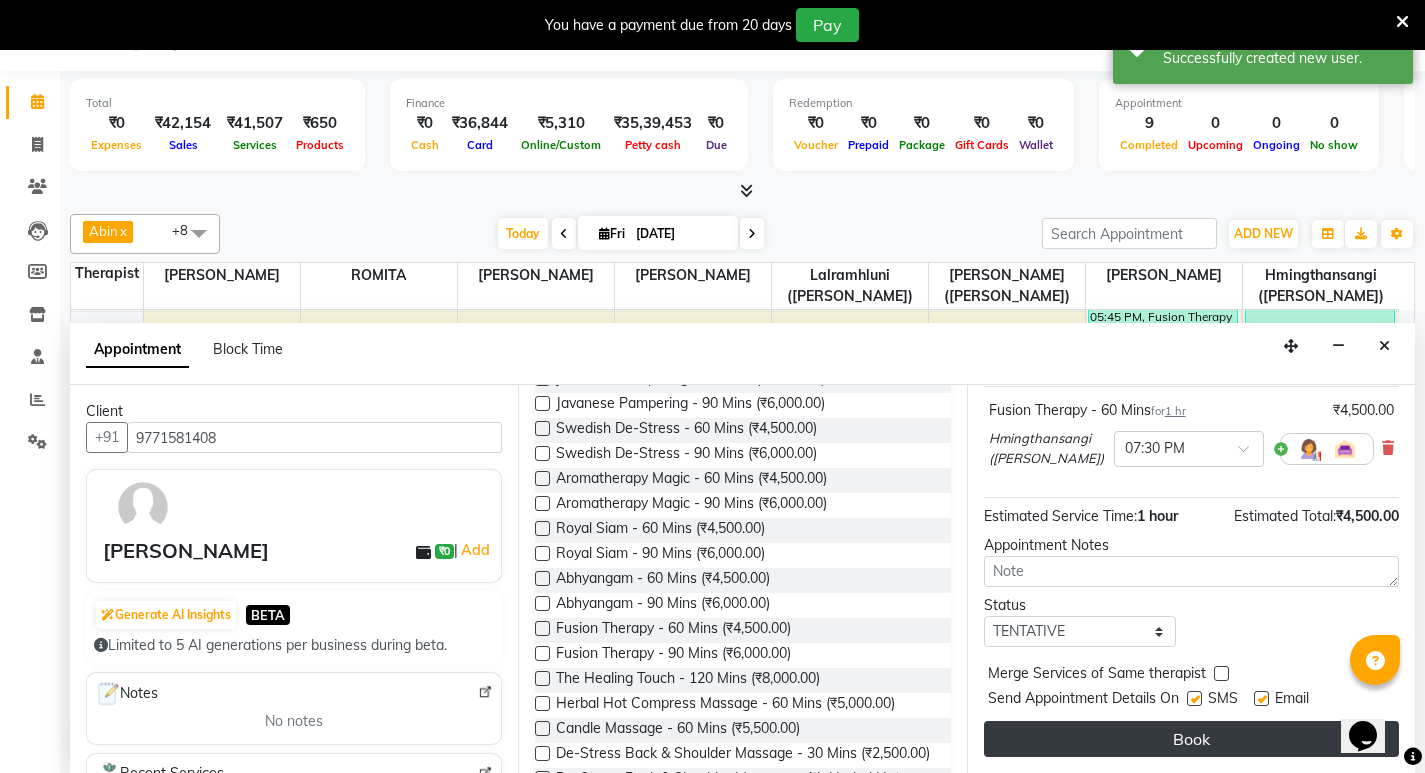 click on "Book" at bounding box center [1191, 739] 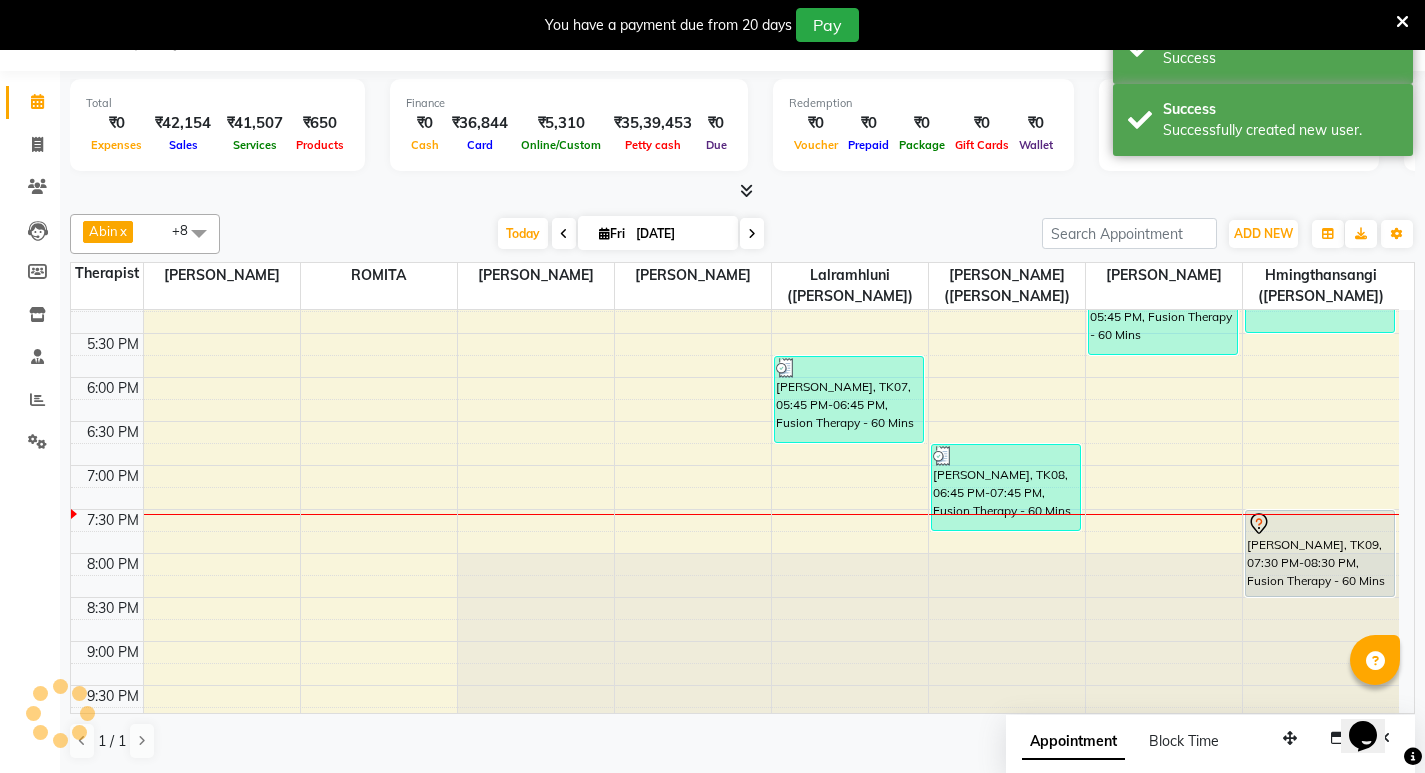 scroll, scrollTop: 0, scrollLeft: 0, axis: both 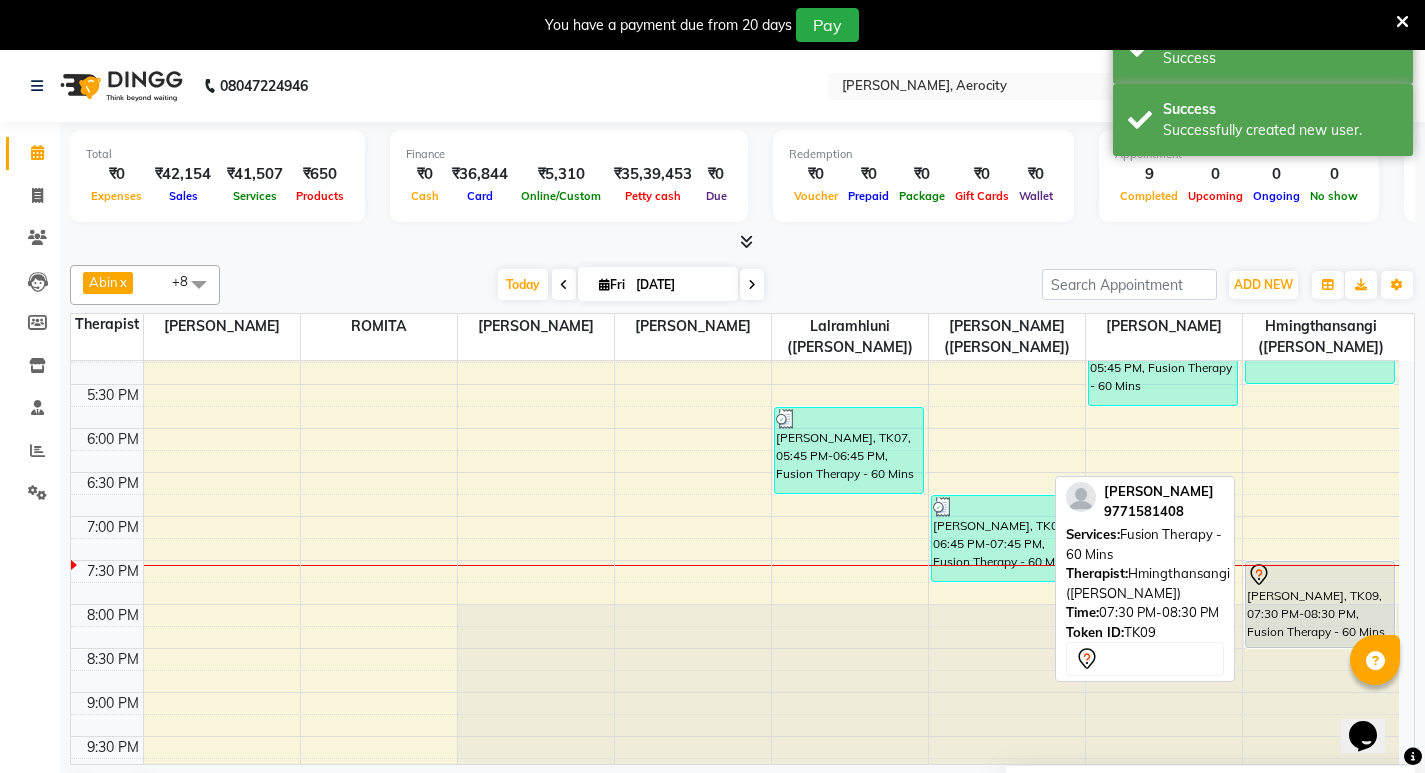 click on "[PERSON_NAME], TK09, 07:30 PM-08:30 PM, Fusion Therapy - 60 Mins" at bounding box center (1320, 604) 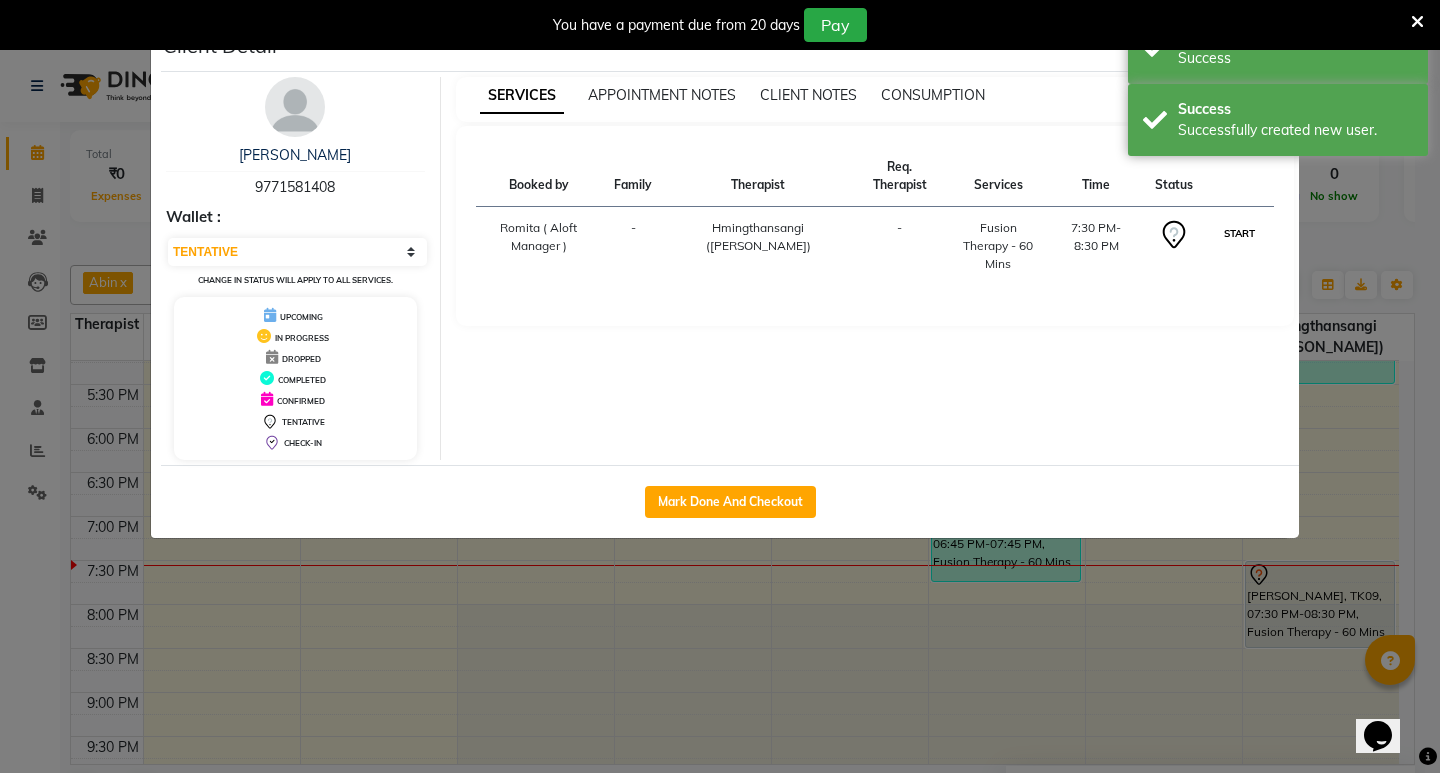 click on "START" at bounding box center [1239, 233] 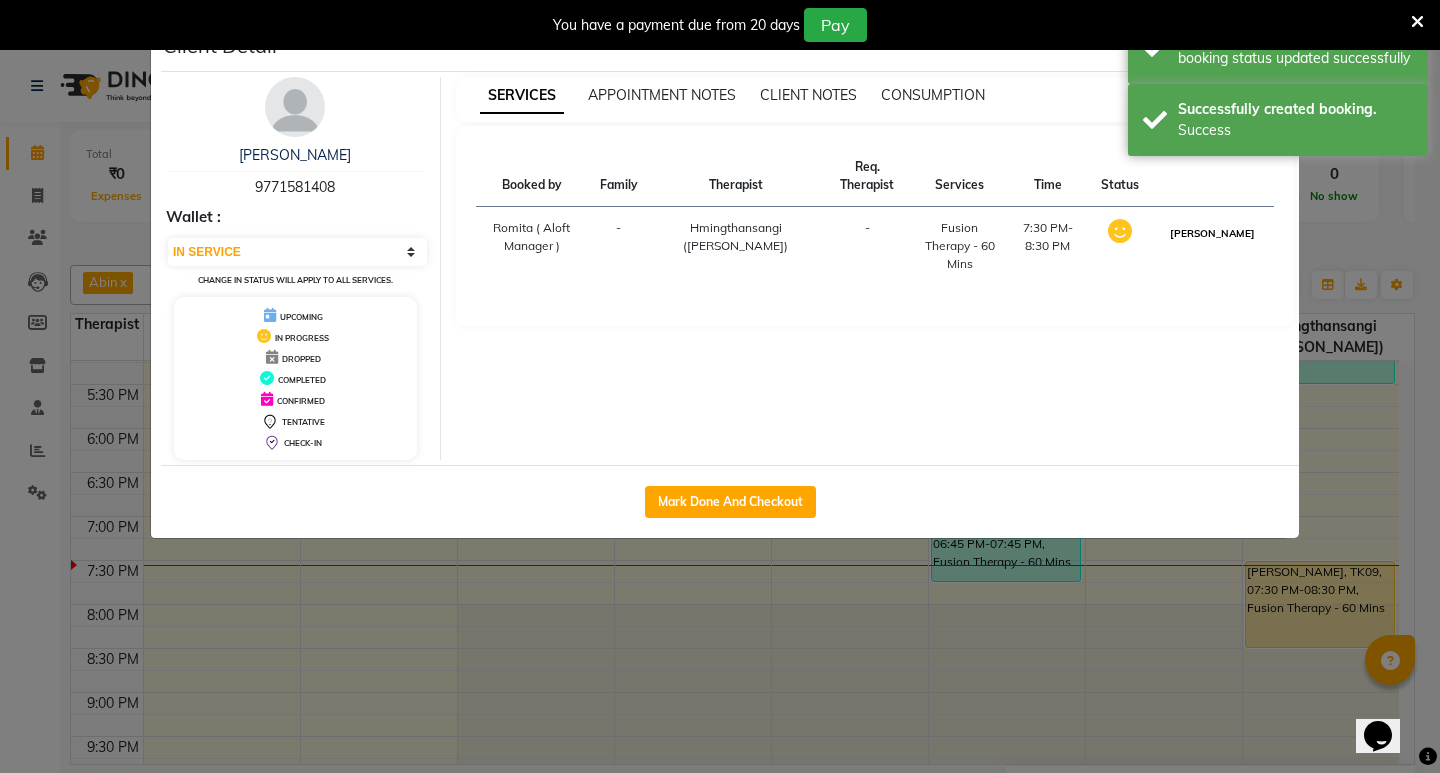 click on "[PERSON_NAME]" at bounding box center [1212, 233] 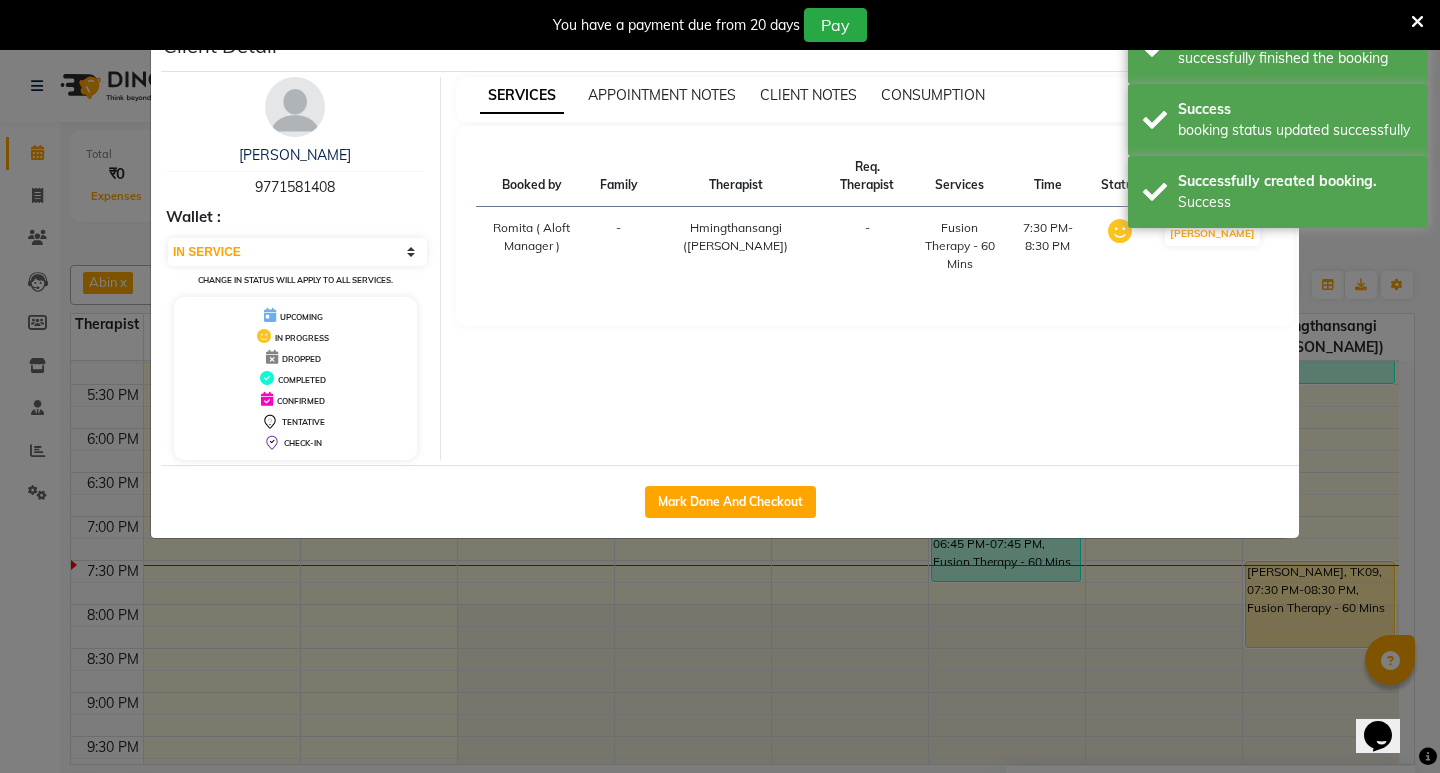 select on "3" 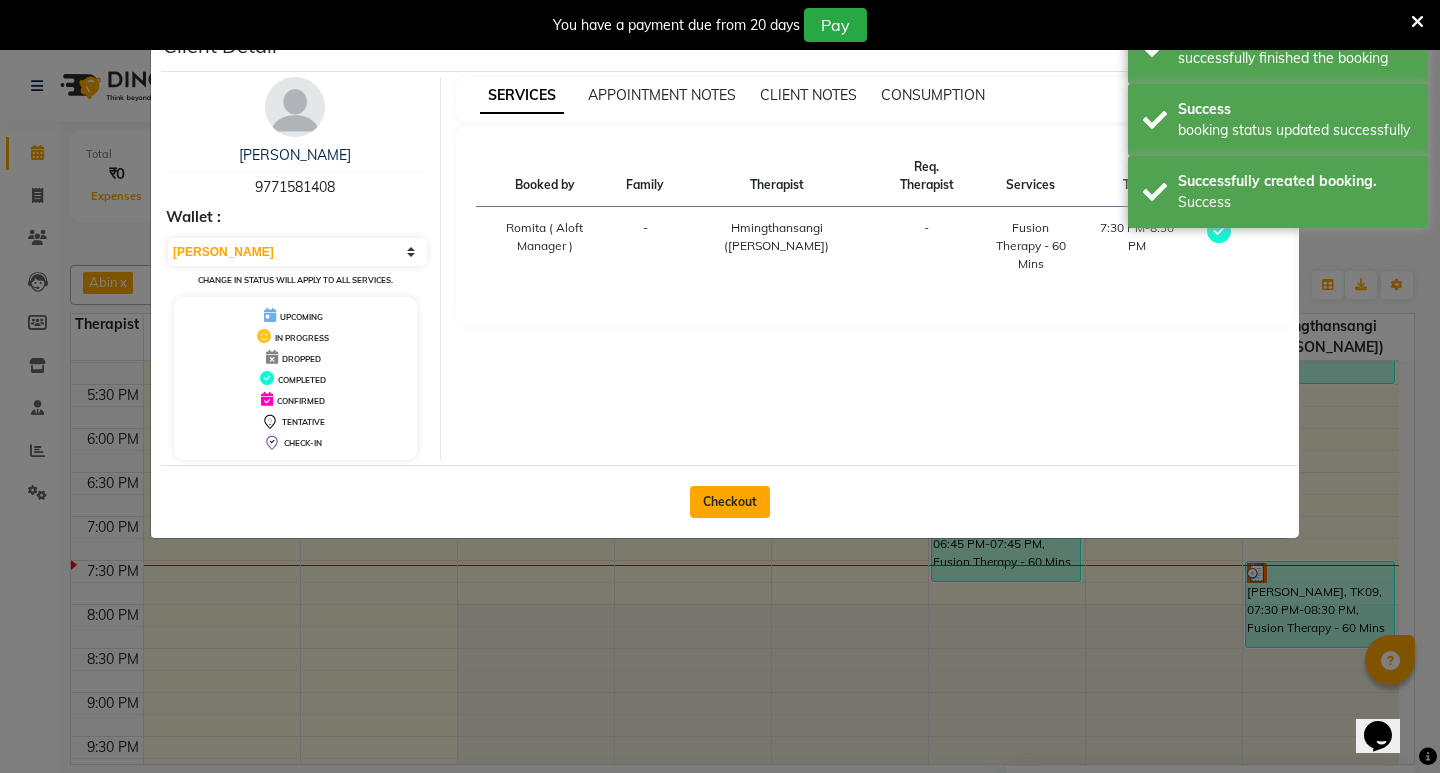 click on "Checkout" 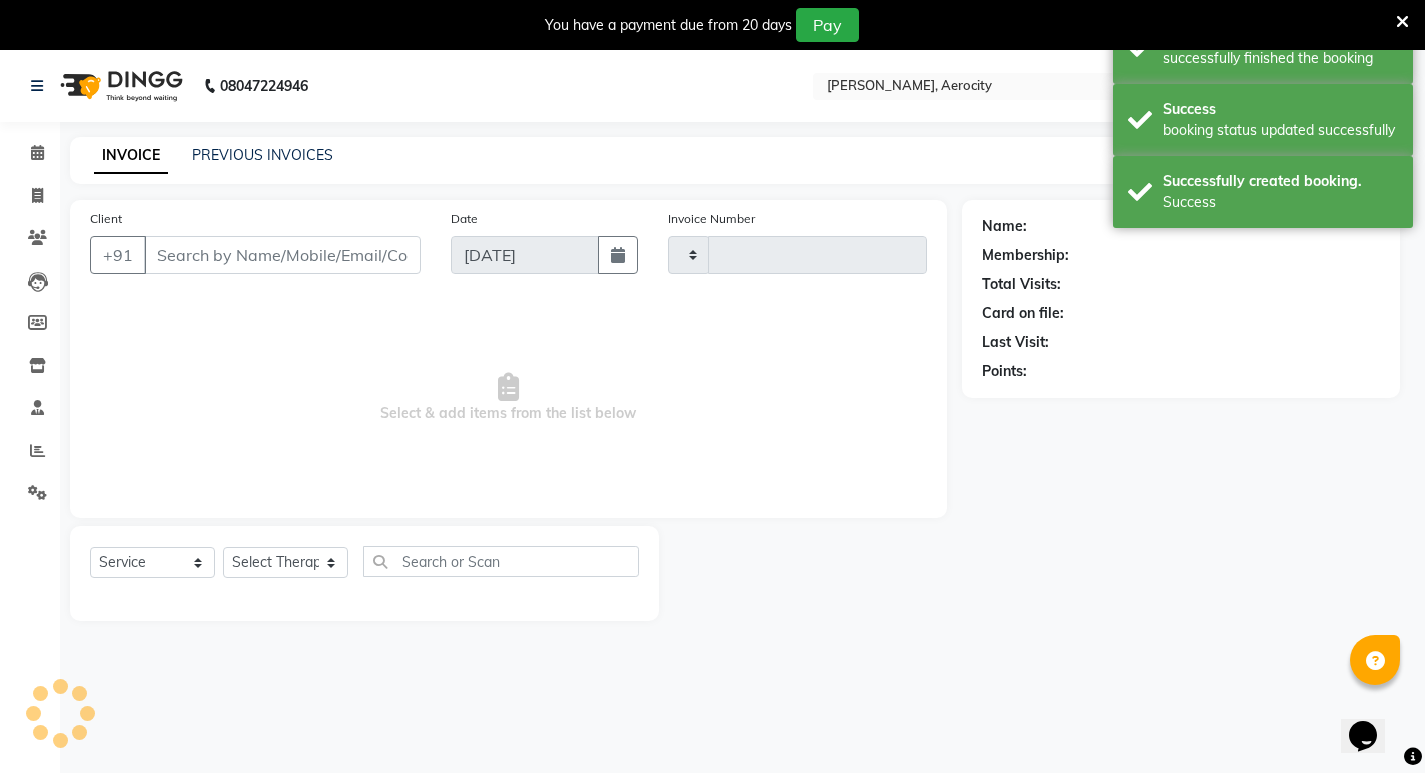 type on "1019" 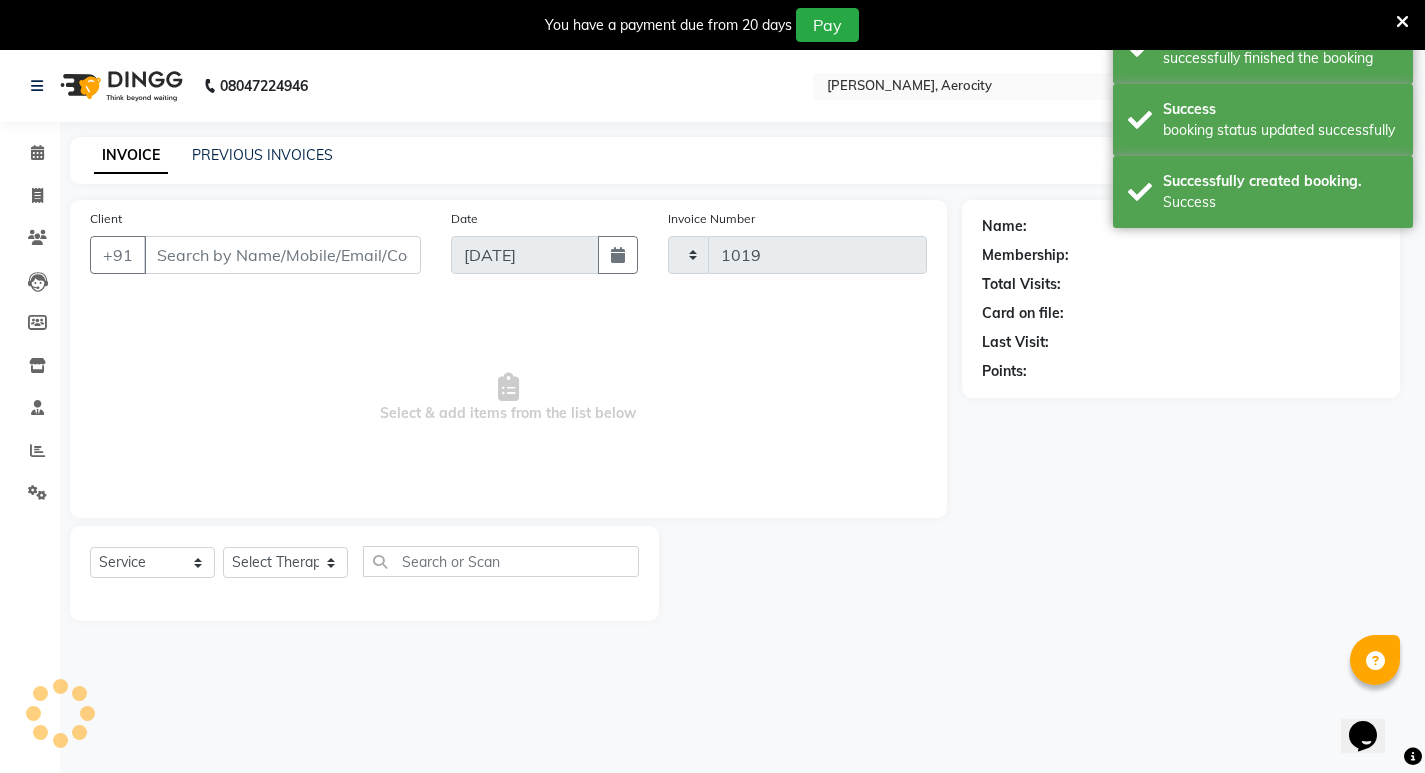 select on "6403" 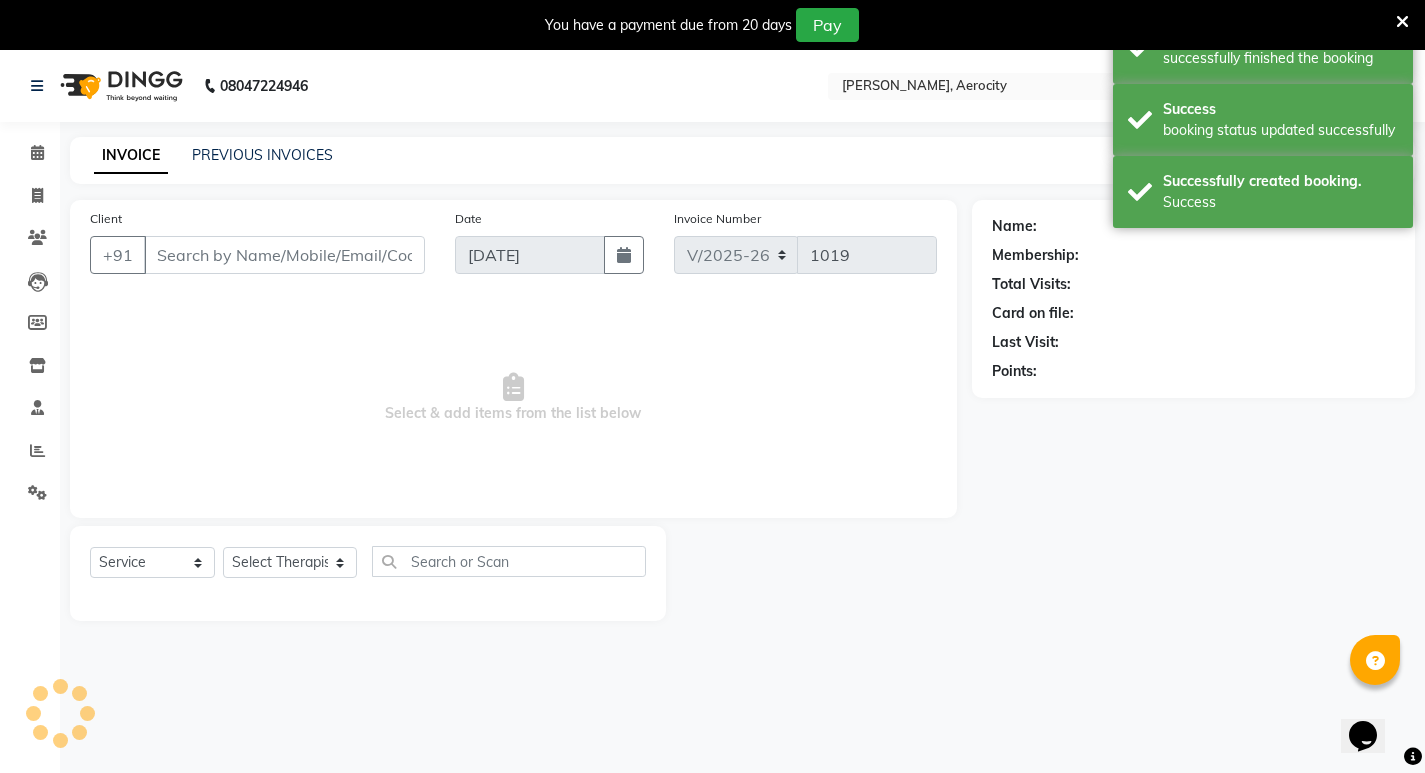 type on "9771581408" 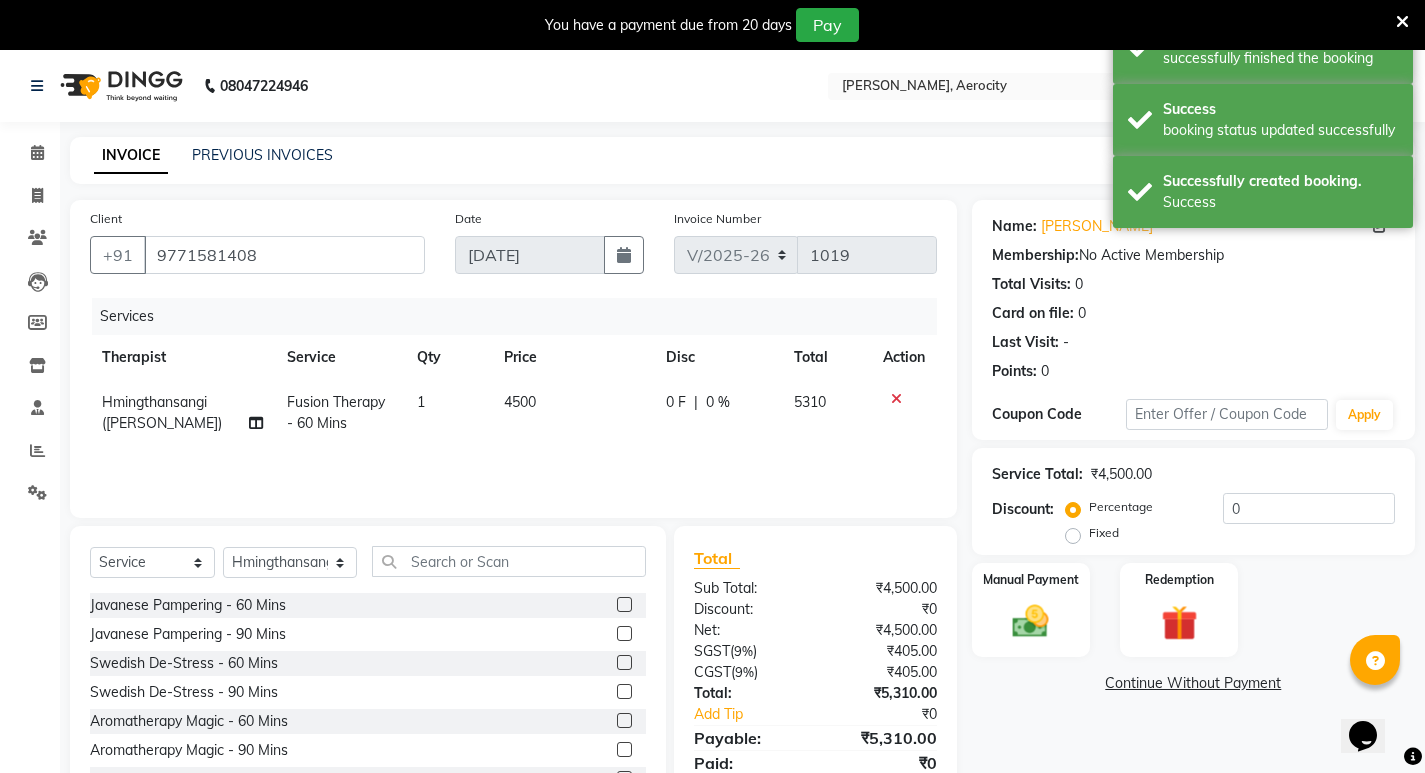 click on "0 F | 0 %" 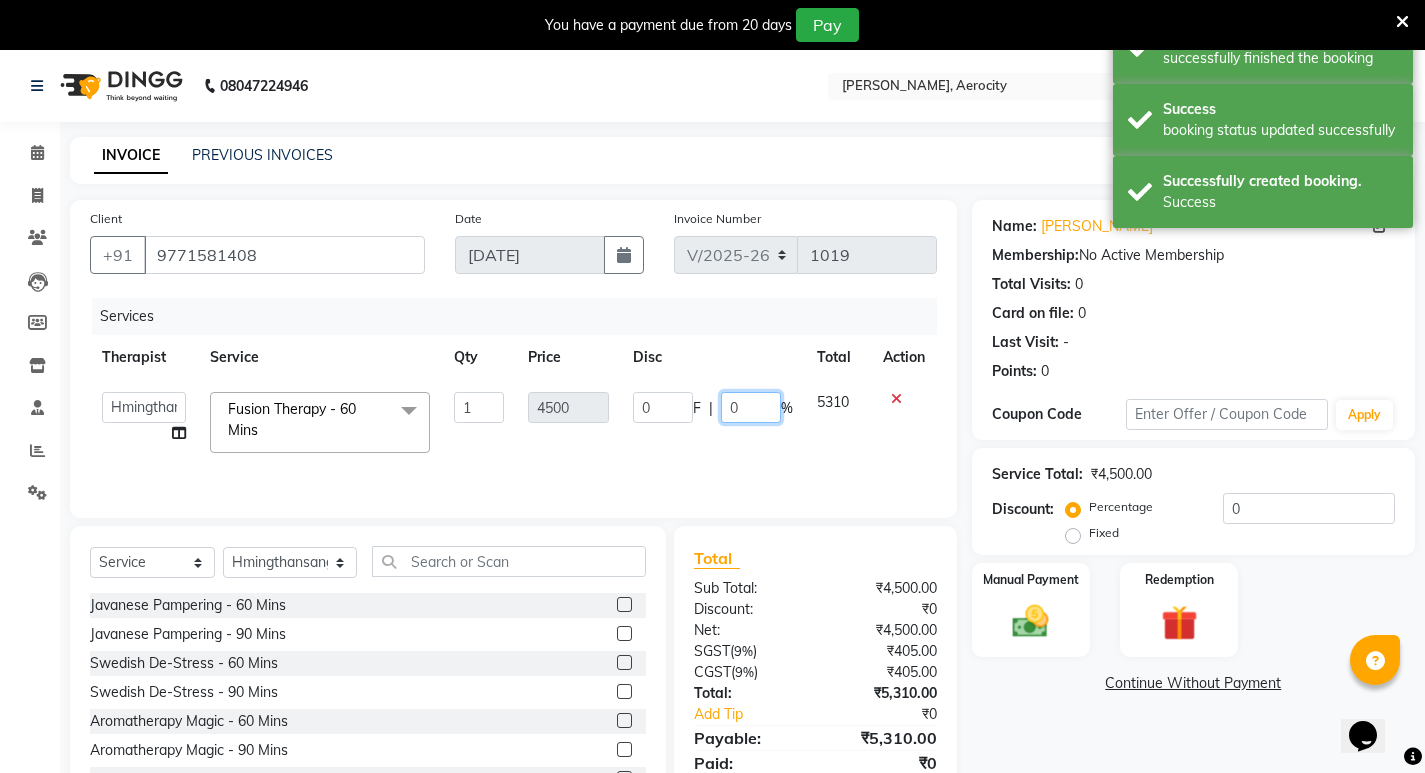click on "0" 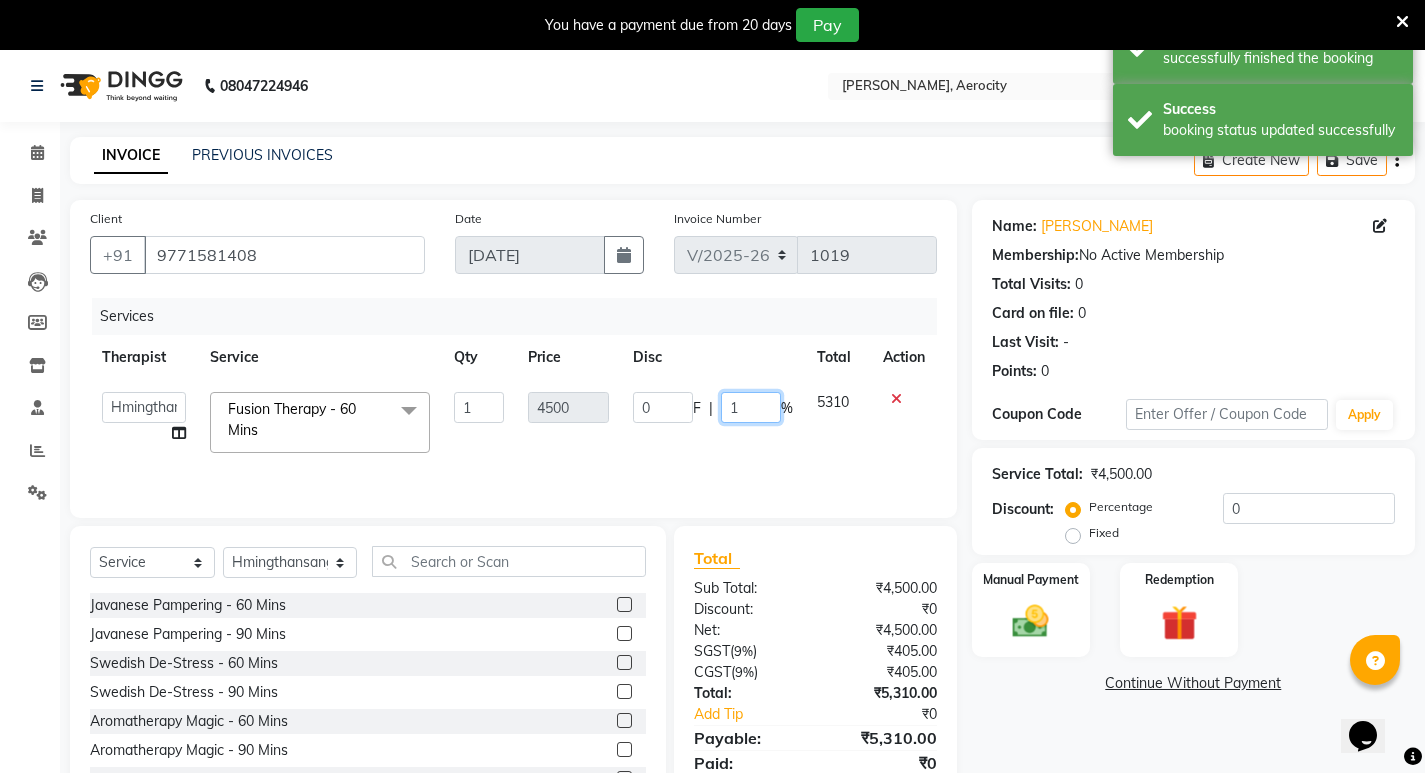 type on "15" 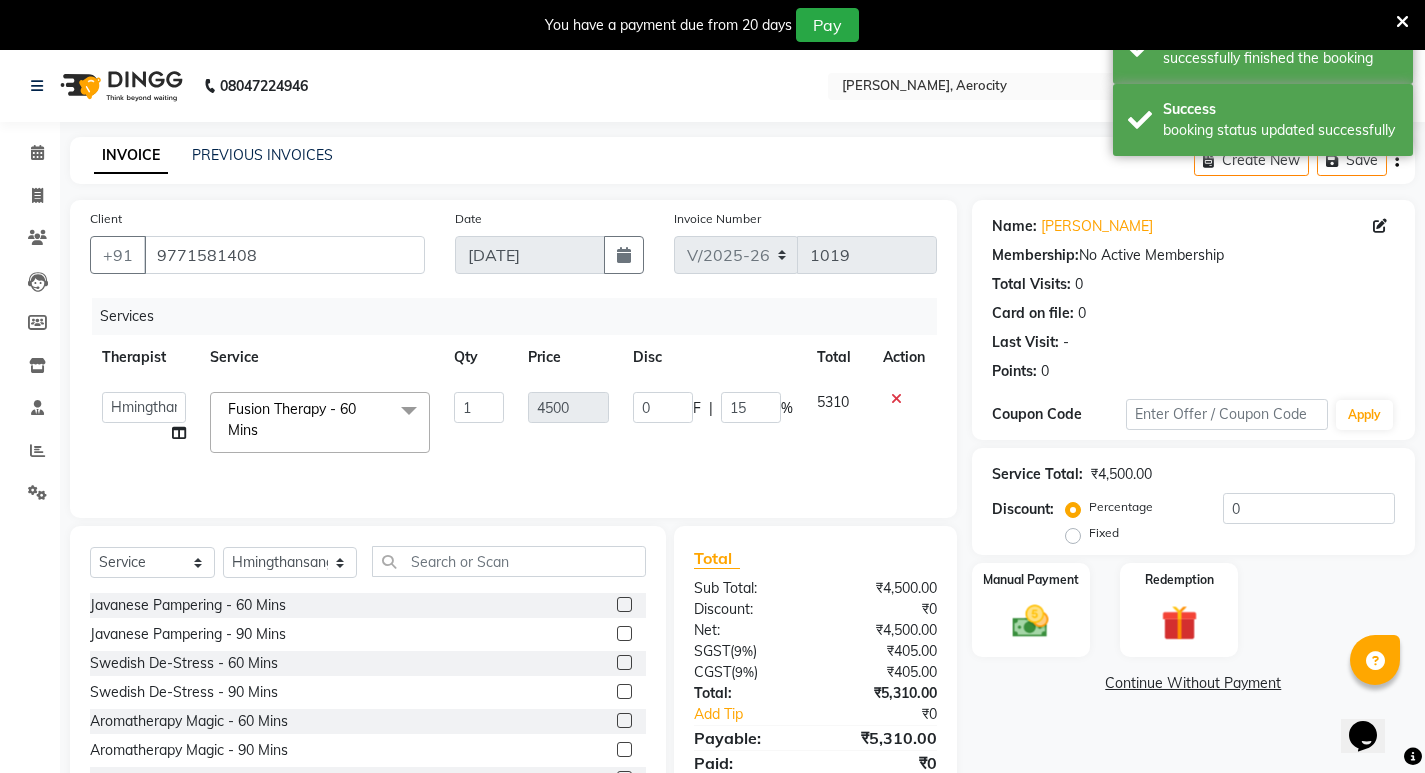 click on "Name: [PERSON_NAME]  Membership:  No Active Membership  Total Visits:  0 Card on file:  0 Last Visit:   - Points:   0  Coupon Code Apply Service Total:  ₹4,500.00  Discount:  Percentage   Fixed  0 Manual Payment Redemption  Continue Without Payment" 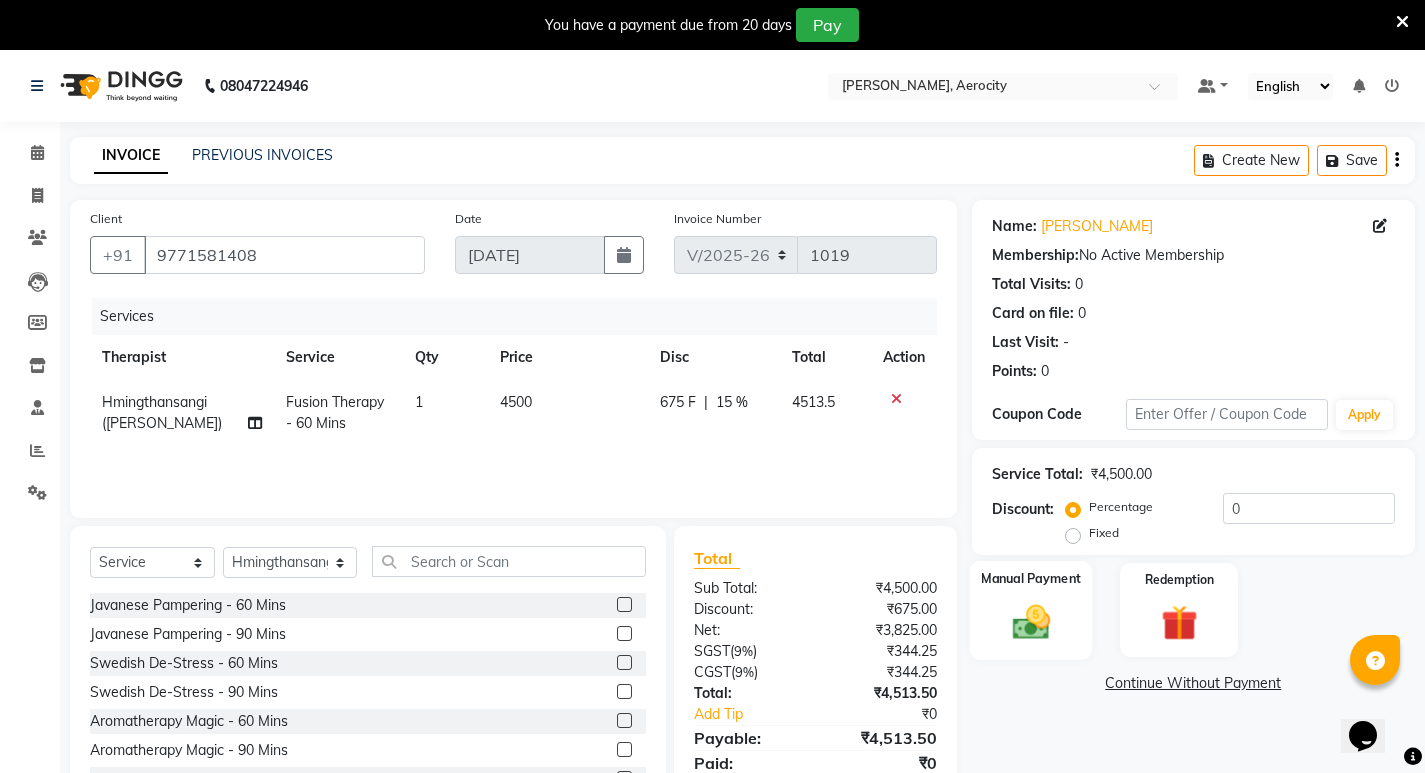 click 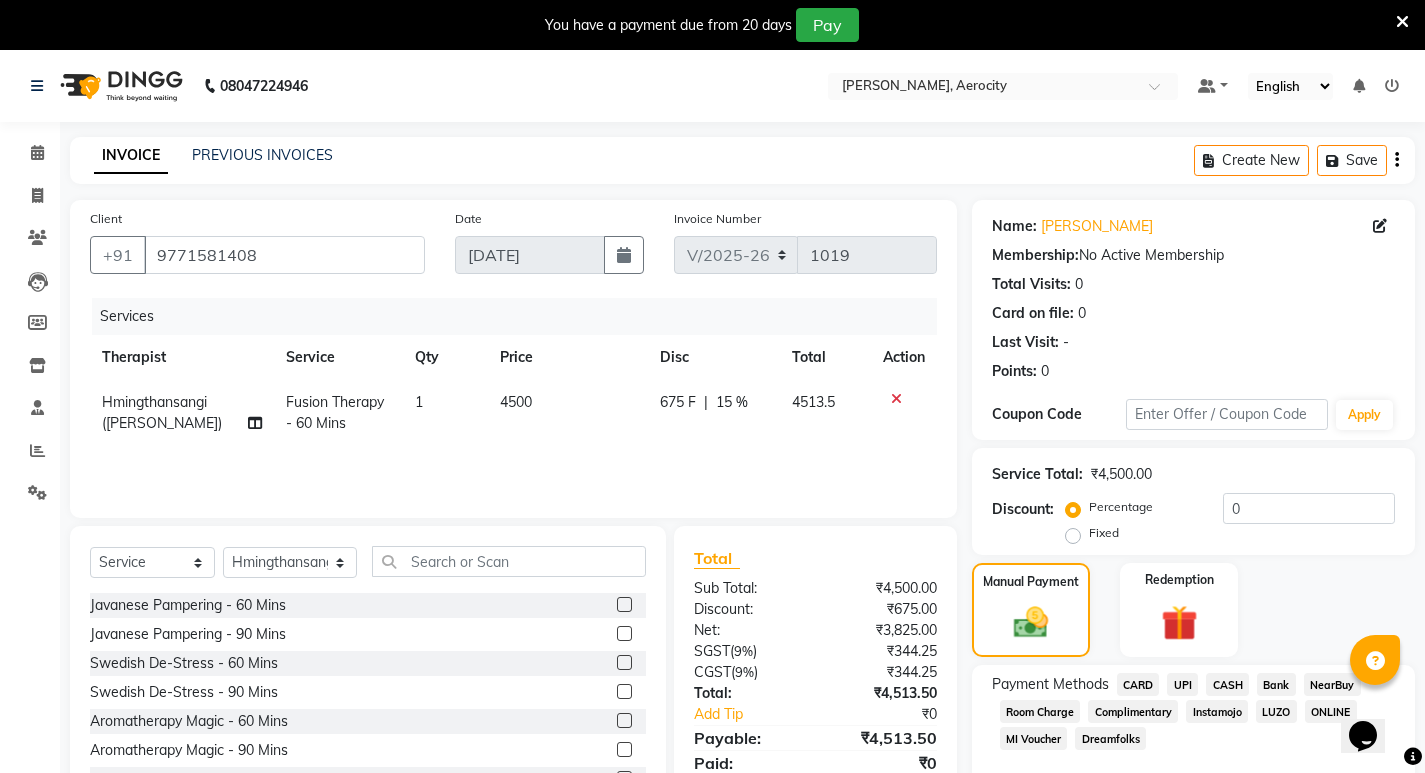 click on "CARD" 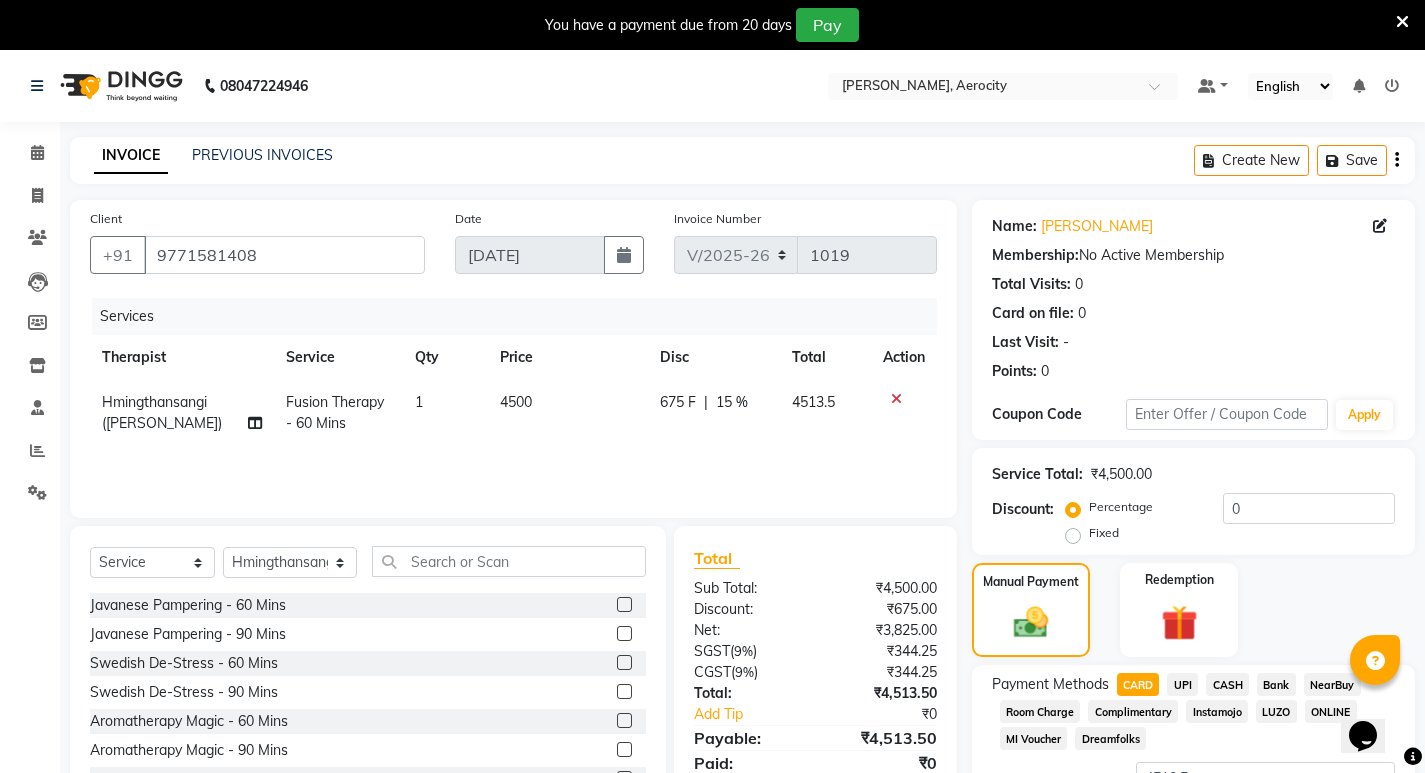 click on "CASH" 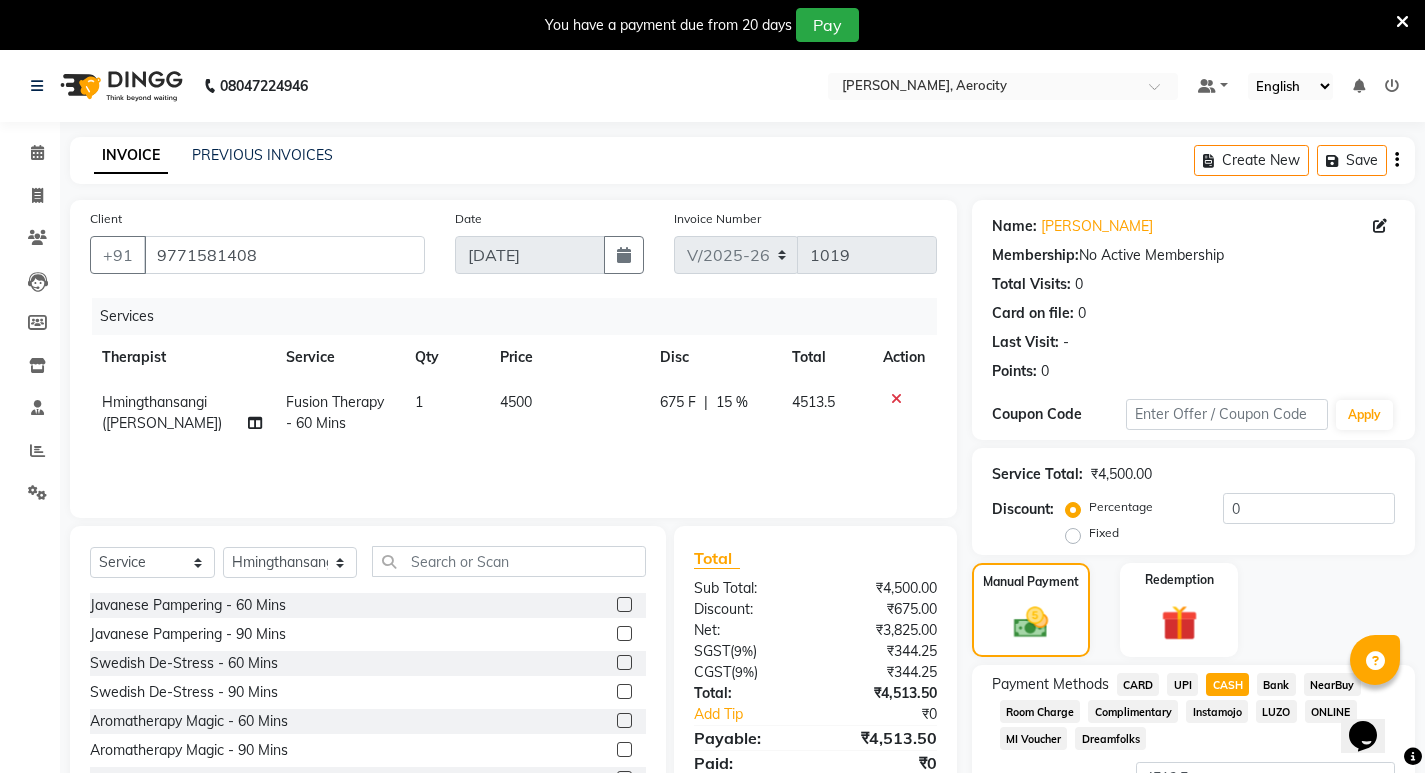 scroll, scrollTop: 166, scrollLeft: 0, axis: vertical 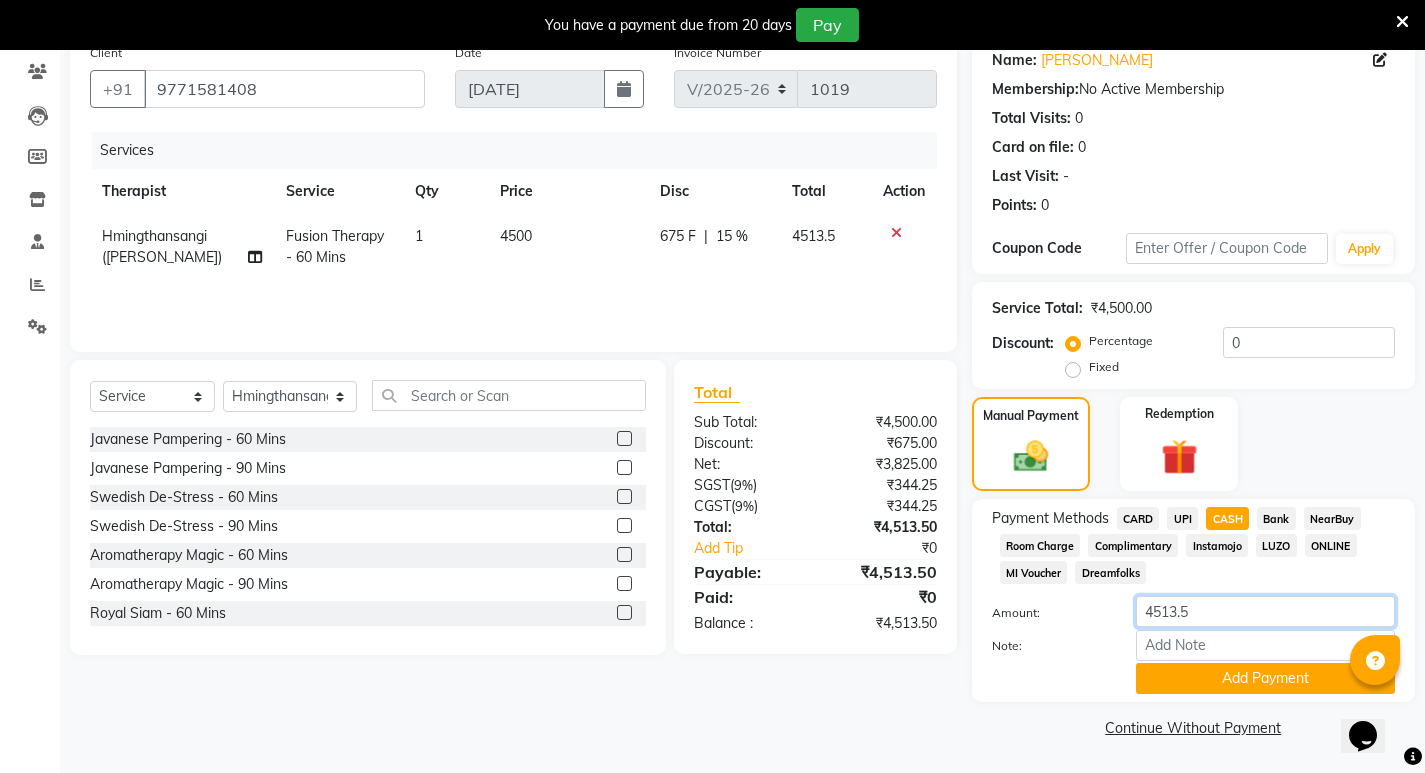 click on "4513.5" 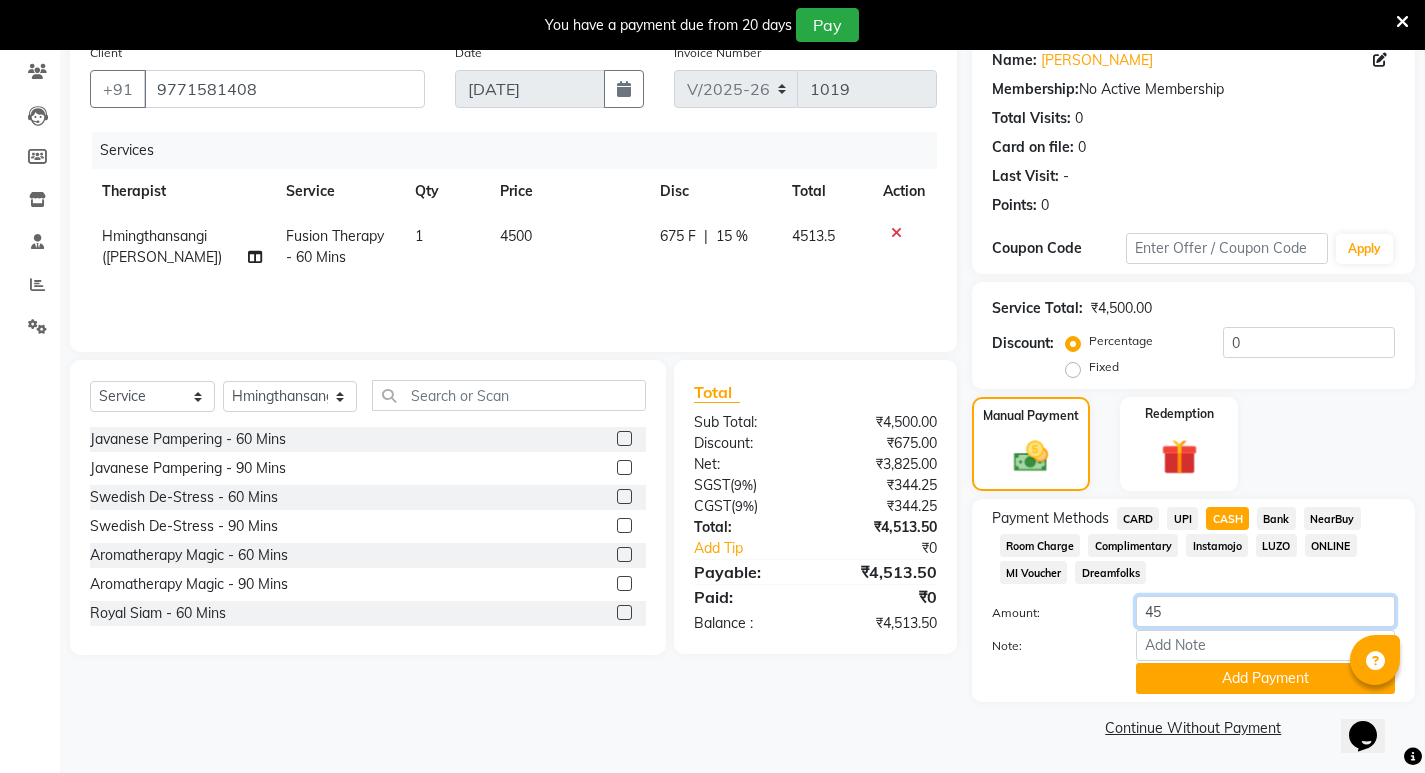 type on "4" 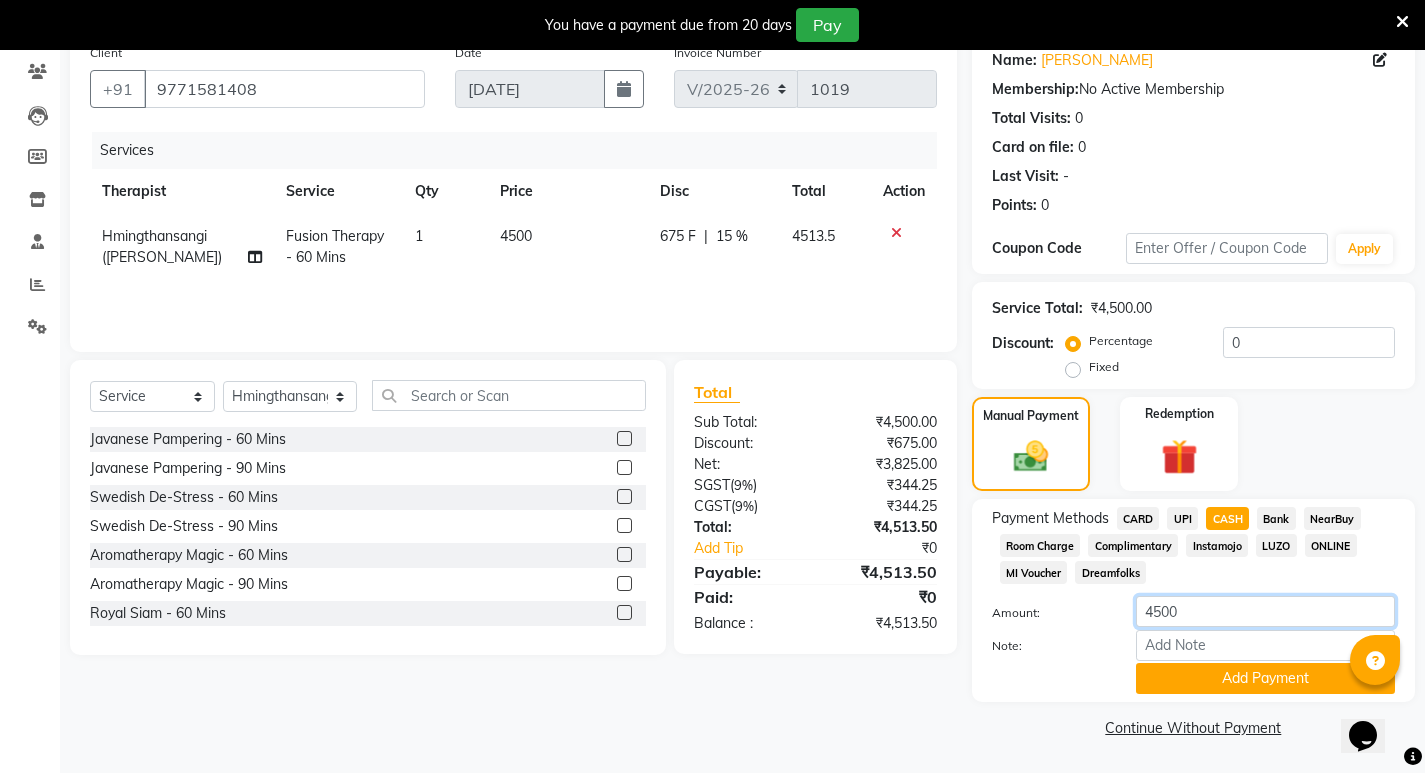type on "4500" 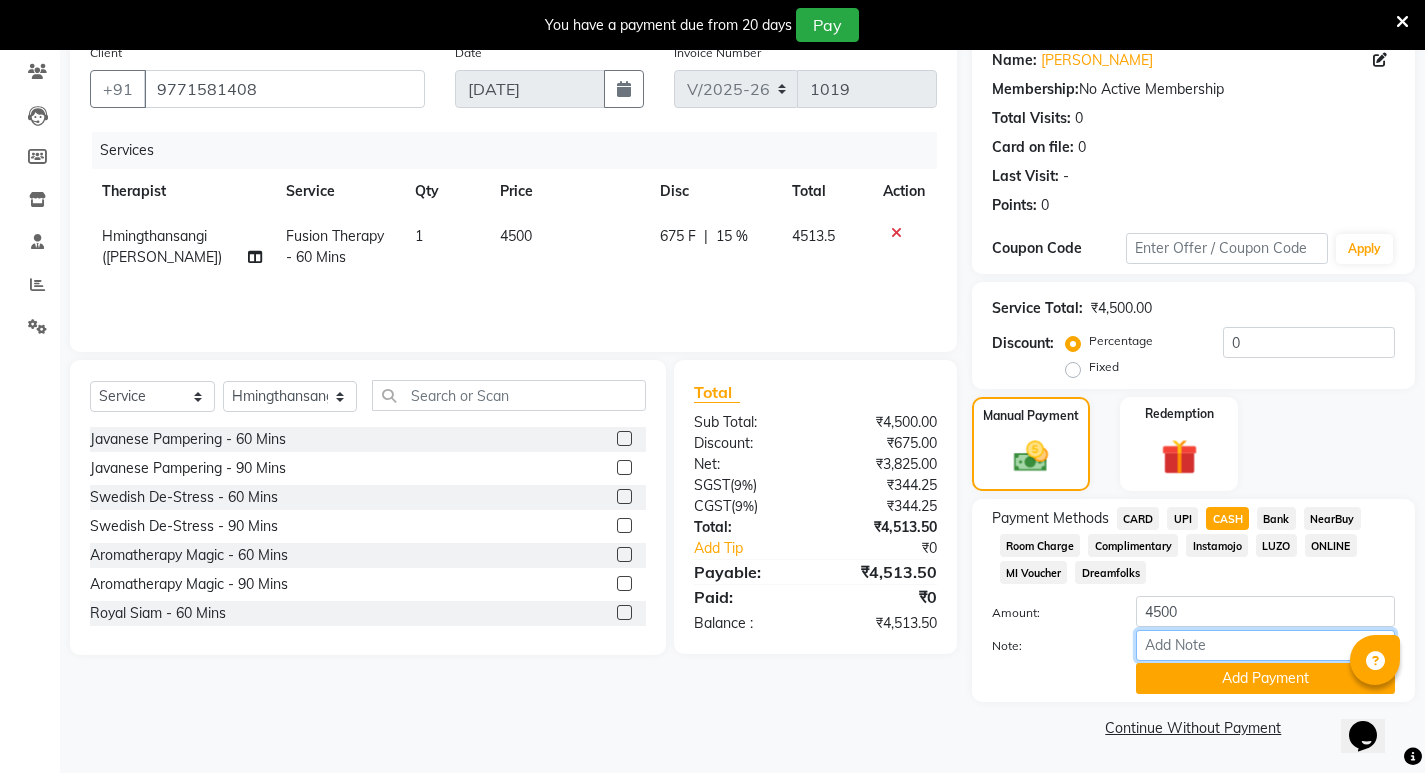 click on "Note:" at bounding box center (1265, 645) 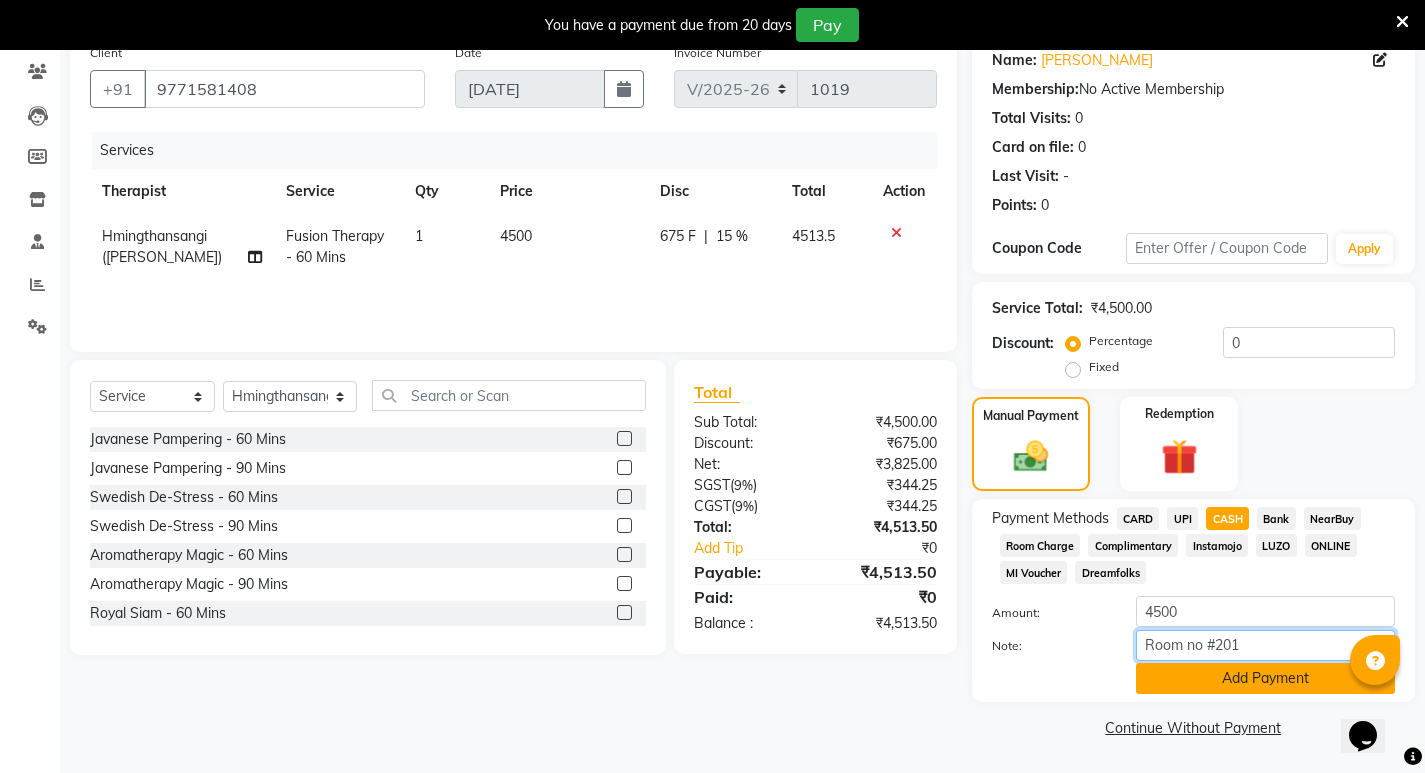 type on "Room no #201" 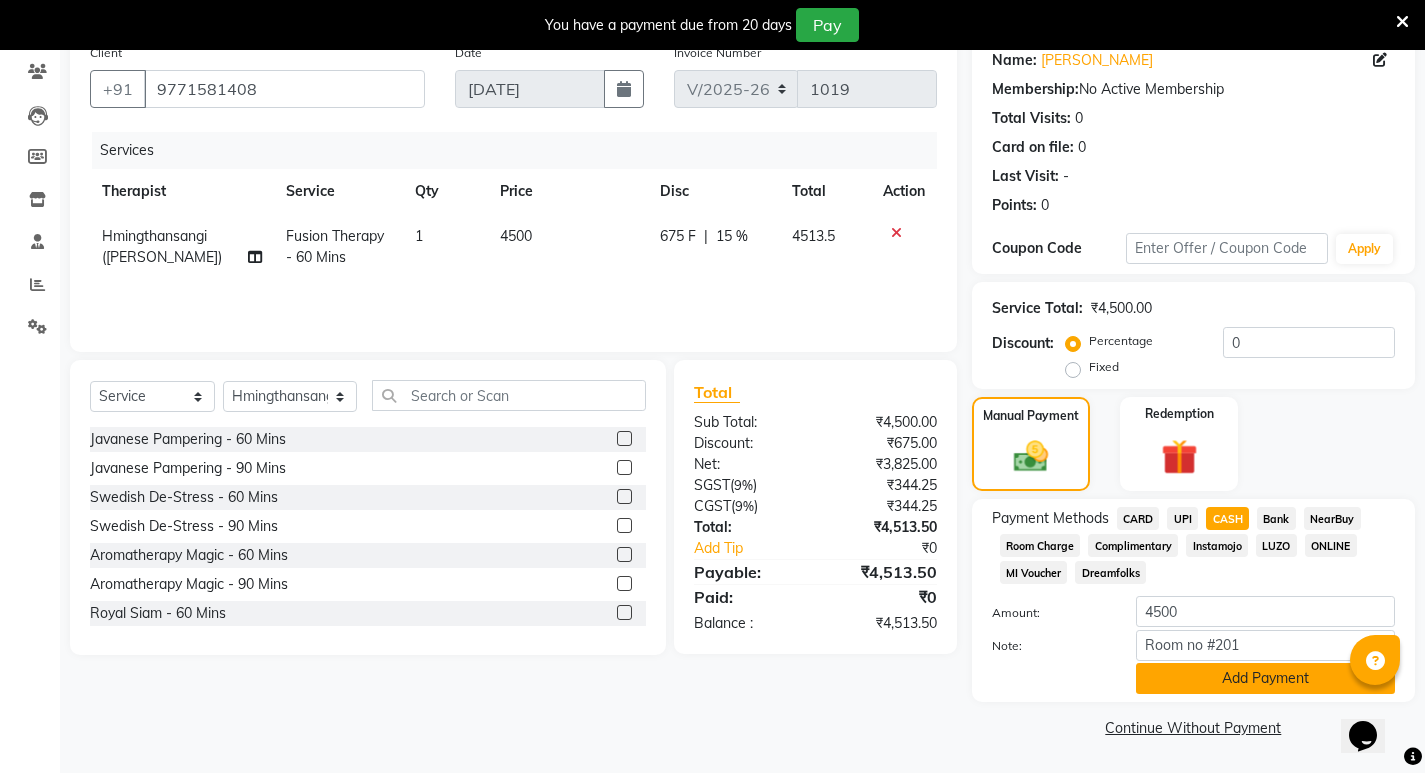 click on "Add Payment" 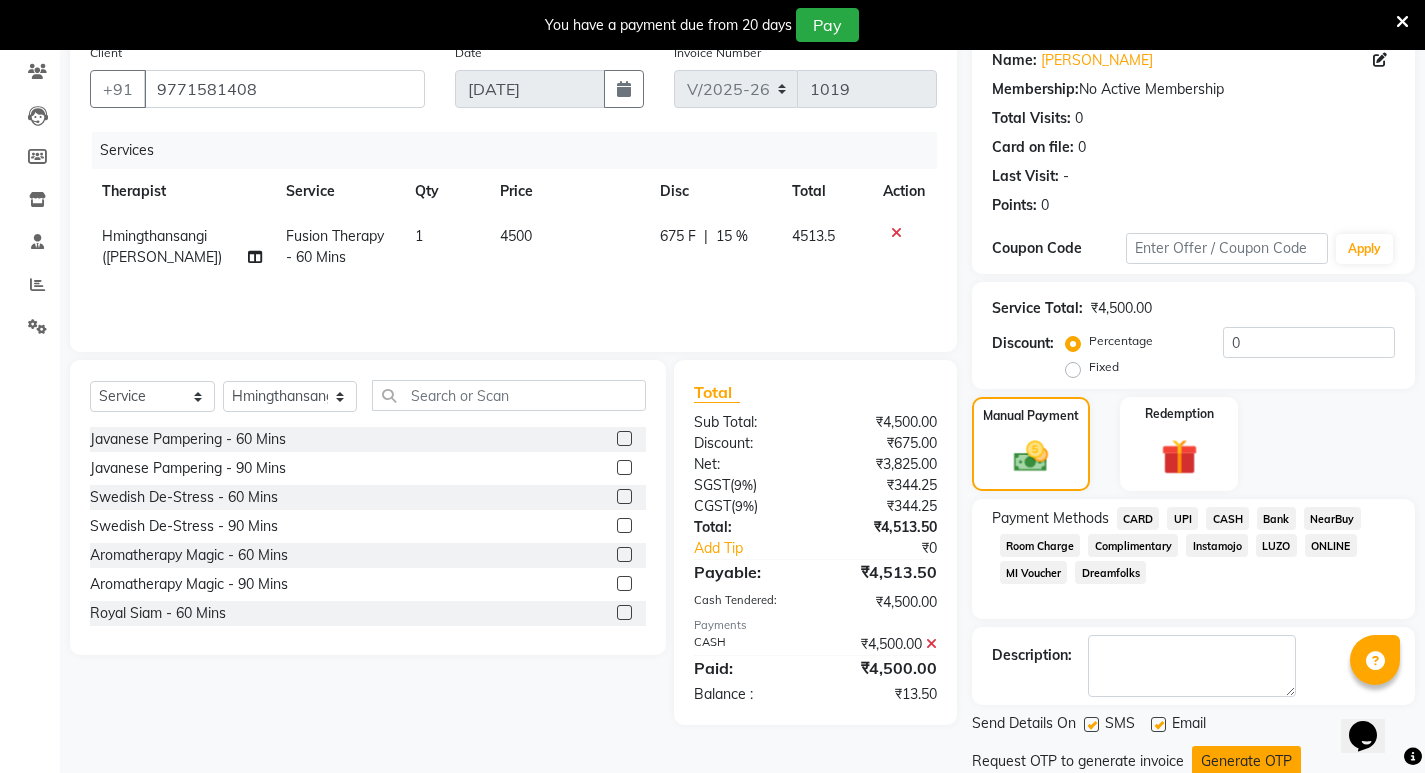 scroll, scrollTop: 235, scrollLeft: 0, axis: vertical 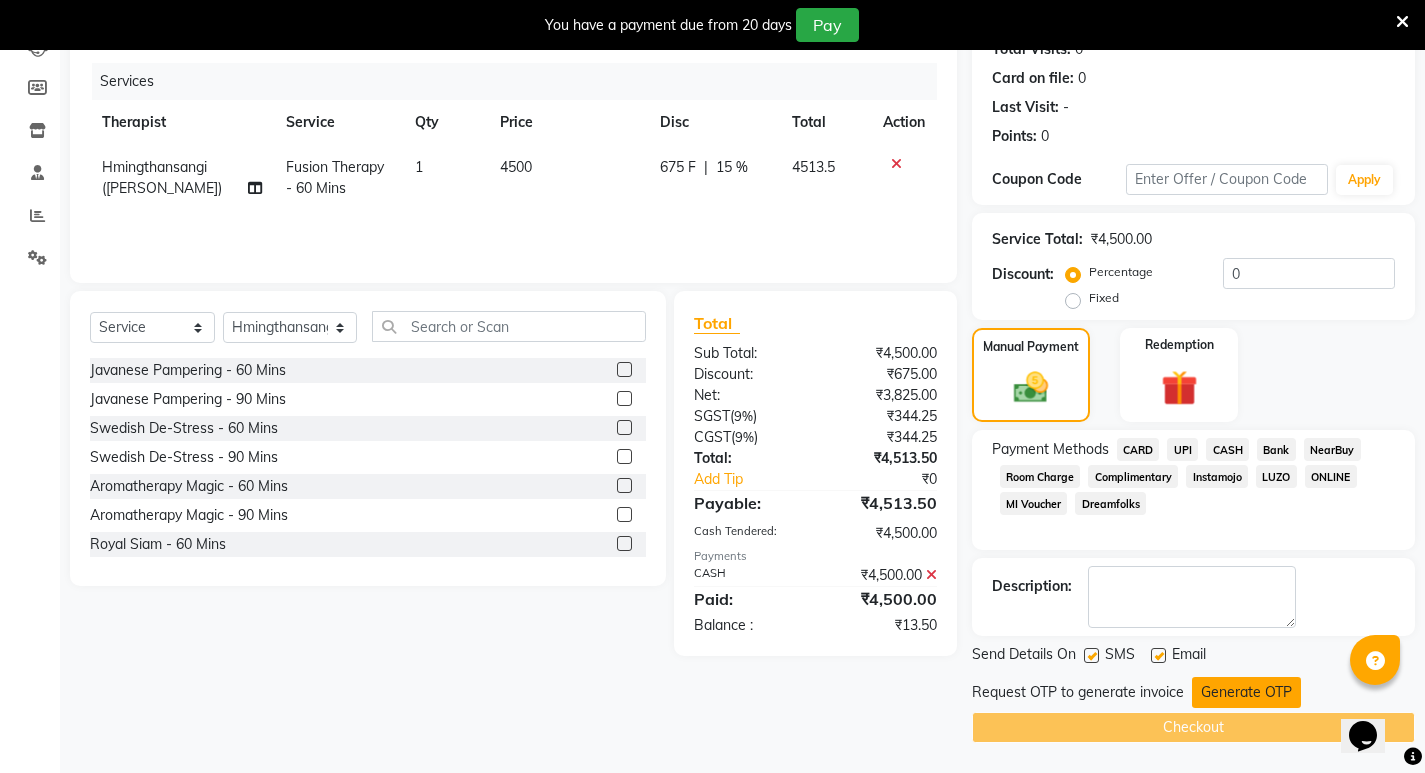 click on "Generate OTP" 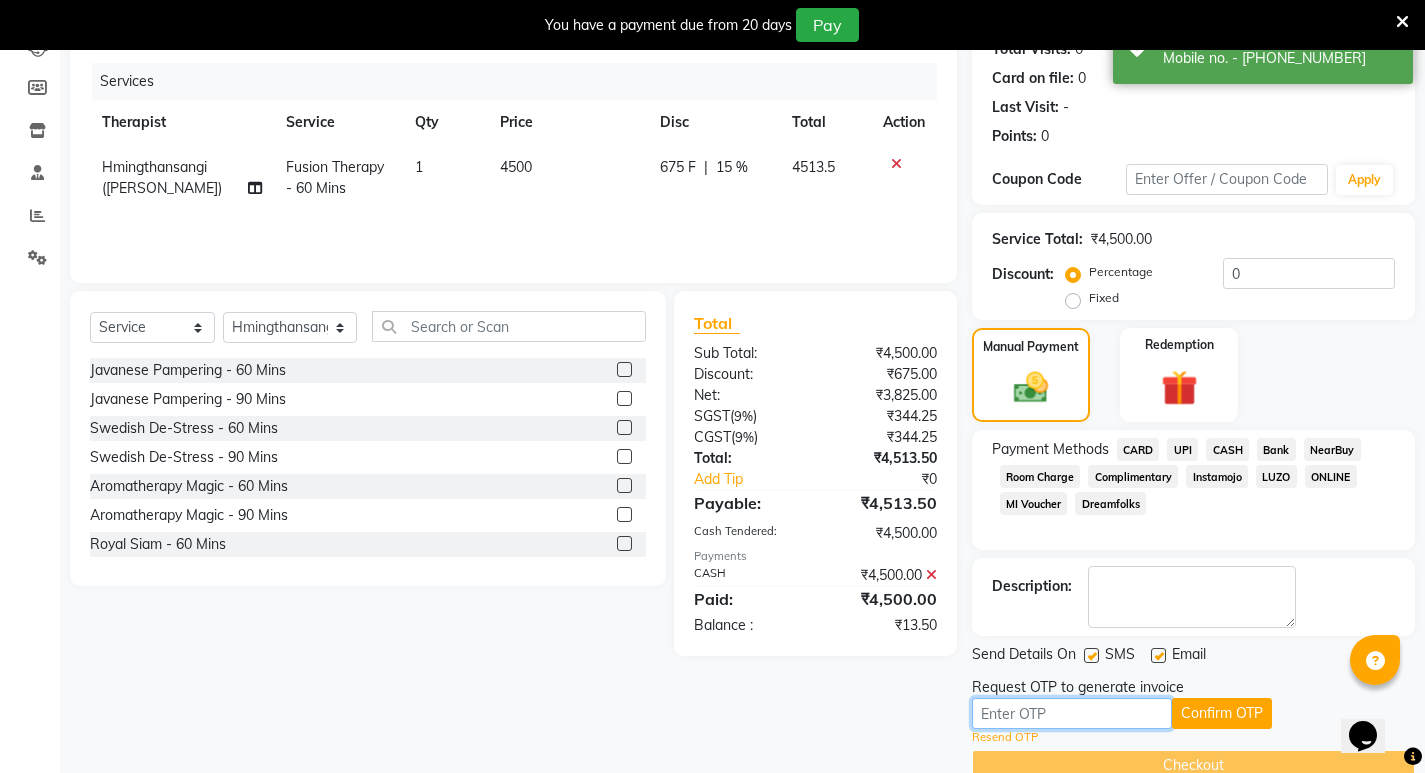 click at bounding box center (1072, 713) 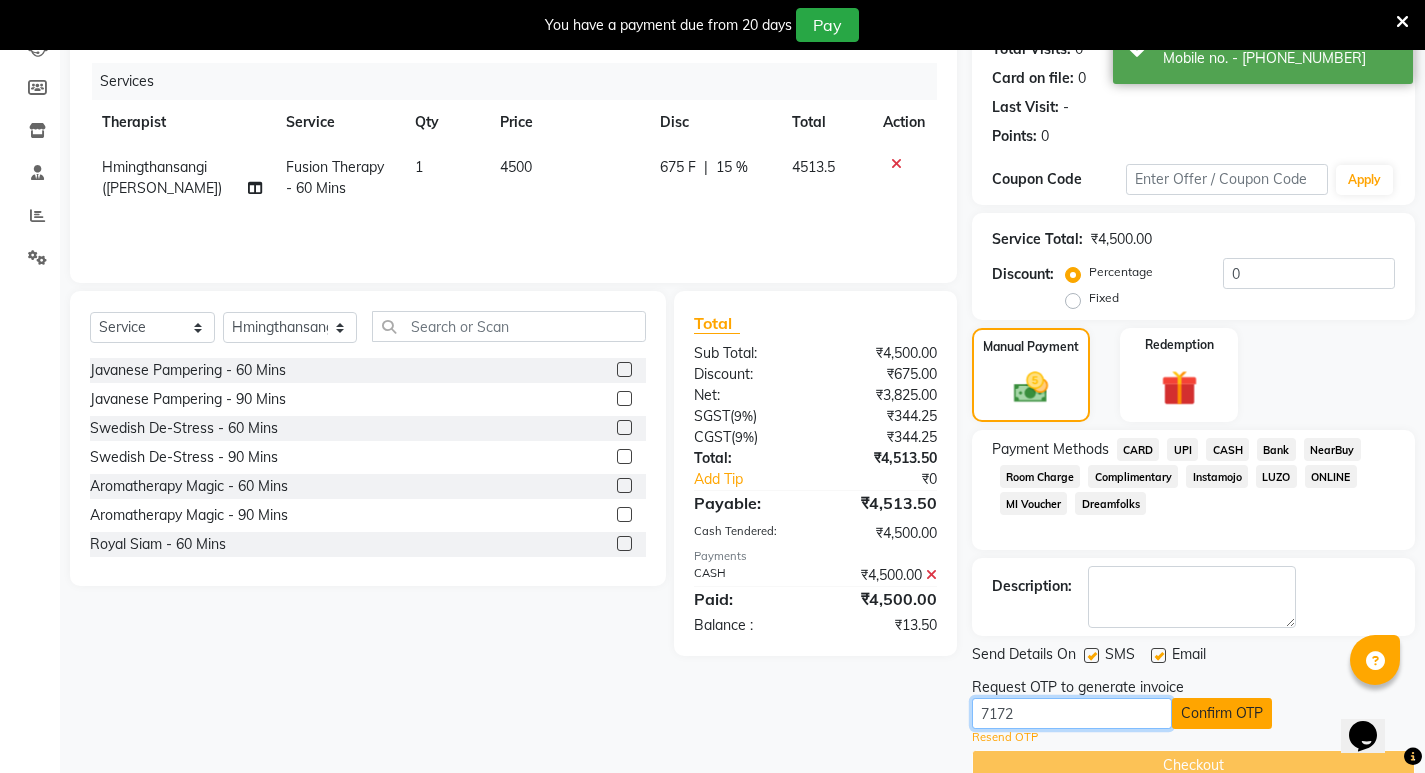 type on "7172" 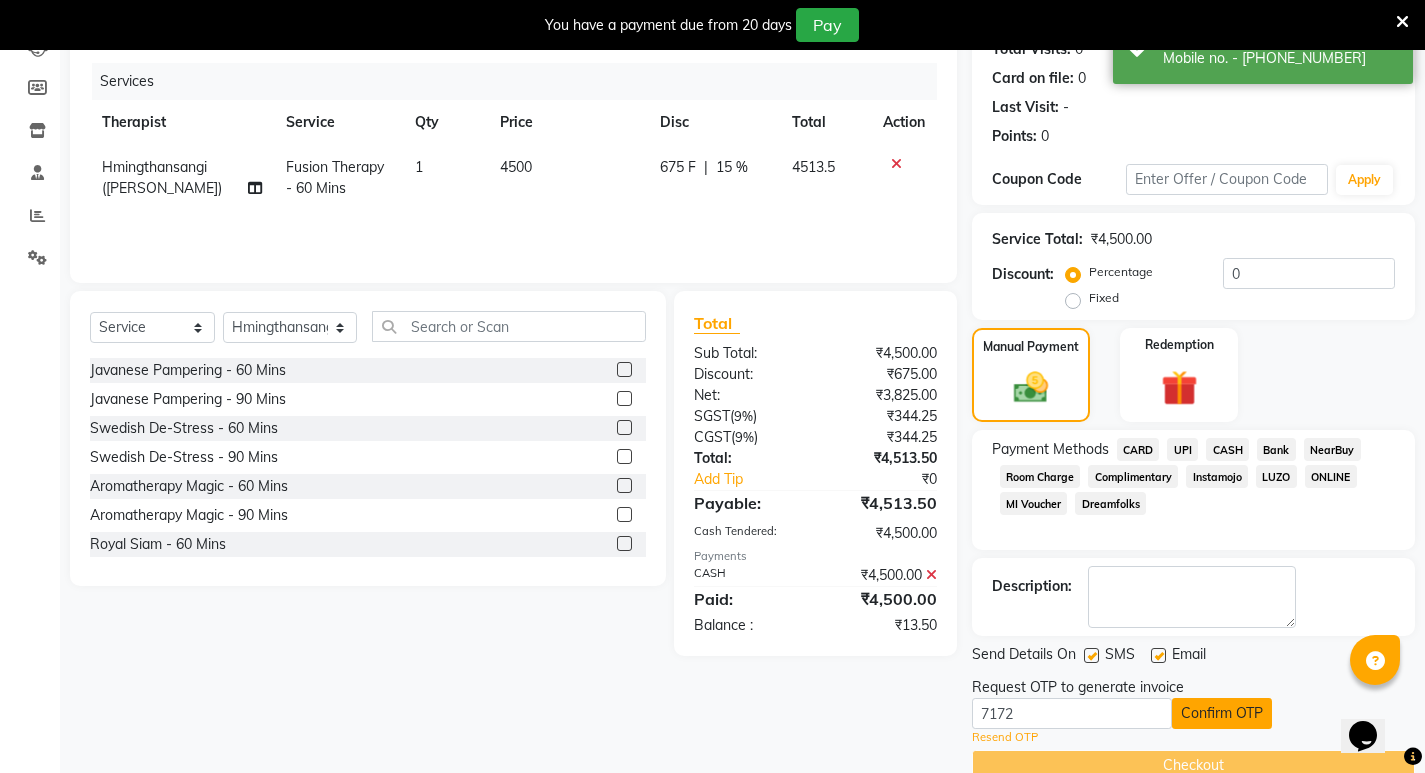 click on "Confirm OTP" 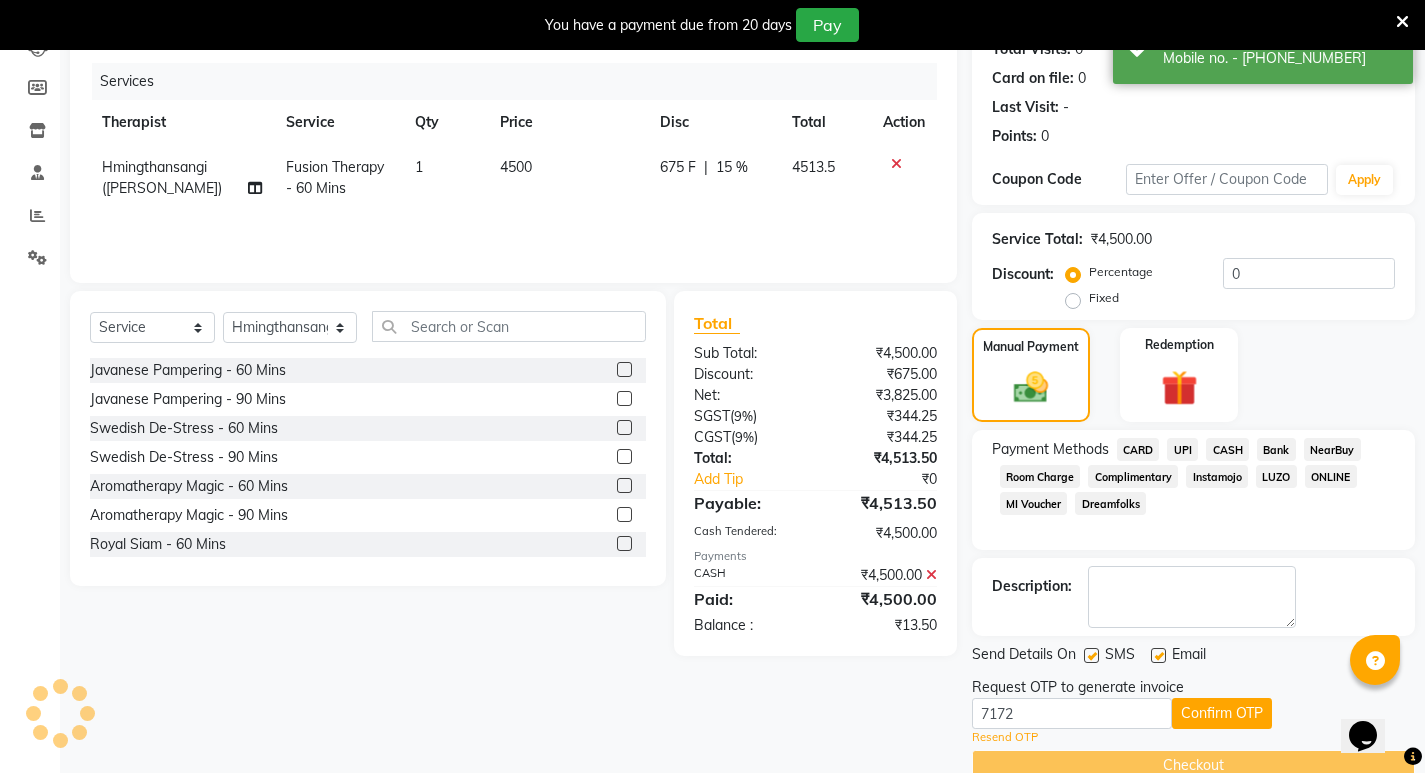 scroll, scrollTop: 196, scrollLeft: 0, axis: vertical 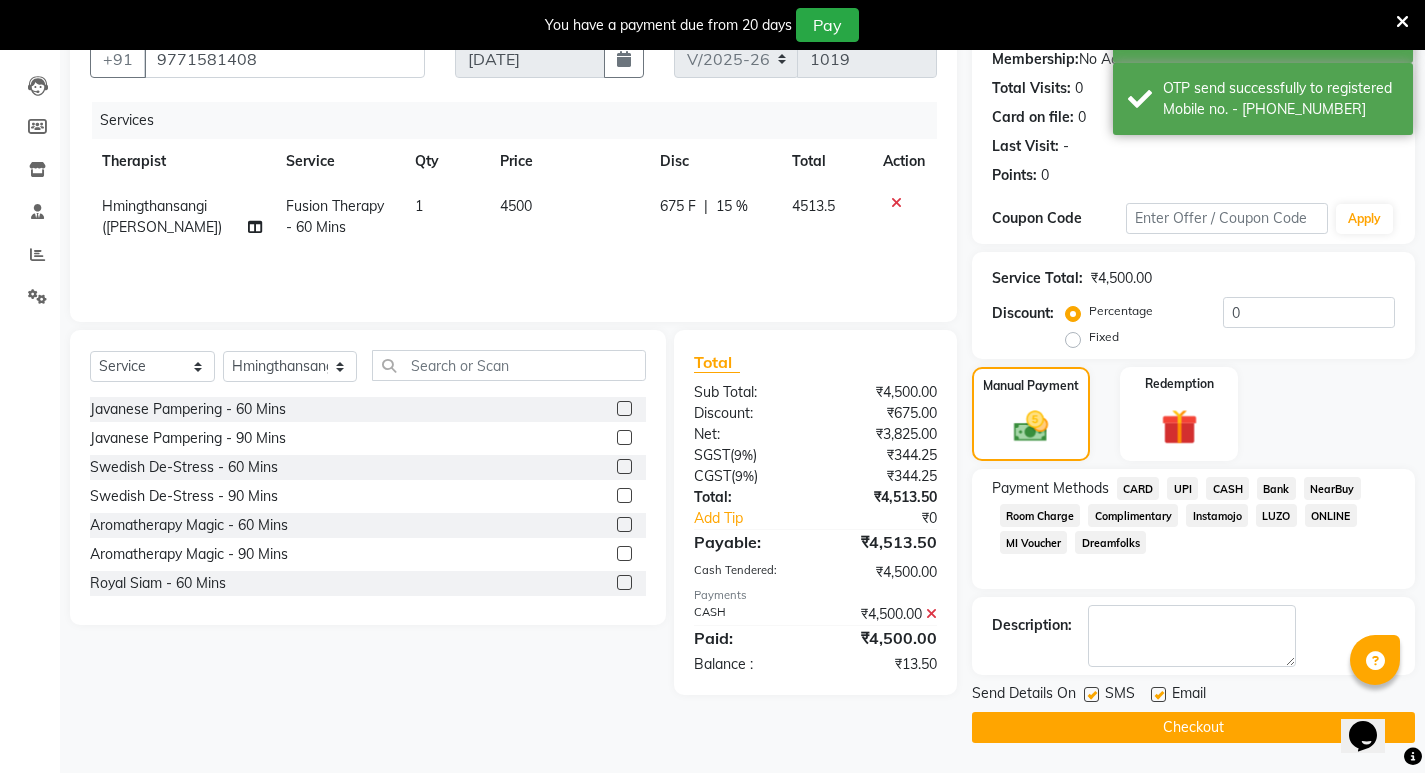 click on "Checkout" 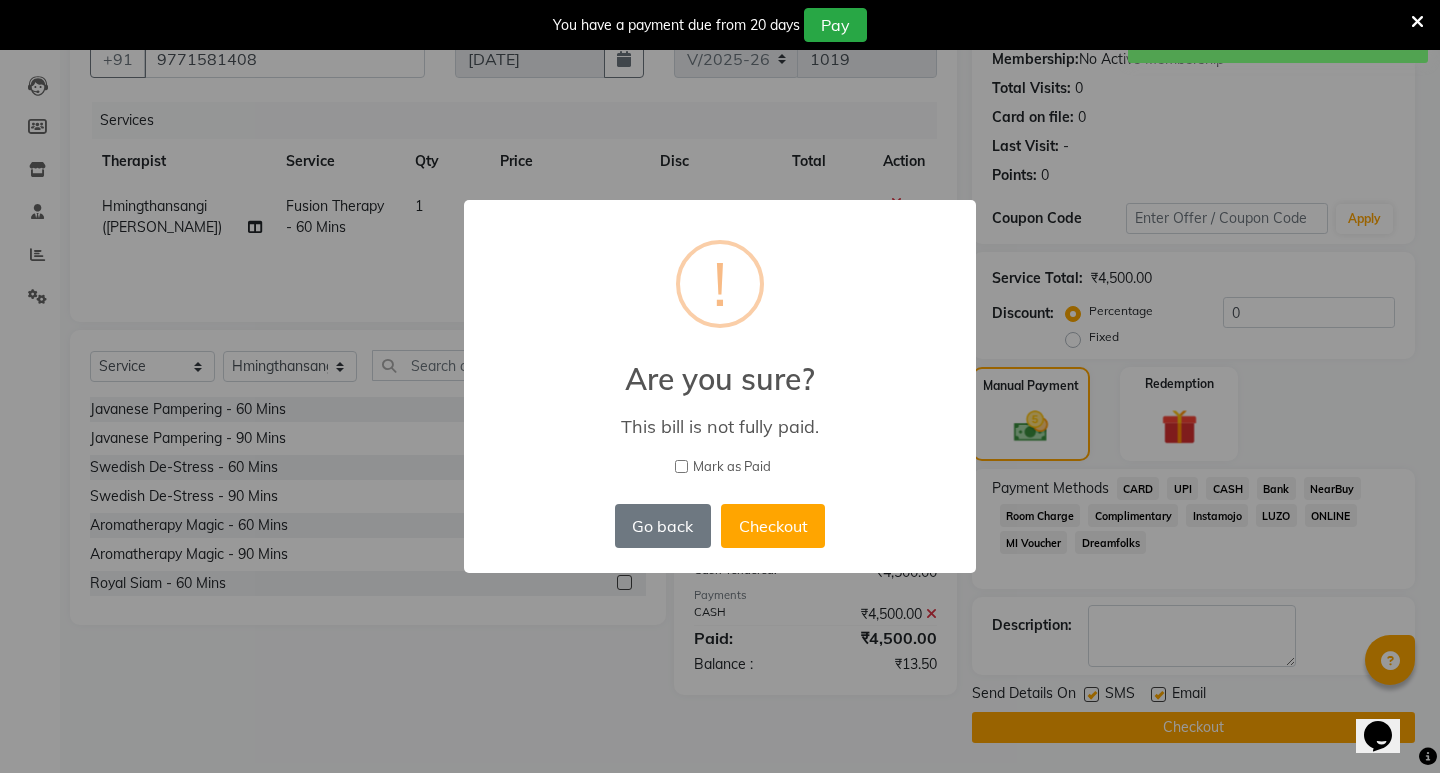 click on "Mark as Paid" at bounding box center (681, 466) 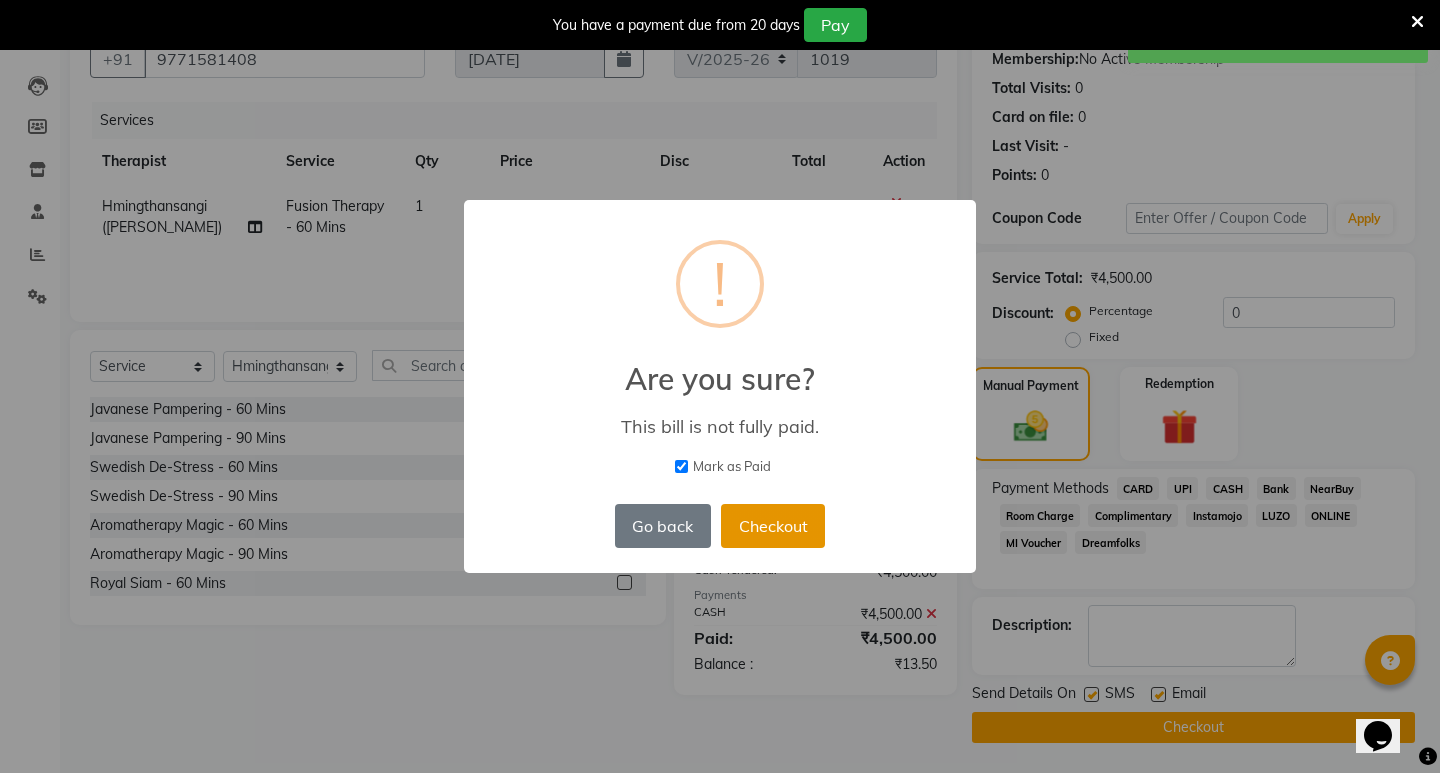click on "Checkout" at bounding box center (773, 526) 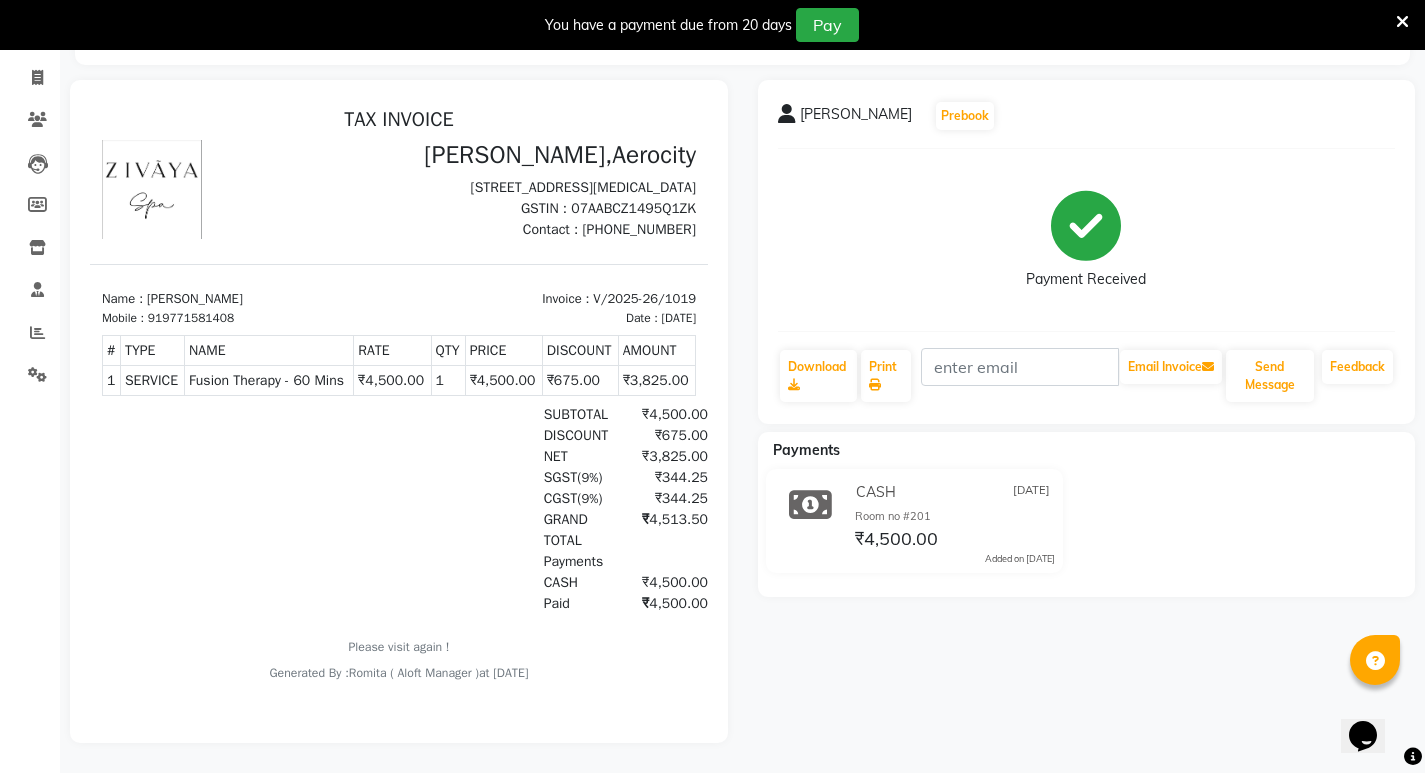 scroll, scrollTop: 0, scrollLeft: 0, axis: both 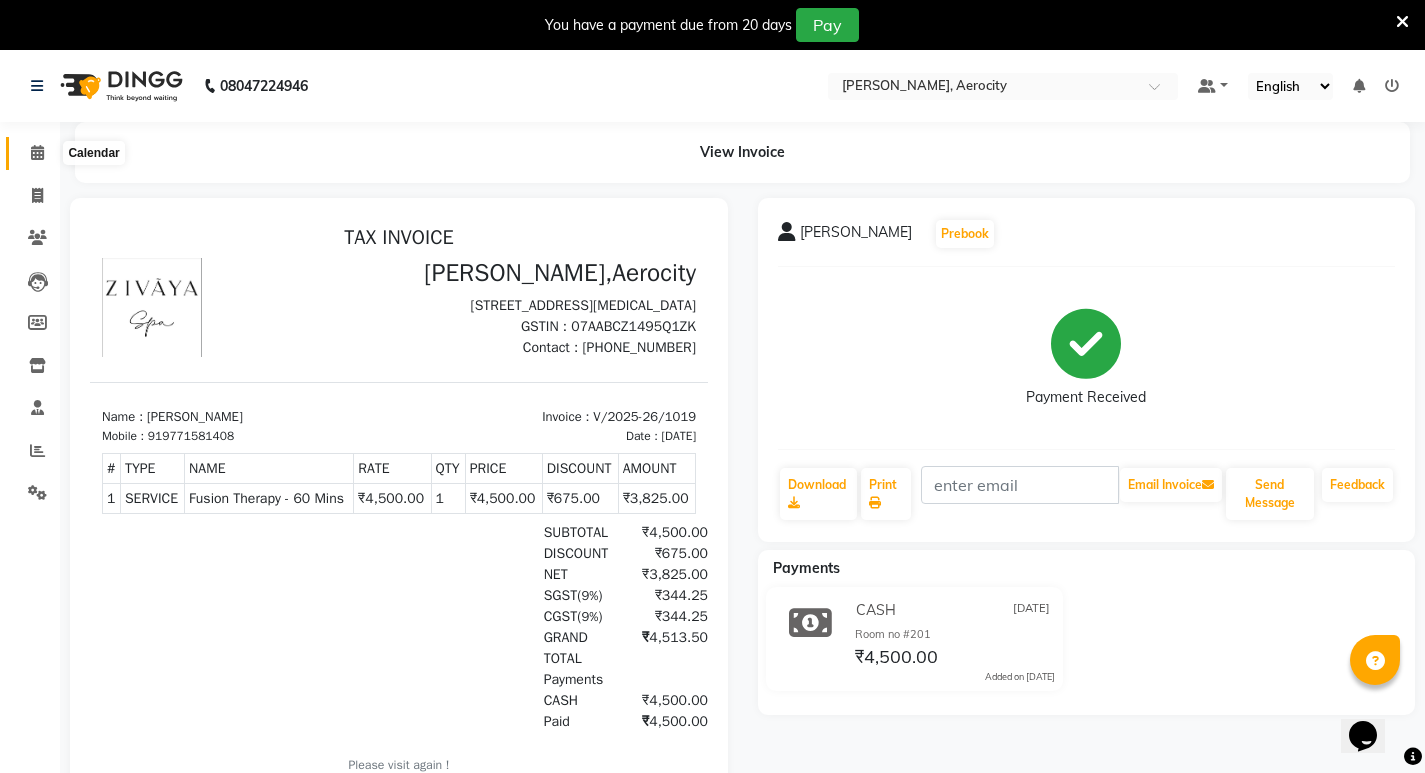 click 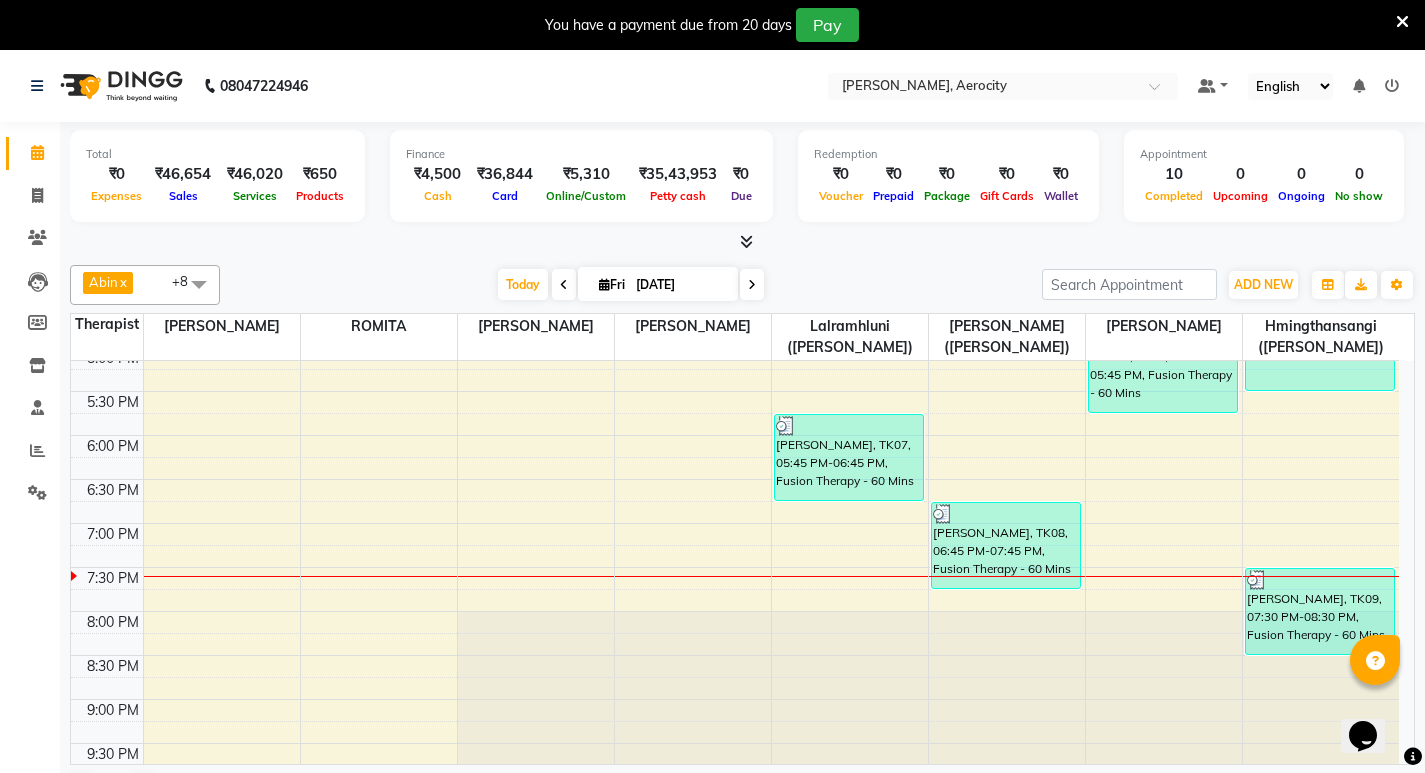 scroll, scrollTop: 1092, scrollLeft: 0, axis: vertical 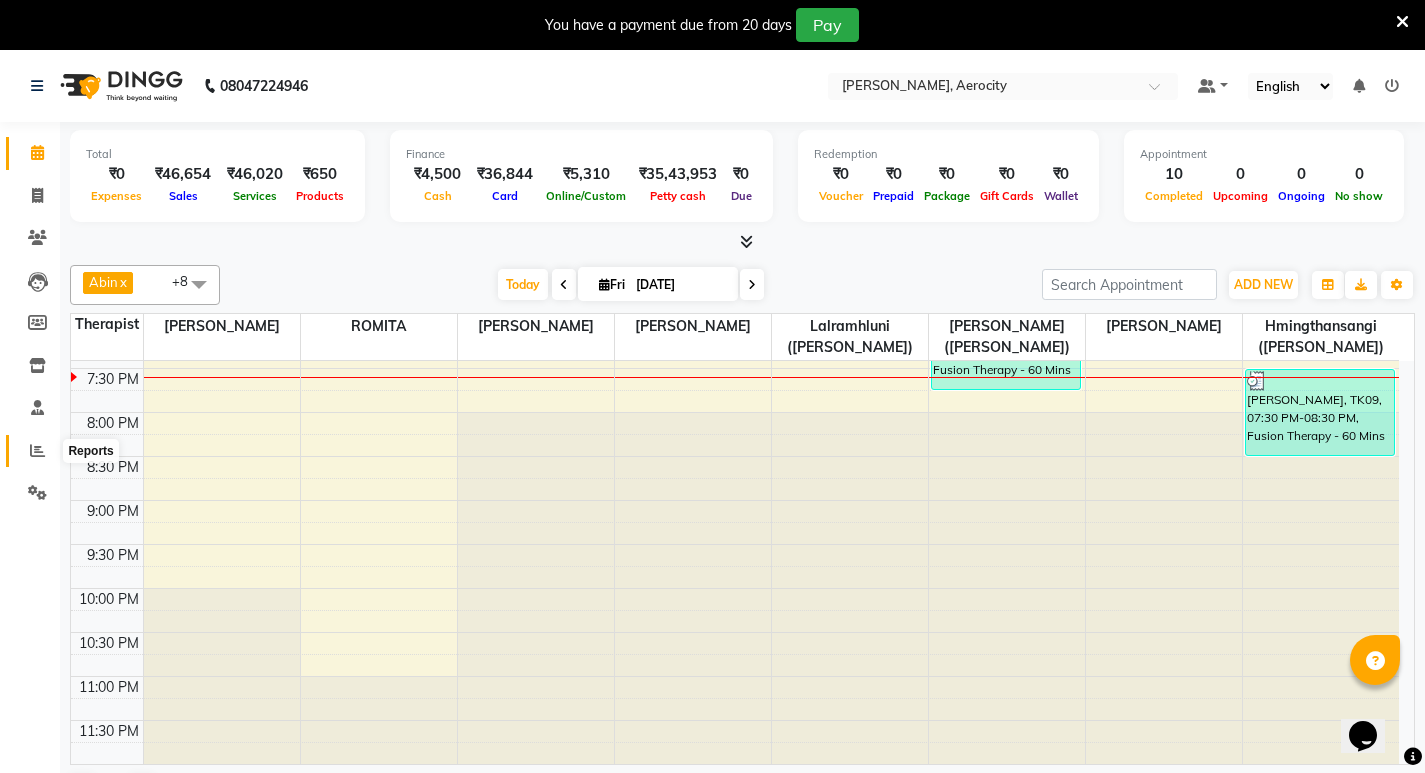click 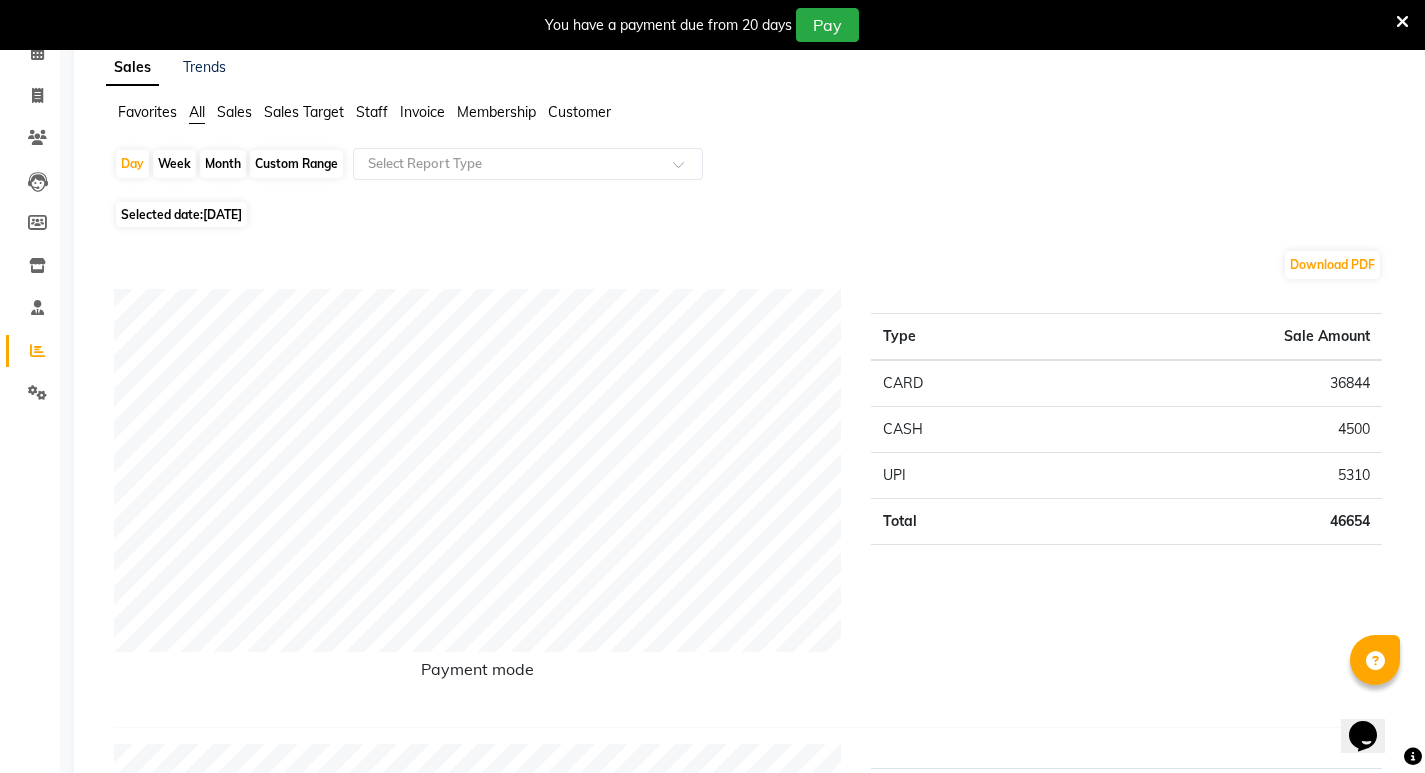 scroll, scrollTop: 0, scrollLeft: 0, axis: both 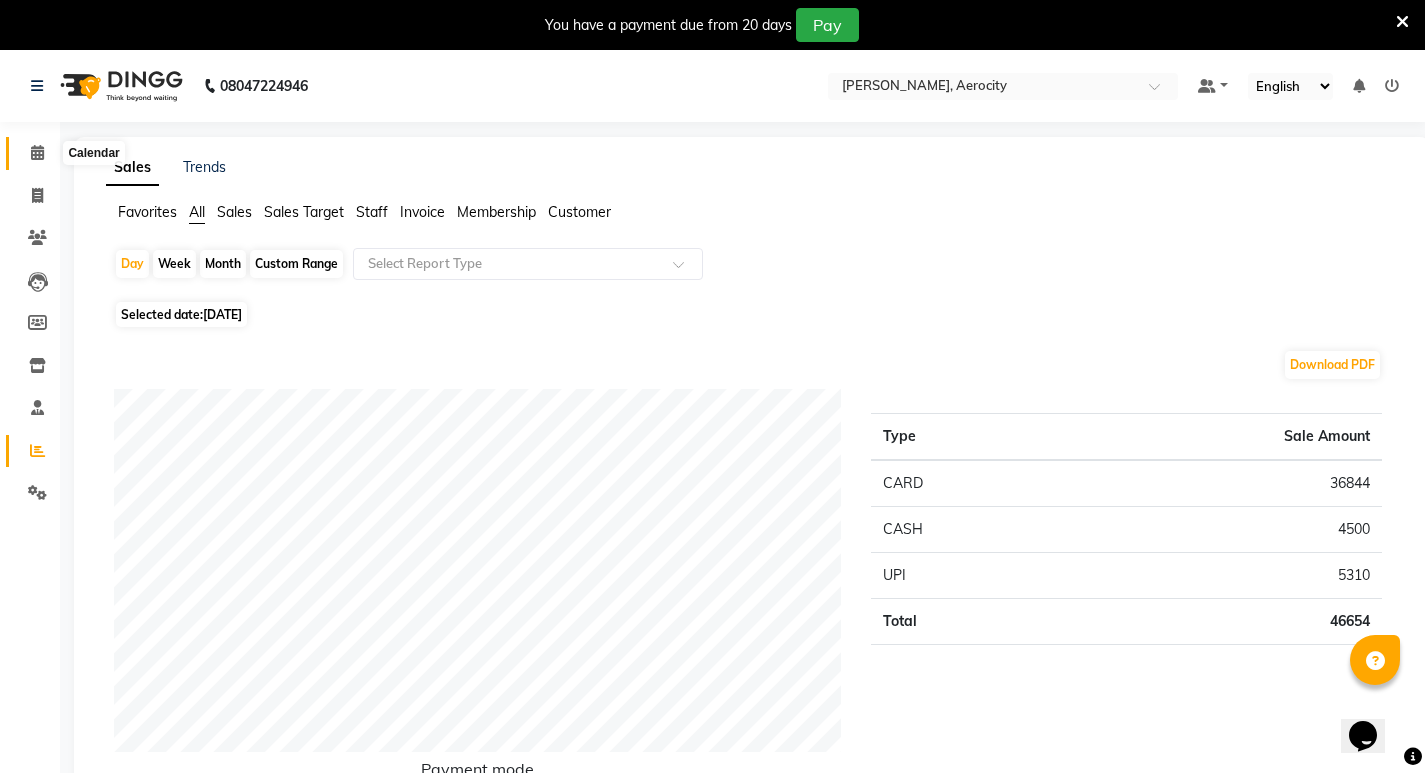click 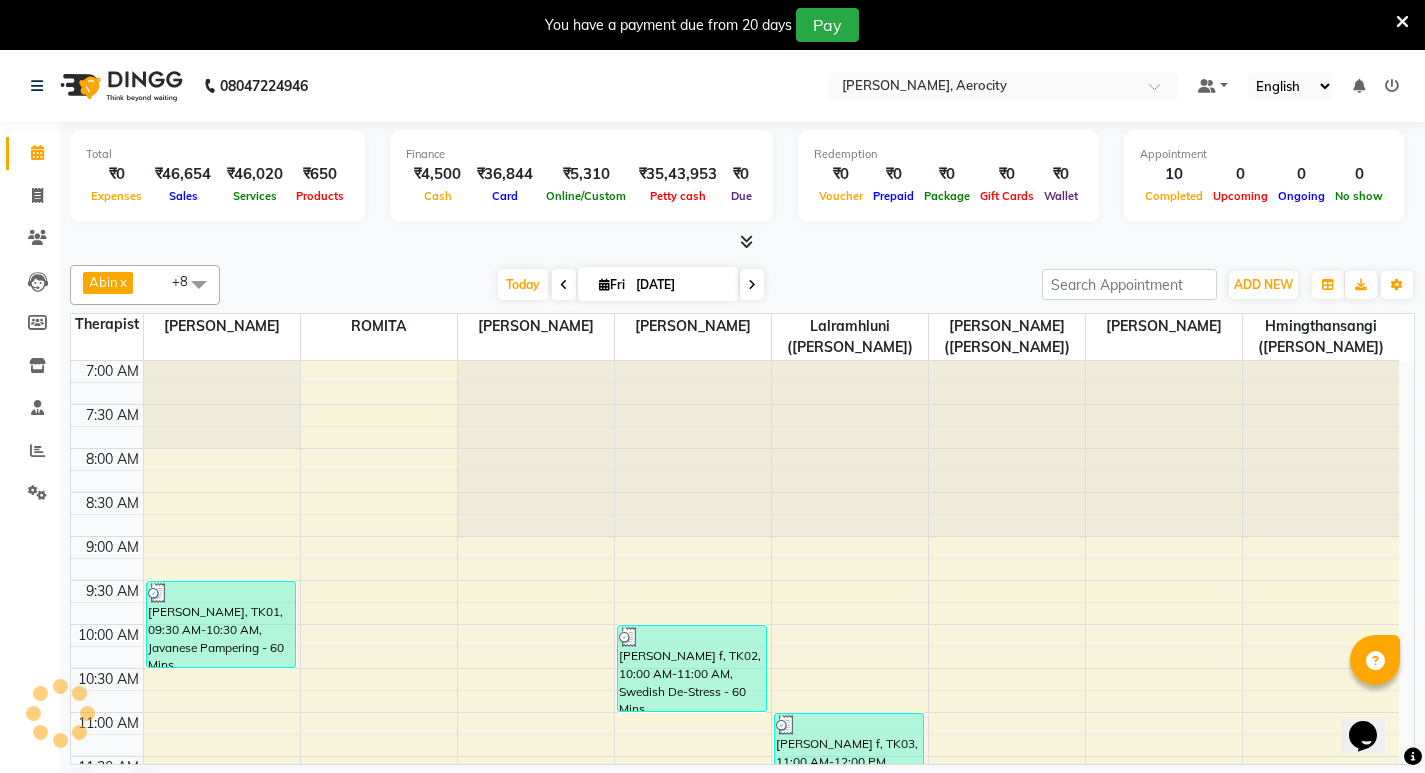 scroll, scrollTop: 0, scrollLeft: 0, axis: both 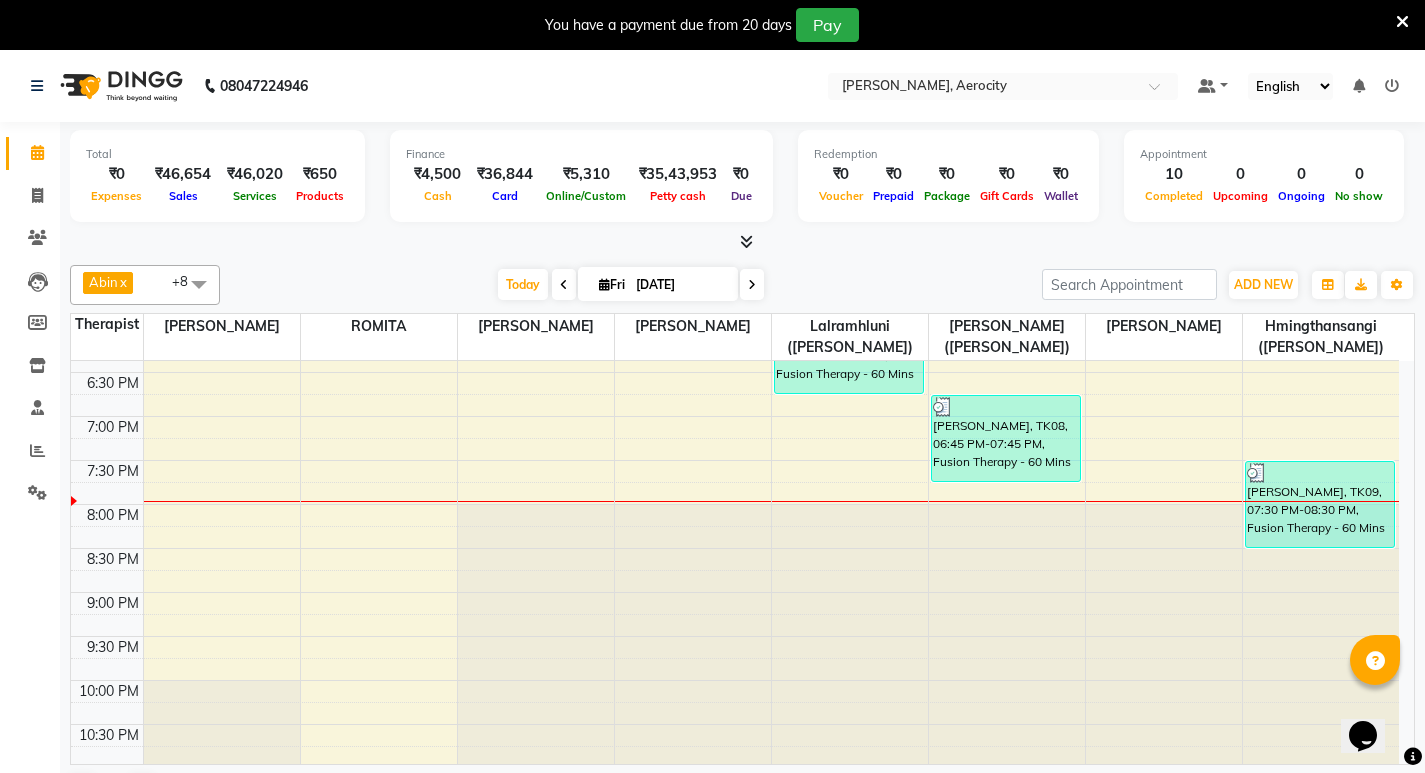 click on "7:00 AM 7:30 AM 8:00 AM 8:30 AM 9:00 AM 9:30 AM 10:00 AM 10:30 AM 11:00 AM 11:30 AM 12:00 PM 12:30 PM 1:00 PM 1:30 PM 2:00 PM 2:30 PM 3:00 PM 3:30 PM 4:00 PM 4:30 PM 5:00 PM 5:30 PM 6:00 PM 6:30 PM 7:00 PM 7:30 PM 8:00 PM 8:30 PM 9:00 PM 9:30 PM 10:00 PM 10:30 PM 11:00 PM 11:30 PM     [PERSON_NAME][GEOGRAPHIC_DATA], 09:30 AM-10:30 AM, Javanese Pampering - 60 Mins     [PERSON_NAME] f, TK02, 10:00 AM-11:00 AM, Swedish De-Stress - 60 Mins     [PERSON_NAME] f, TK03, 11:00 AM-12:00 PM, Swedish De-Stress - 60 Mins     [PERSON_NAME], TK07, 05:45 PM-06:45 PM, Fusion Therapy - 60 Mins     [PERSON_NAME], TK04, 02:45 PM-03:15 PM, Cleansing Facial - 30 Mins     [PERSON_NAME], TK04, 03:15 PM-03:45 PM, Signature Head Massage - 30 Mins     [PERSON_NAME], TK08, 06:45 PM-07:45 PM, Fusion Therapy - 60 Mins     Younsu, TK06, 04:45 PM-05:45 PM, Fusion Therapy - 60 Mins     [PERSON_NAME], TK05, 04:00 PM-05:30 PM, Fusion Therapy - 90 Mins     [PERSON_NAME], TK09, 07:30 PM-08:30 PM, Fusion Therapy - 60 Mins" at bounding box center [735, 108] 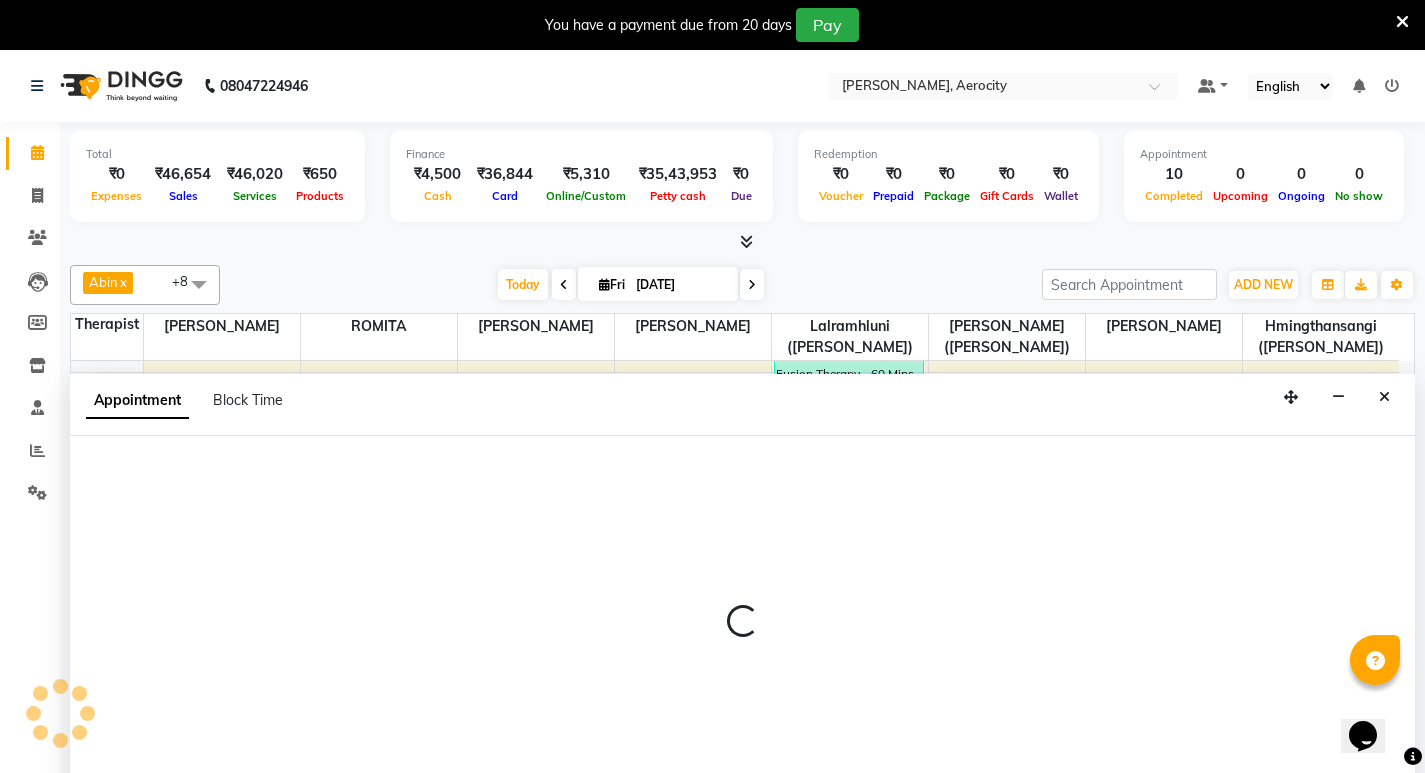 select on "48454" 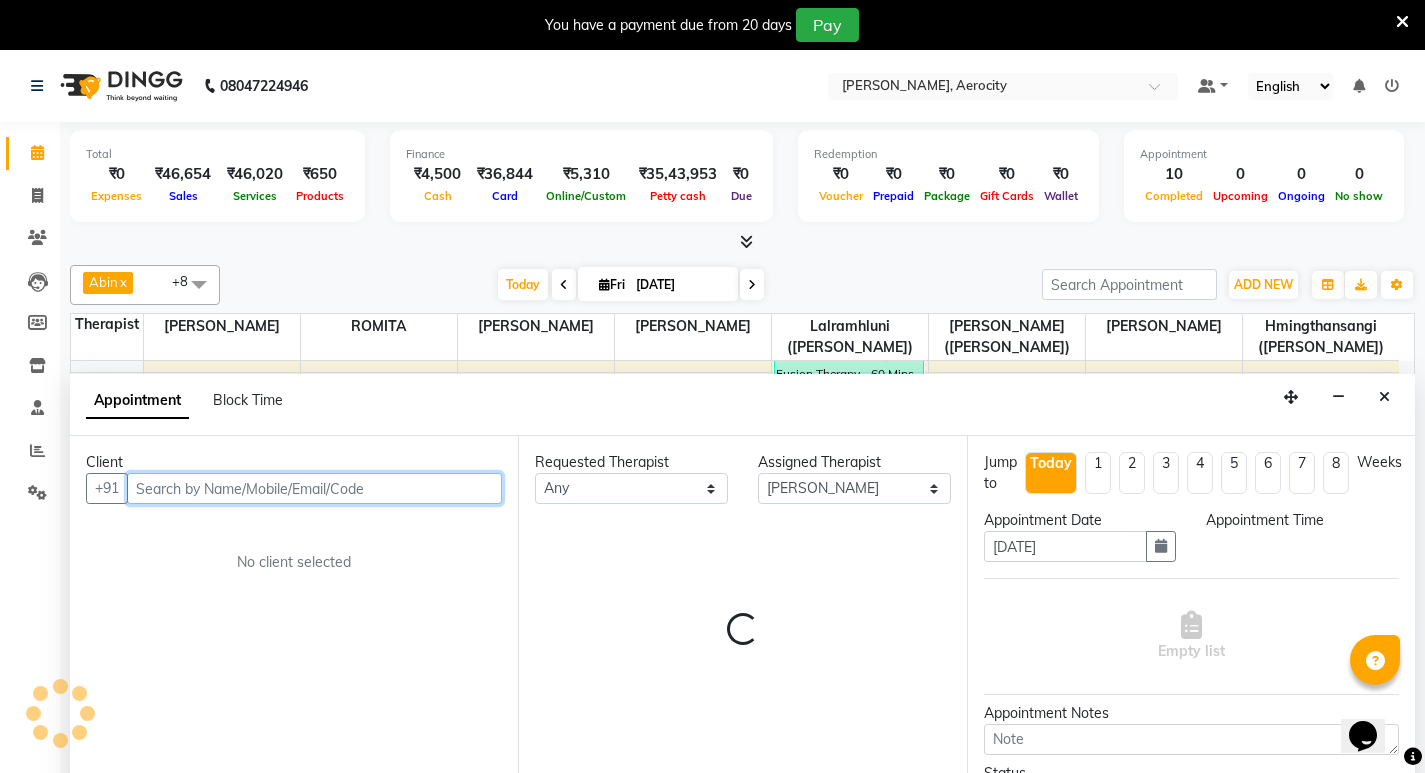 select on "1140" 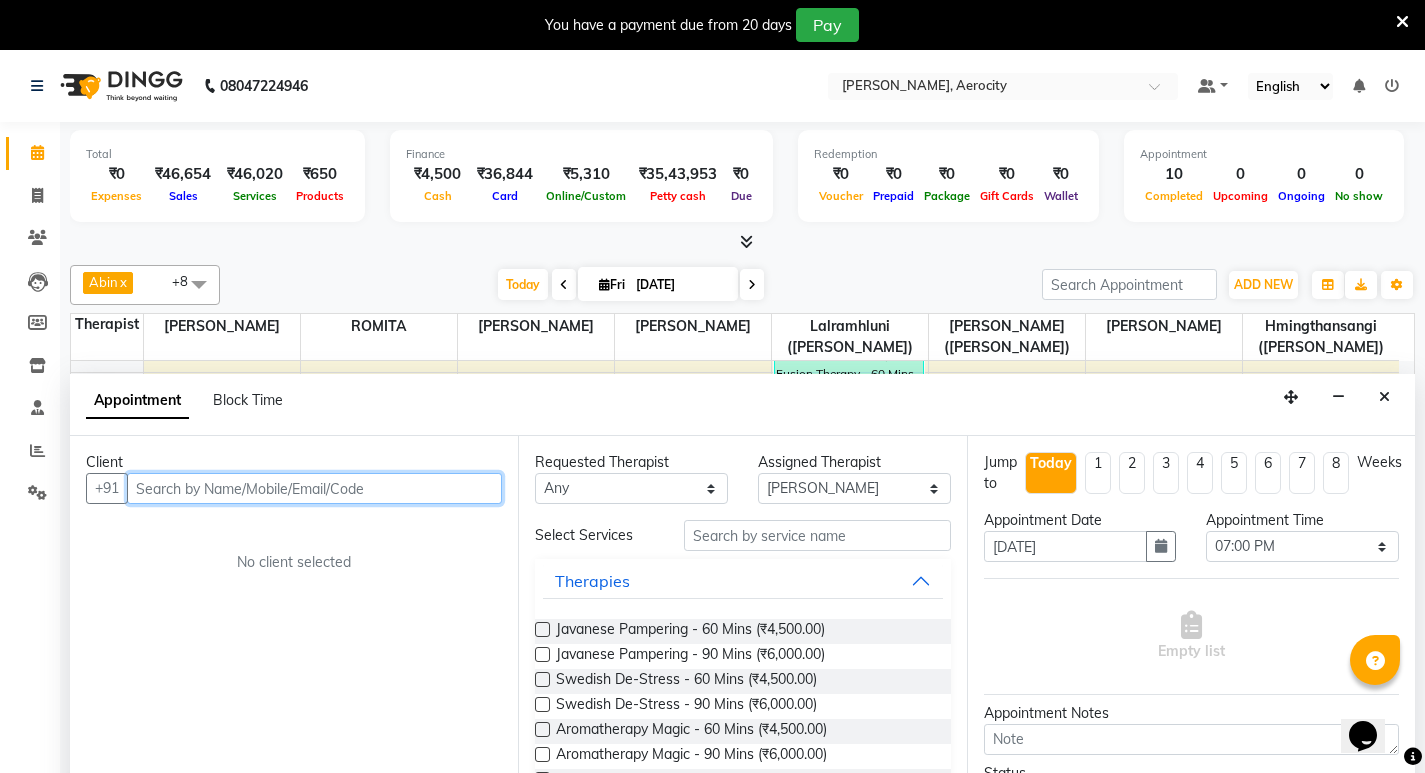 scroll, scrollTop: 51, scrollLeft: 0, axis: vertical 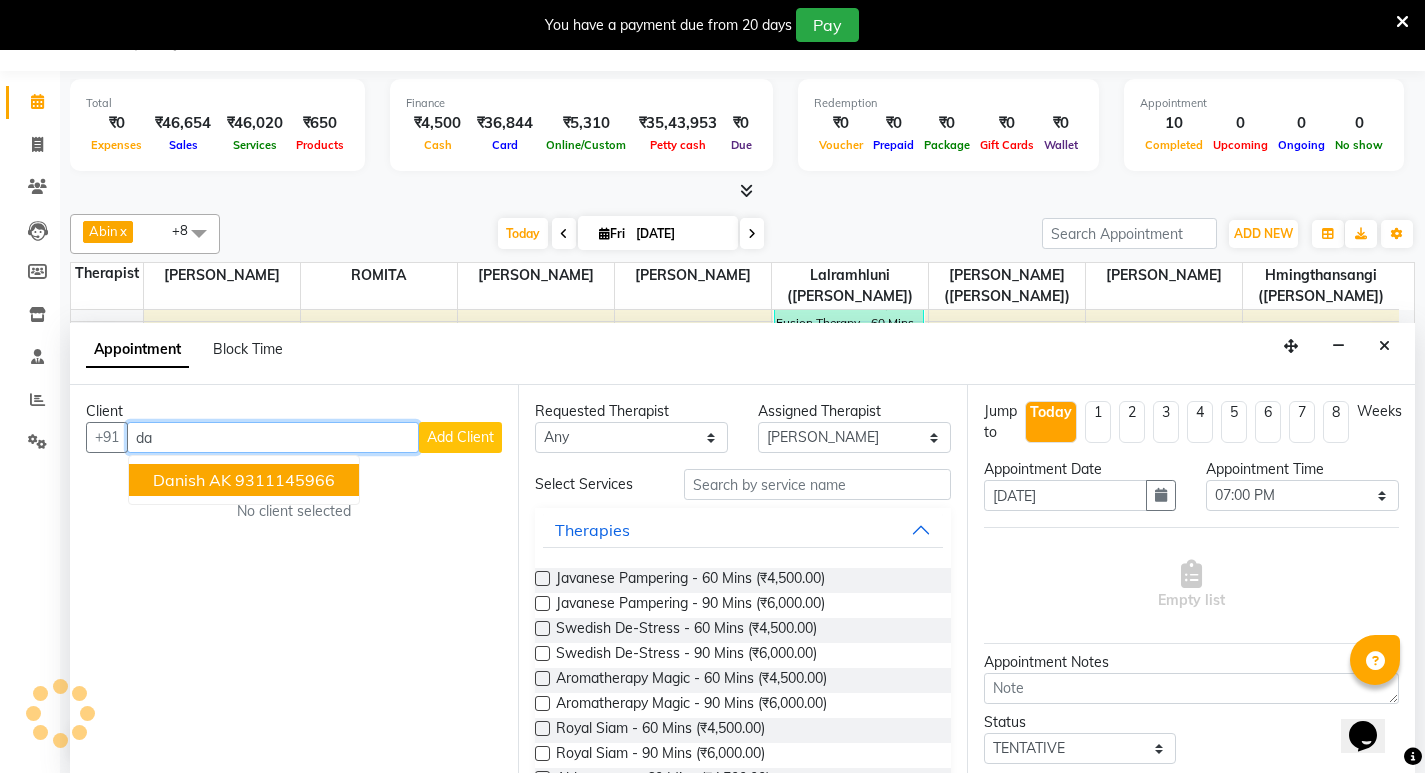 type on "d" 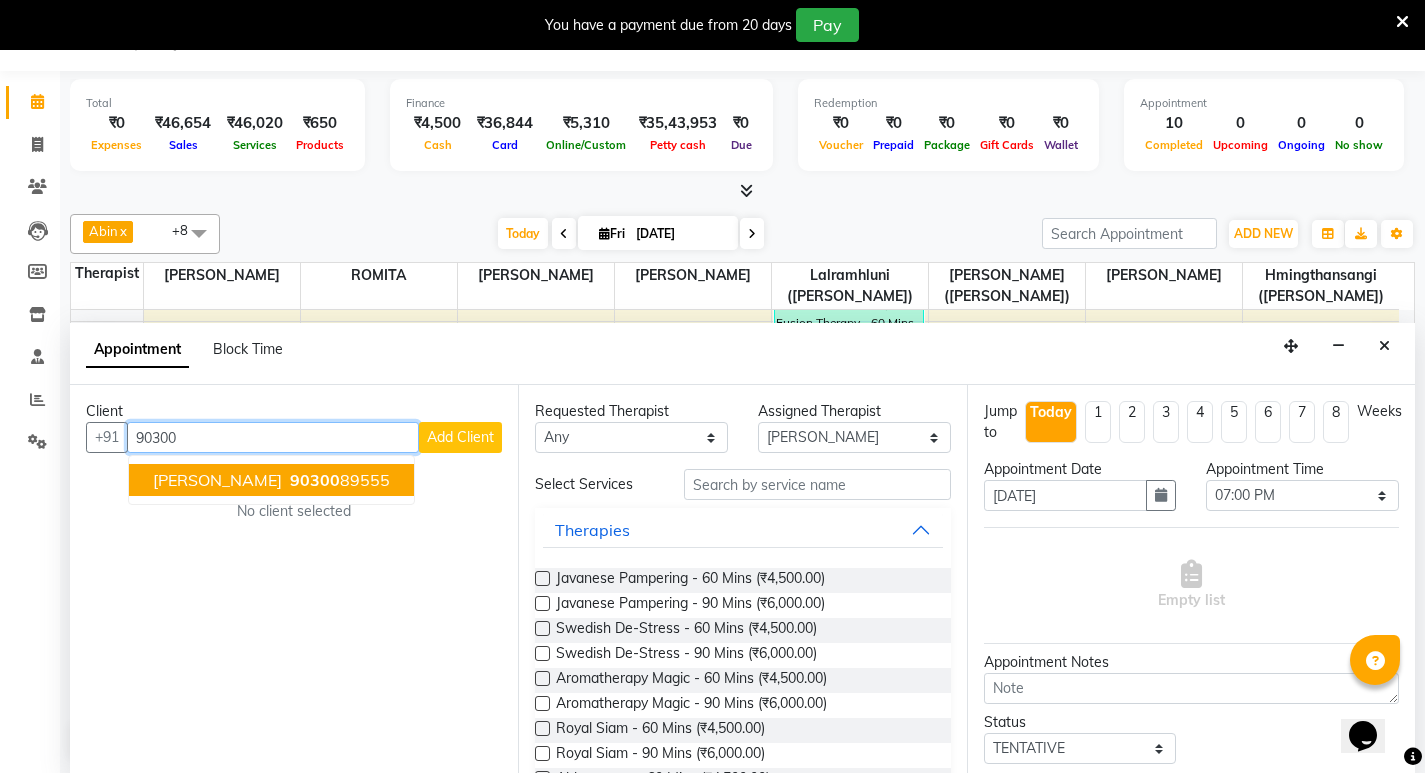 click on "90300" at bounding box center (315, 480) 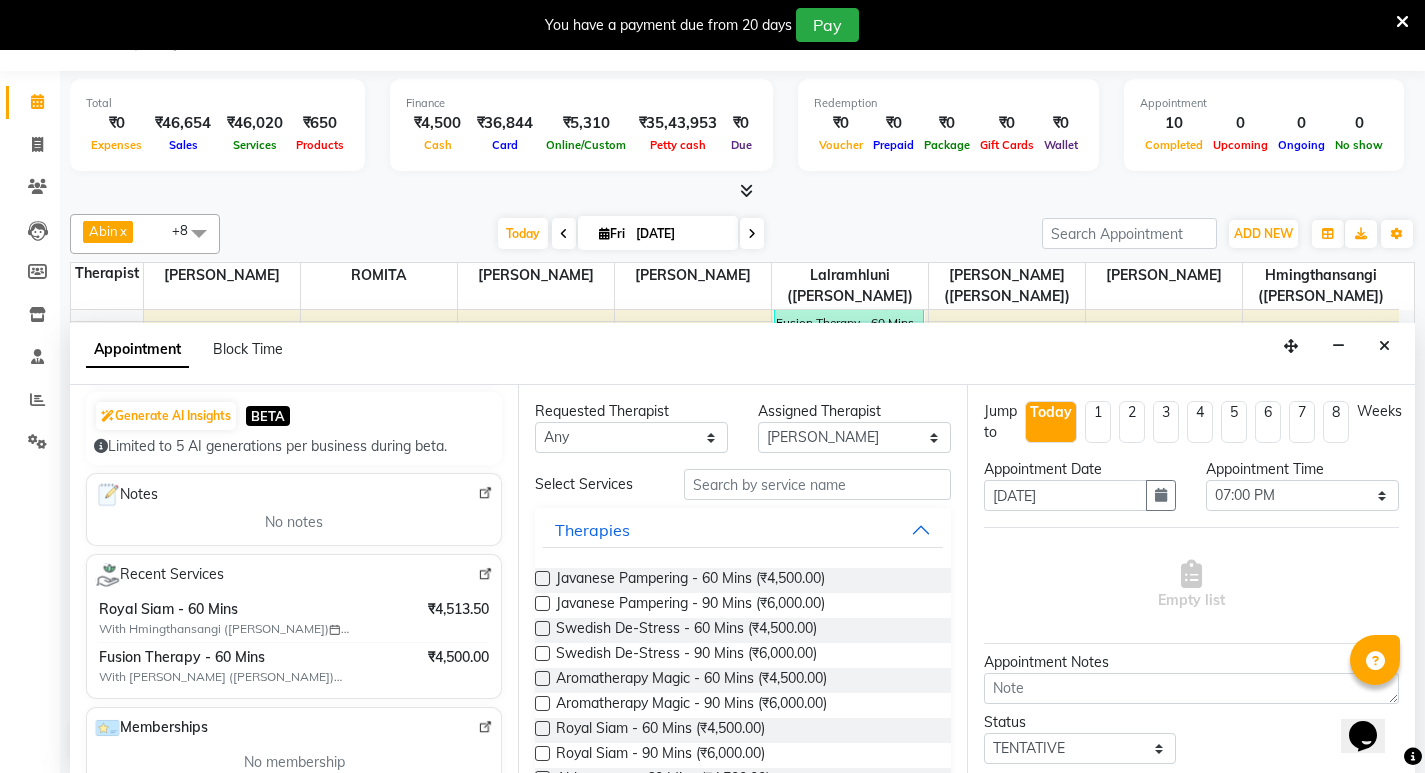 scroll, scrollTop: 200, scrollLeft: 0, axis: vertical 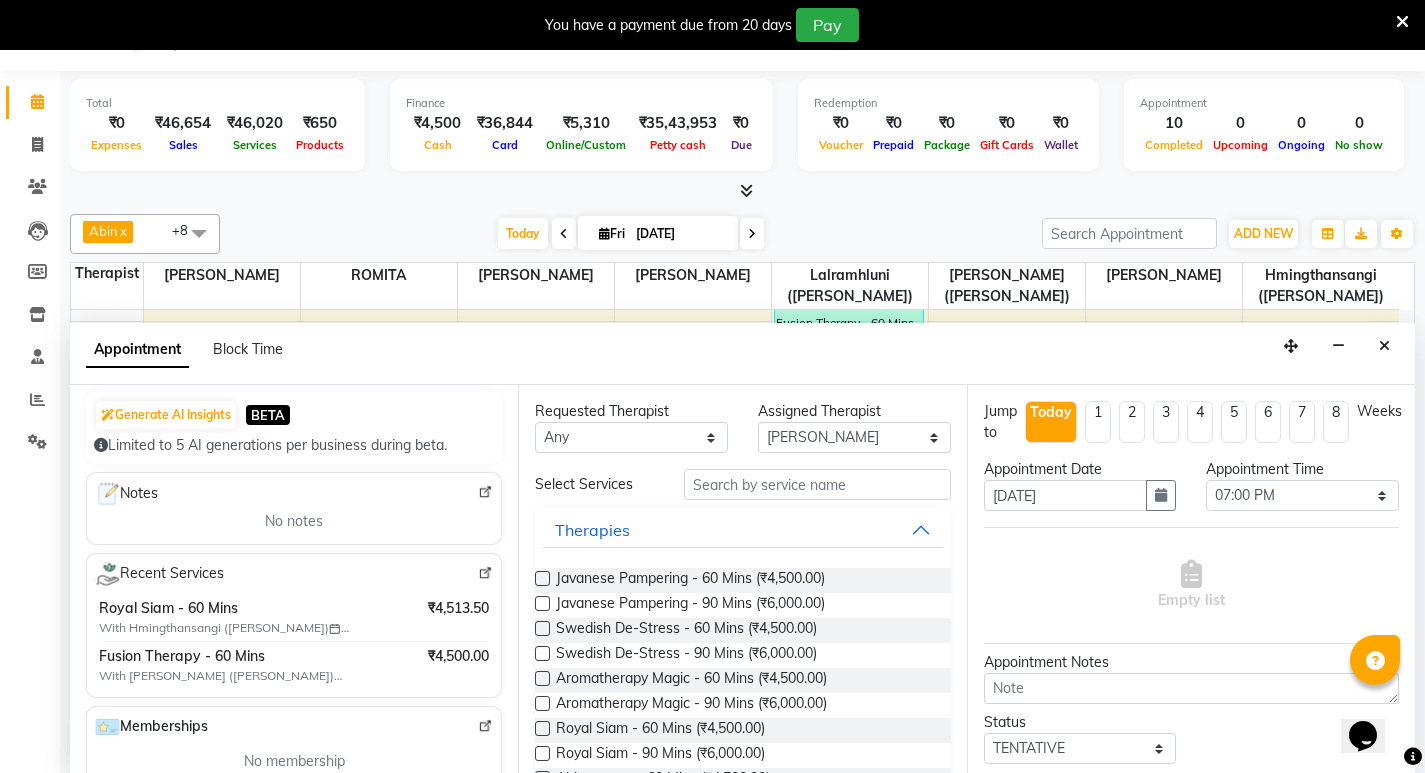 type on "9030089555" 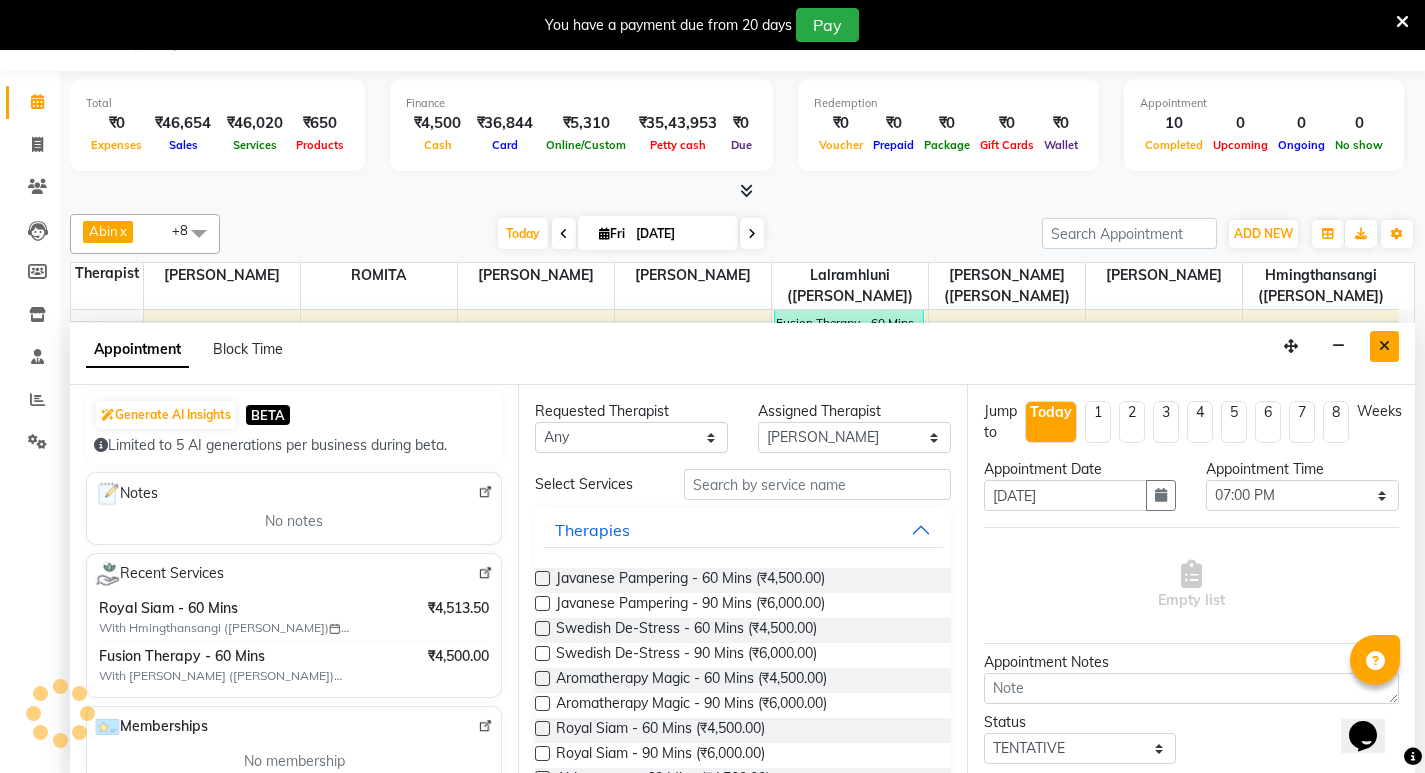 click at bounding box center (1384, 346) 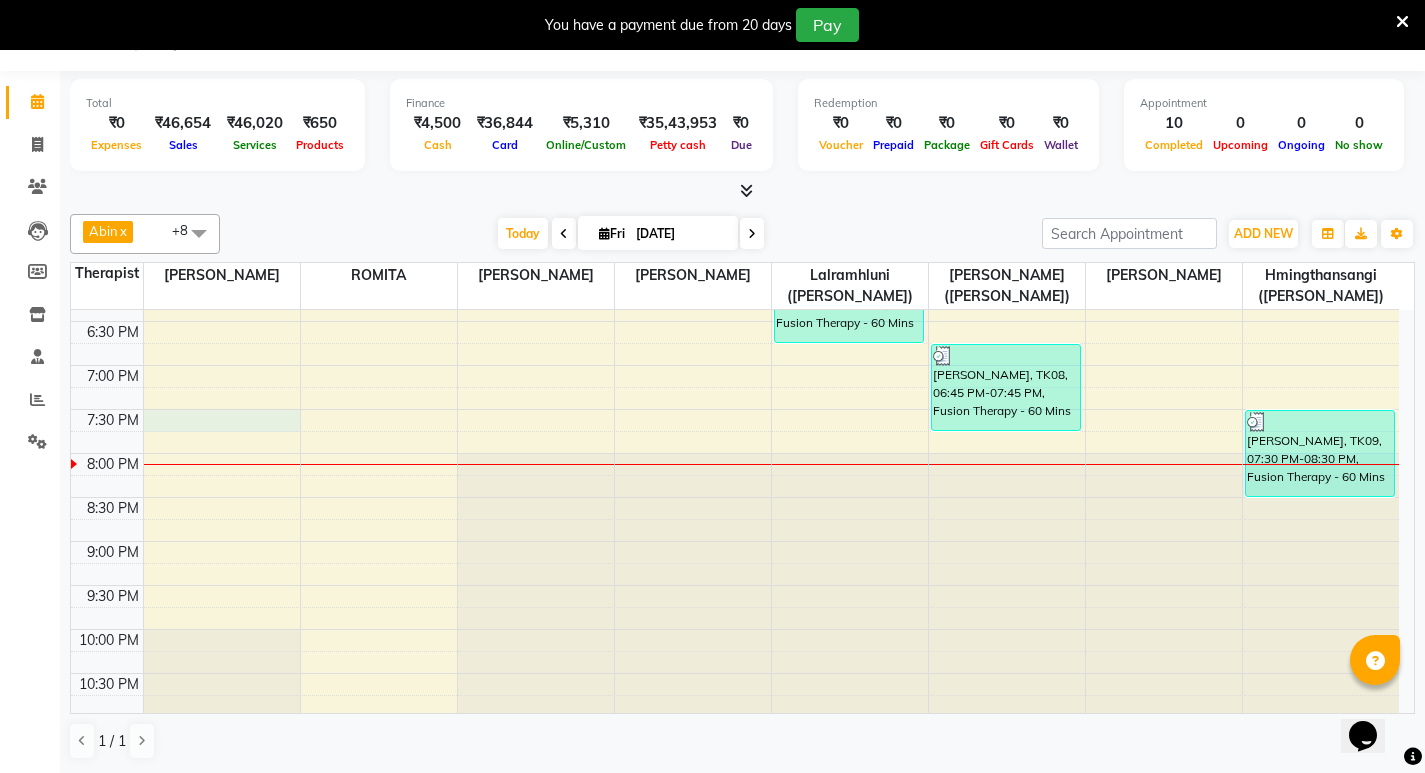 click on "7:00 AM 7:30 AM 8:00 AM 8:30 AM 9:00 AM 9:30 AM 10:00 AM 10:30 AM 11:00 AM 11:30 AM 12:00 PM 12:30 PM 1:00 PM 1:30 PM 2:00 PM 2:30 PM 3:00 PM 3:30 PM 4:00 PM 4:30 PM 5:00 PM 5:30 PM 6:00 PM 6:30 PM 7:00 PM 7:30 PM 8:00 PM 8:30 PM 9:00 PM 9:30 PM 10:00 PM 10:30 PM 11:00 PM 11:30 PM     [PERSON_NAME][GEOGRAPHIC_DATA], 09:30 AM-10:30 AM, Javanese Pampering - 60 Mins     [PERSON_NAME] f, TK02, 10:00 AM-11:00 AM, Swedish De-Stress - 60 Mins     [PERSON_NAME] f, TK03, 11:00 AM-12:00 PM, Swedish De-Stress - 60 Mins     [PERSON_NAME], TK07, 05:45 PM-06:45 PM, Fusion Therapy - 60 Mins     [PERSON_NAME], TK04, 02:45 PM-03:15 PM, Cleansing Facial - 30 Mins     [PERSON_NAME], TK04, 03:15 PM-03:45 PM, Signature Head Massage - 30 Mins     [PERSON_NAME], TK08, 06:45 PM-07:45 PM, Fusion Therapy - 60 Mins     Younsu, TK06, 04:45 PM-05:45 PM, Fusion Therapy - 60 Mins     [PERSON_NAME], TK05, 04:00 PM-05:30 PM, Fusion Therapy - 90 Mins     [PERSON_NAME], TK09, 07:30 PM-08:30 PM, Fusion Therapy - 60 Mins" at bounding box center (735, 57) 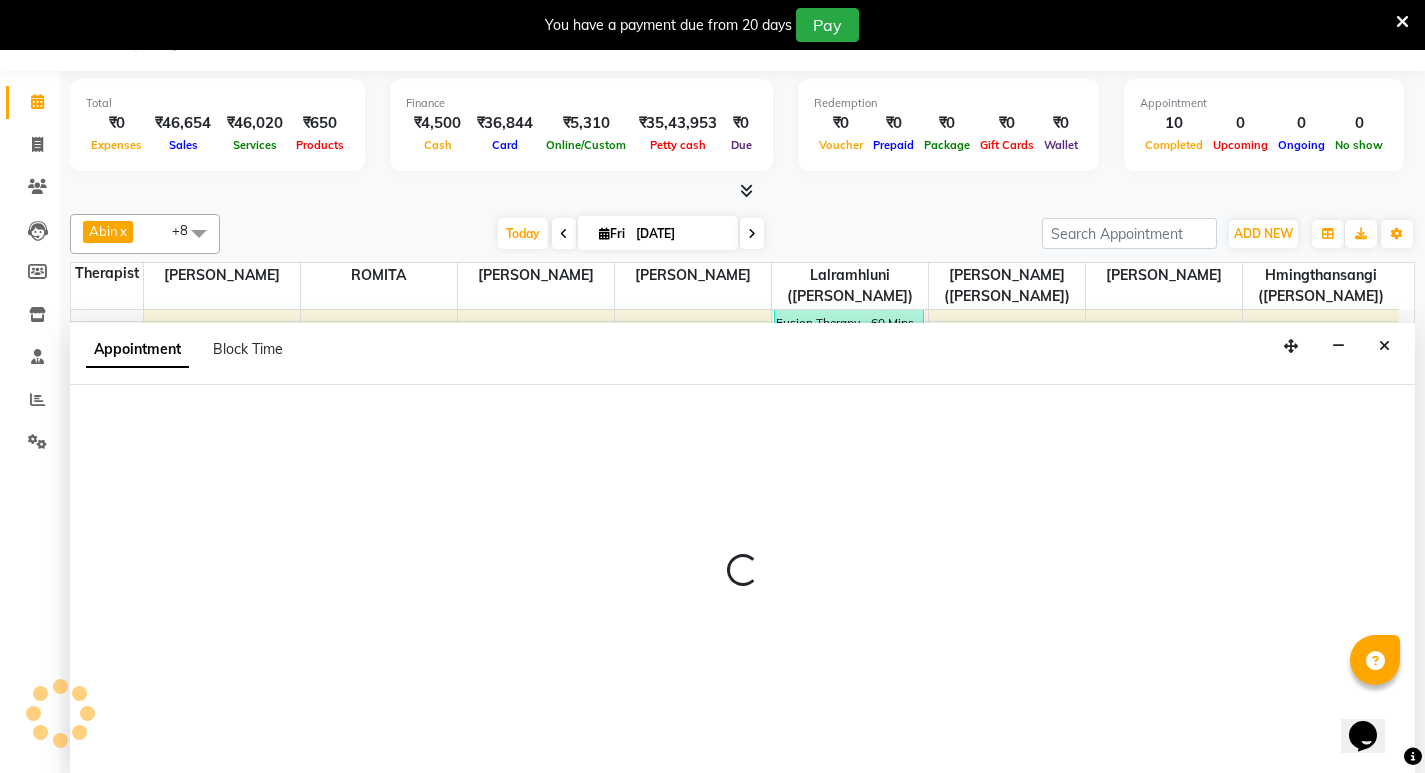 select on "48454" 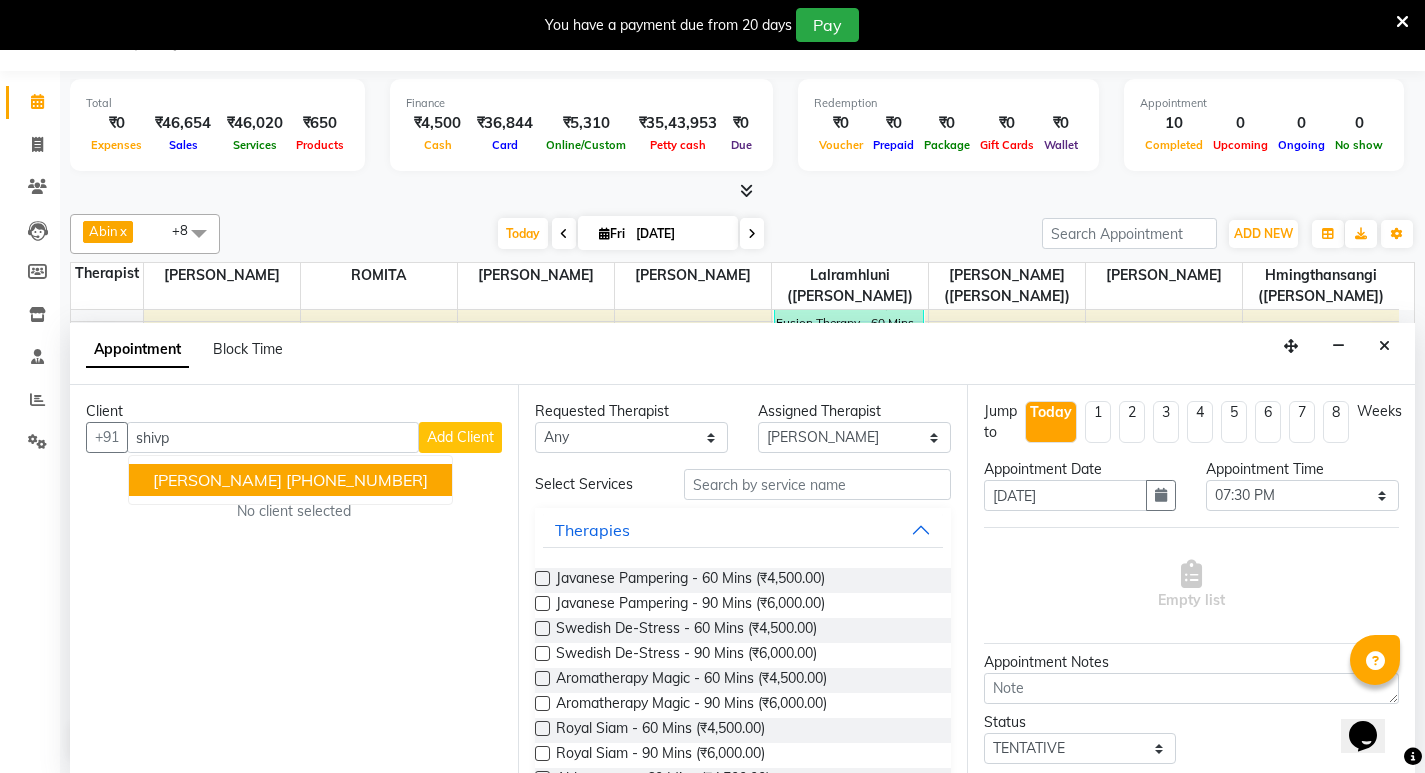 click on "[PERSON_NAME]" at bounding box center [217, 480] 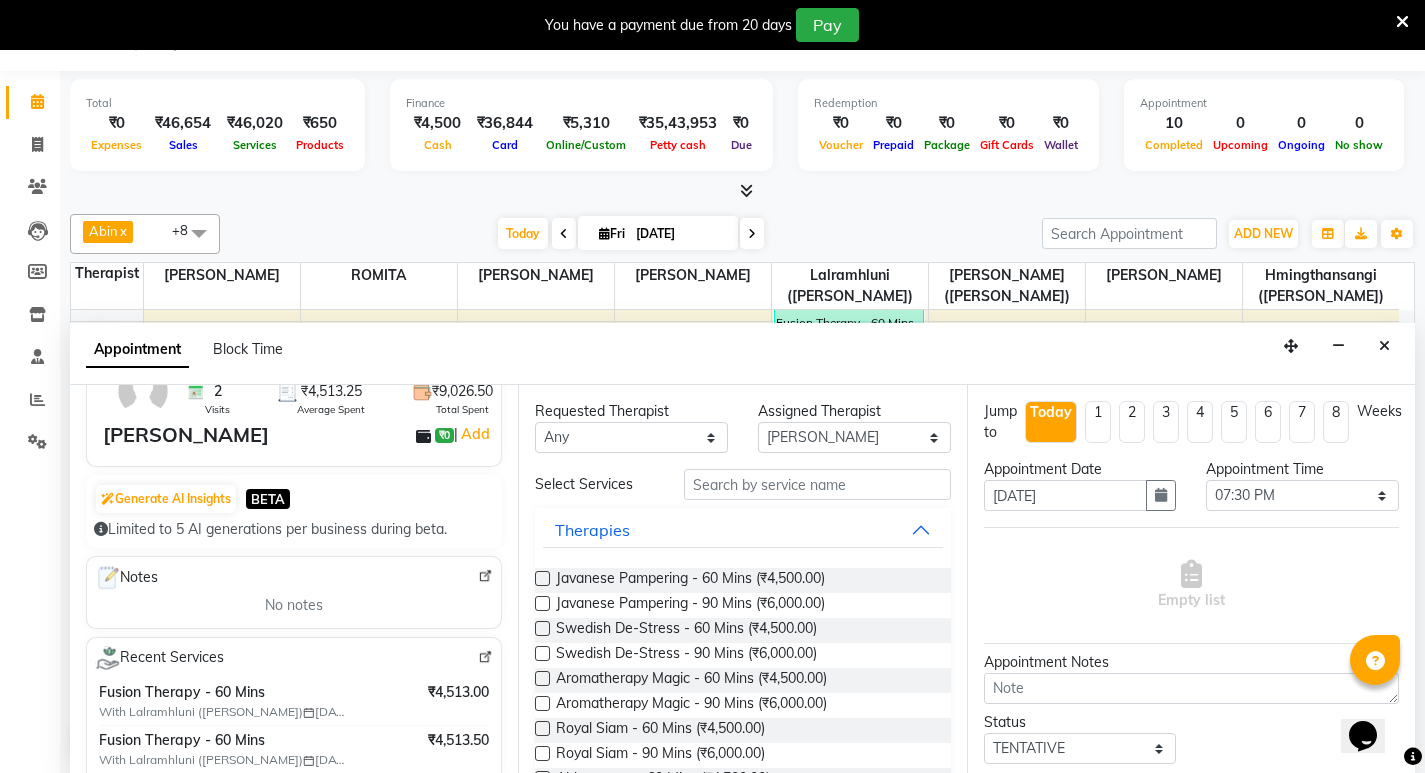 scroll, scrollTop: 200, scrollLeft: 0, axis: vertical 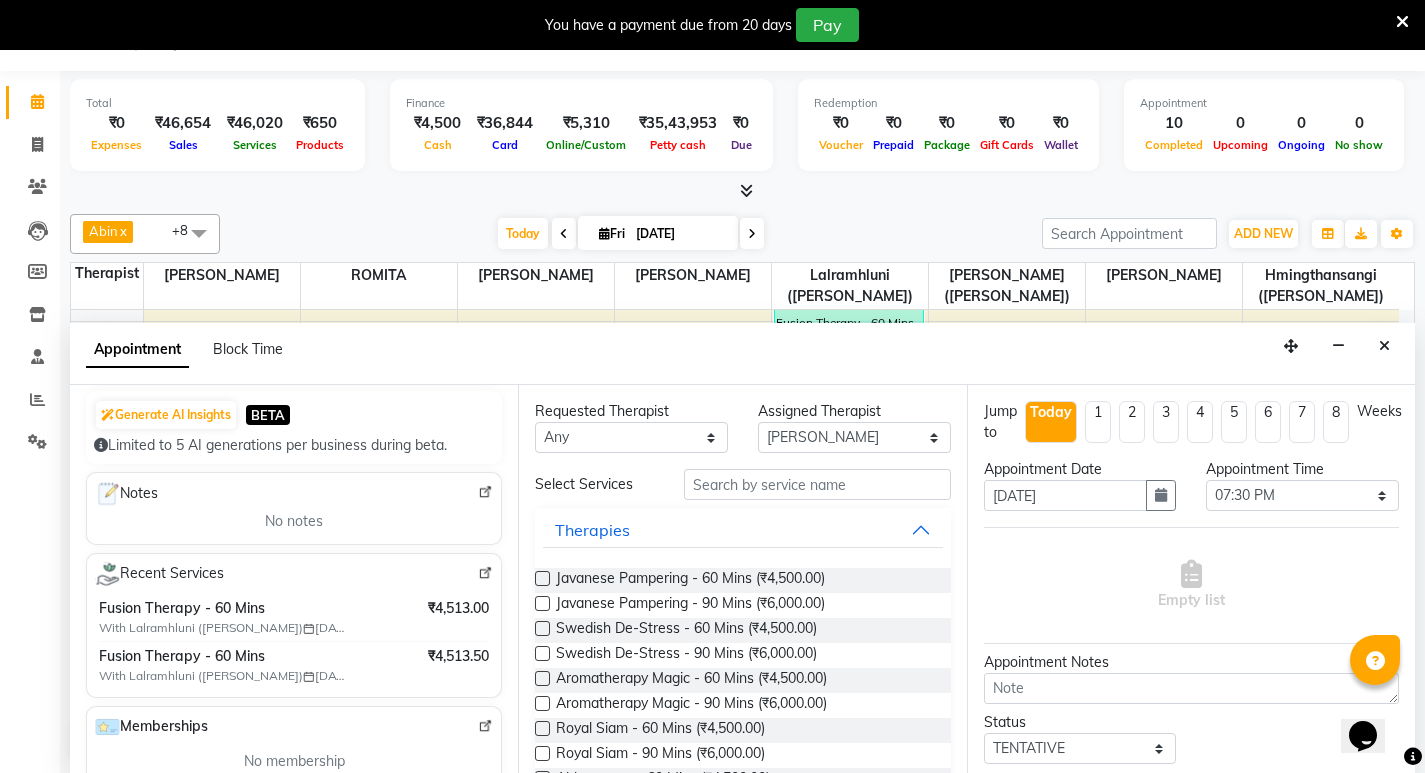 type on "5737400002" 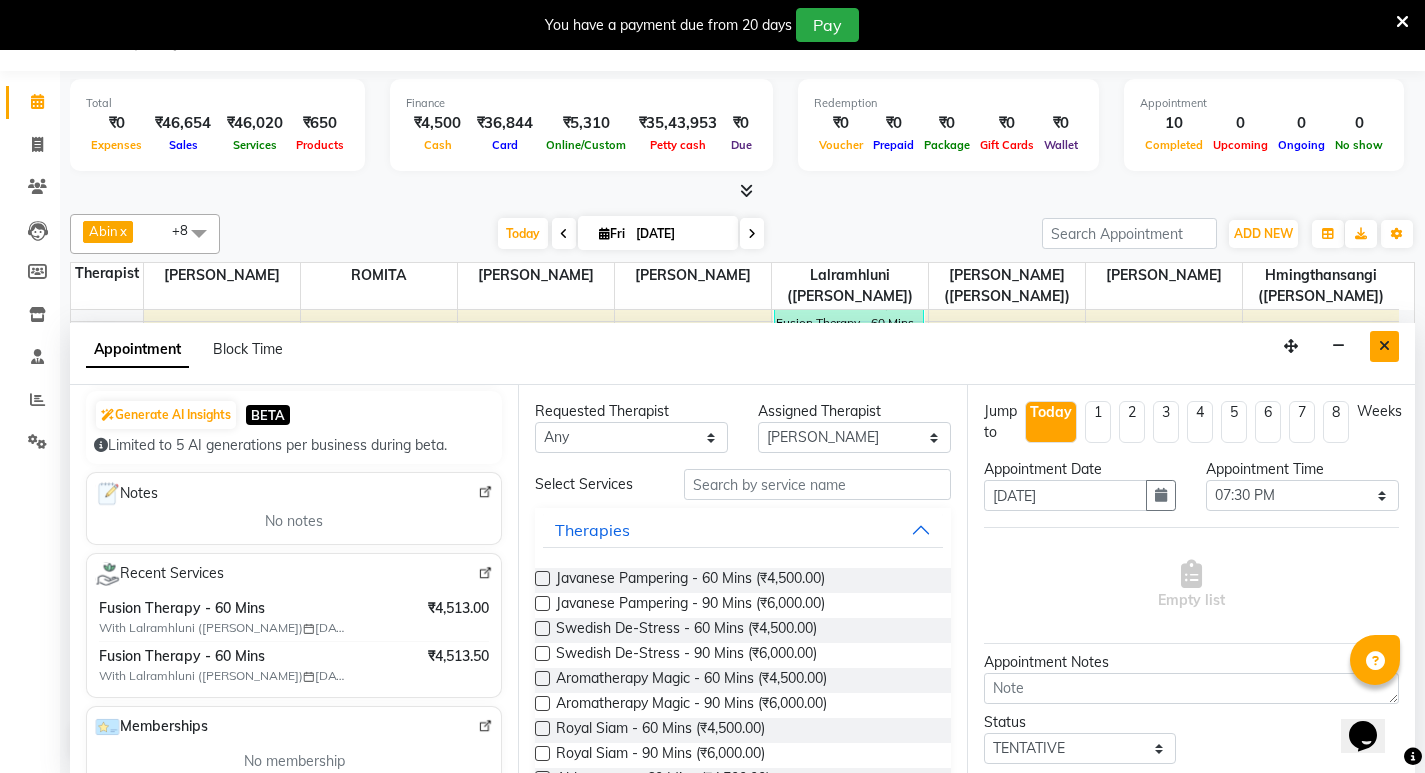 click at bounding box center (1384, 346) 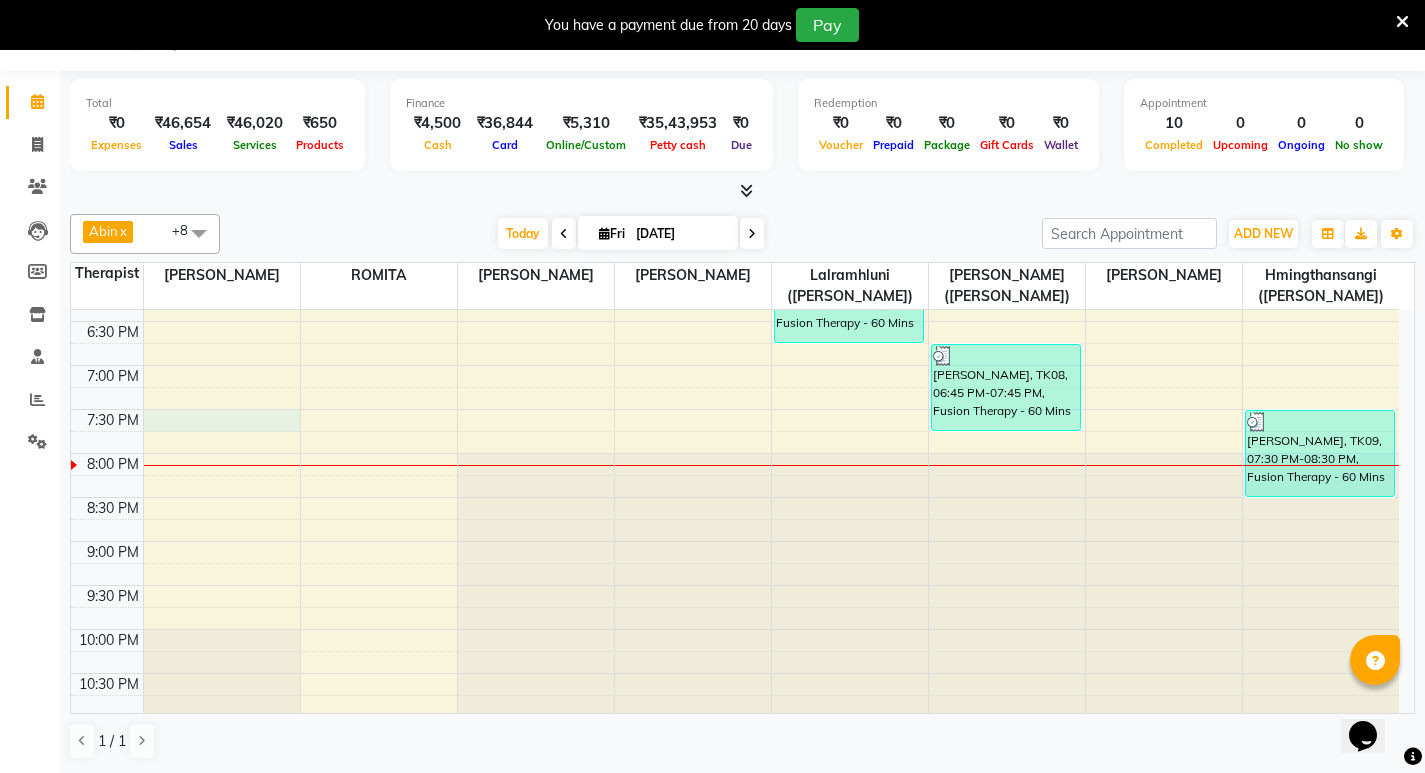 click on "7:00 AM 7:30 AM 8:00 AM 8:30 AM 9:00 AM 9:30 AM 10:00 AM 10:30 AM 11:00 AM 11:30 AM 12:00 PM 12:30 PM 1:00 PM 1:30 PM 2:00 PM 2:30 PM 3:00 PM 3:30 PM 4:00 PM 4:30 PM 5:00 PM 5:30 PM 6:00 PM 6:30 PM 7:00 PM 7:30 PM 8:00 PM 8:30 PM 9:00 PM 9:30 PM 10:00 PM 10:30 PM 11:00 PM 11:30 PM     [PERSON_NAME][GEOGRAPHIC_DATA], 09:30 AM-10:30 AM, Javanese Pampering - 60 Mins     [PERSON_NAME] f, TK02, 10:00 AM-11:00 AM, Swedish De-Stress - 60 Mins     [PERSON_NAME] f, TK03, 11:00 AM-12:00 PM, Swedish De-Stress - 60 Mins     [PERSON_NAME], TK07, 05:45 PM-06:45 PM, Fusion Therapy - 60 Mins     [PERSON_NAME], TK04, 02:45 PM-03:15 PM, Cleansing Facial - 30 Mins     [PERSON_NAME], TK04, 03:15 PM-03:45 PM, Signature Head Massage - 30 Mins     [PERSON_NAME], TK08, 06:45 PM-07:45 PM, Fusion Therapy - 60 Mins     Younsu, TK06, 04:45 PM-05:45 PM, Fusion Therapy - 60 Mins     [PERSON_NAME], TK05, 04:00 PM-05:30 PM, Fusion Therapy - 90 Mins     [PERSON_NAME], TK09, 07:30 PM-08:30 PM, Fusion Therapy - 60 Mins" at bounding box center (735, 57) 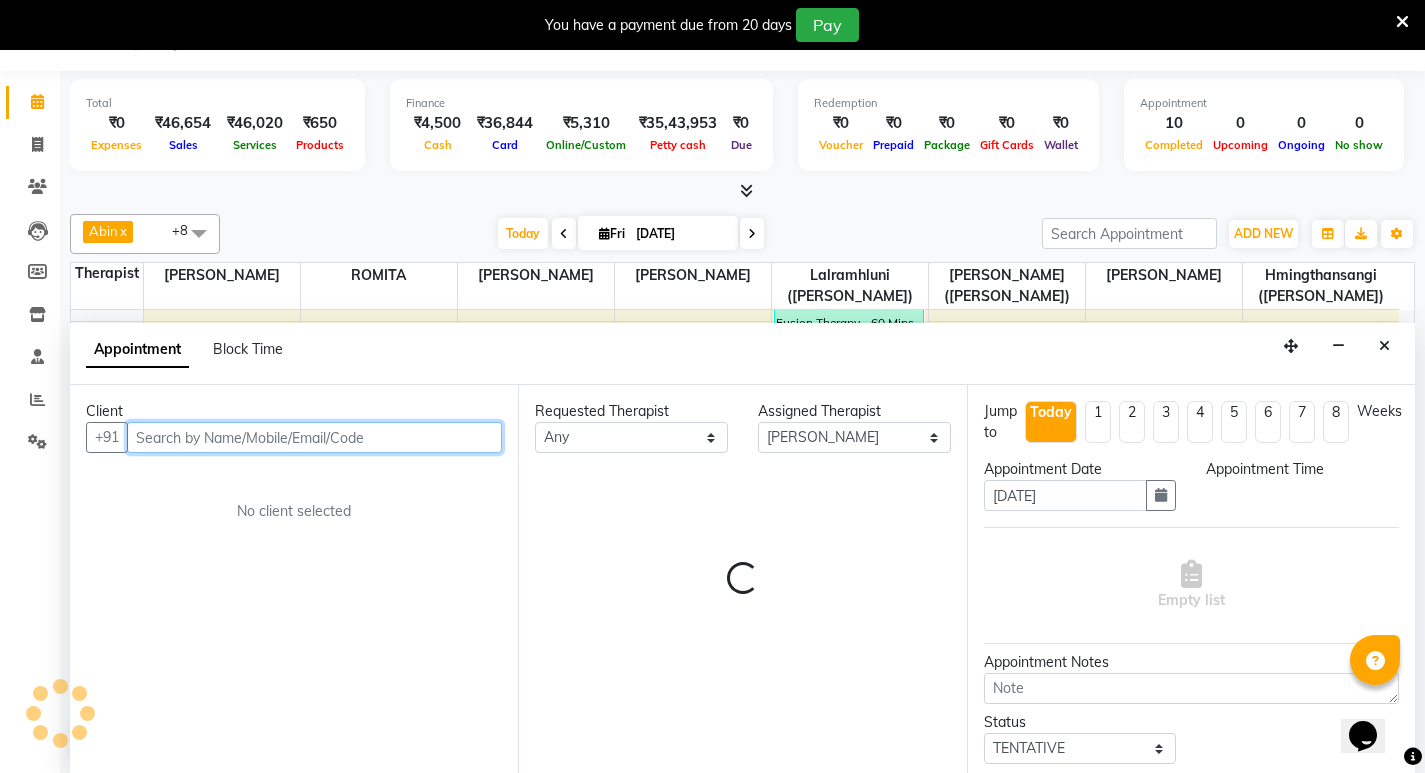 select on "1170" 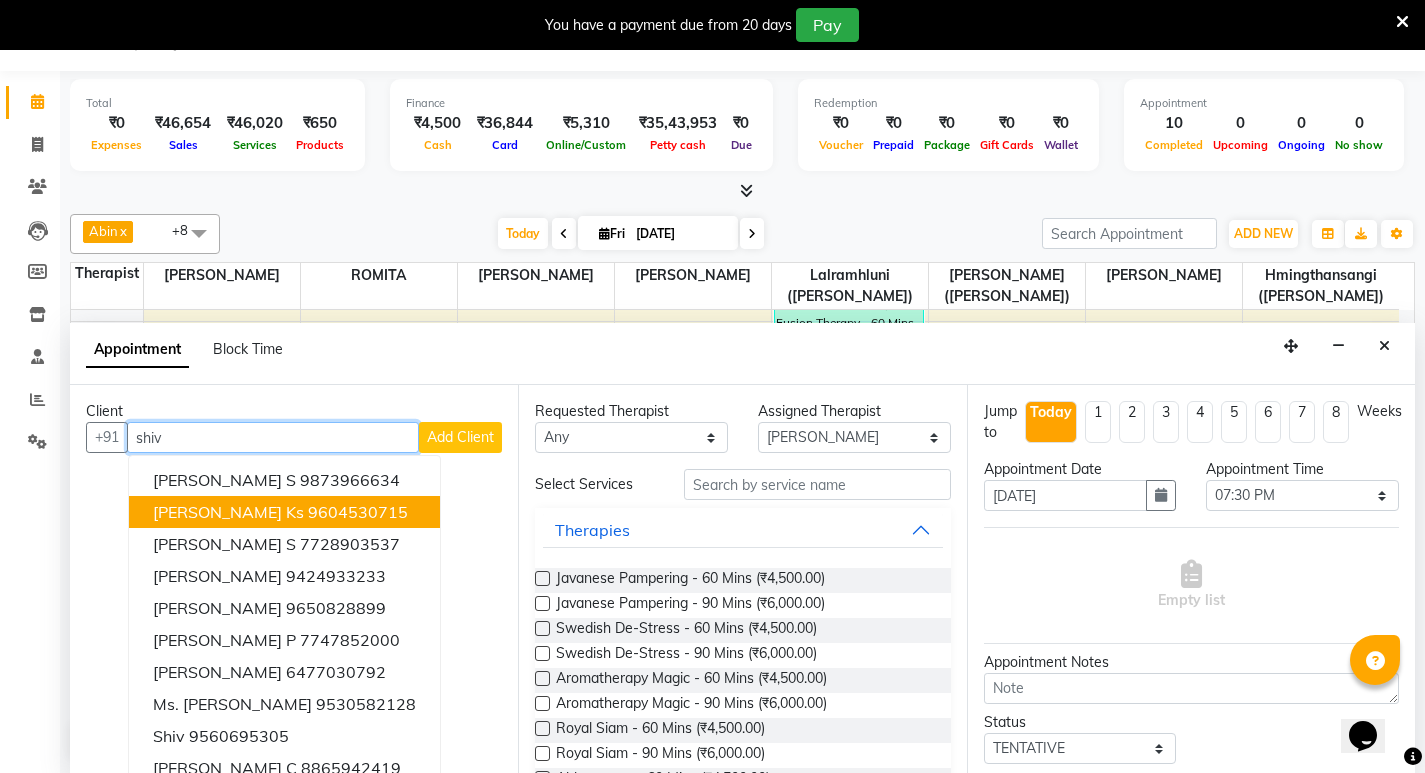 scroll, scrollTop: 20, scrollLeft: 0, axis: vertical 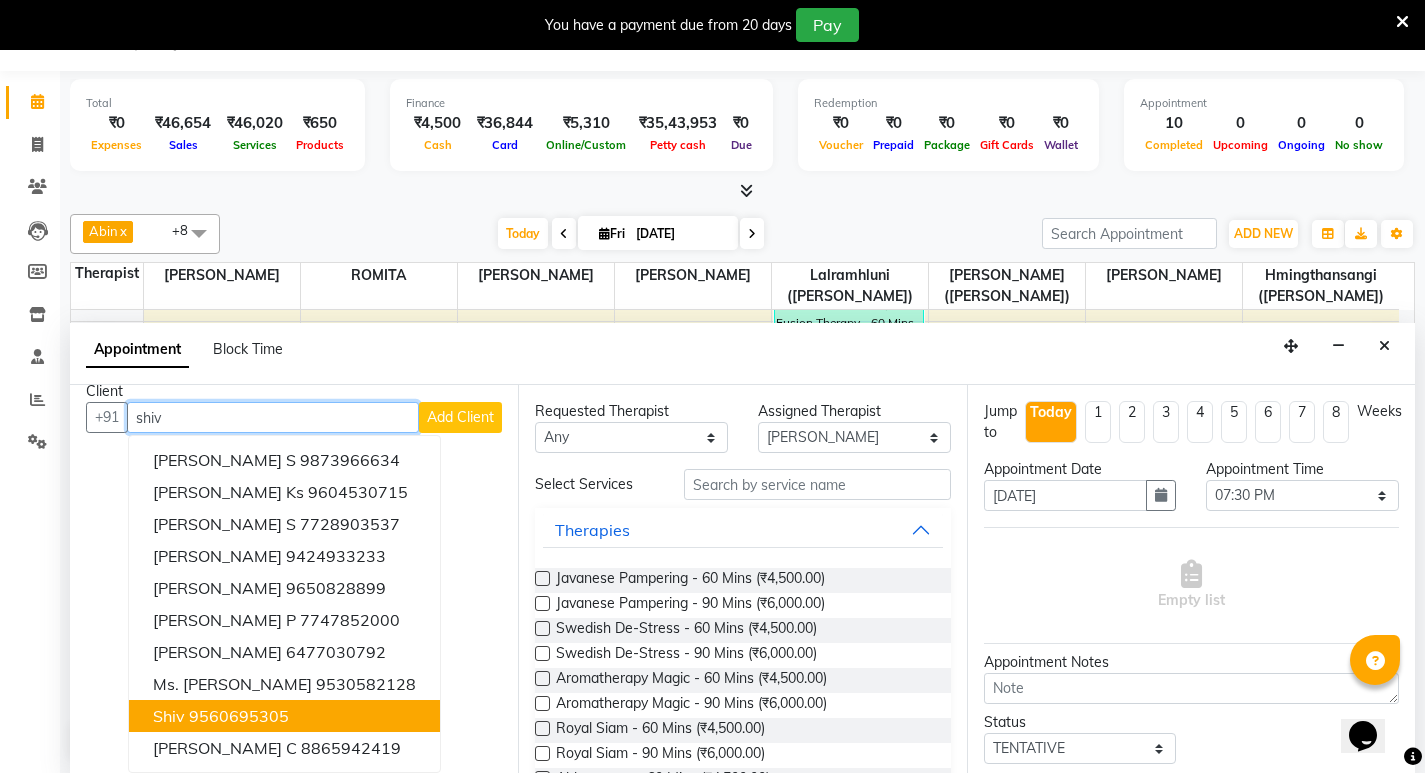 click on "9560695305" at bounding box center (239, 716) 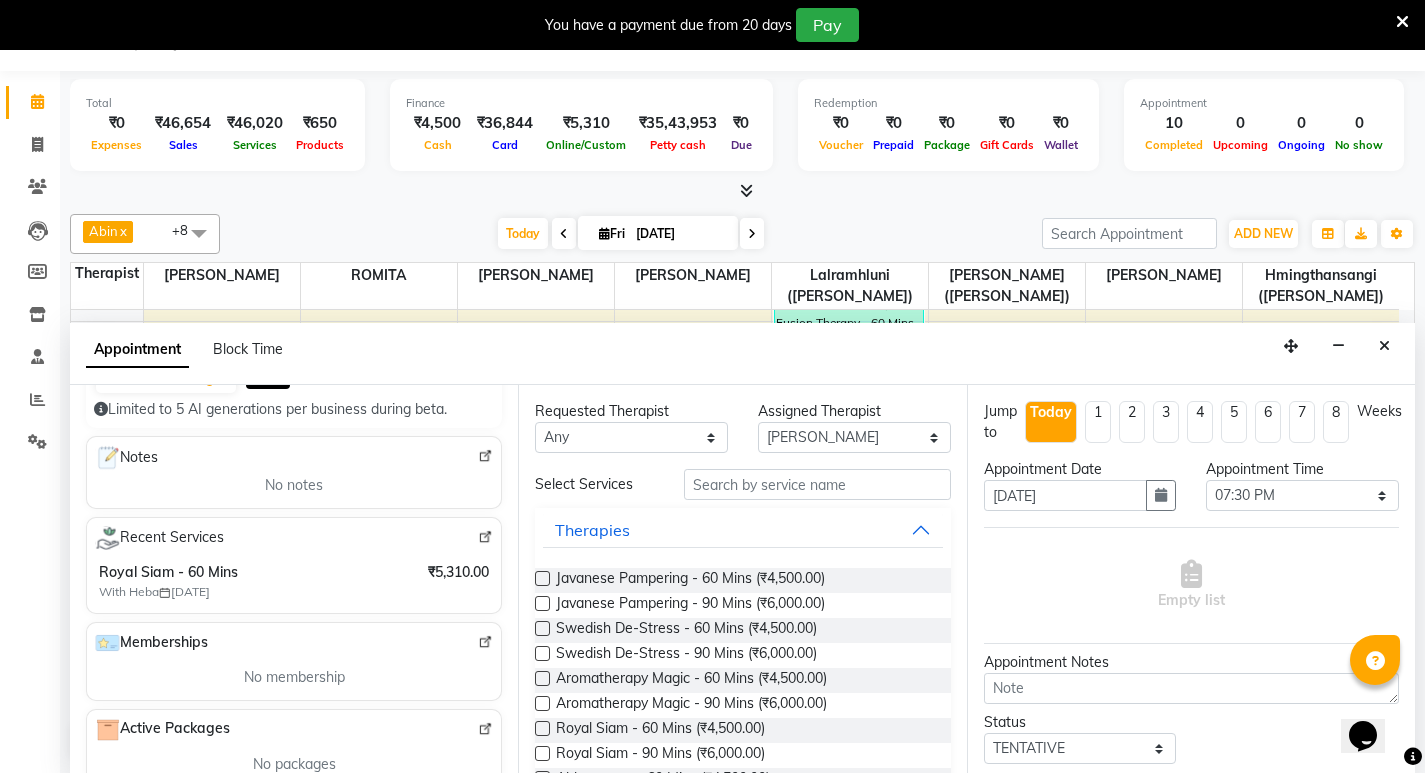 scroll, scrollTop: 0, scrollLeft: 0, axis: both 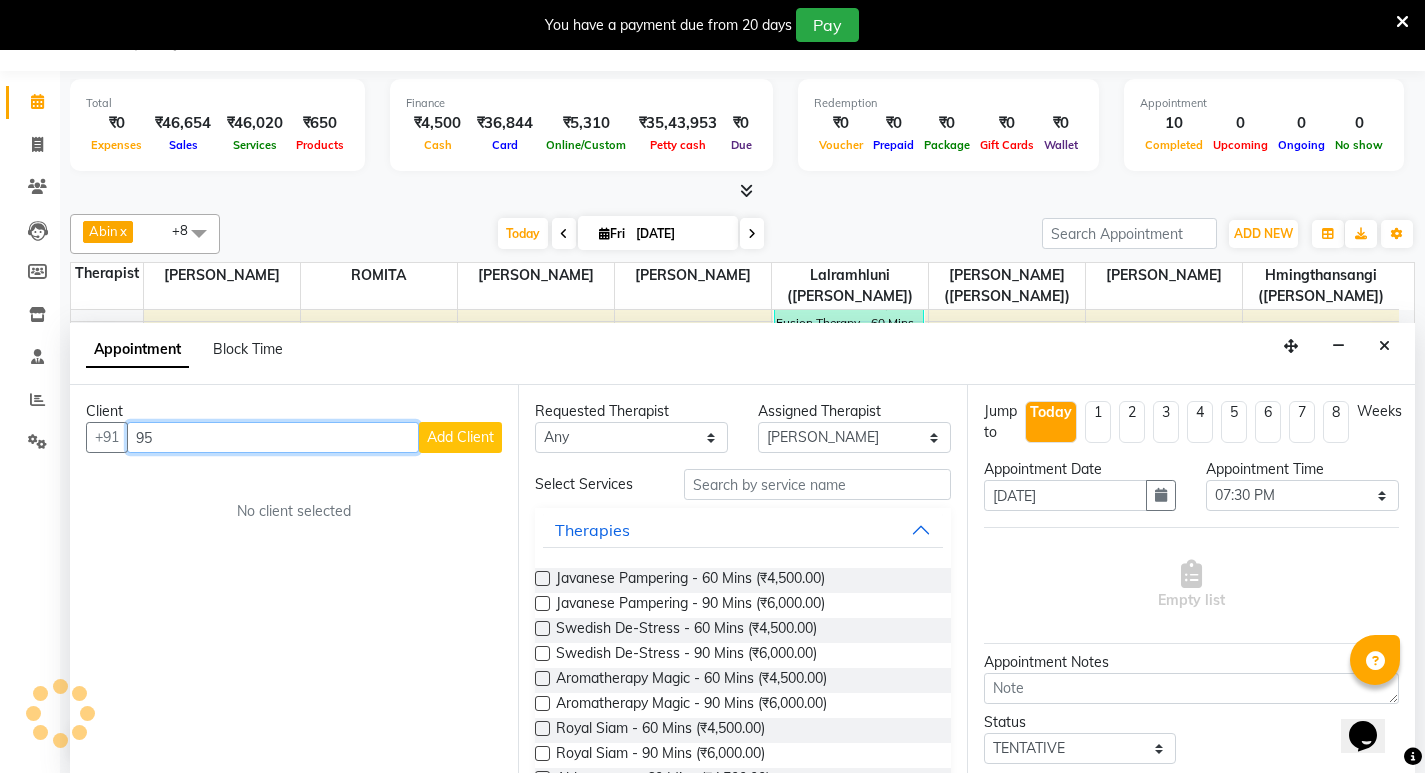 type on "9" 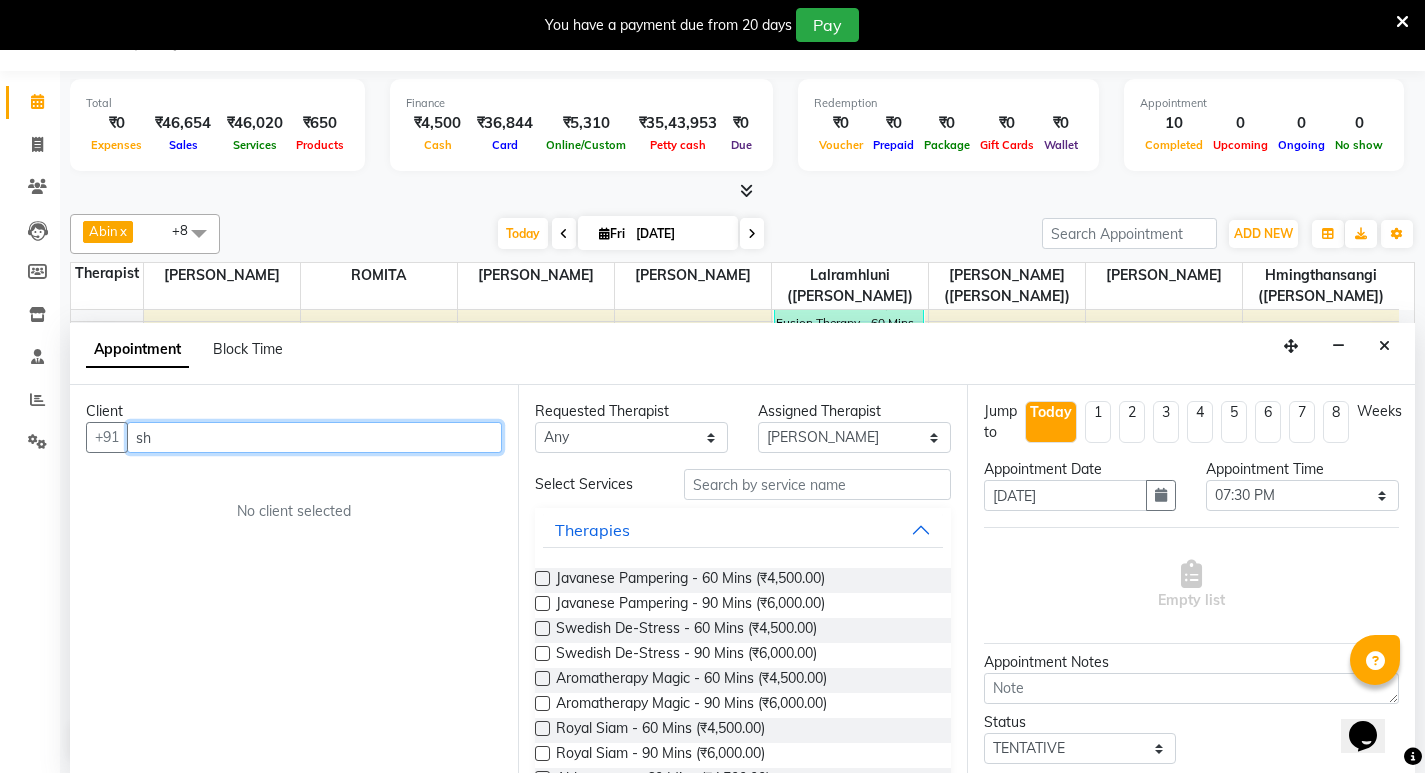 type on "s" 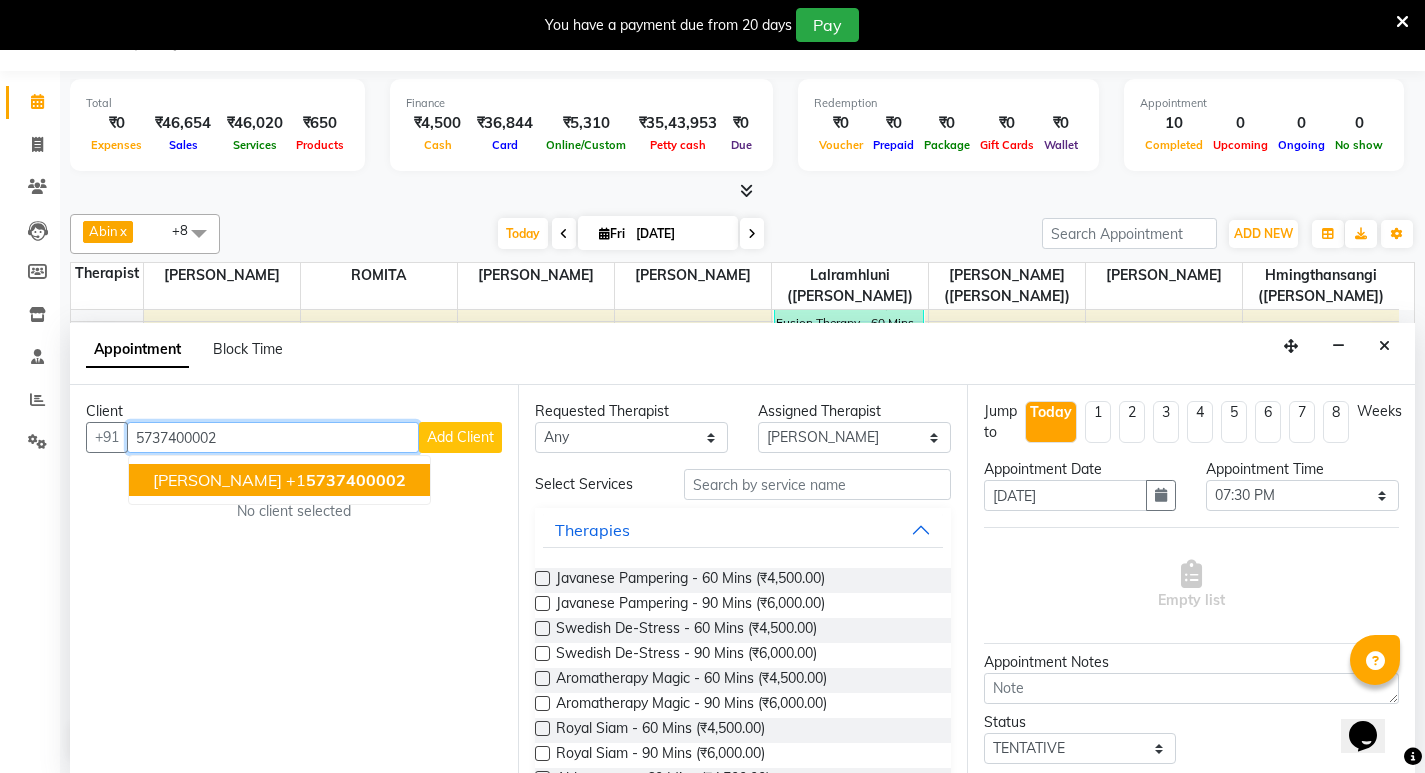 click on "5737400002" at bounding box center (356, 480) 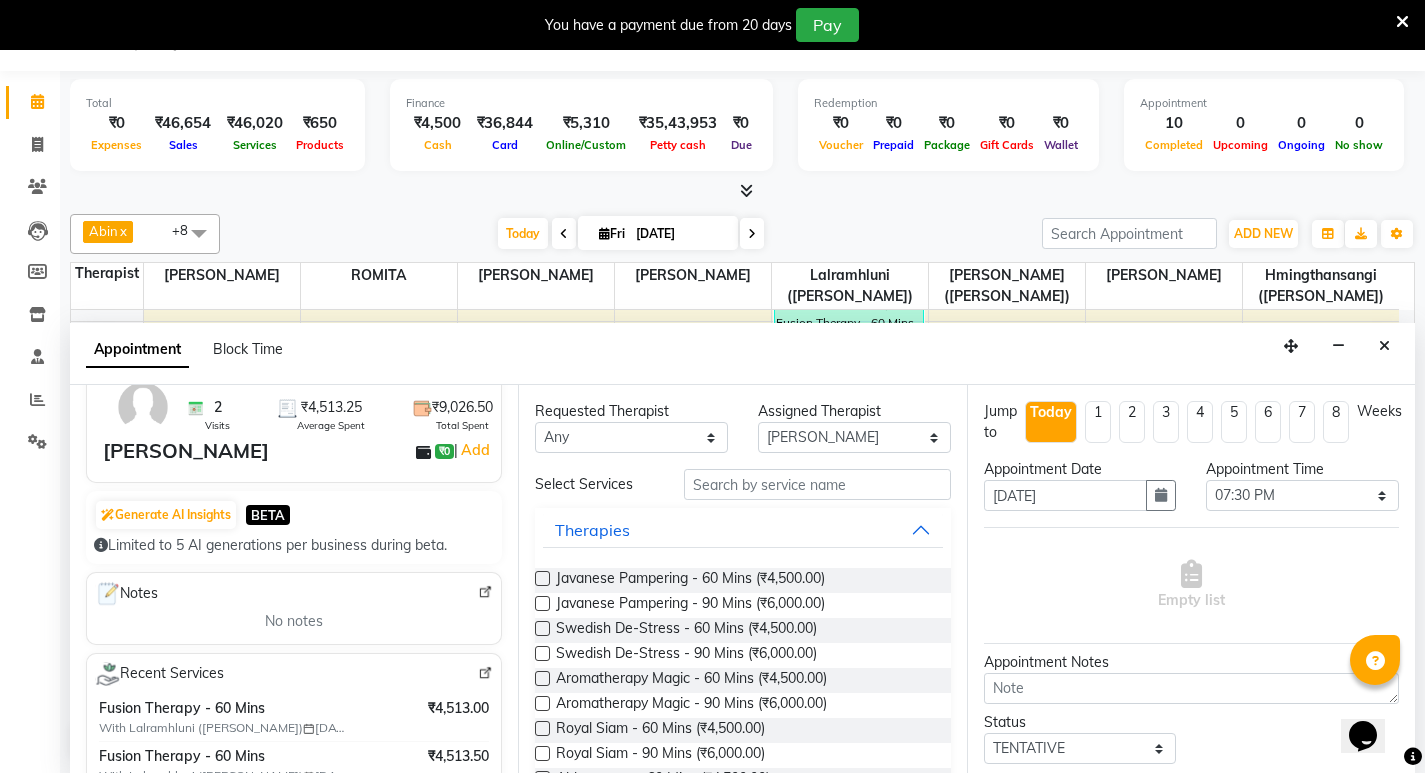 scroll, scrollTop: 0, scrollLeft: 0, axis: both 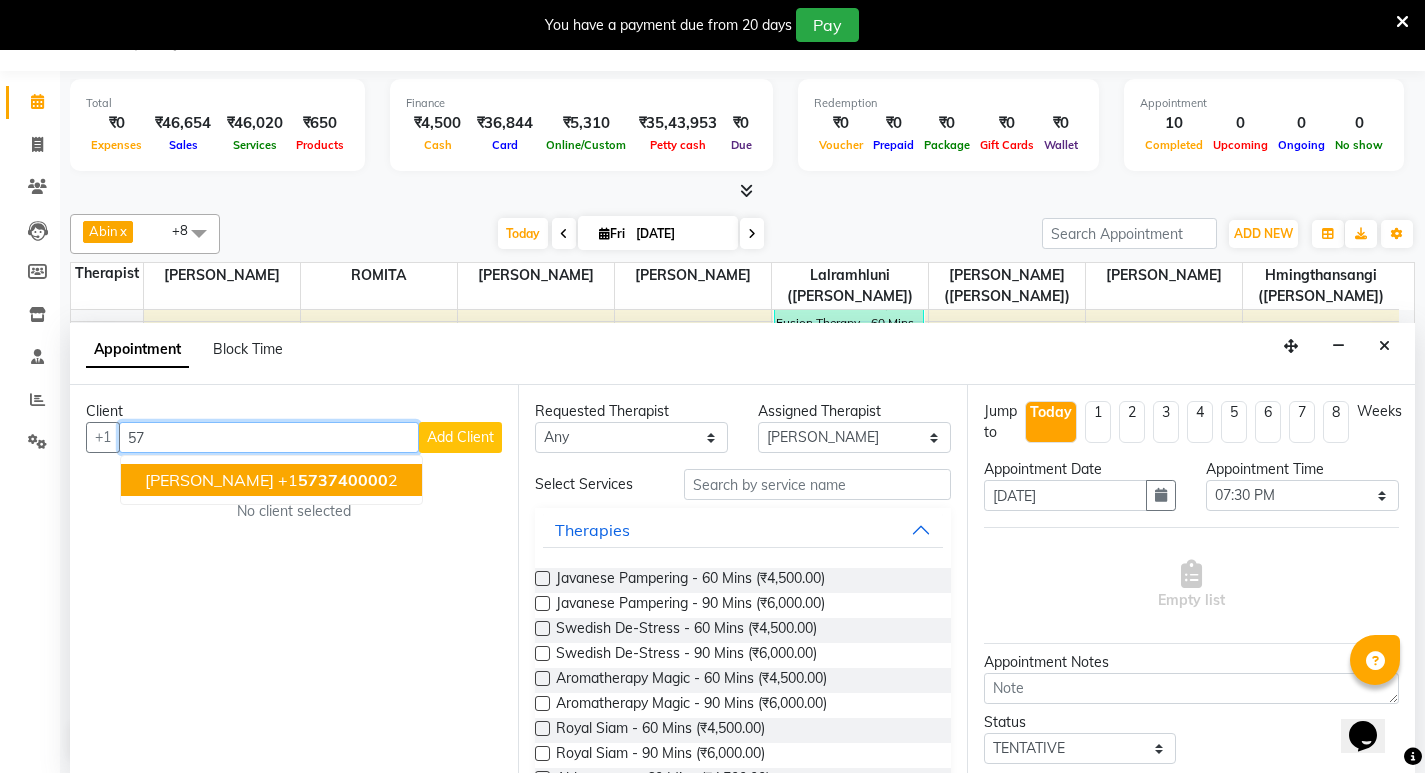 type on "5" 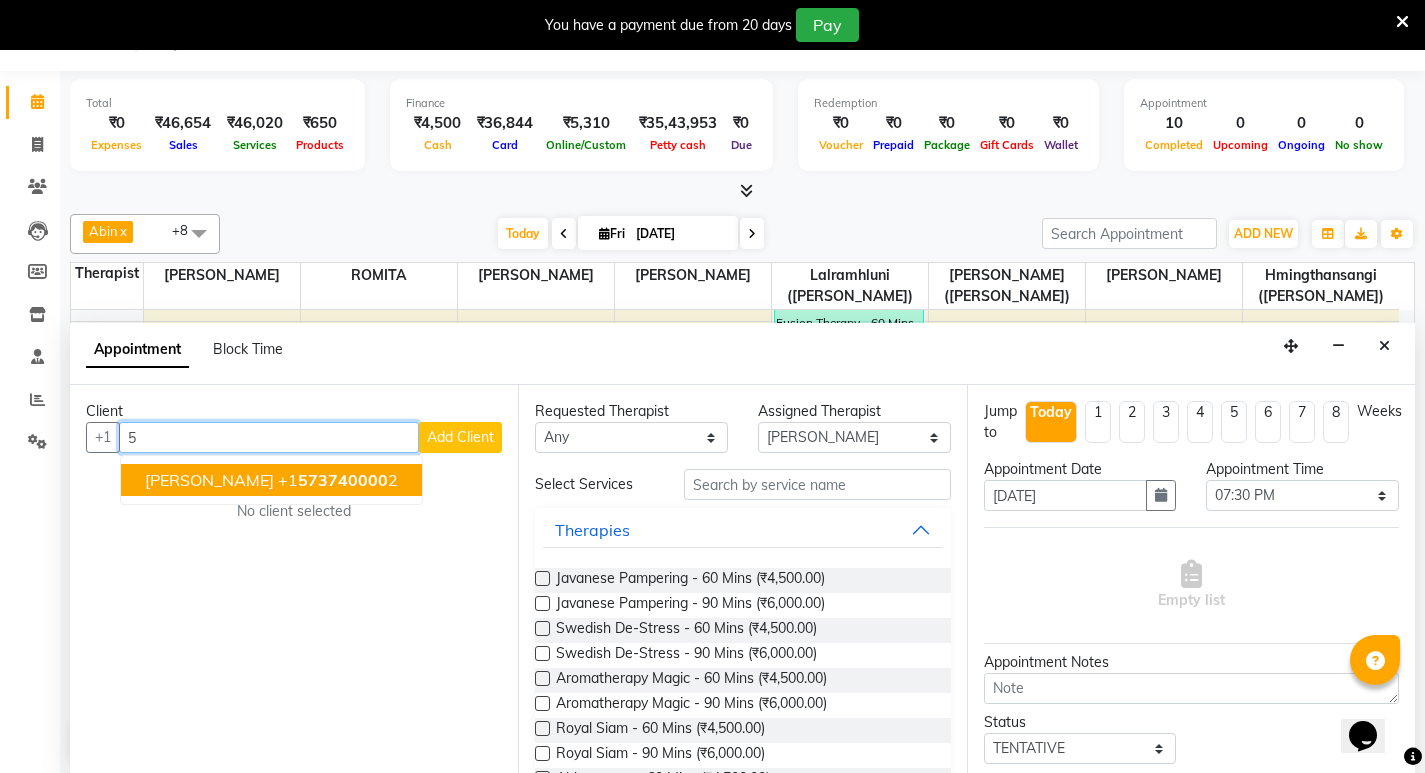 type 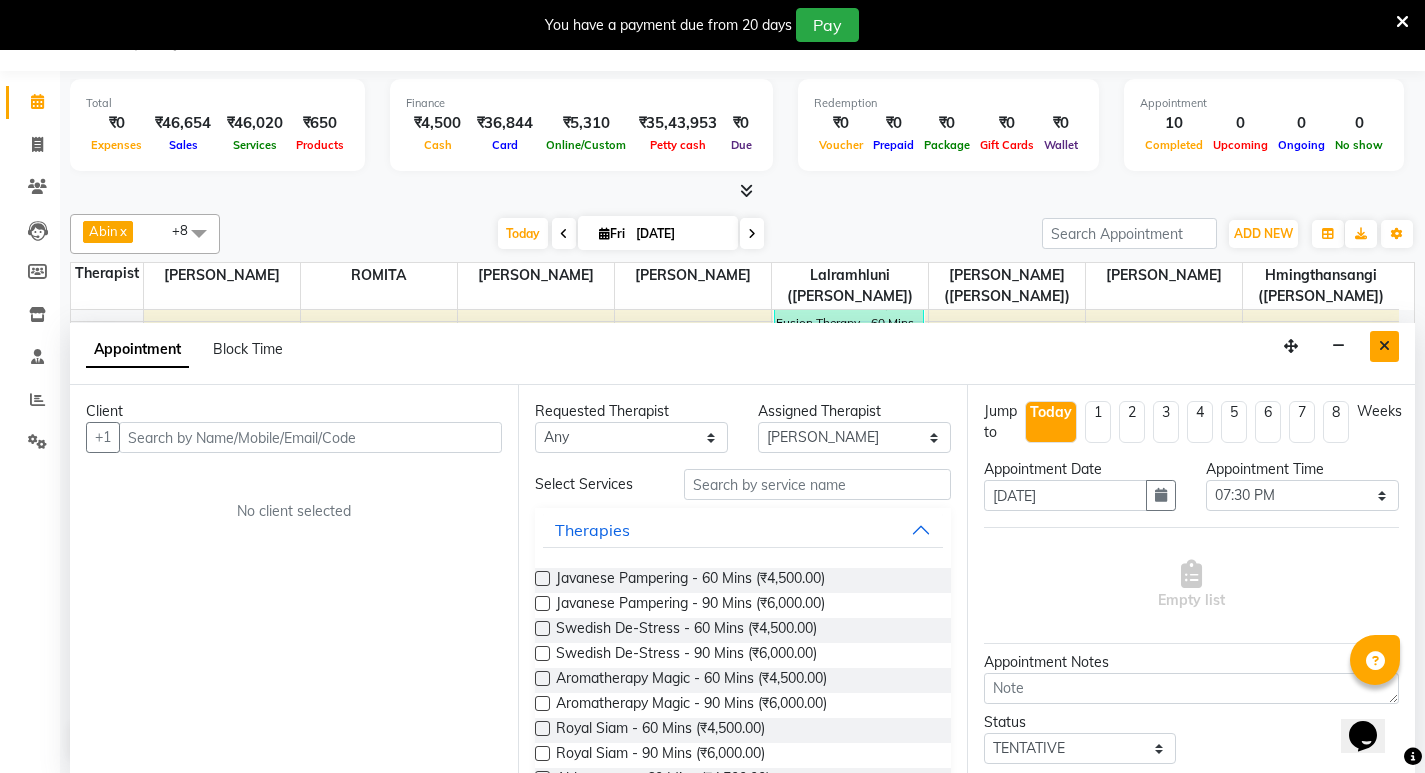 click at bounding box center [1384, 346] 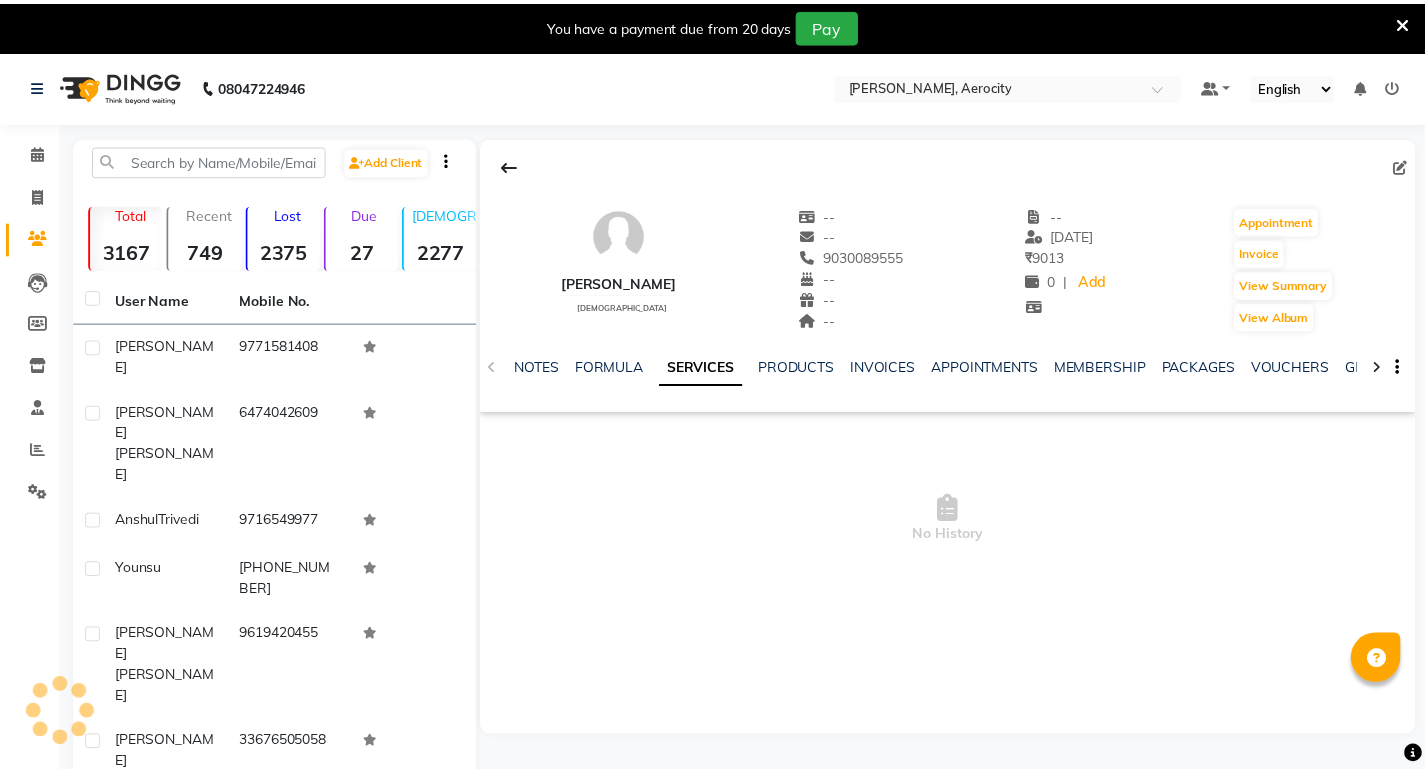 scroll, scrollTop: 0, scrollLeft: 0, axis: both 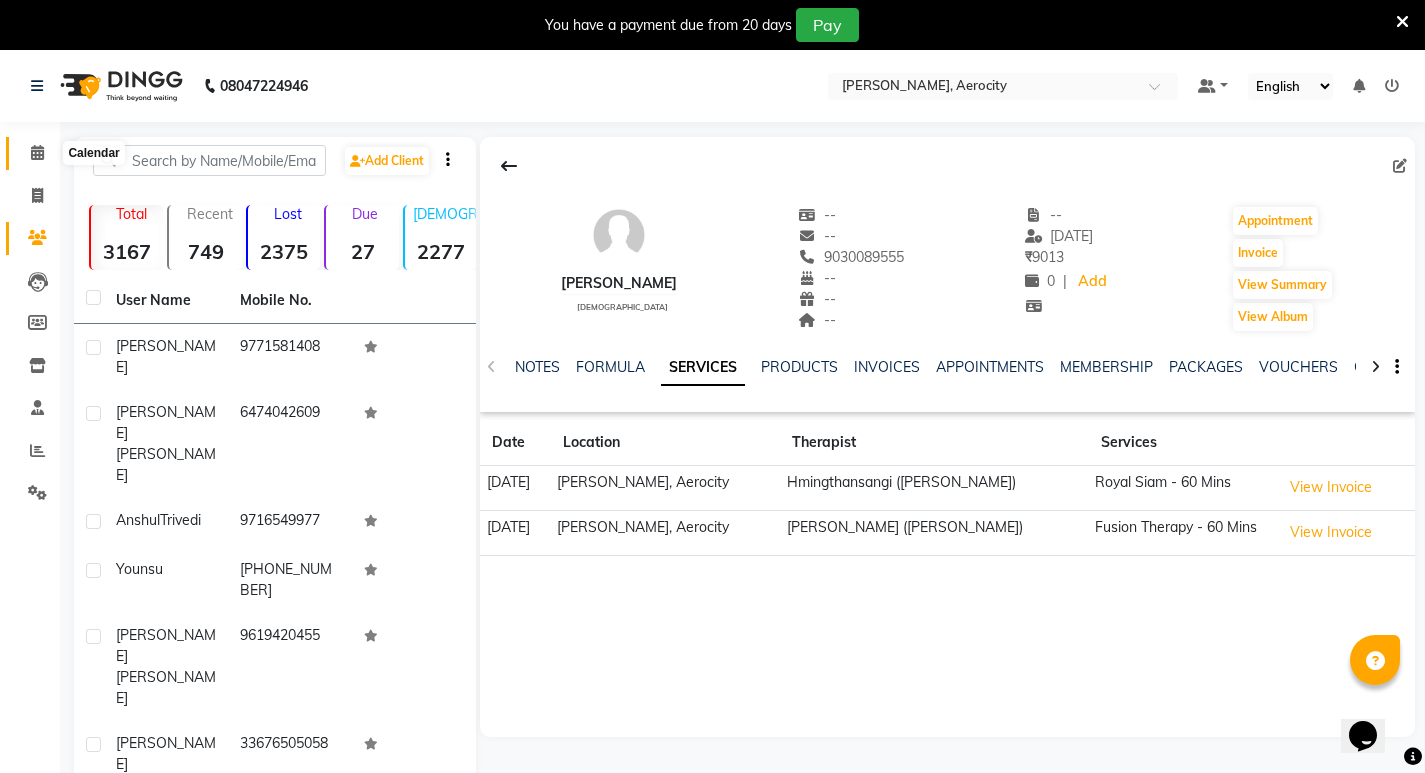 click 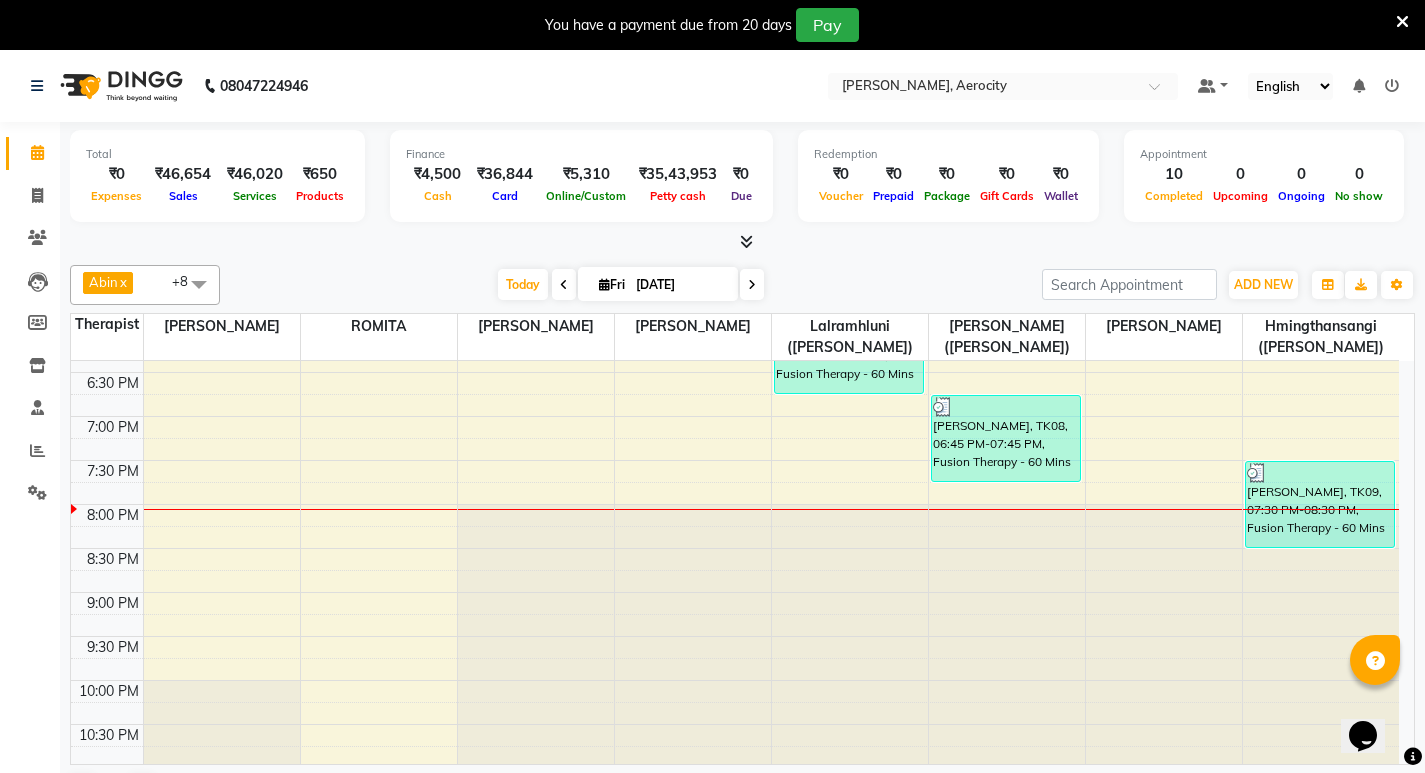 scroll, scrollTop: 1092, scrollLeft: 0, axis: vertical 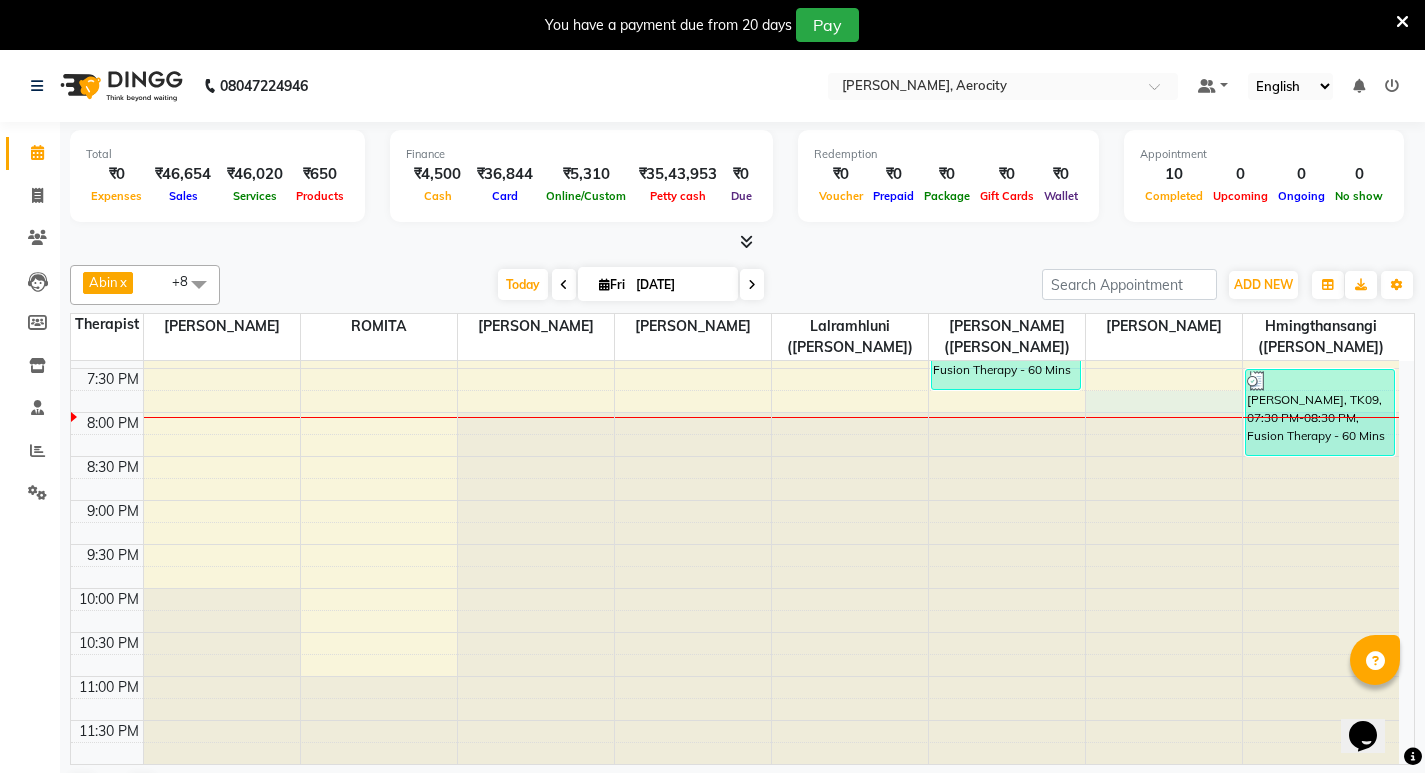 click at bounding box center [1164, -731] 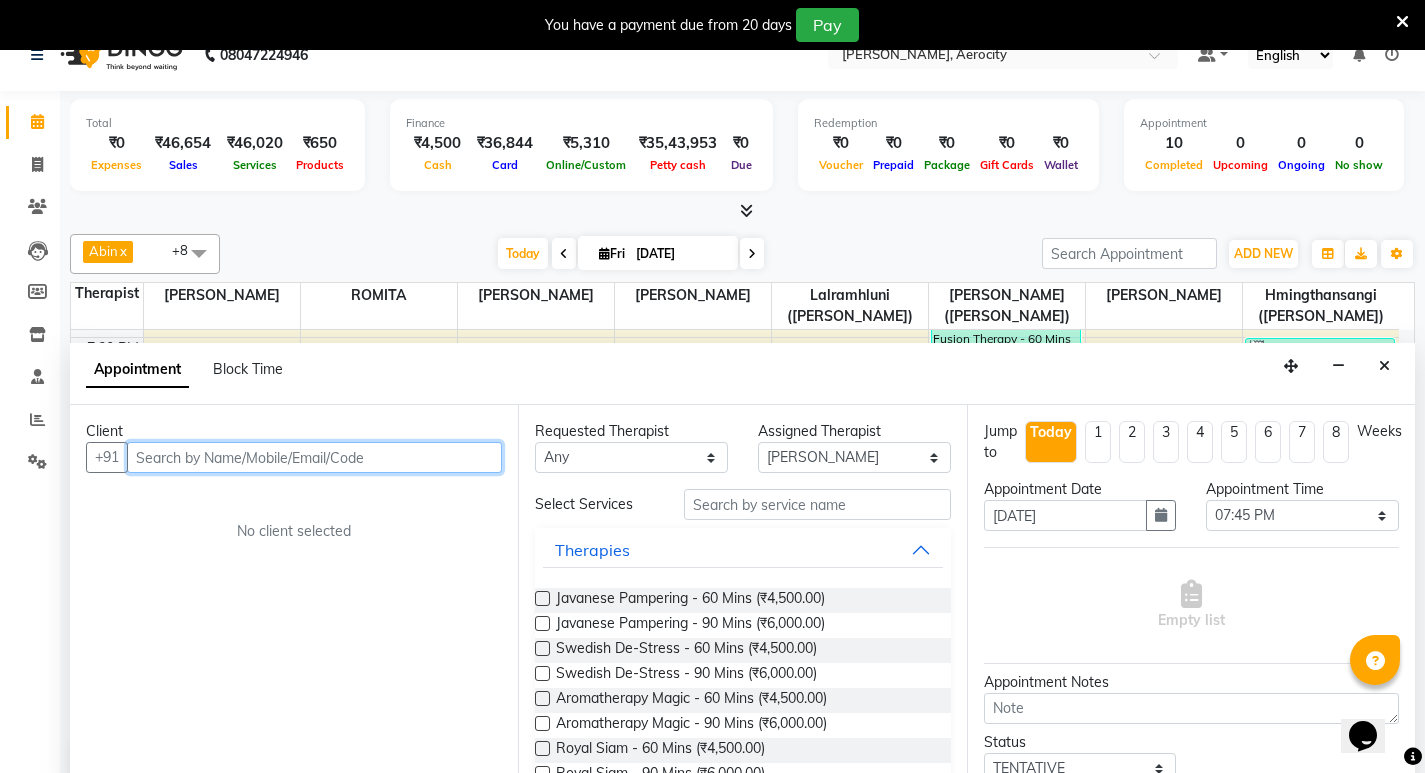 scroll, scrollTop: 51, scrollLeft: 0, axis: vertical 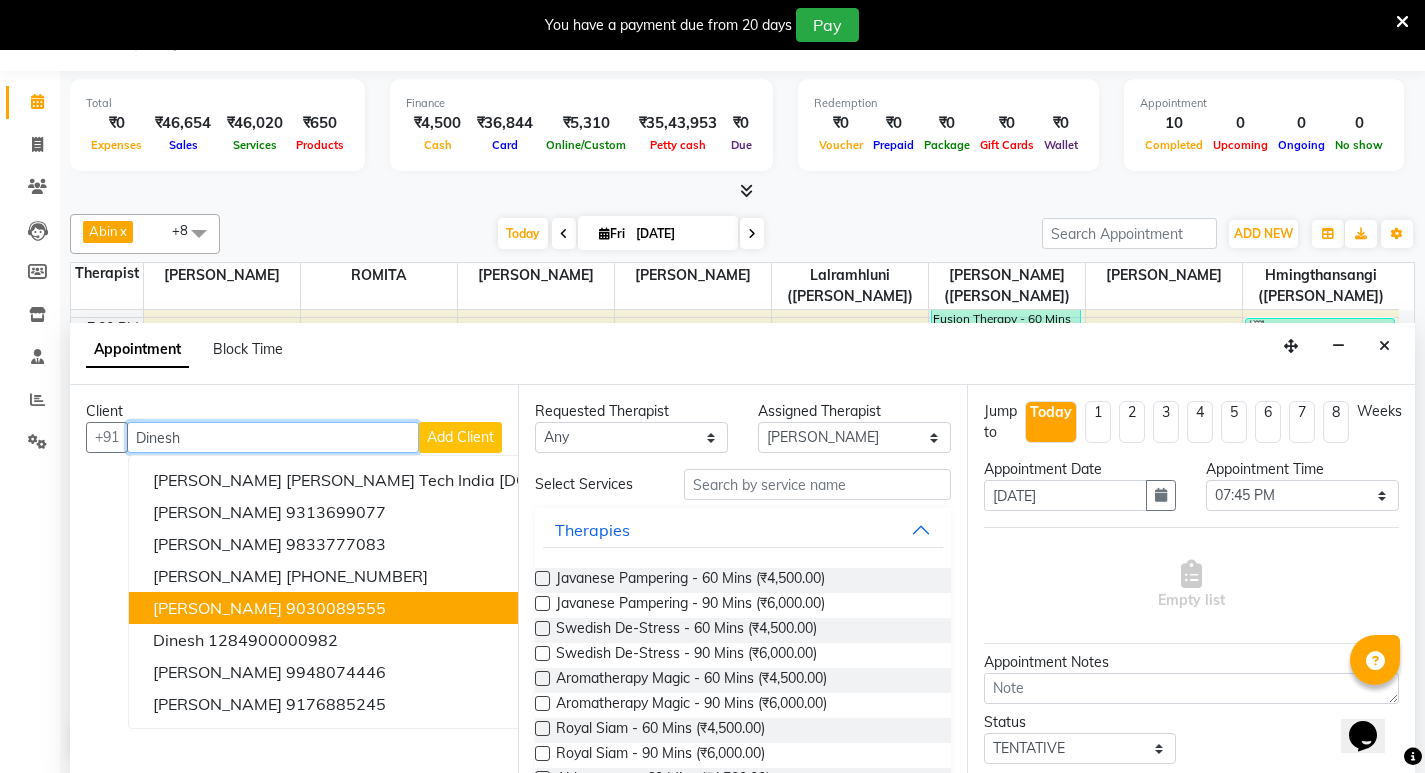 click on "Dinesh Sarvodey  9030089555" at bounding box center (443, 608) 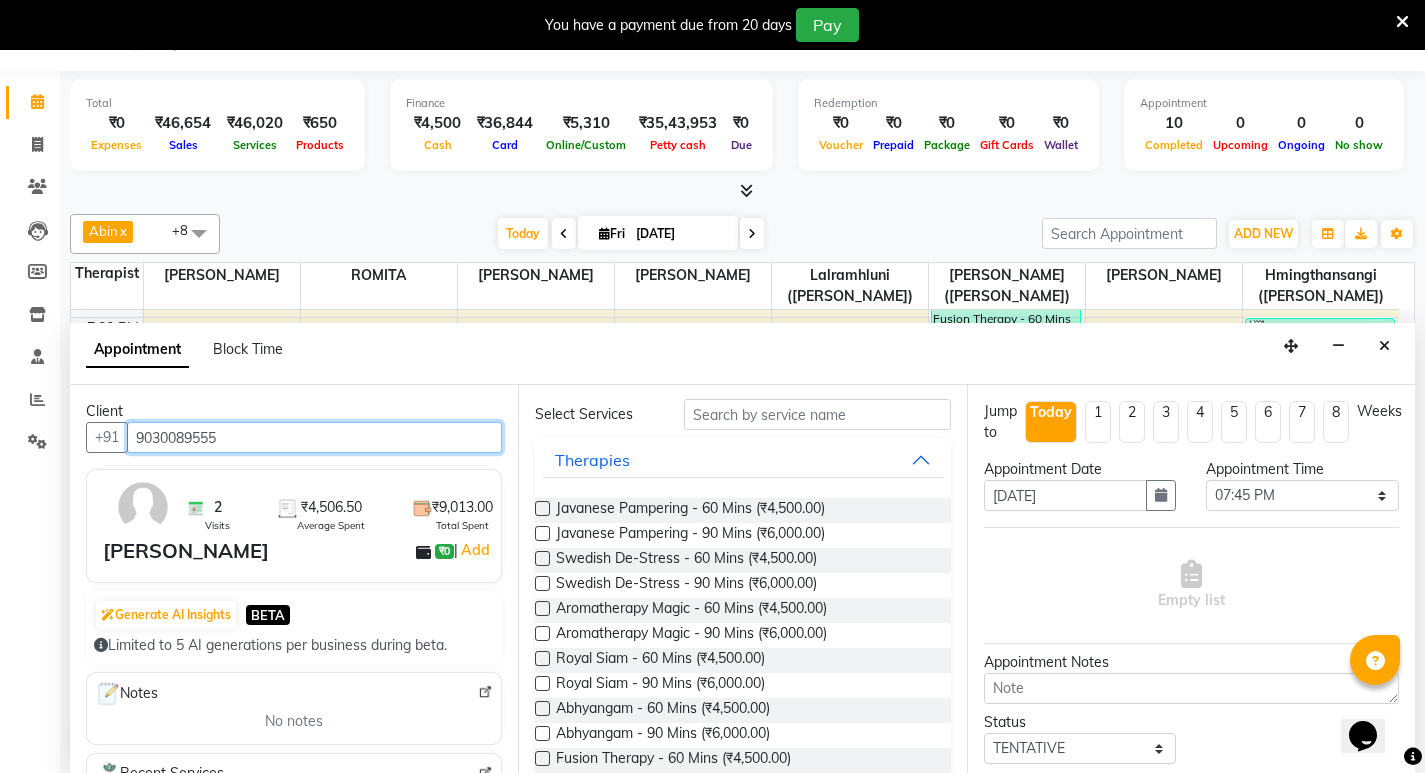 scroll, scrollTop: 100, scrollLeft: 0, axis: vertical 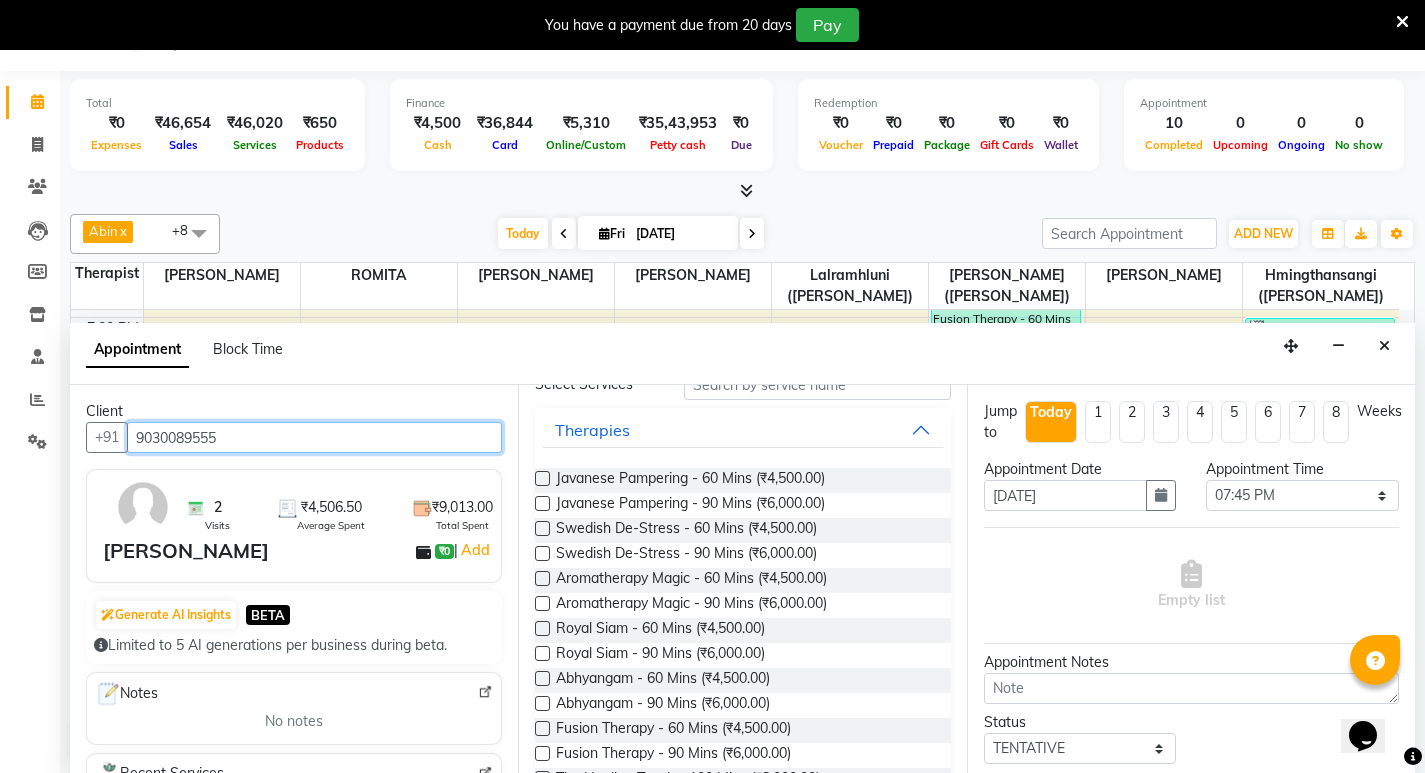 type on "9030089555" 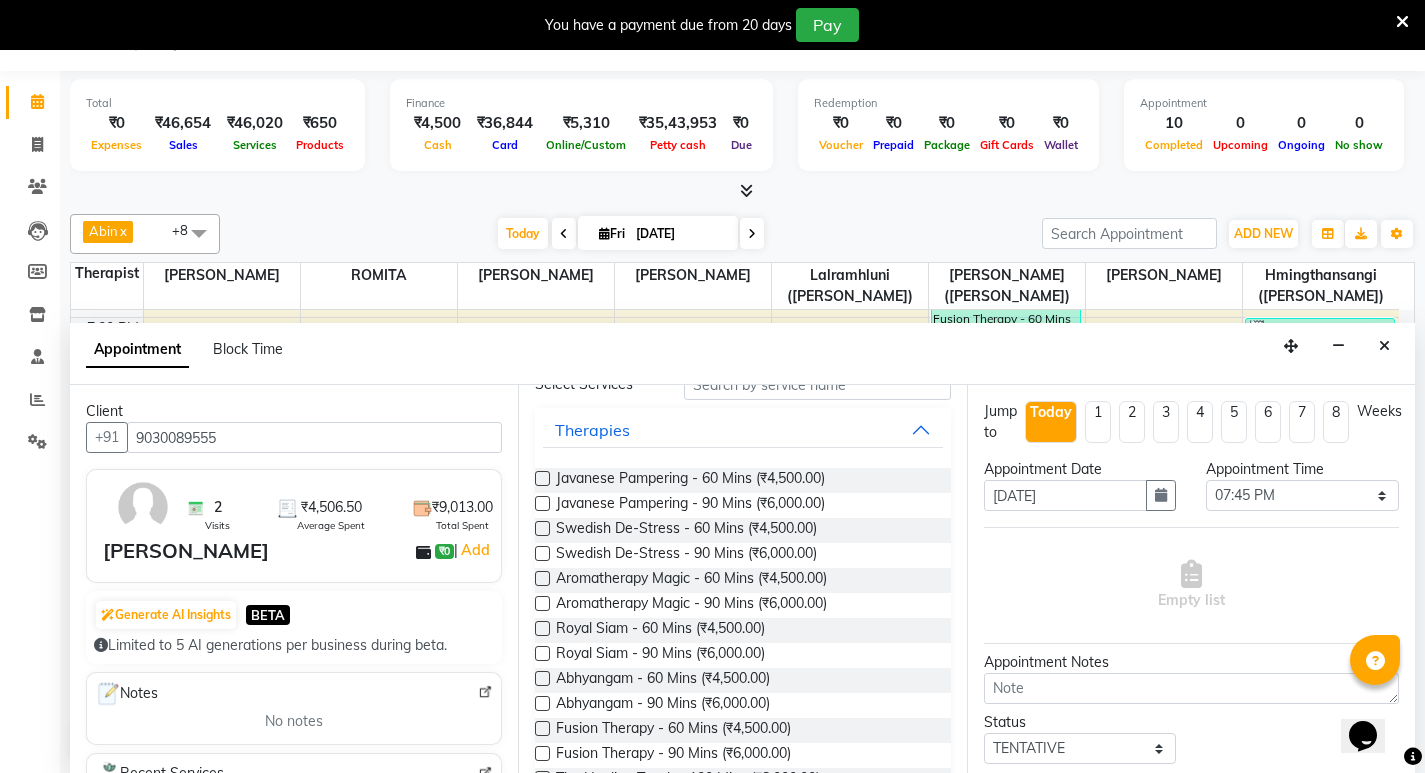 click at bounding box center [542, 728] 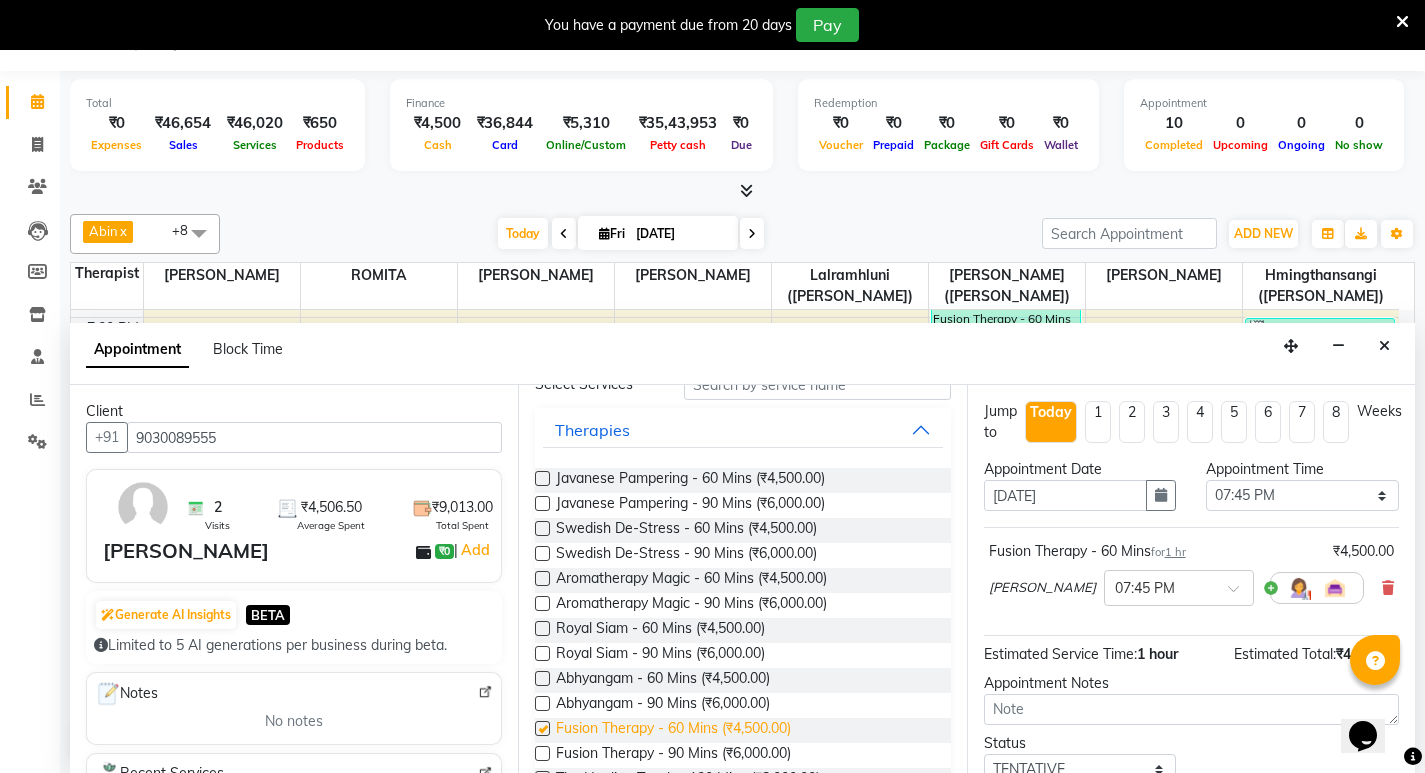 checkbox on "false" 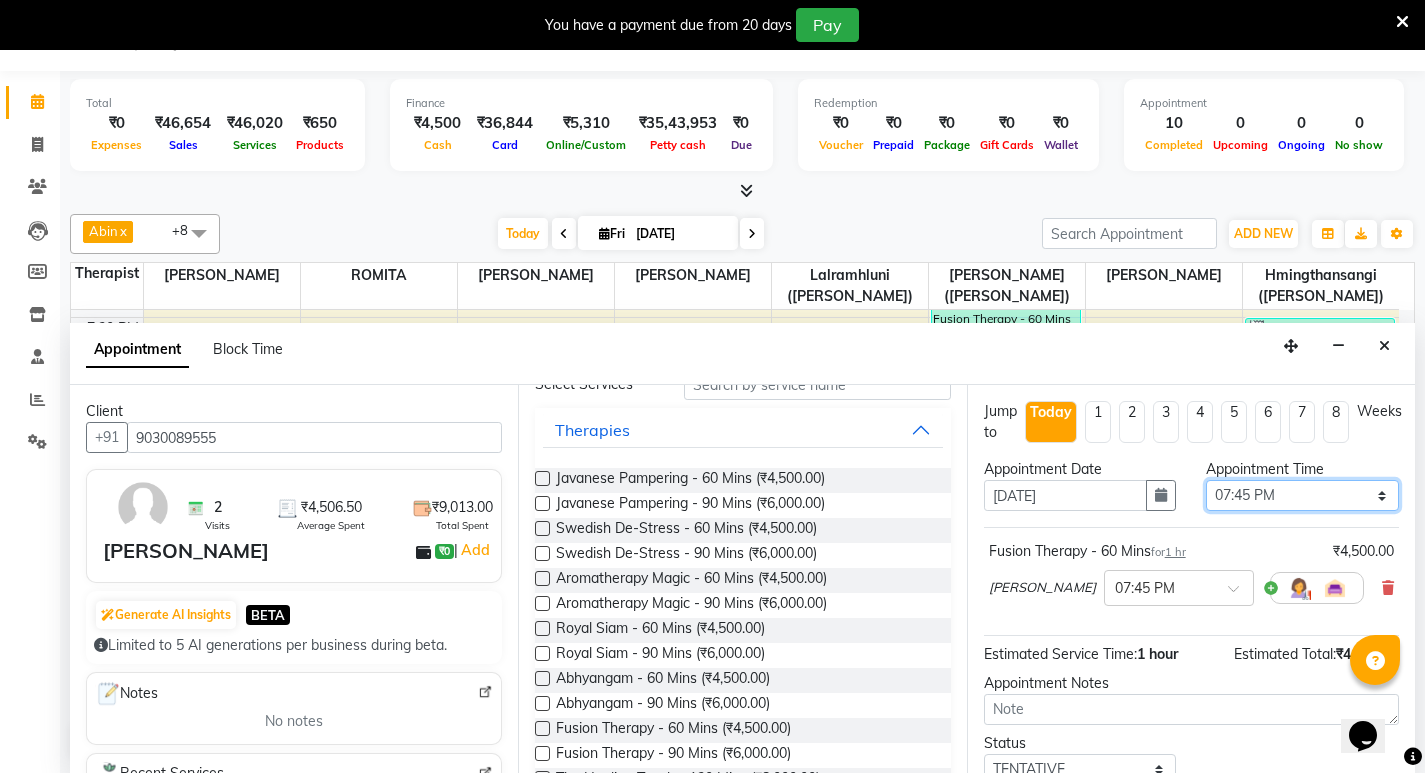 click on "Select 08:00 AM 08:15 AM 08:30 AM 08:45 AM 09:00 AM 09:15 AM 09:30 AM 09:45 AM 10:00 AM 10:15 AM 10:30 AM 10:45 AM 11:00 AM 11:15 AM 11:30 AM 11:45 AM 12:00 PM 12:15 PM 12:30 PM 12:45 PM 01:00 PM 01:15 PM 01:30 PM 01:45 PM 02:00 PM 02:15 PM 02:30 PM 02:45 PM 03:00 PM 03:15 PM 03:30 PM 03:45 PM 04:00 PM 04:15 PM 04:30 PM 04:45 PM 05:00 PM 05:15 PM 05:30 PM 05:45 PM 06:00 PM 06:15 PM 06:30 PM 06:45 PM 07:00 PM 07:15 PM 07:30 PM 07:45 PM 08:00 PM 08:15 PM 08:30 PM 08:45 PM 09:00 PM 09:15 PM 09:30 PM 09:45 PM 10:00 PM 10:15 PM 10:30 PM 10:45 PM 11:00 PM" at bounding box center [1302, 495] 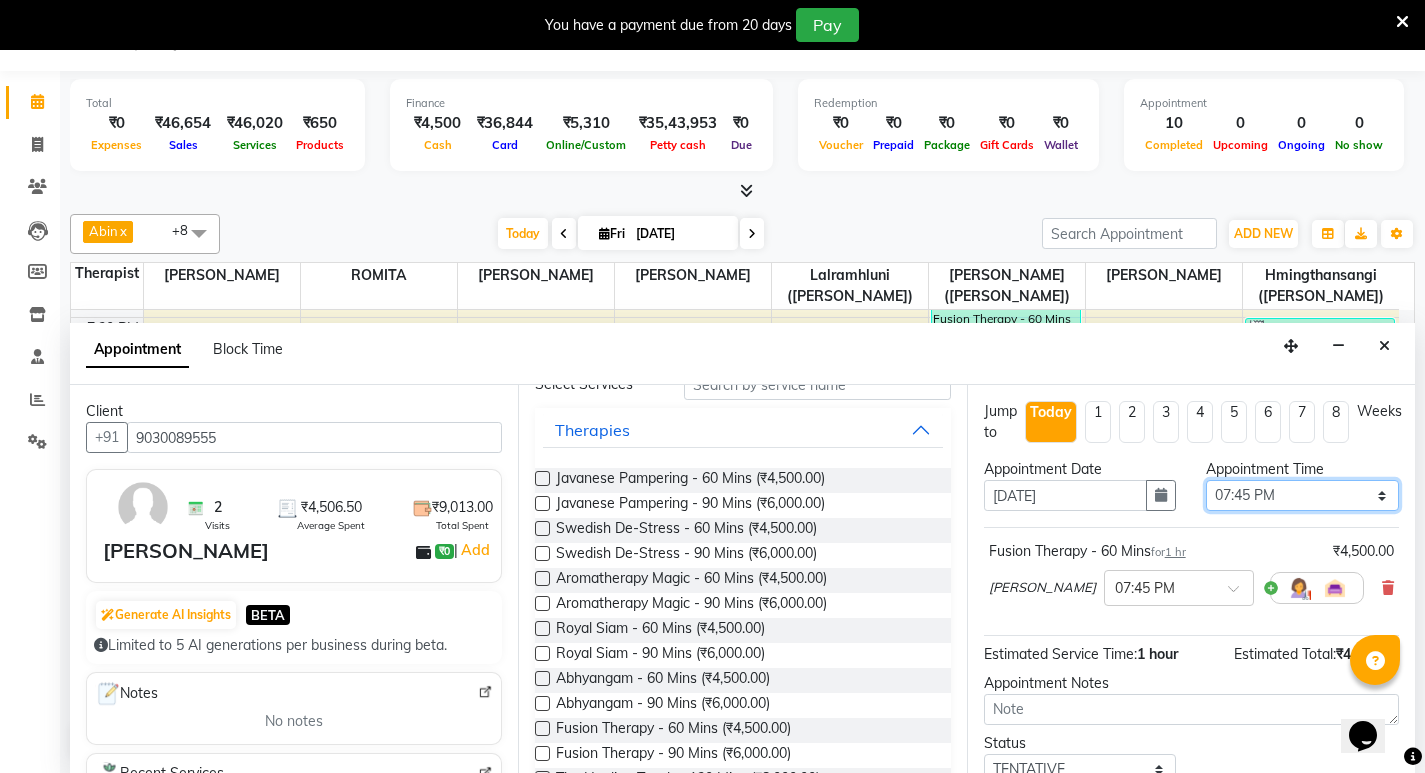 select on "1200" 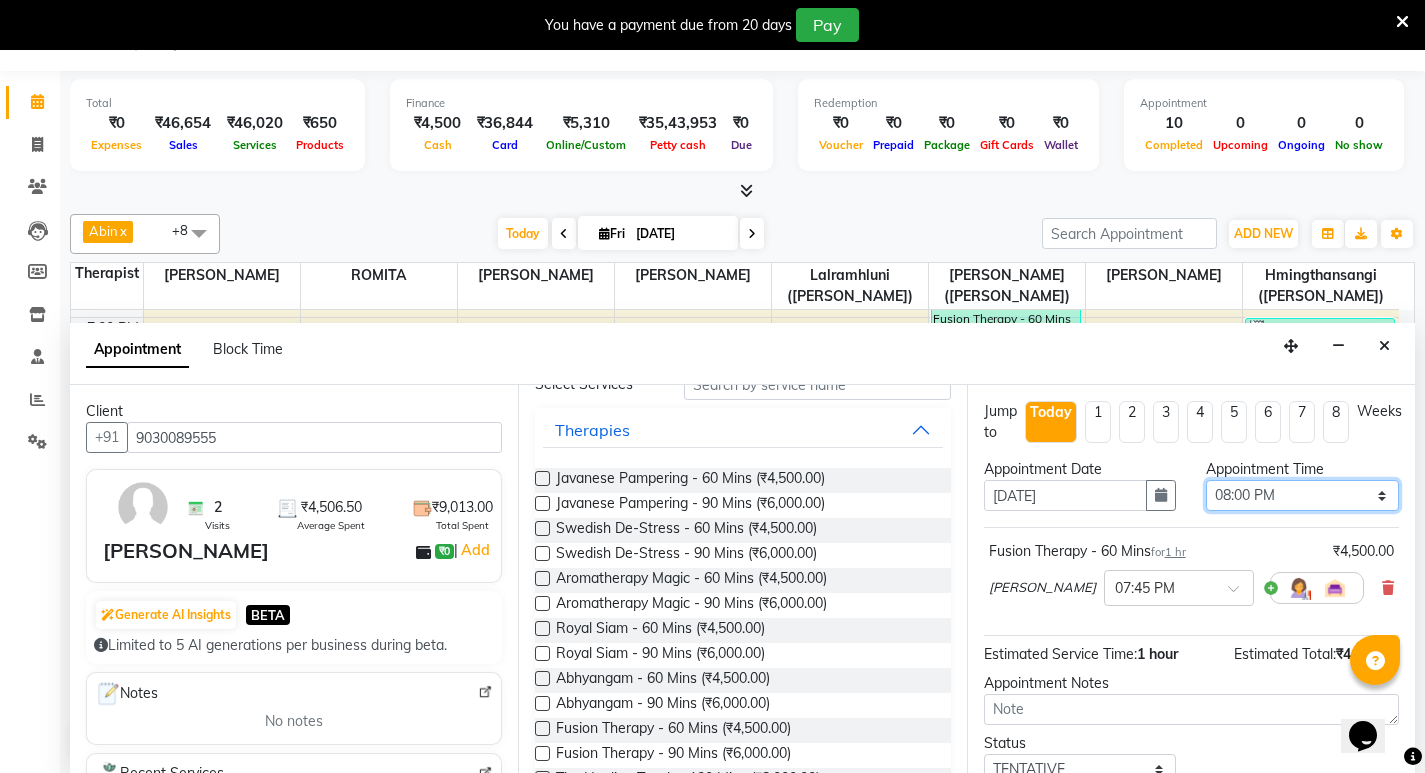 click on "Select 08:00 AM 08:15 AM 08:30 AM 08:45 AM 09:00 AM 09:15 AM 09:30 AM 09:45 AM 10:00 AM 10:15 AM 10:30 AM 10:45 AM 11:00 AM 11:15 AM 11:30 AM 11:45 AM 12:00 PM 12:15 PM 12:30 PM 12:45 PM 01:00 PM 01:15 PM 01:30 PM 01:45 PM 02:00 PM 02:15 PM 02:30 PM 02:45 PM 03:00 PM 03:15 PM 03:30 PM 03:45 PM 04:00 PM 04:15 PM 04:30 PM 04:45 PM 05:00 PM 05:15 PM 05:30 PM 05:45 PM 06:00 PM 06:15 PM 06:30 PM 06:45 PM 07:00 PM 07:15 PM 07:30 PM 07:45 PM 08:00 PM 08:15 PM 08:30 PM 08:45 PM 09:00 PM 09:15 PM 09:30 PM 09:45 PM 10:00 PM 10:15 PM 10:30 PM 10:45 PM 11:00 PM" at bounding box center (1302, 495) 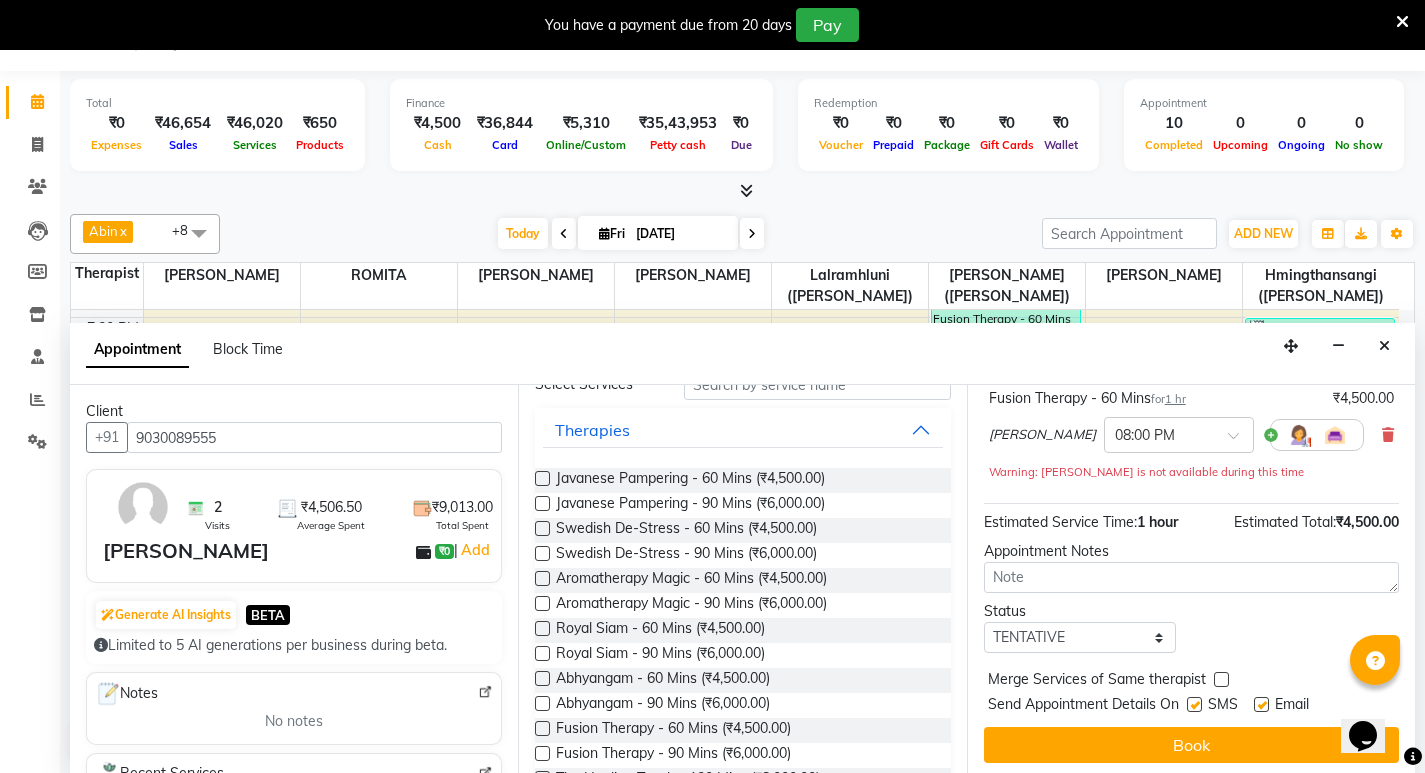 scroll, scrollTop: 162, scrollLeft: 0, axis: vertical 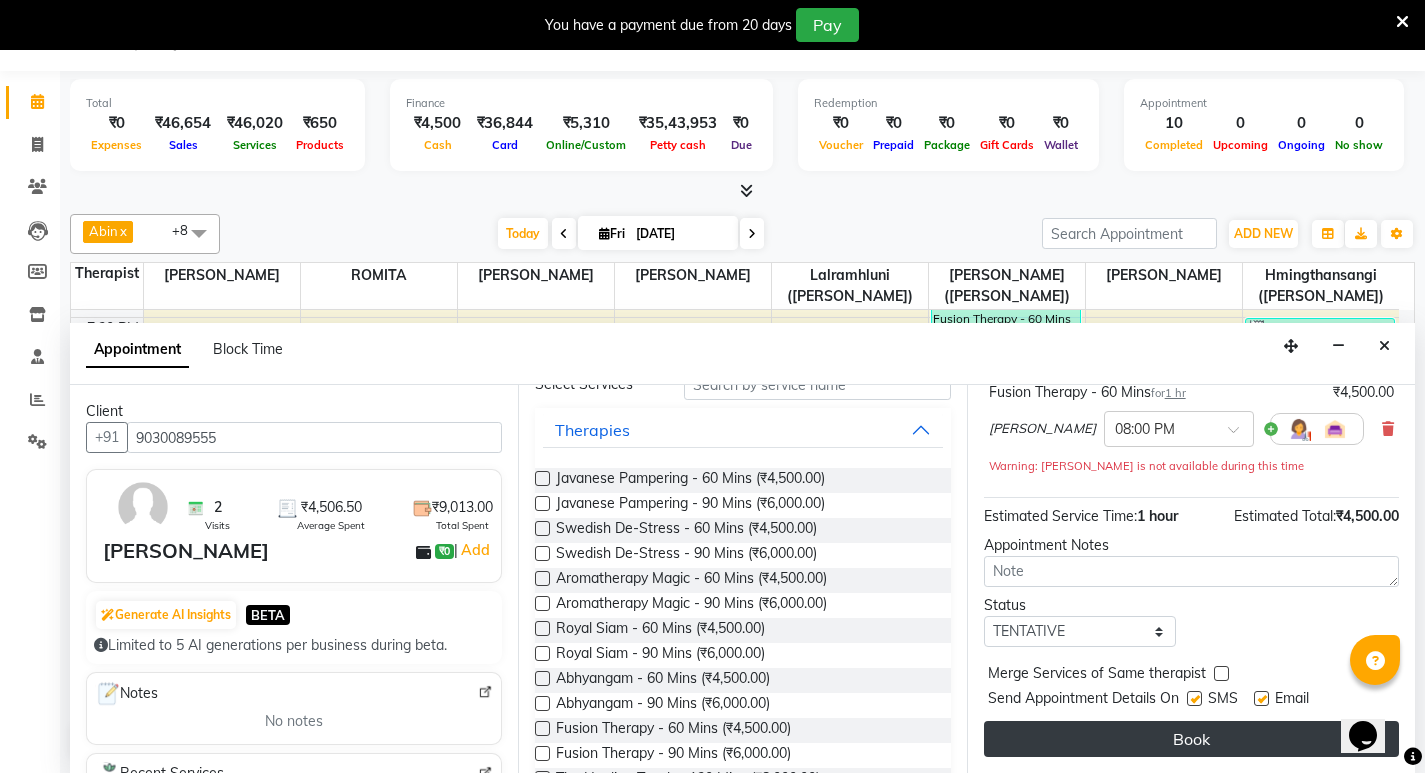 click on "Book" at bounding box center (1191, 739) 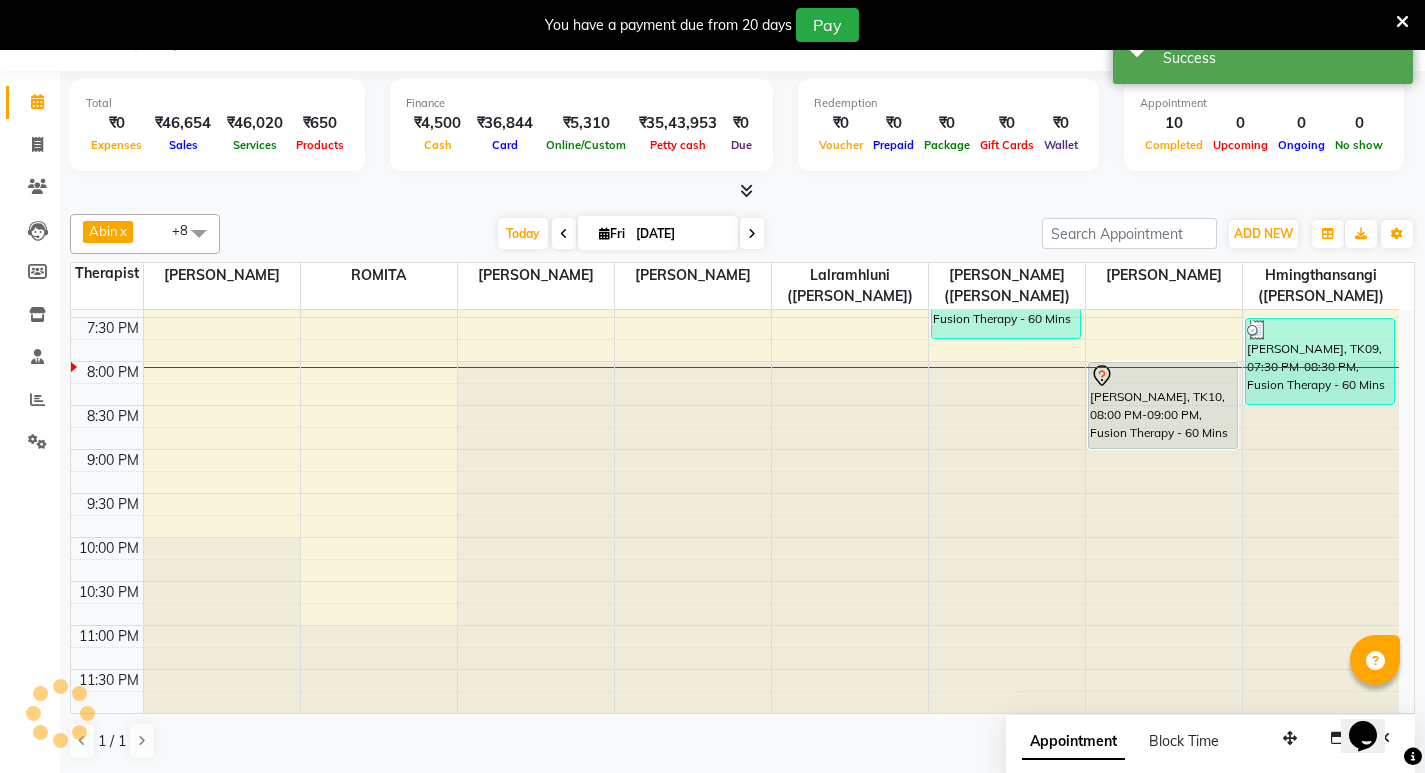 scroll, scrollTop: 0, scrollLeft: 0, axis: both 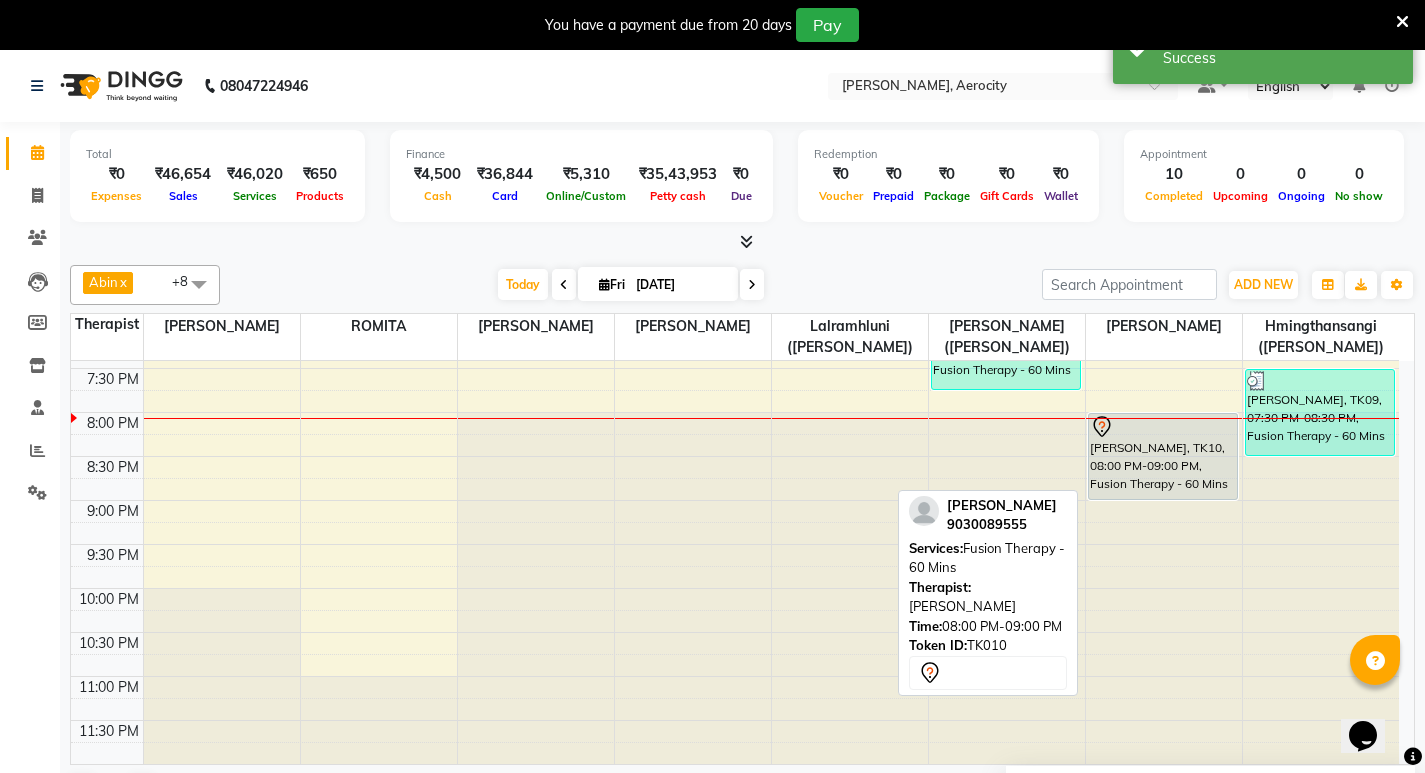 click on "Dinesh Sarvodey, TK10, 08:00 PM-09:00 PM, Fusion Therapy - 60 Mins" at bounding box center (1163, 456) 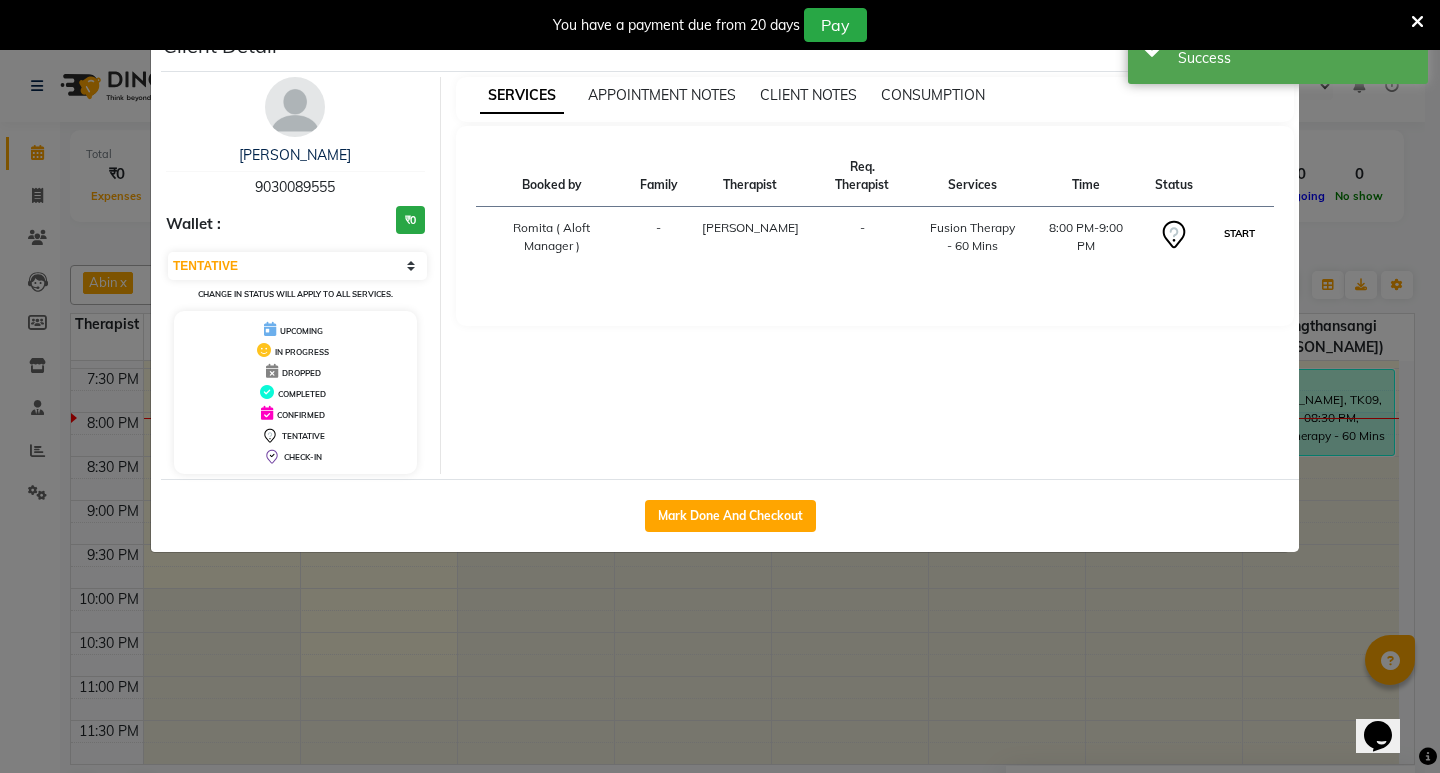 click on "START" at bounding box center [1239, 233] 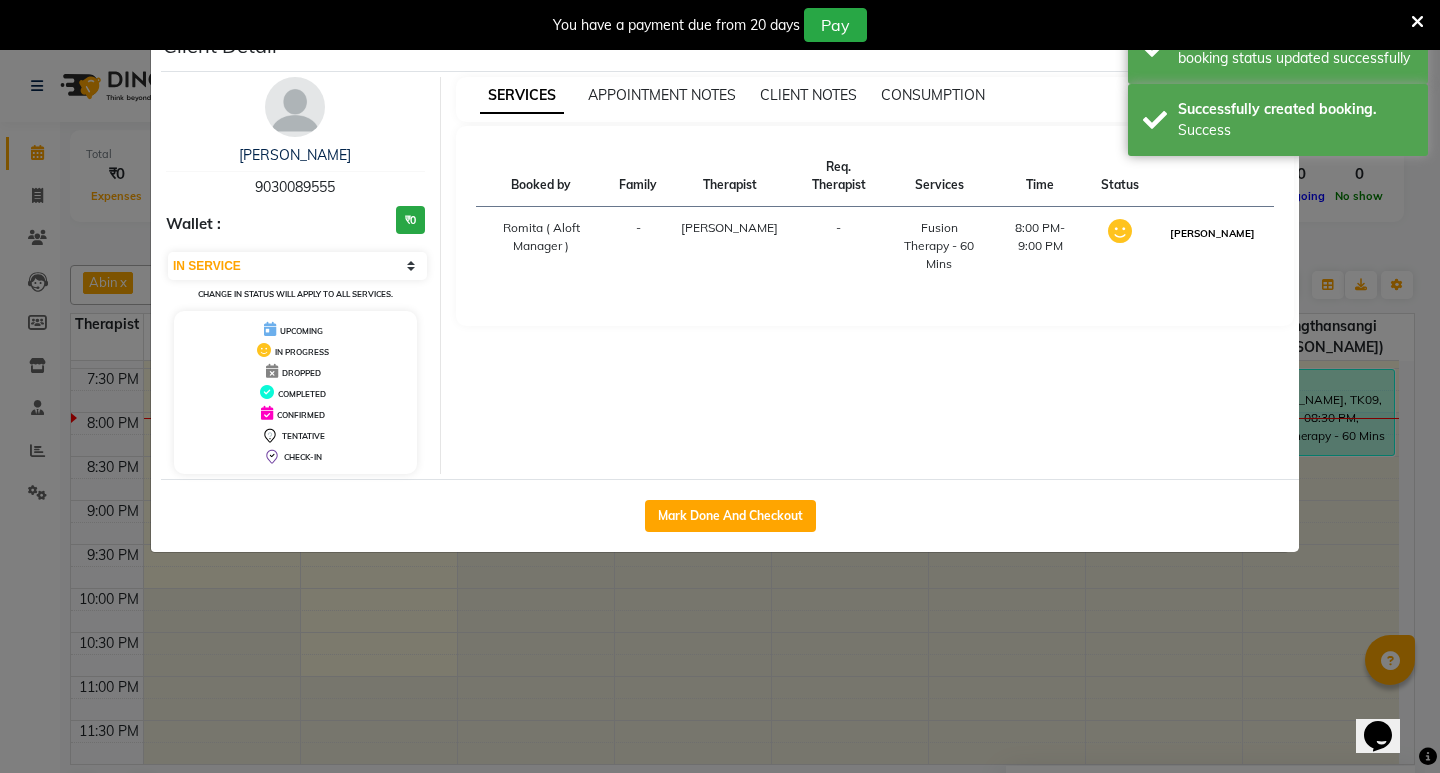 click on "[PERSON_NAME]" at bounding box center (1212, 233) 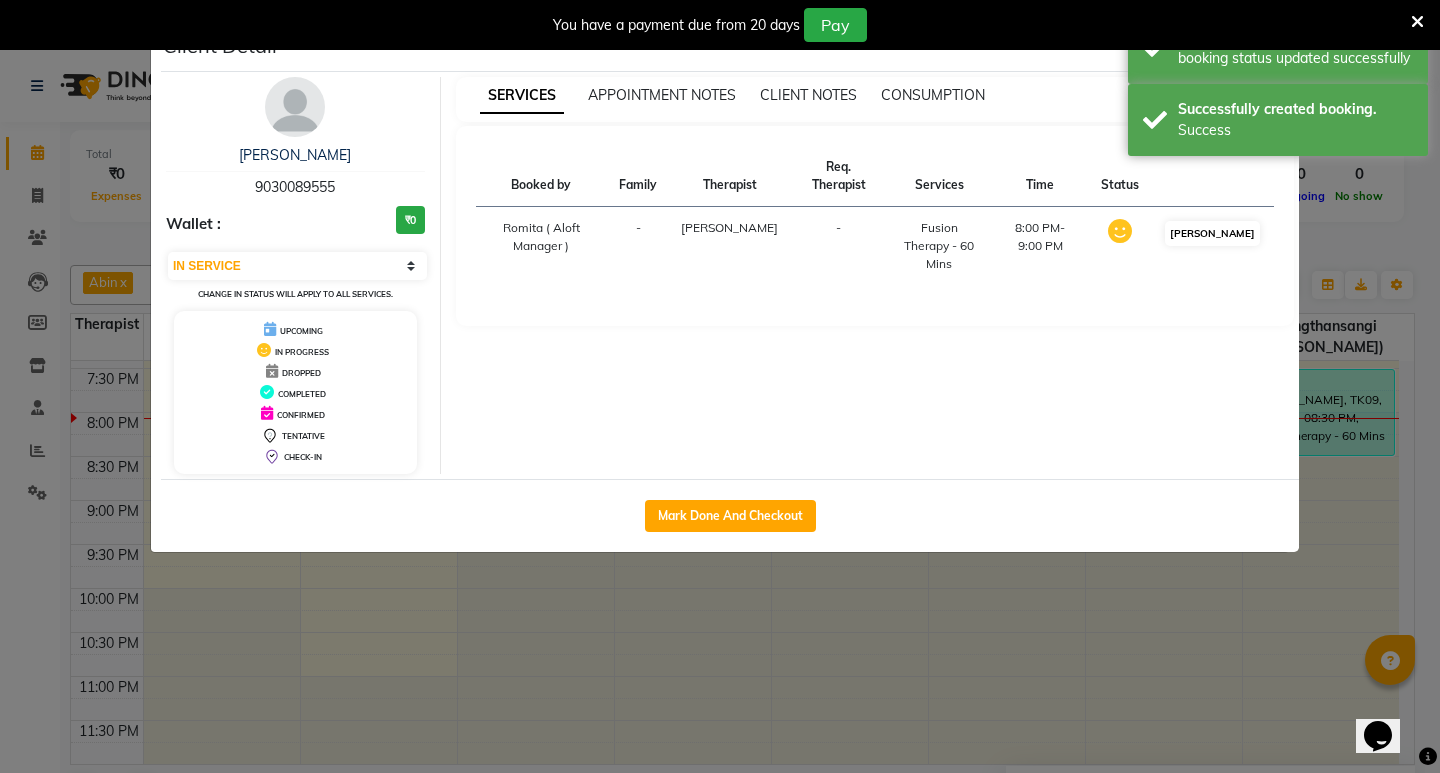 select on "3" 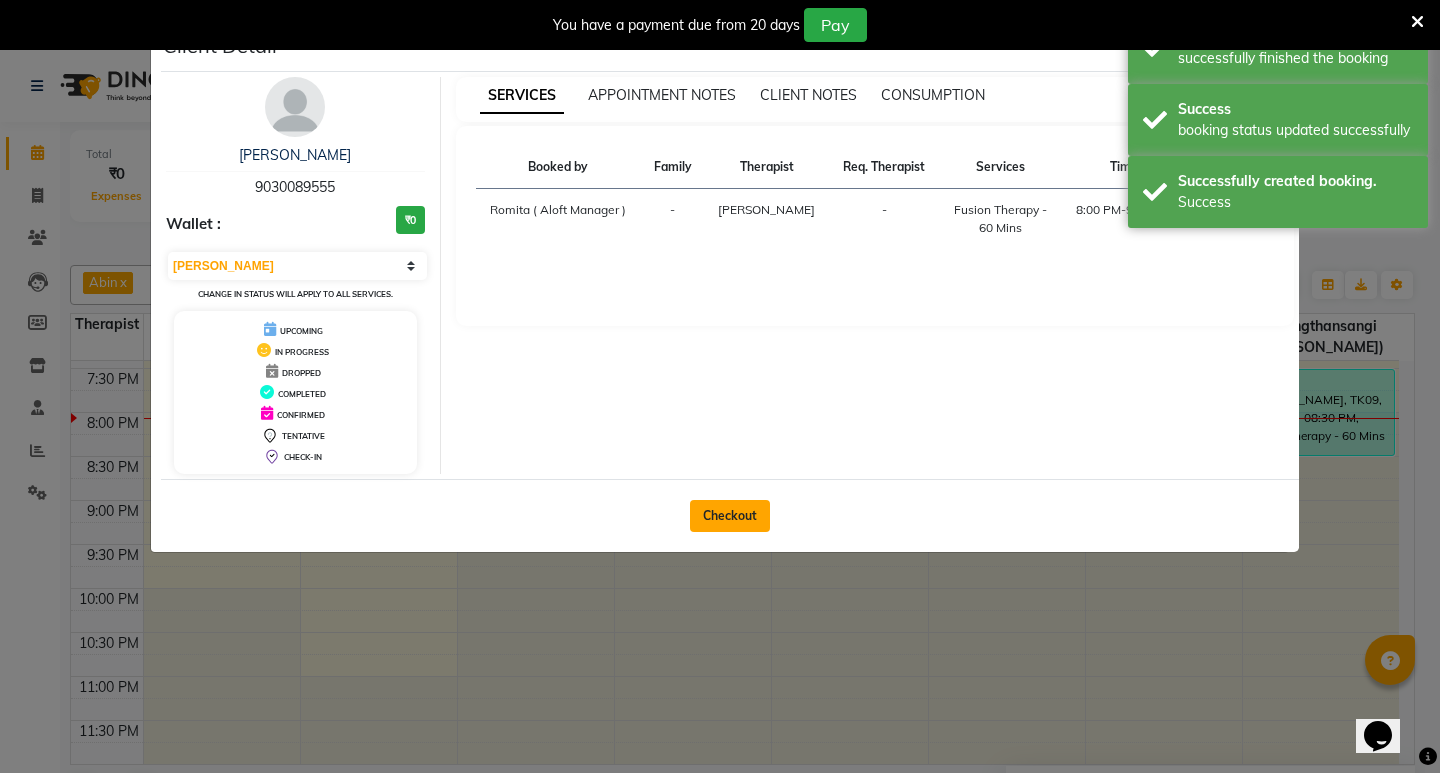 click on "Checkout" 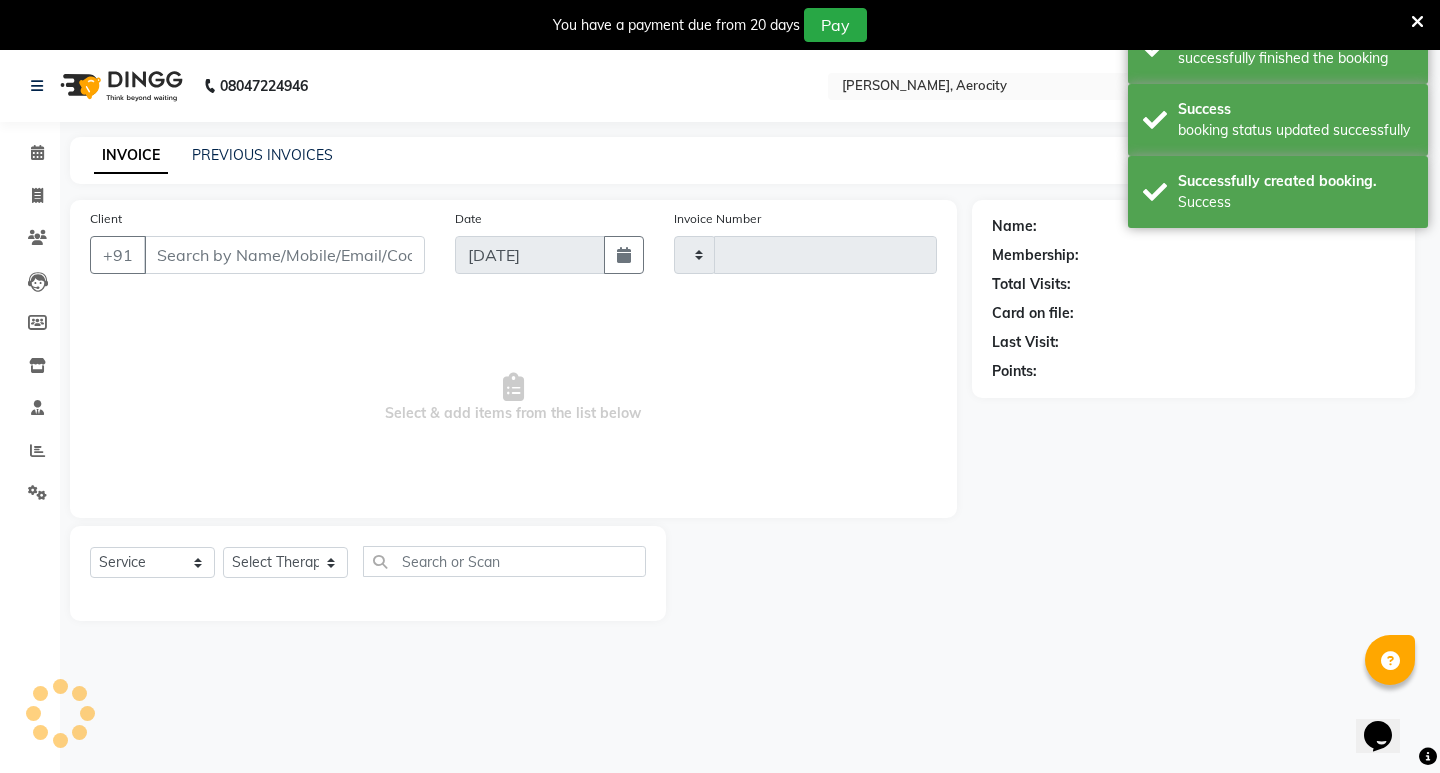 type on "1020" 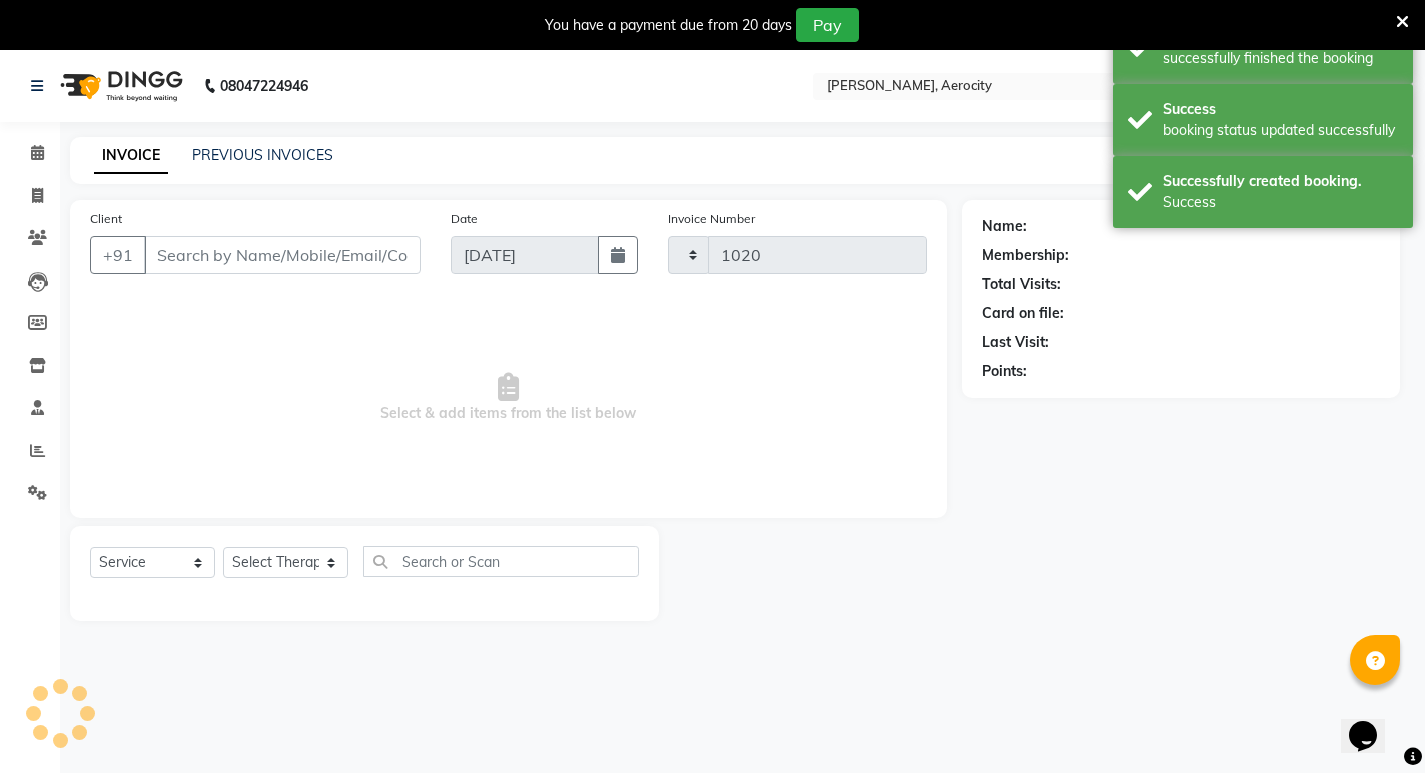 select on "6403" 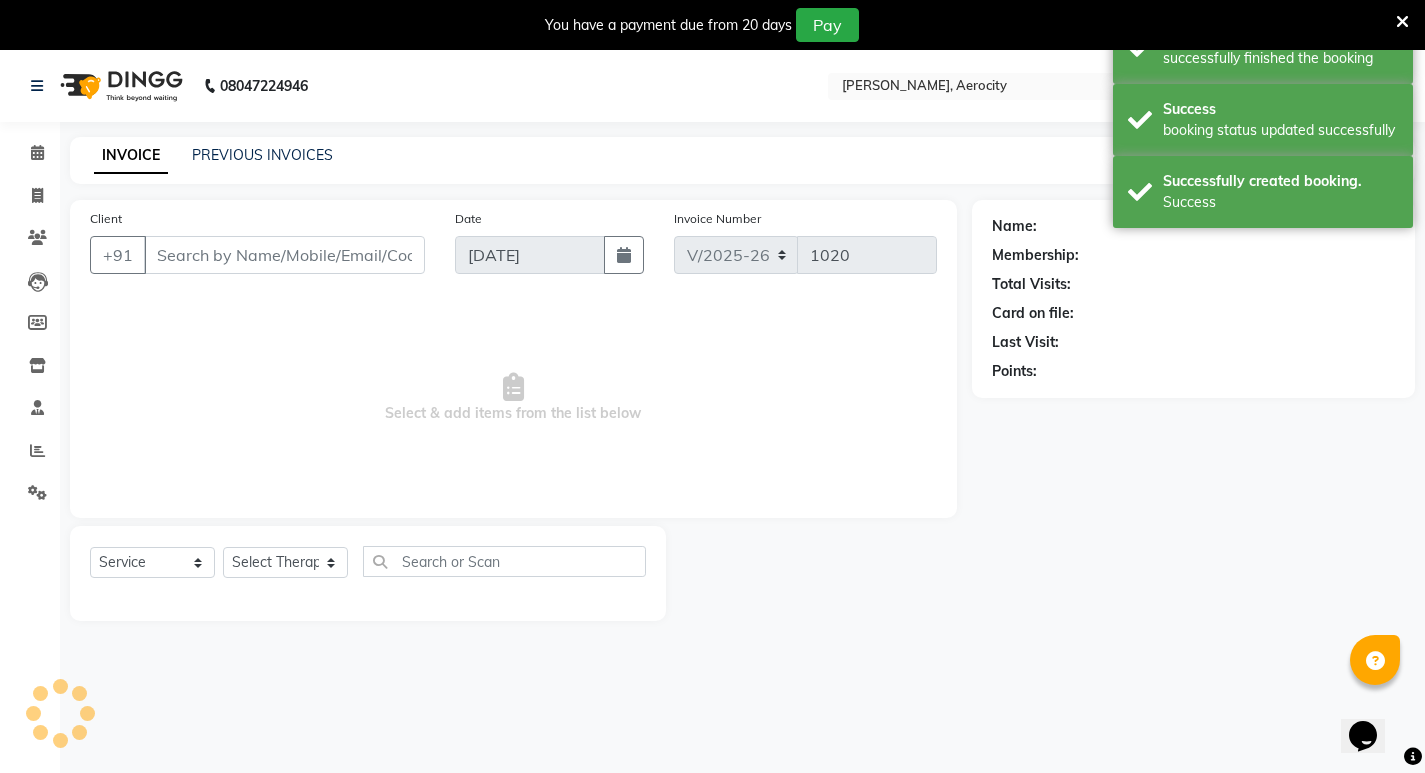 type on "9030089555" 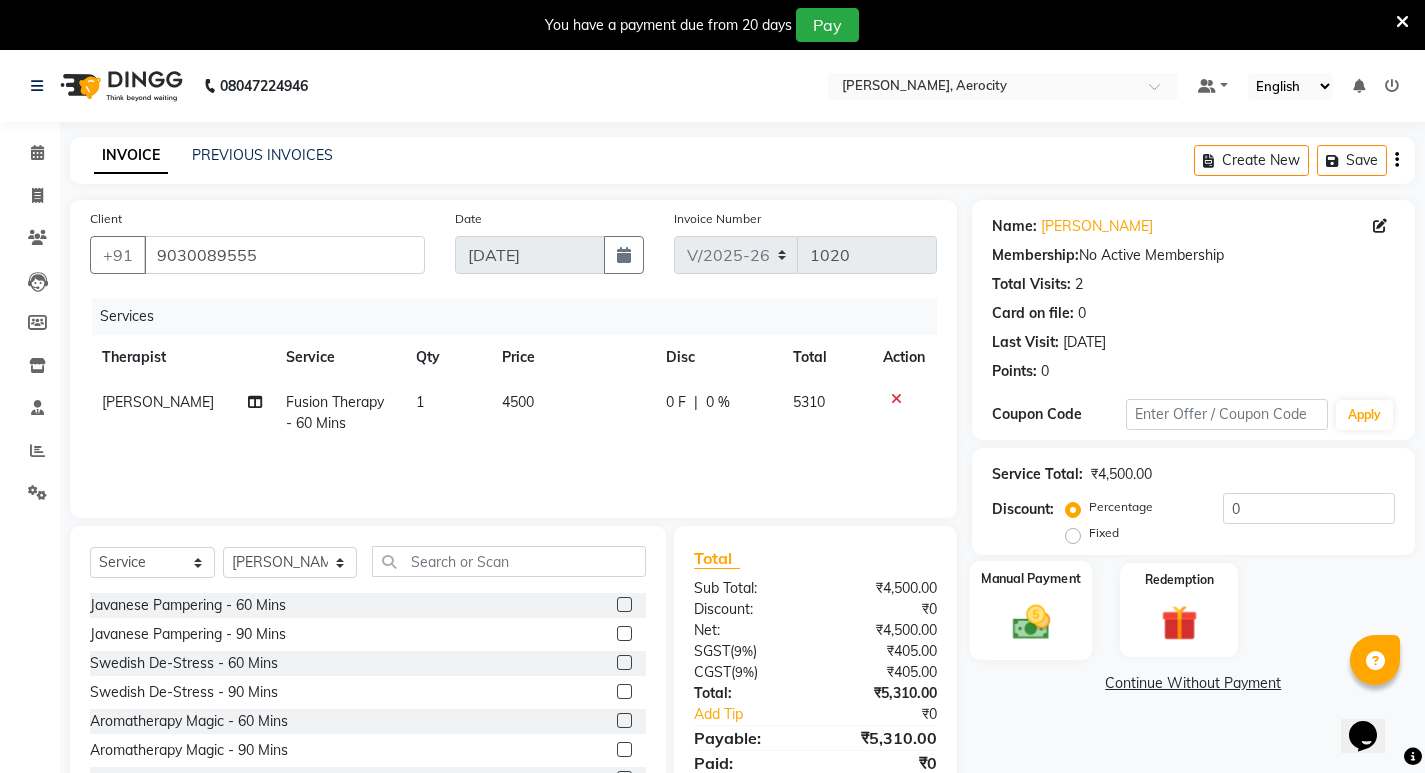 scroll, scrollTop: 78, scrollLeft: 0, axis: vertical 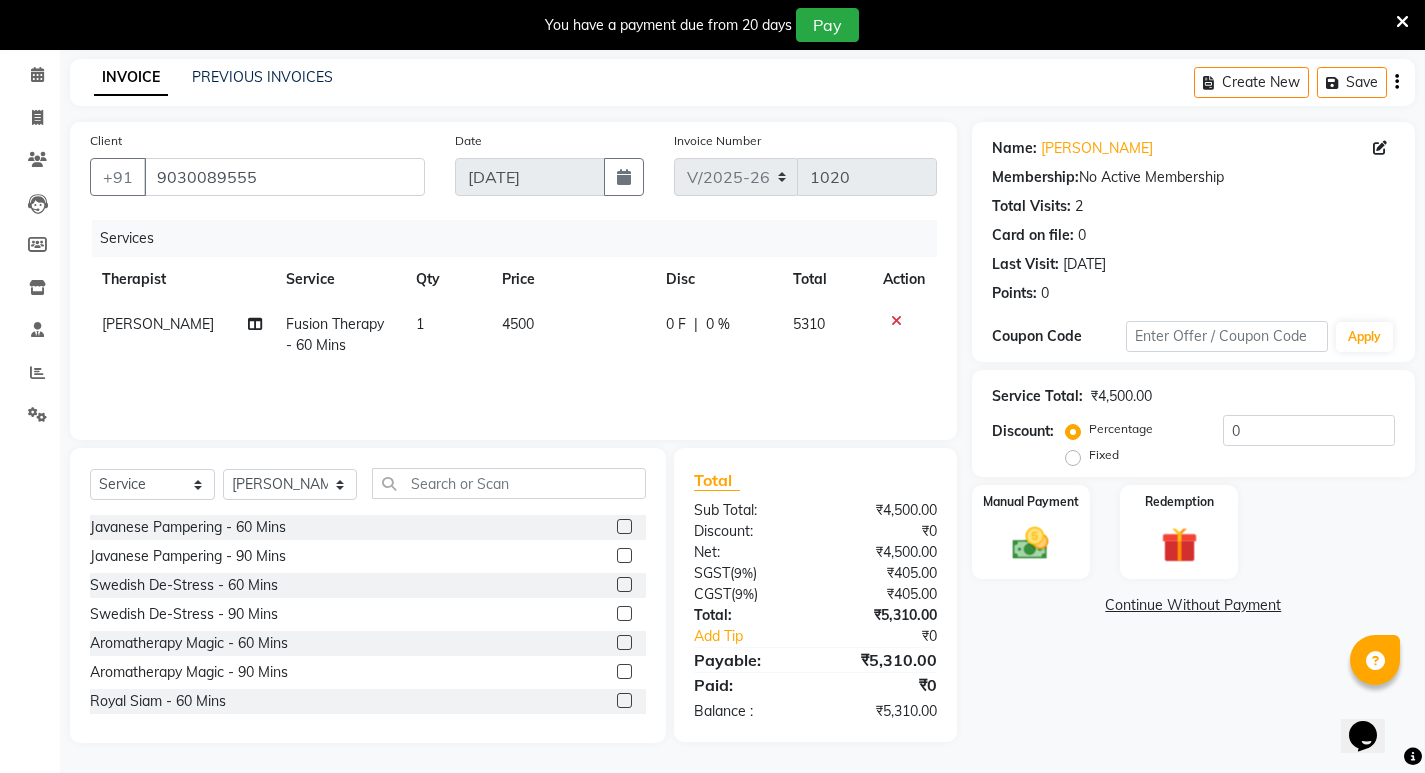 click on "0 F | 0 %" 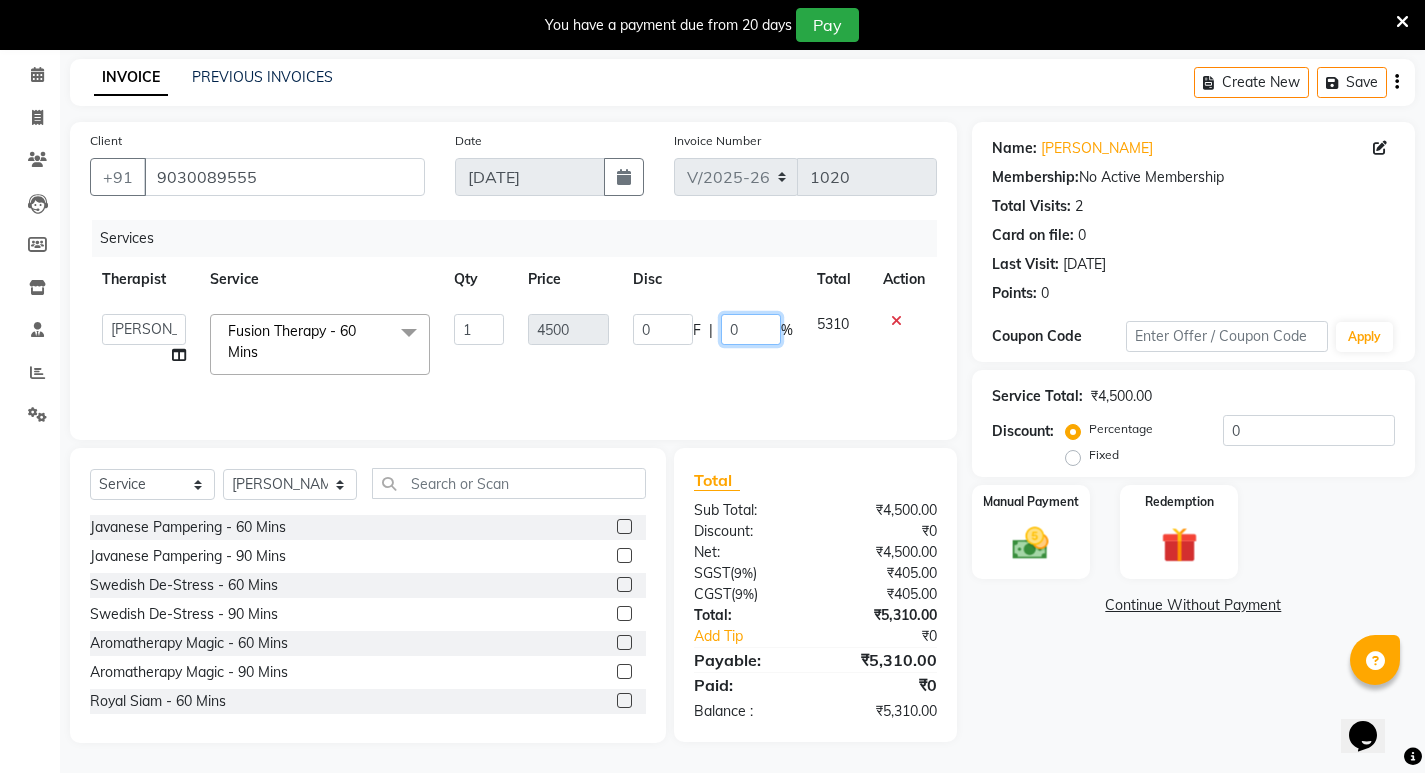 click on "0" 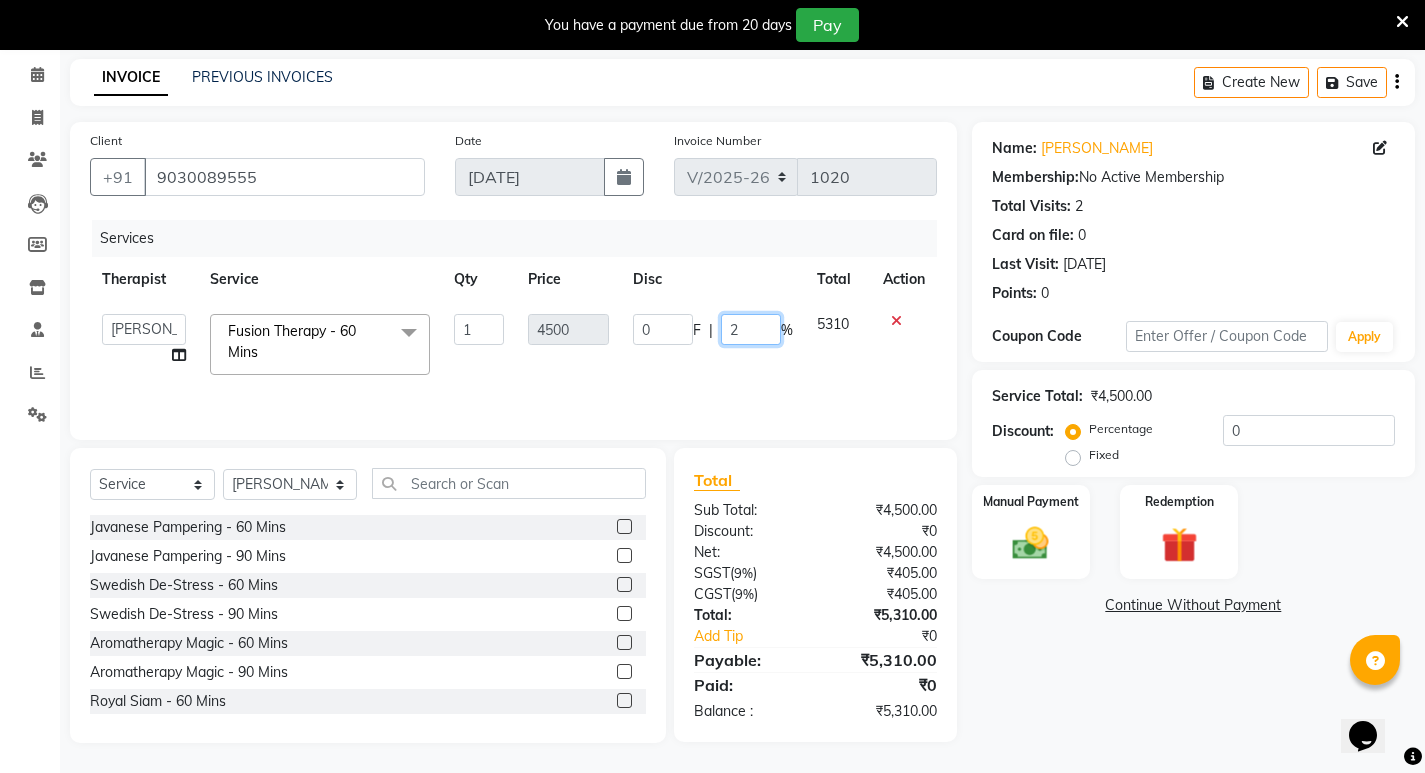 type on "20" 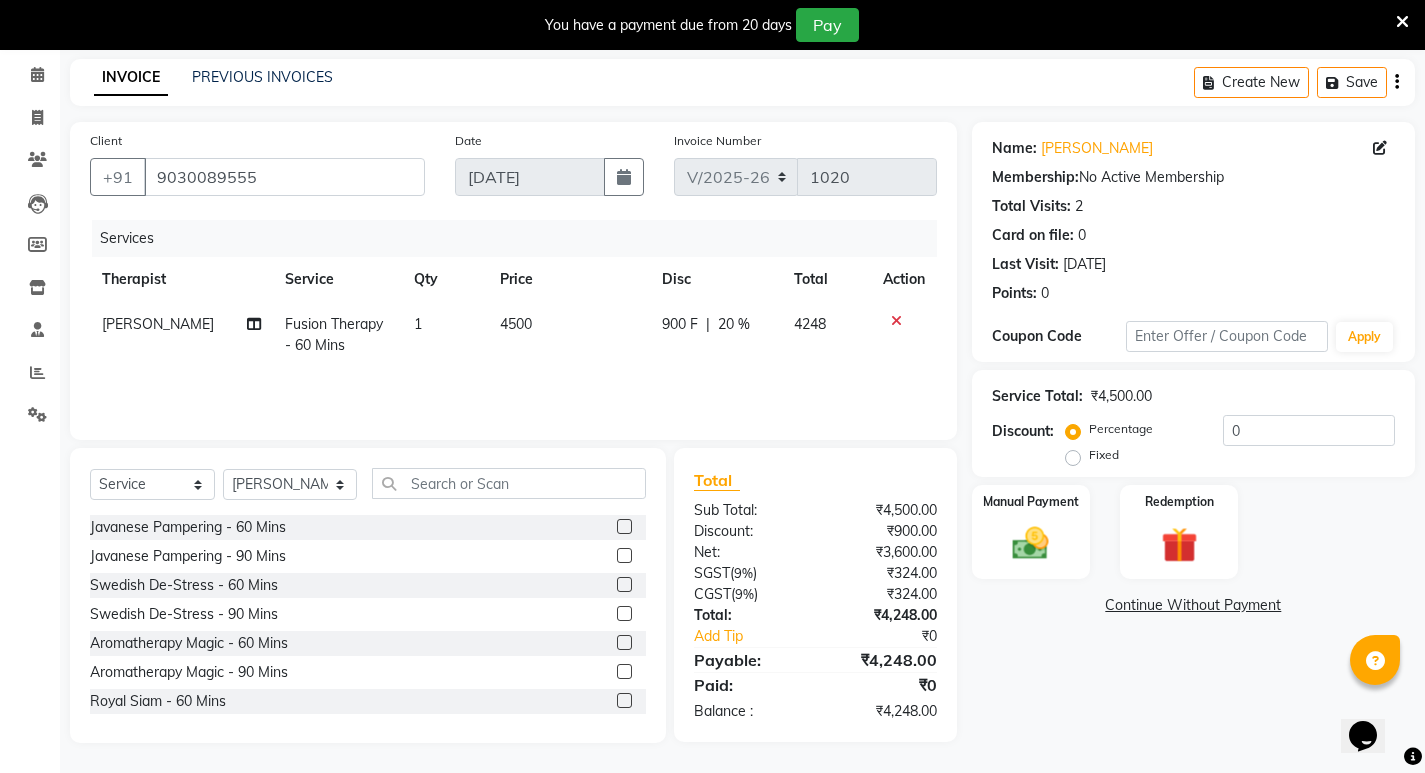 click on "Name: Dinesh Sarvodey Membership:  No Active Membership  Total Visits:  2 Card on file:  0 Last Visit:   08-07-2025 Points:   0  Coupon Code Apply Service Total:  ₹4,500.00  Discount:  Percentage   Fixed  0 Manual Payment Redemption  Continue Without Payment" 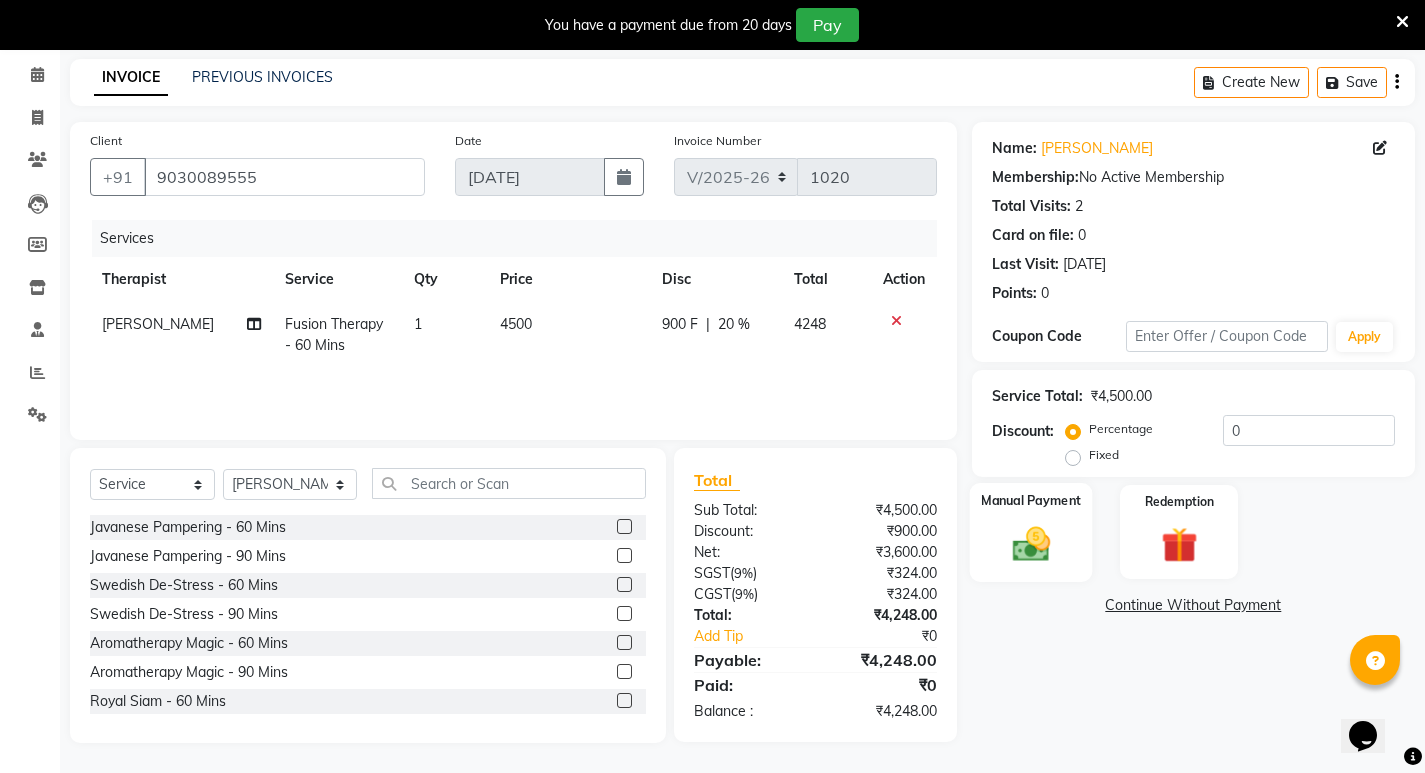 click 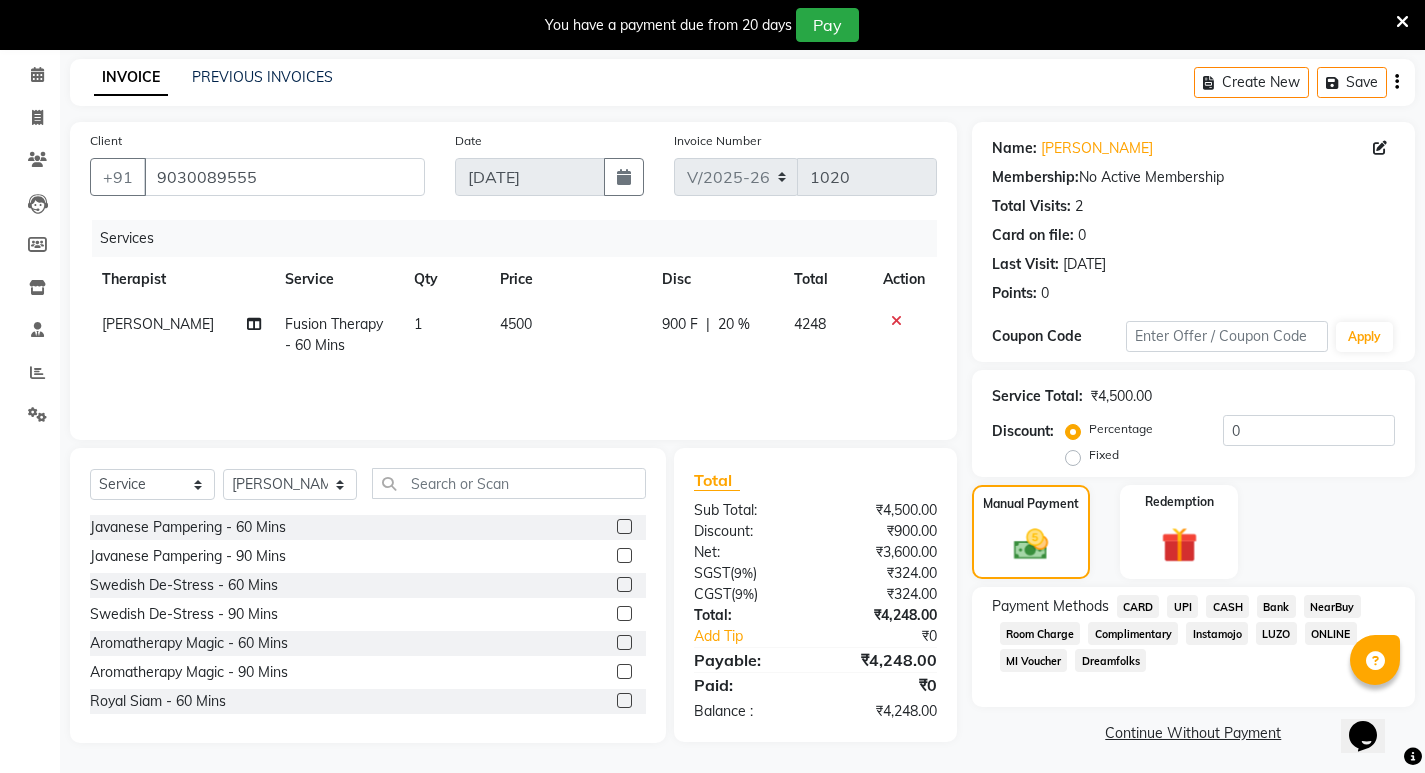 click on "UPI" 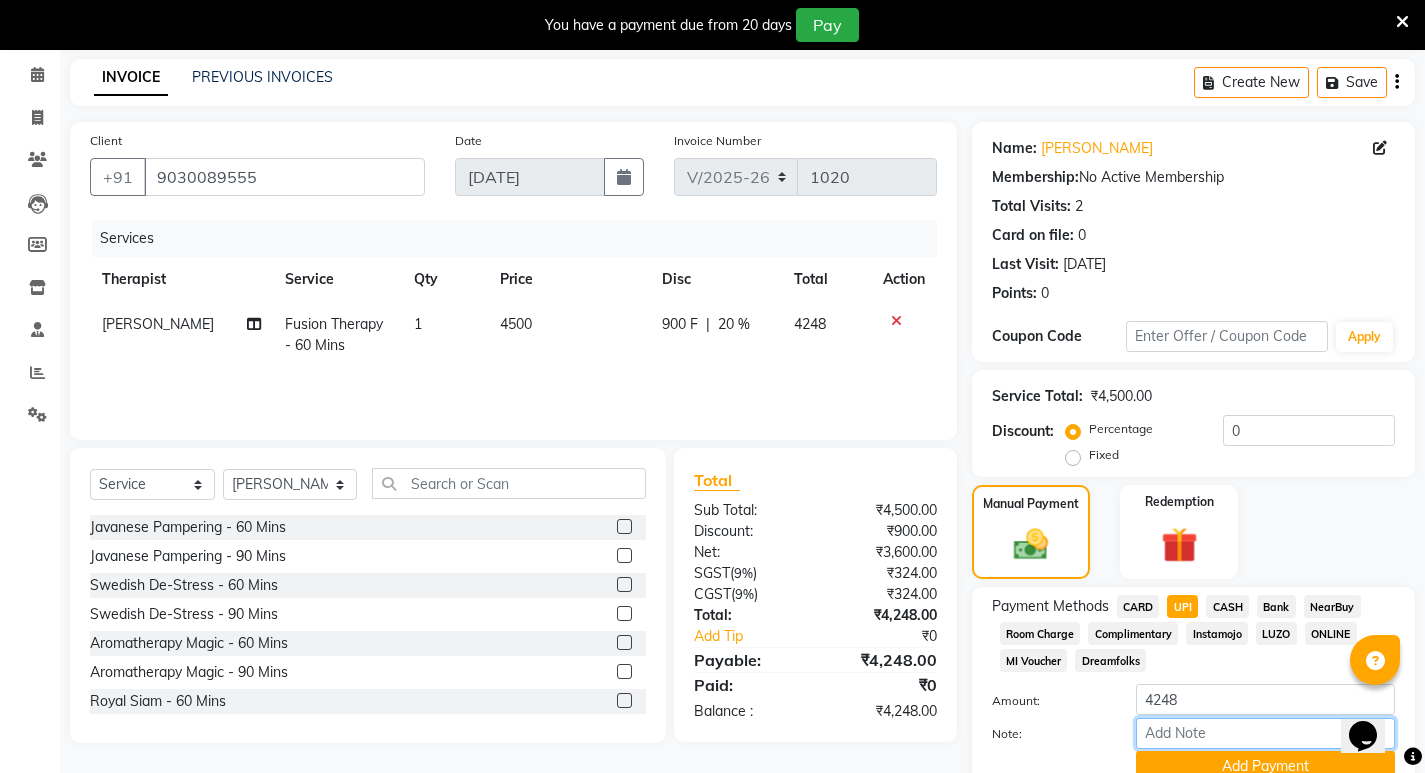 click on "Note:" at bounding box center (1265, 733) 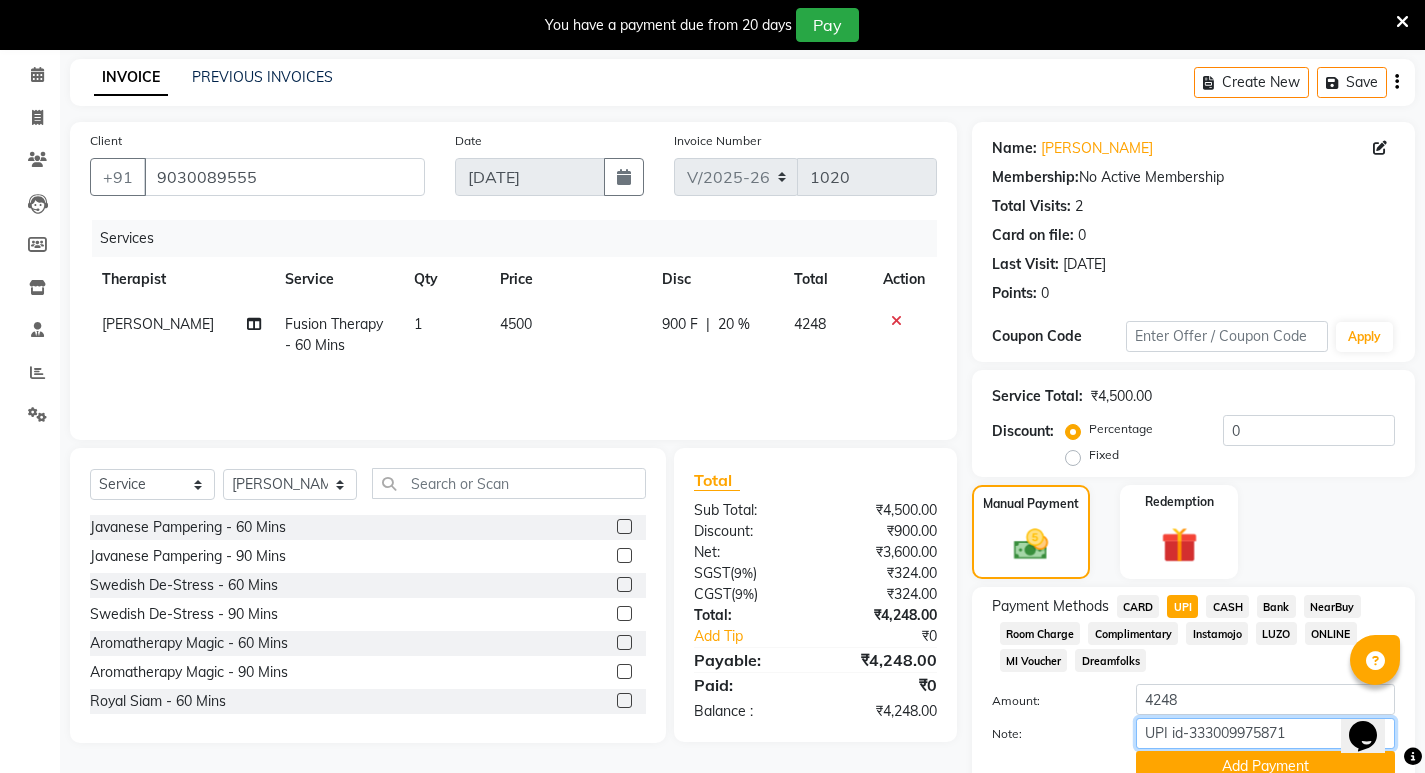 scroll, scrollTop: 166, scrollLeft: 0, axis: vertical 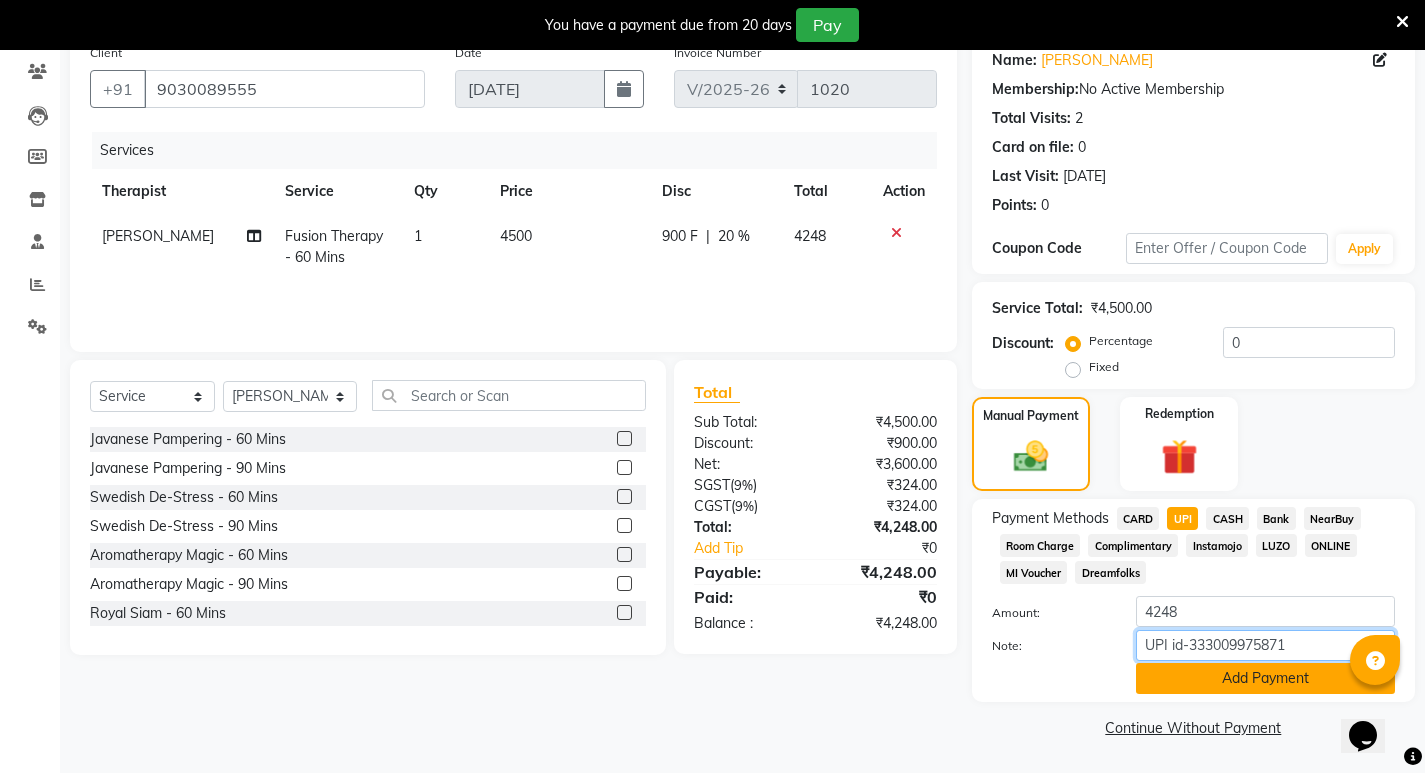 type on "UPI id-333009975871" 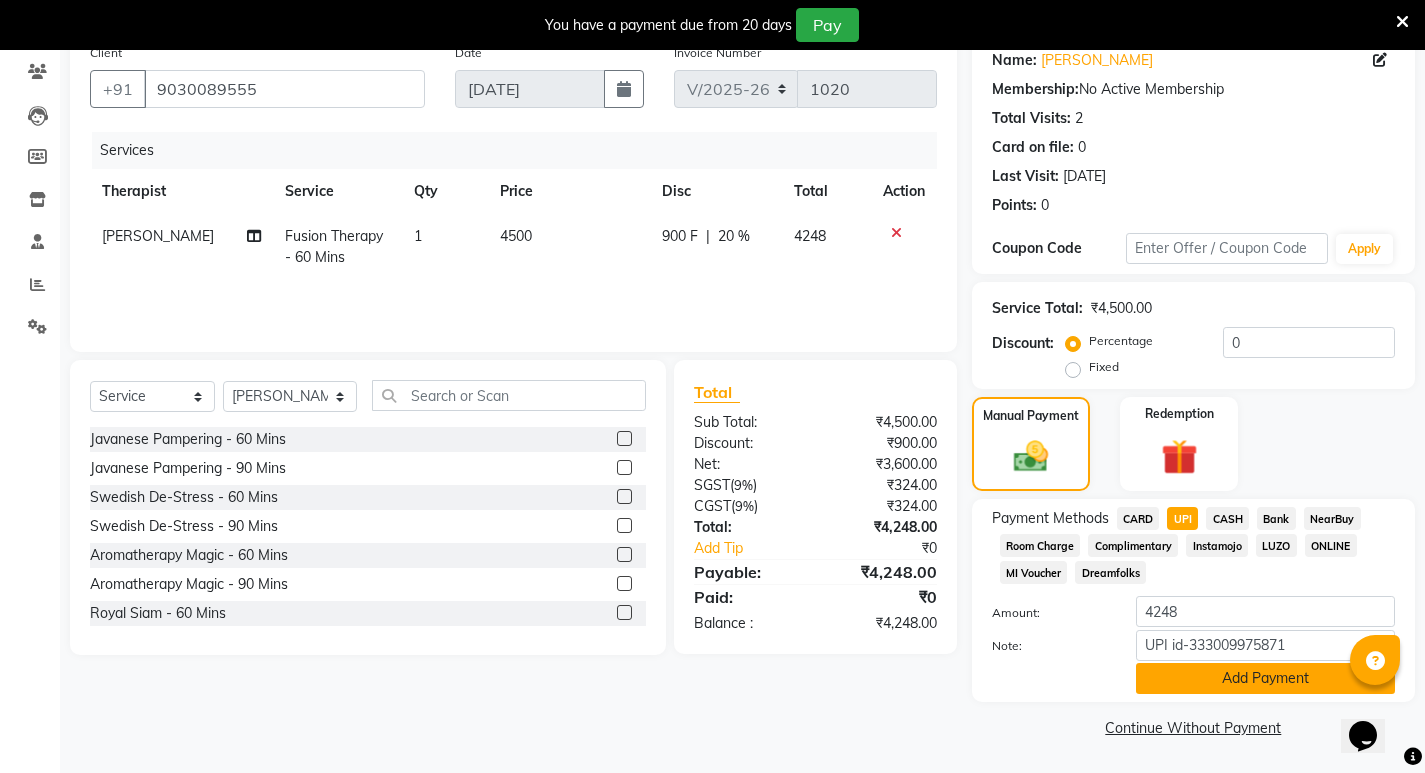 click on "Add Payment" 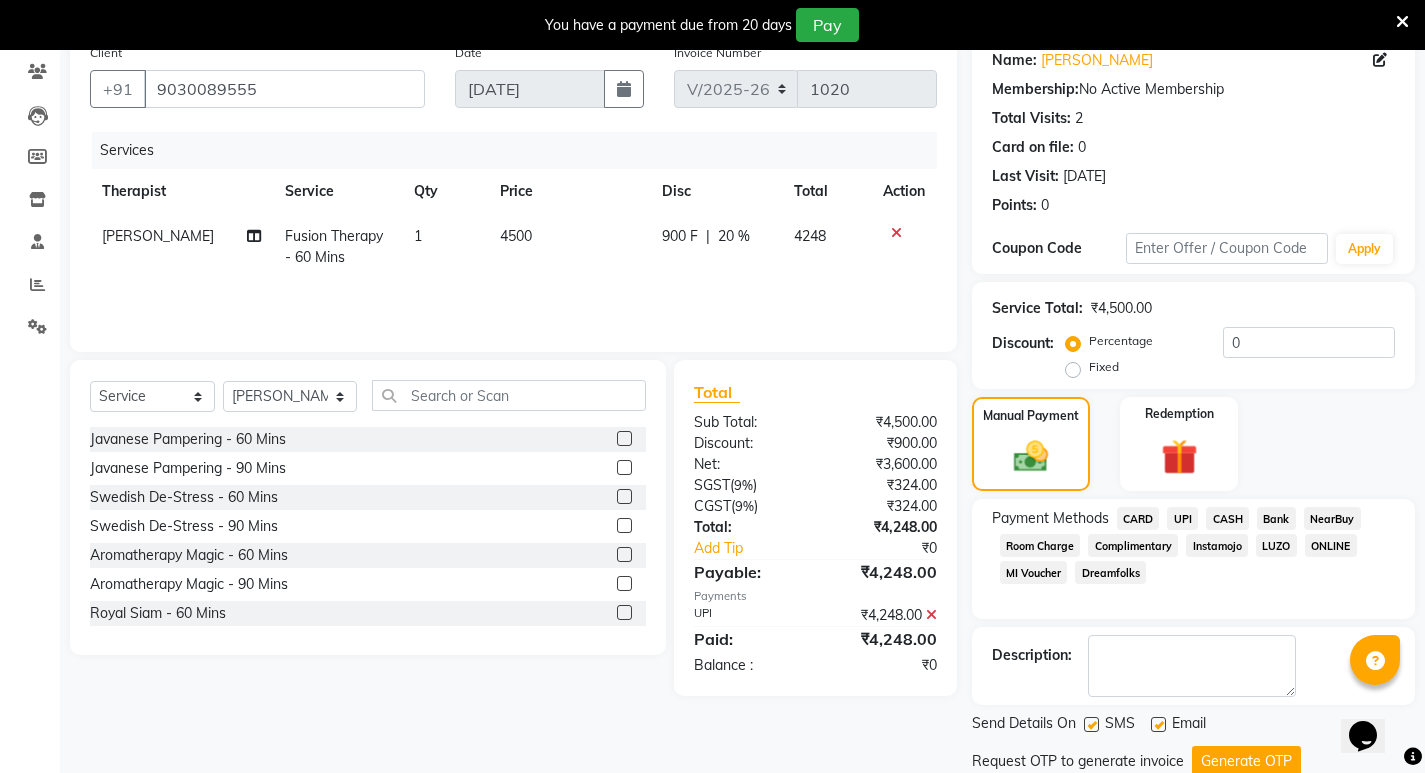 scroll, scrollTop: 235, scrollLeft: 0, axis: vertical 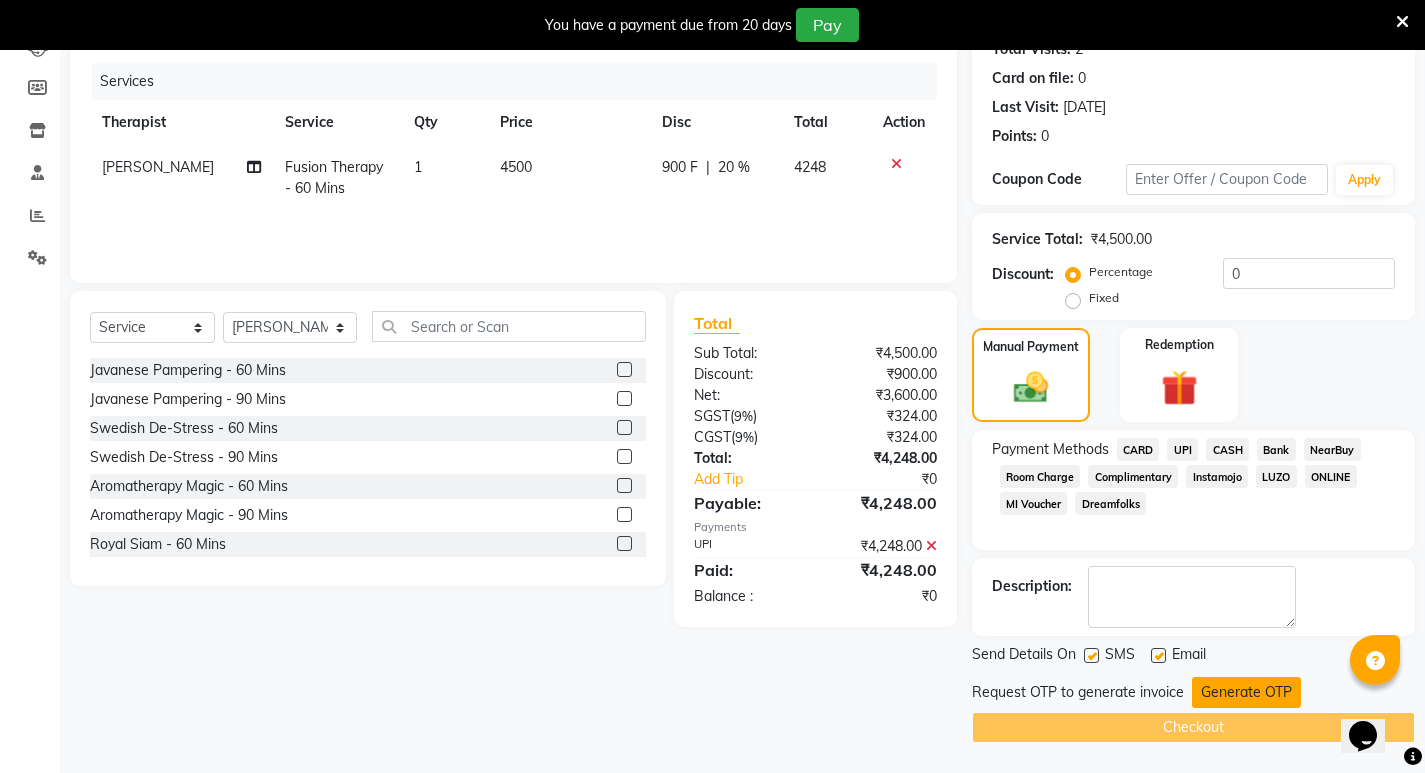 click on "Generate OTP" 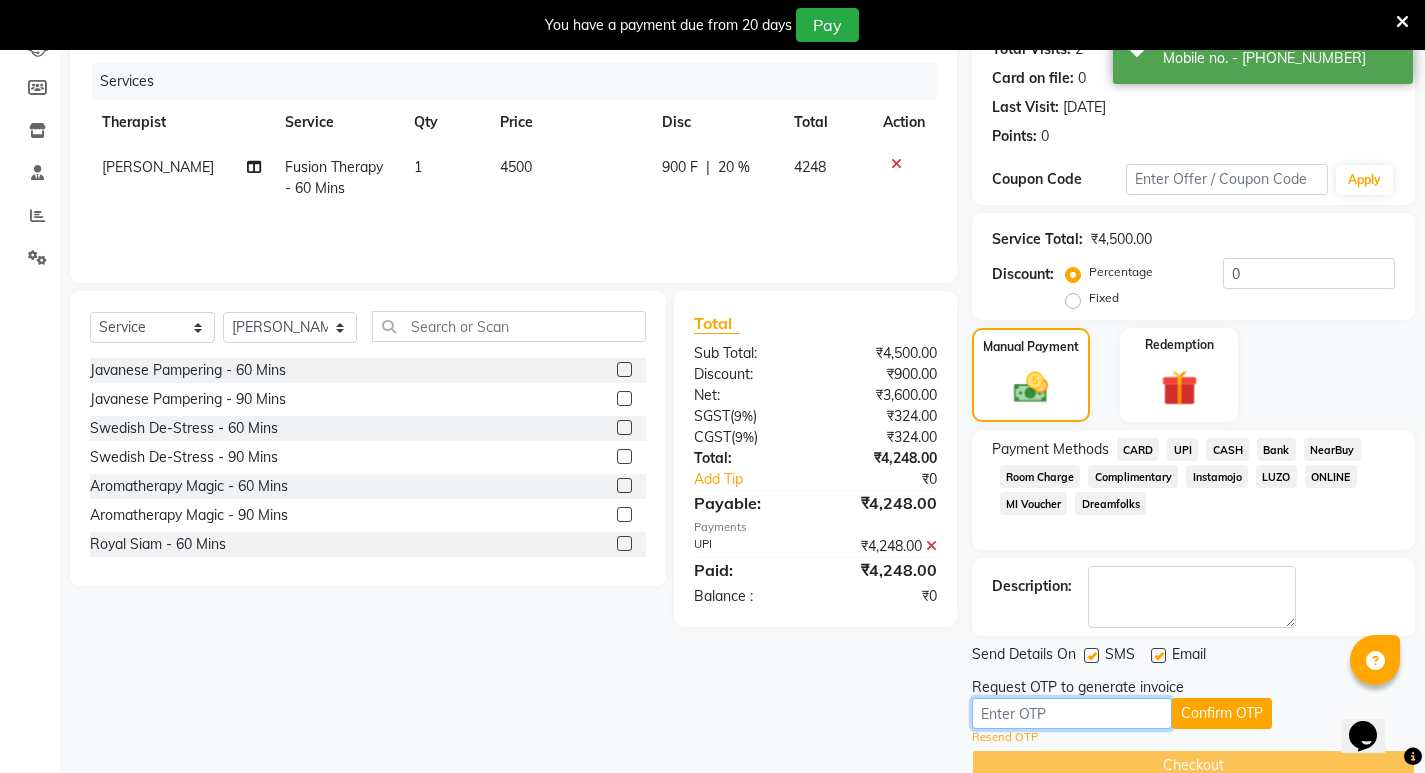 click at bounding box center (1072, 713) 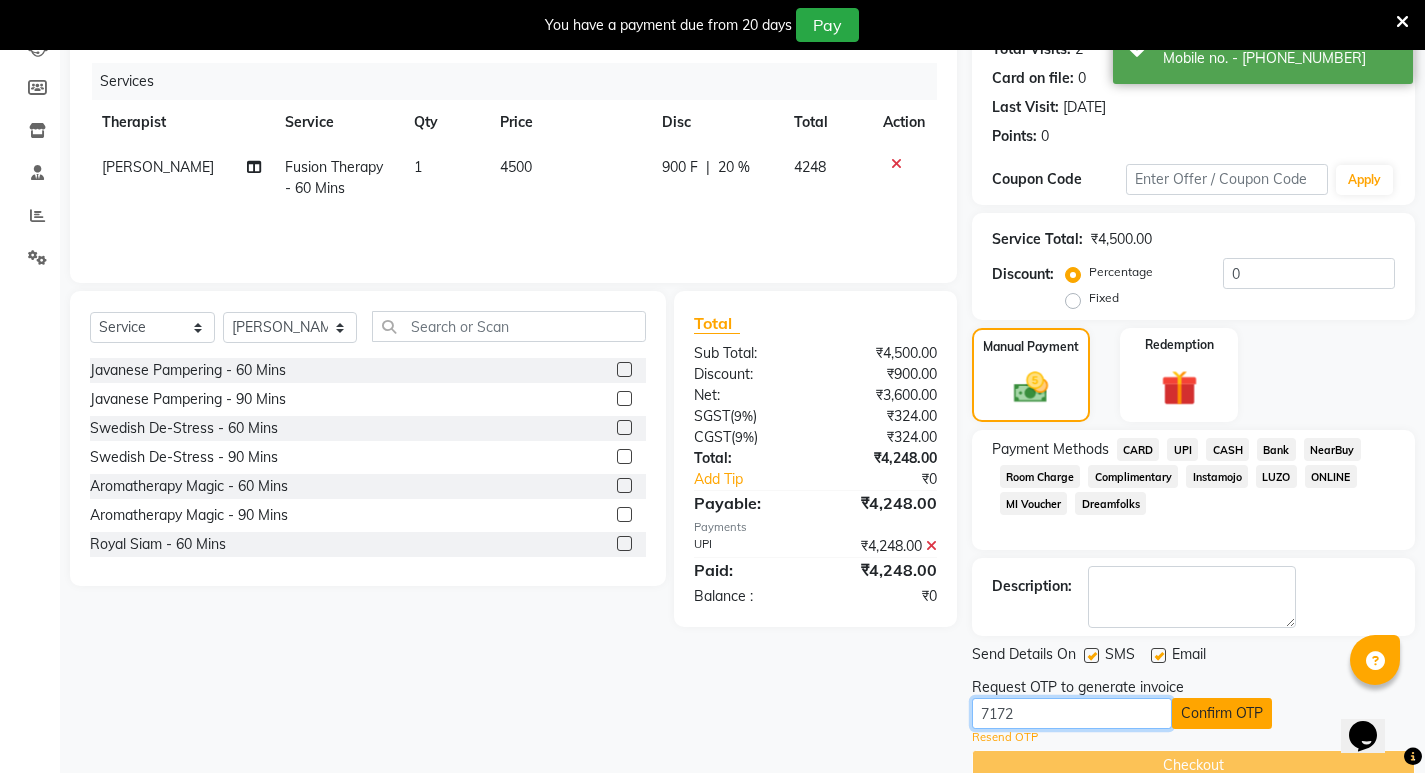 type on "7172" 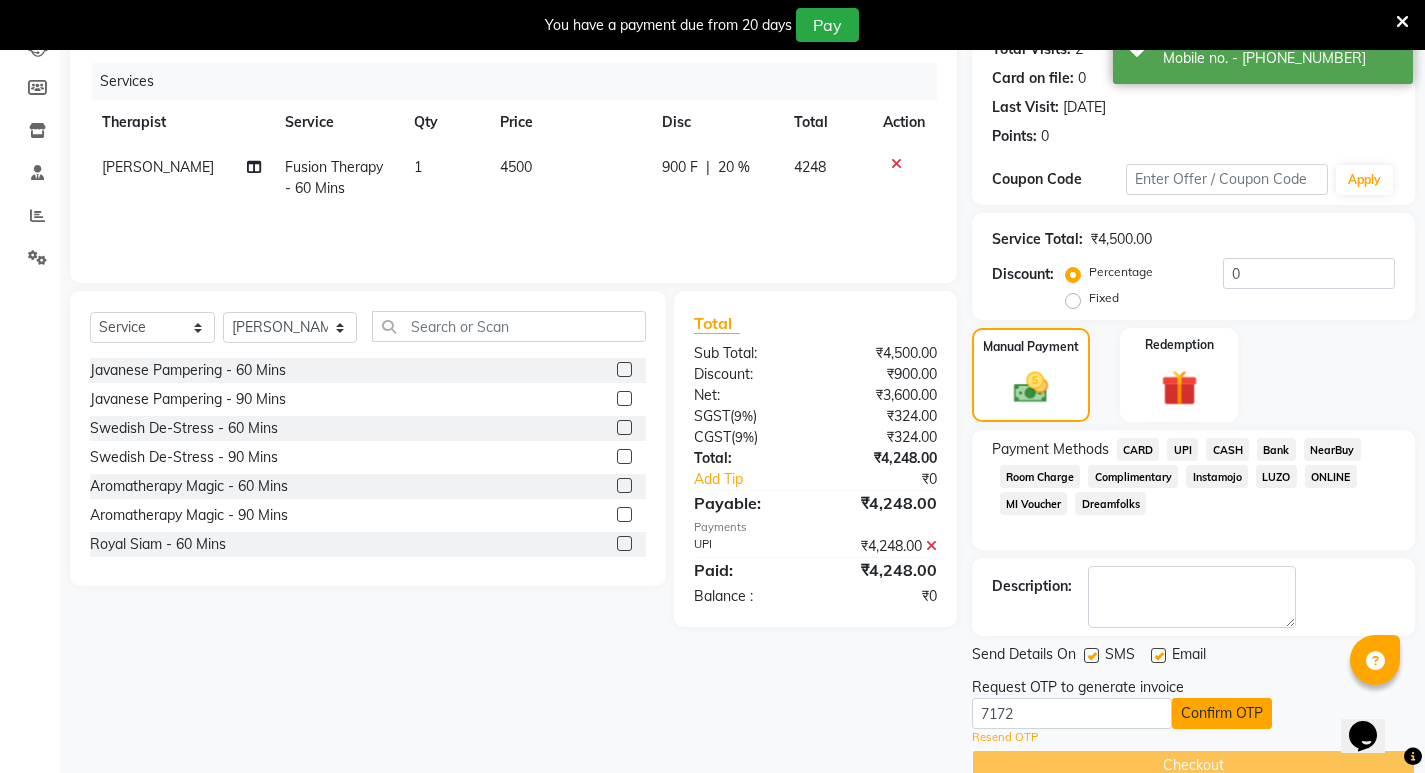 click on "Confirm OTP" 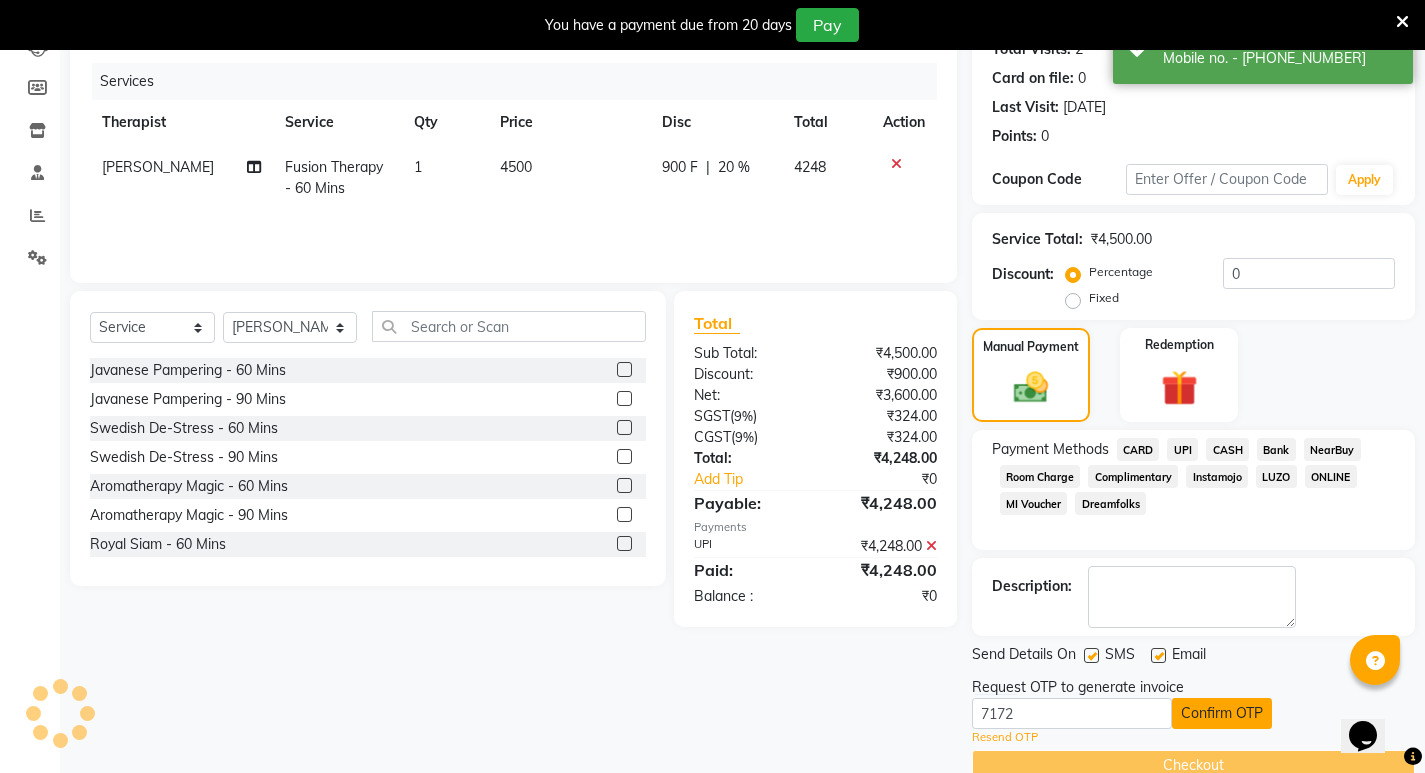 scroll, scrollTop: 196, scrollLeft: 0, axis: vertical 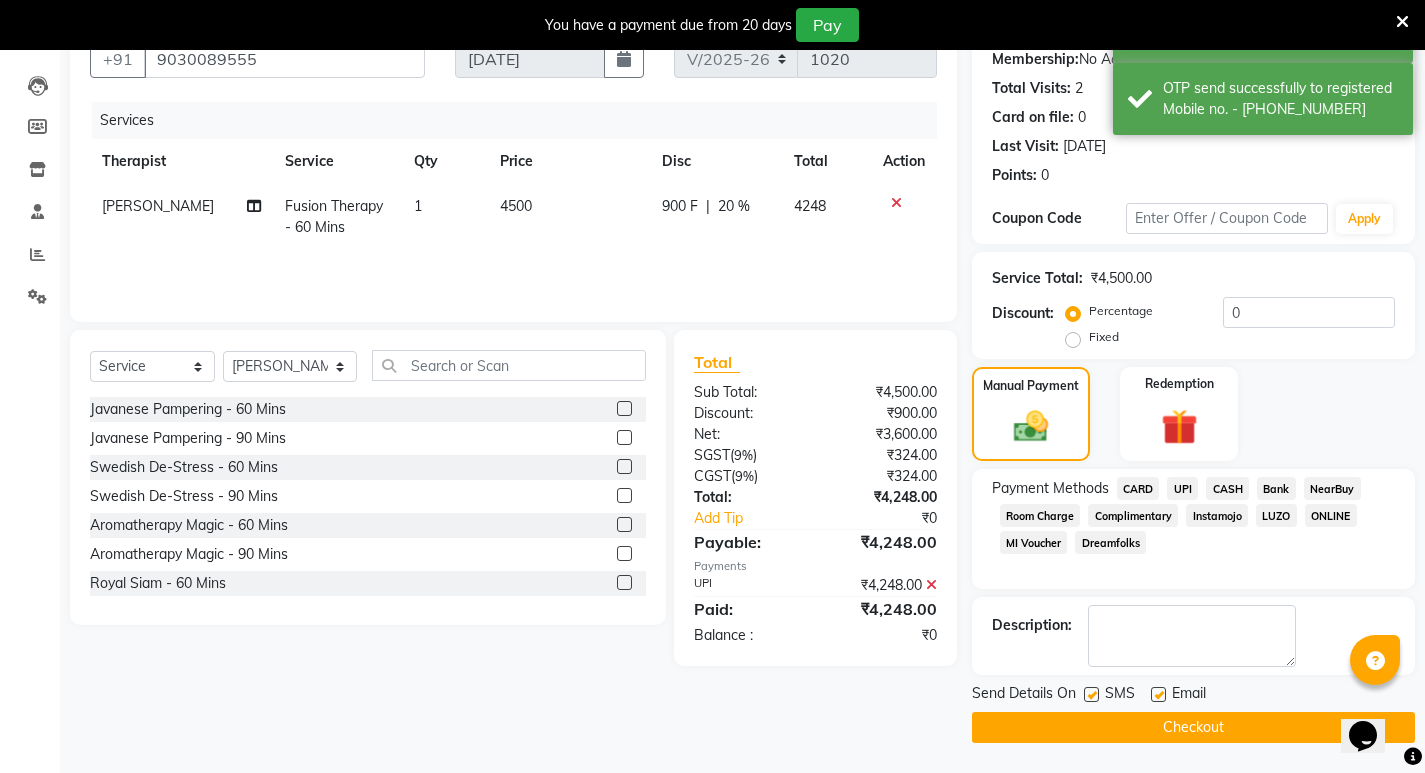 click on "Checkout" 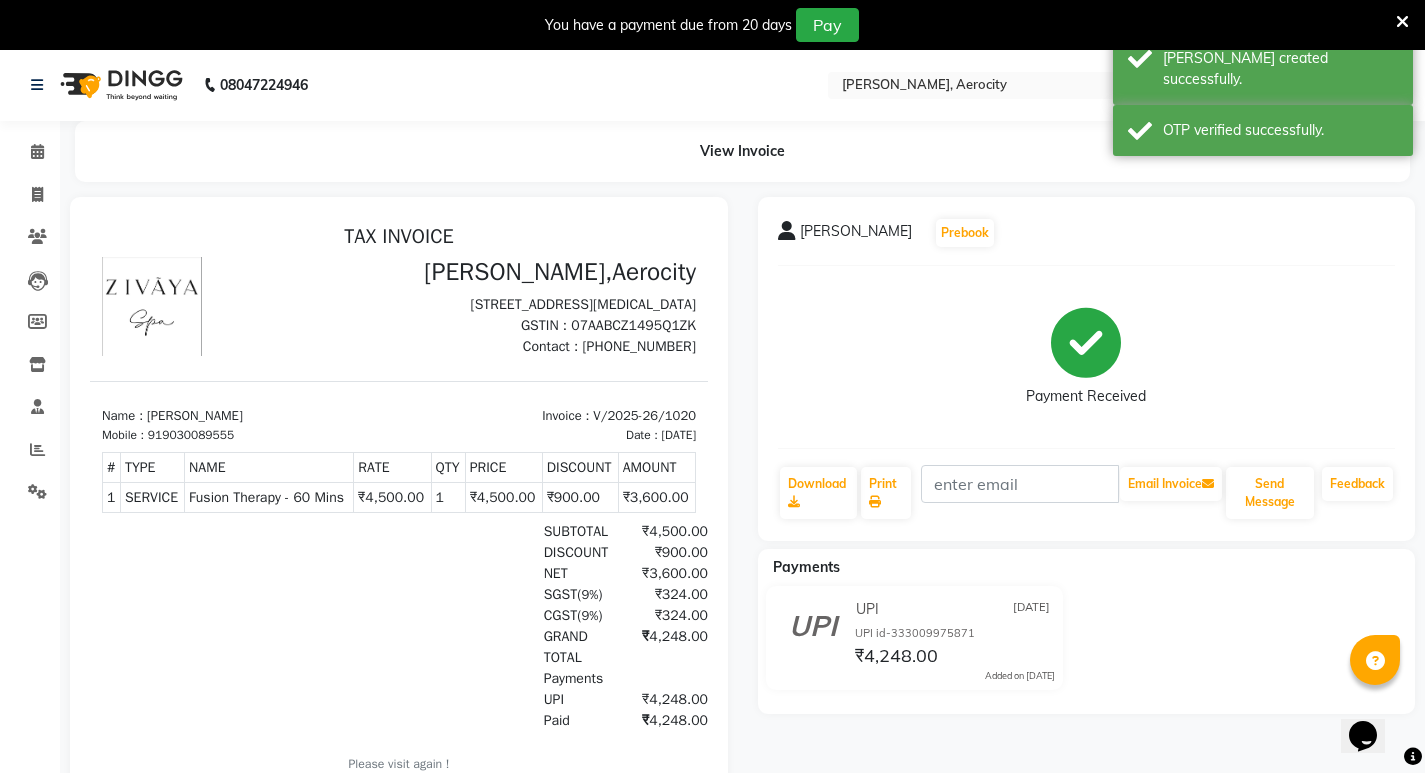 scroll, scrollTop: 0, scrollLeft: 0, axis: both 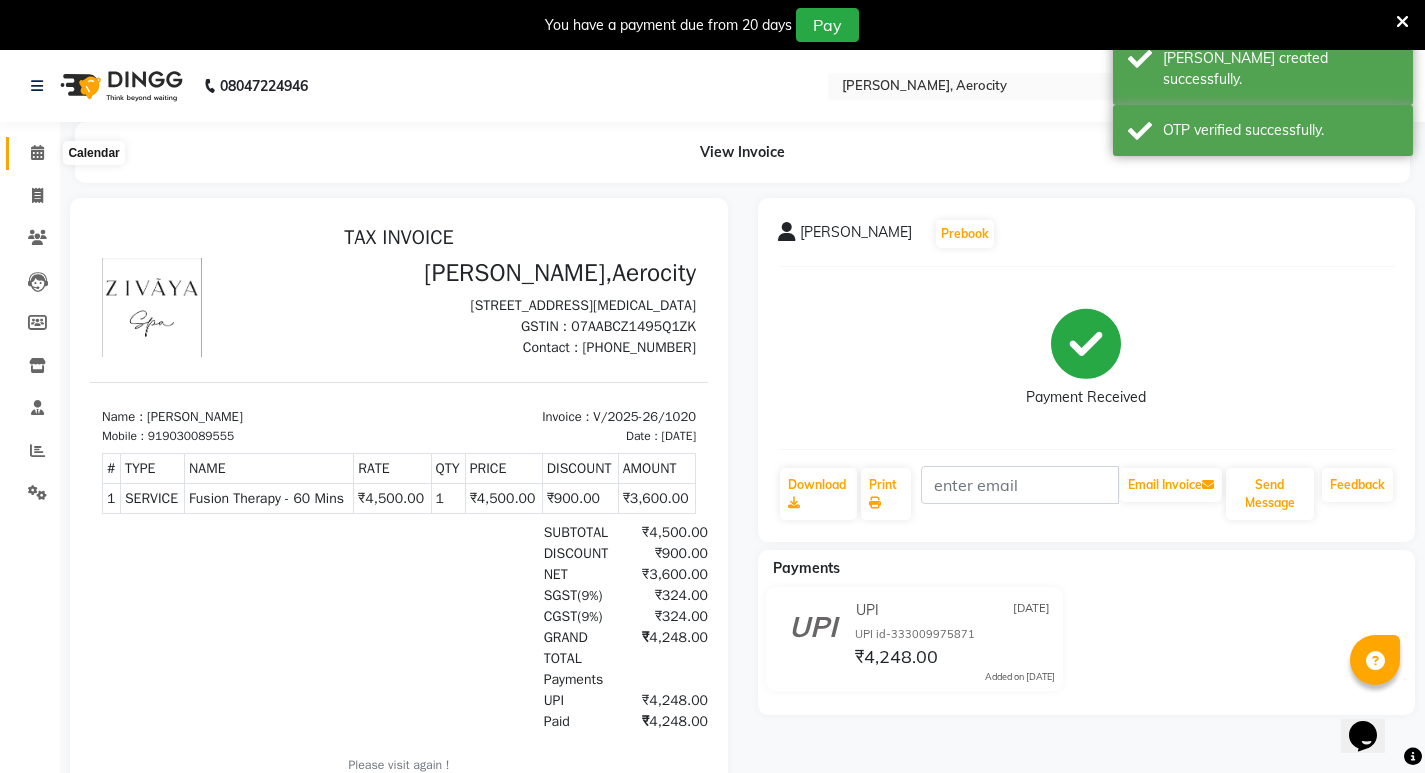 click 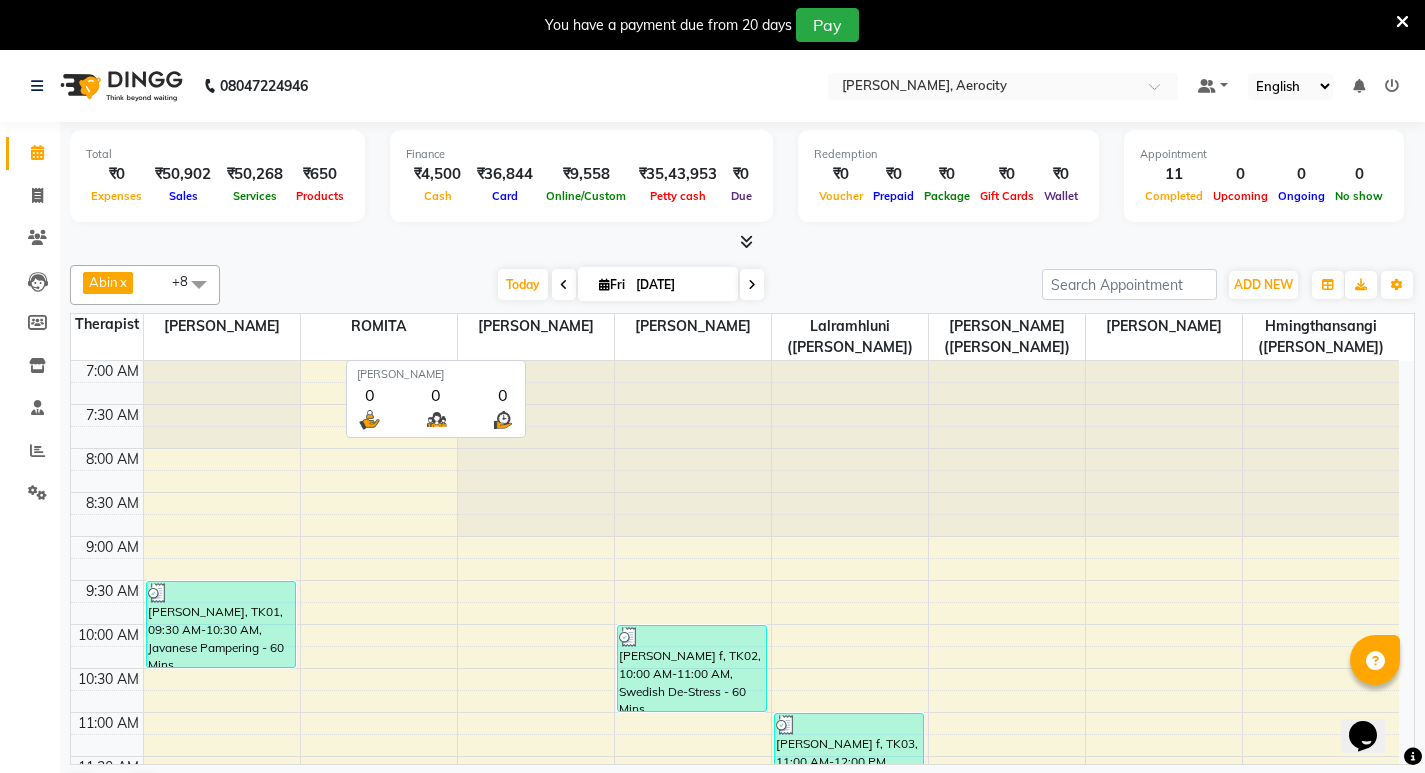 scroll, scrollTop: 51, scrollLeft: 0, axis: vertical 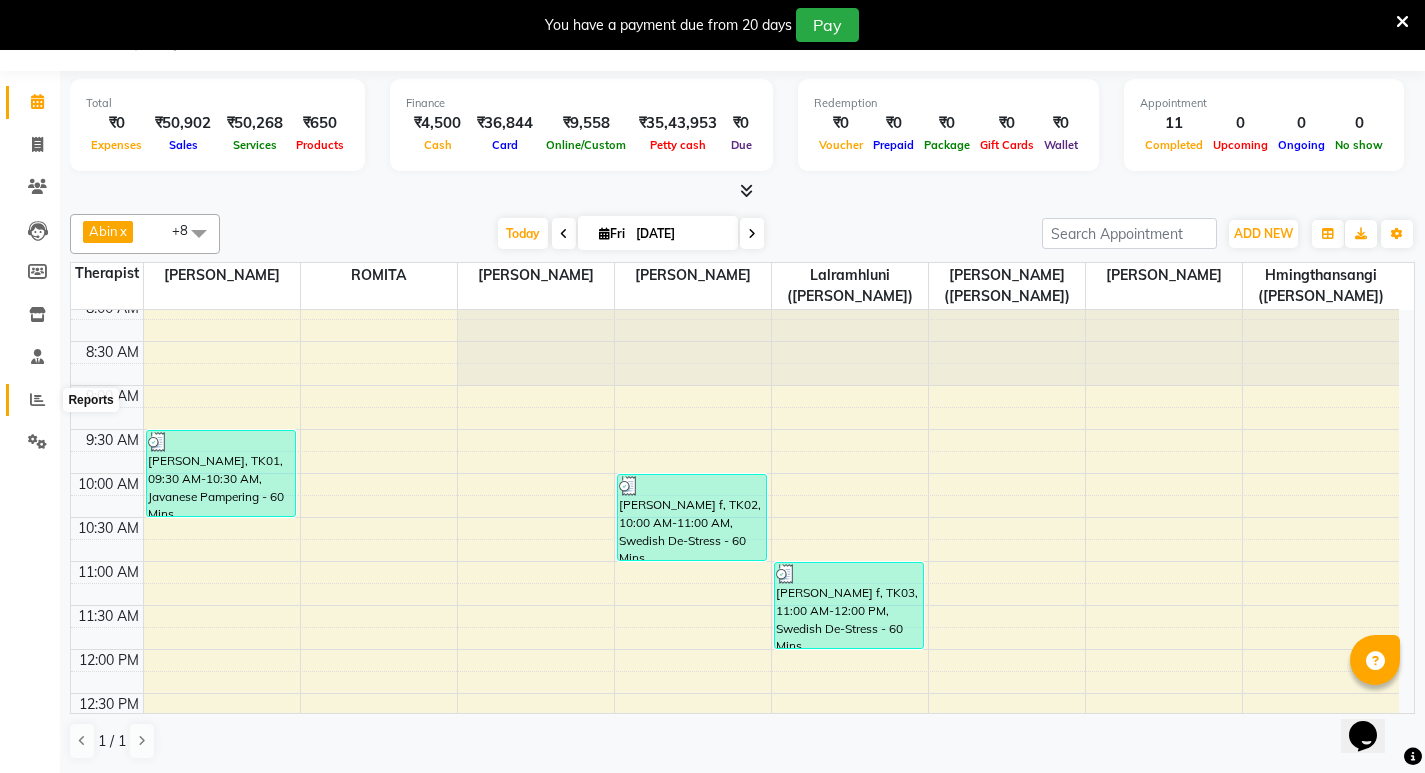 click 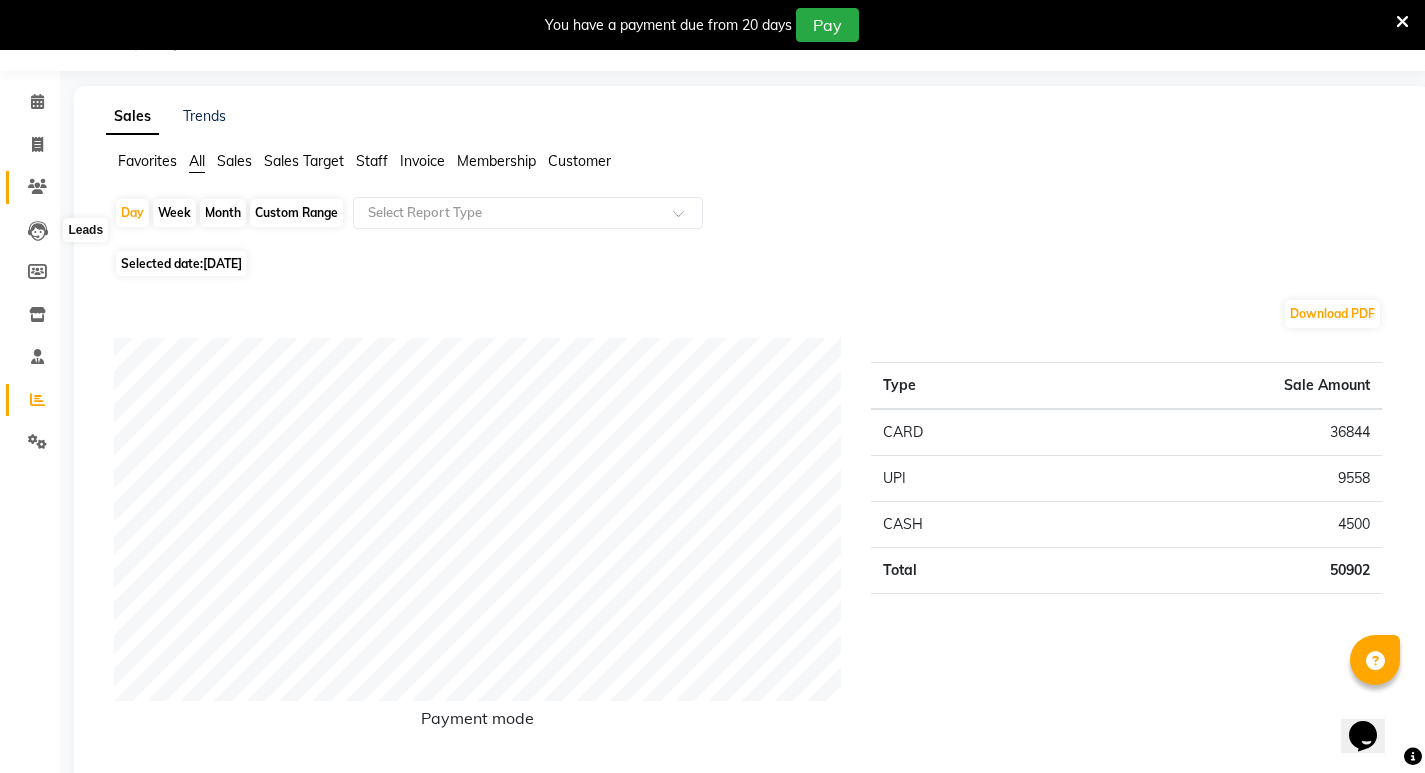 scroll, scrollTop: 0, scrollLeft: 0, axis: both 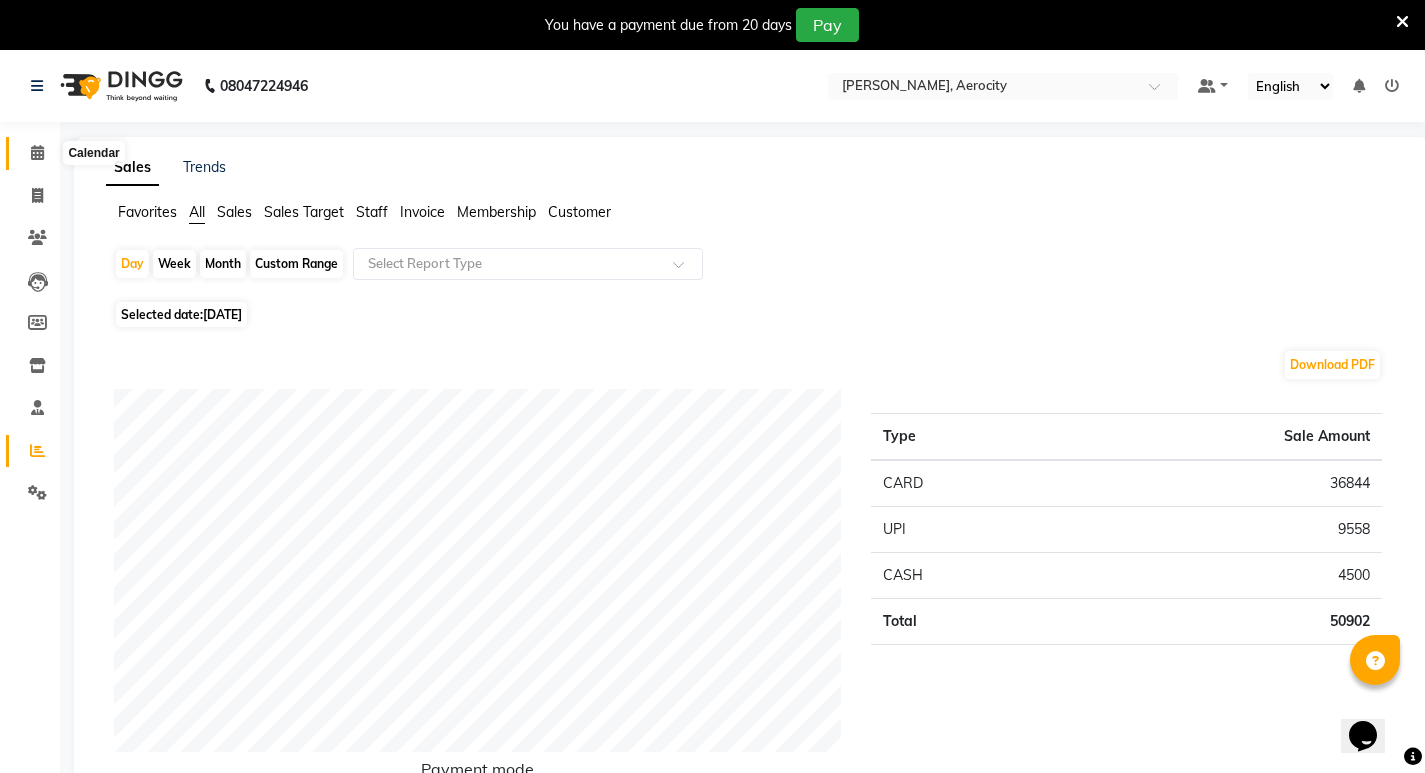 click 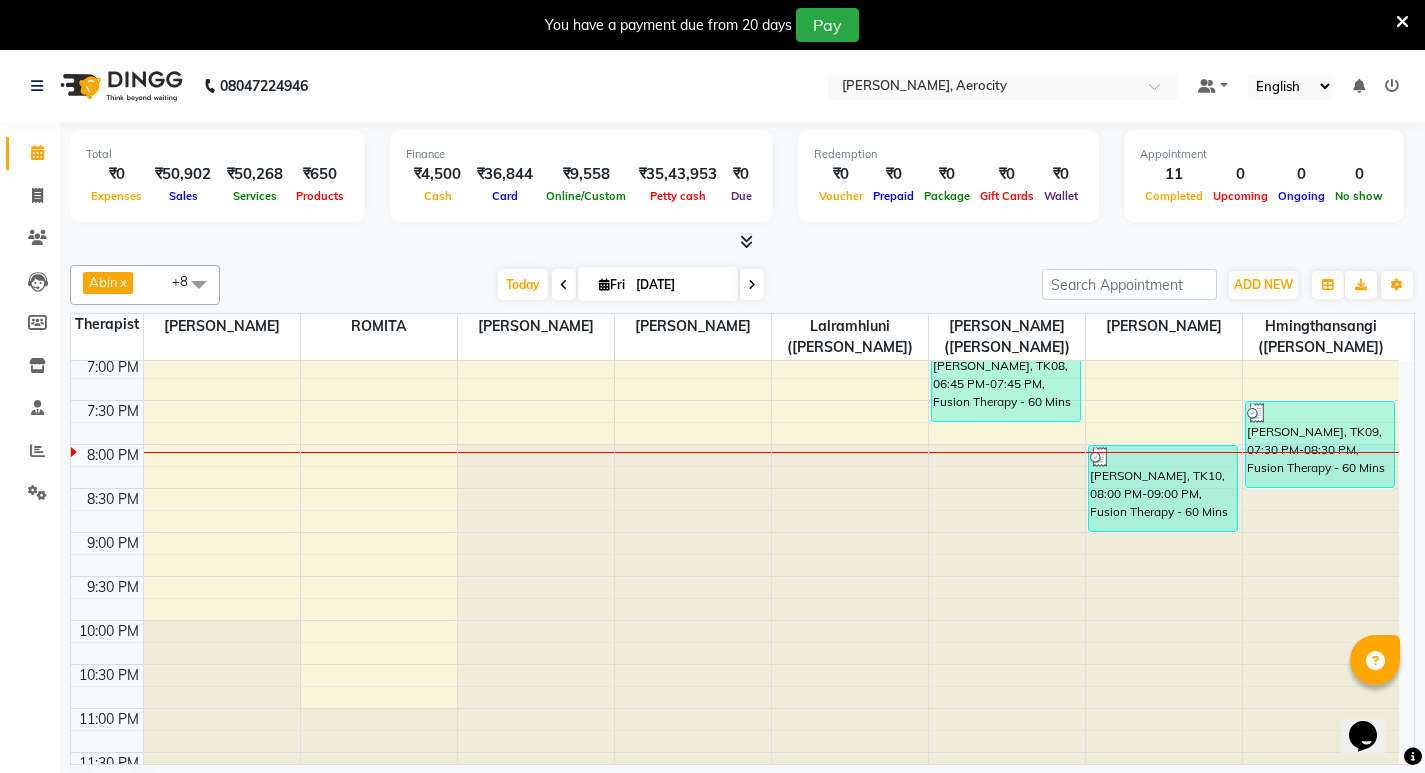 scroll, scrollTop: 1092, scrollLeft: 0, axis: vertical 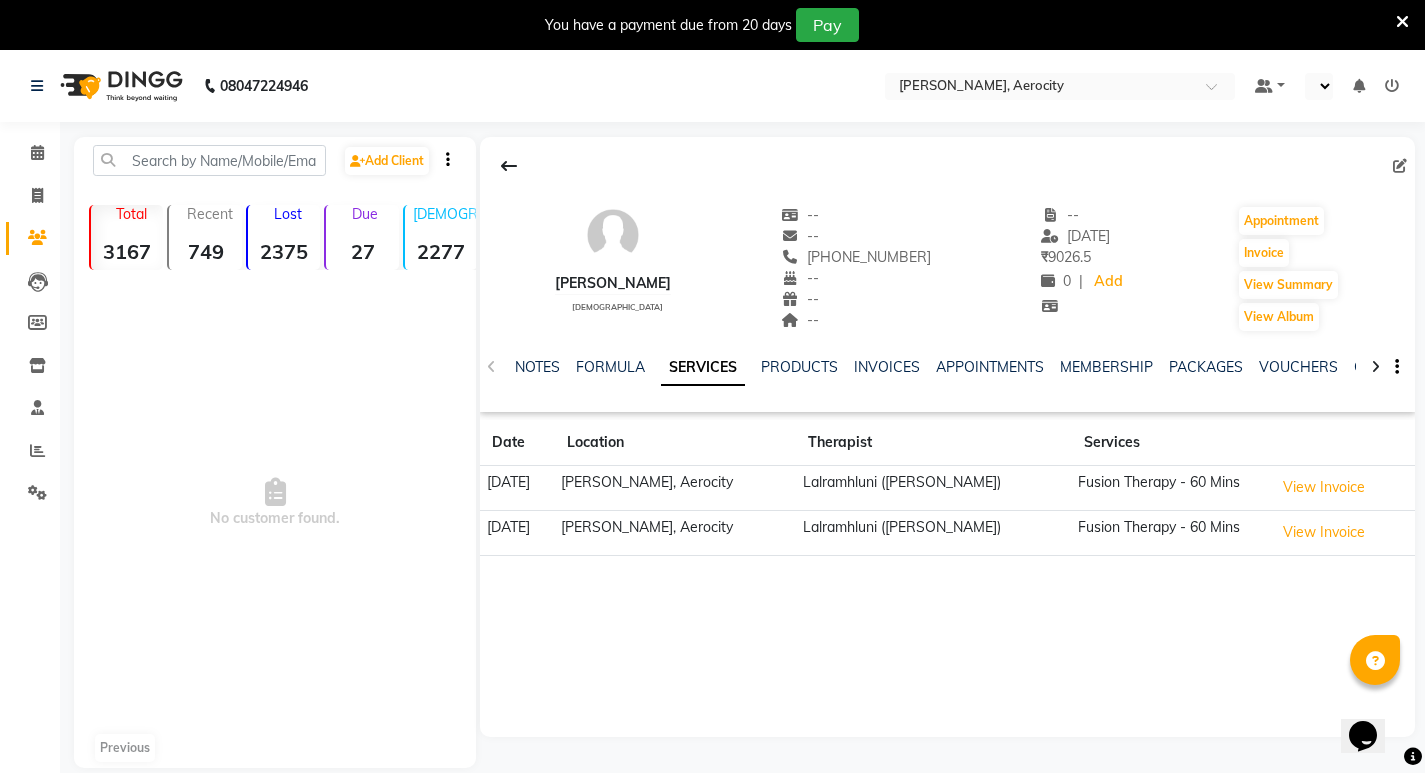 select on "en" 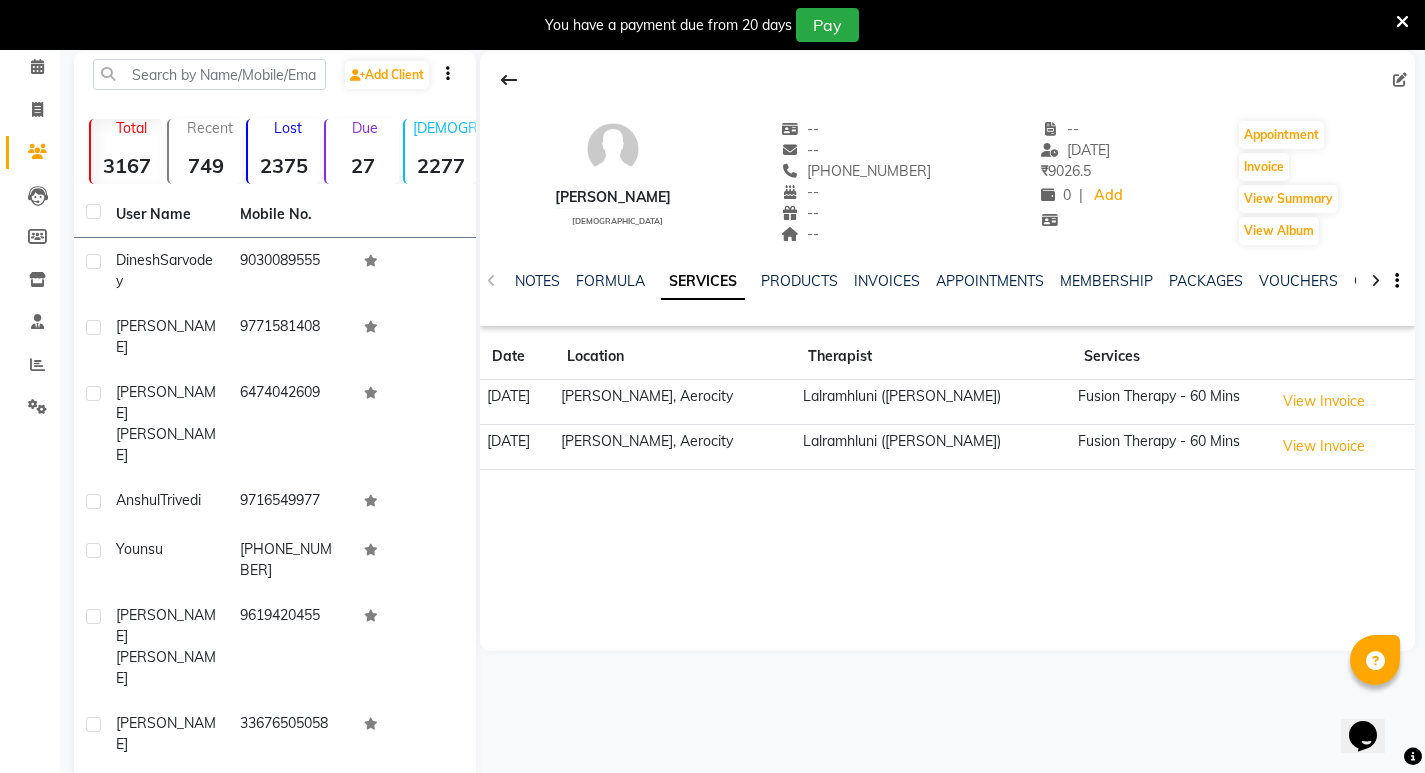 scroll, scrollTop: 0, scrollLeft: 0, axis: both 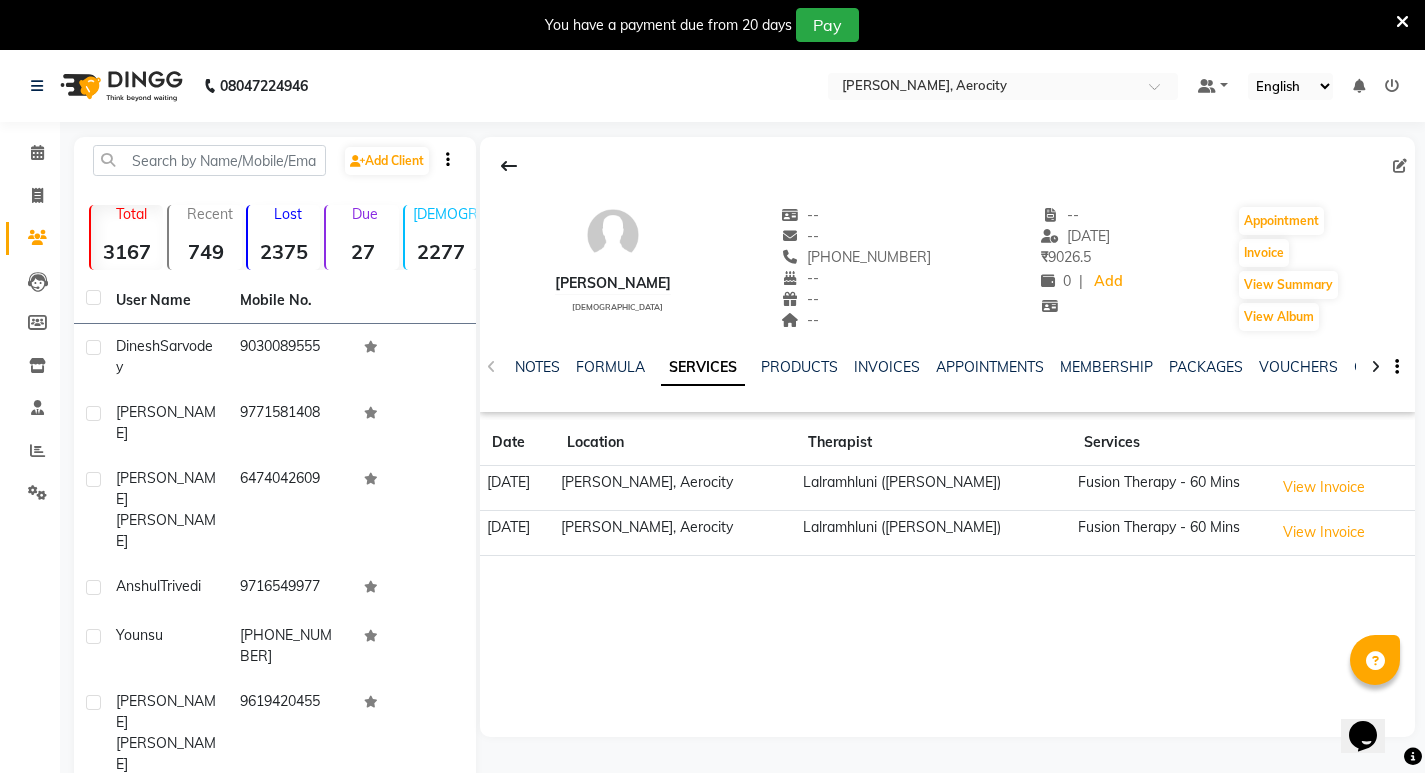 click at bounding box center [1402, 22] 